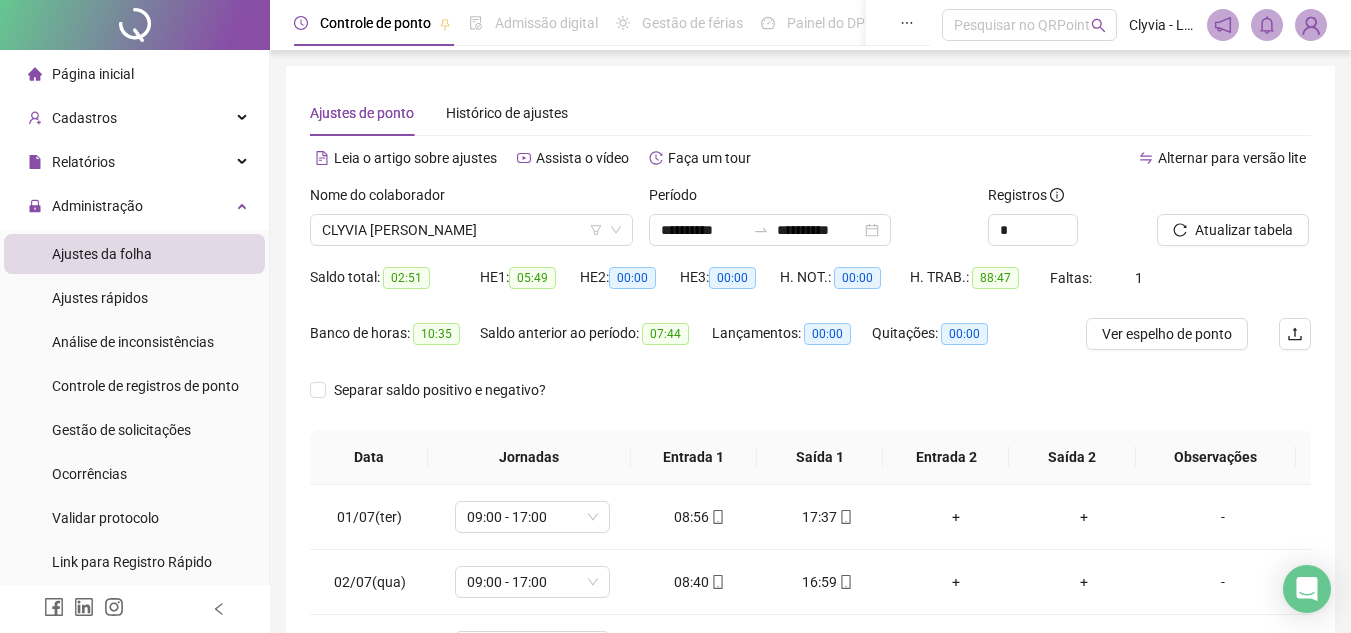 scroll, scrollTop: 0, scrollLeft: 0, axis: both 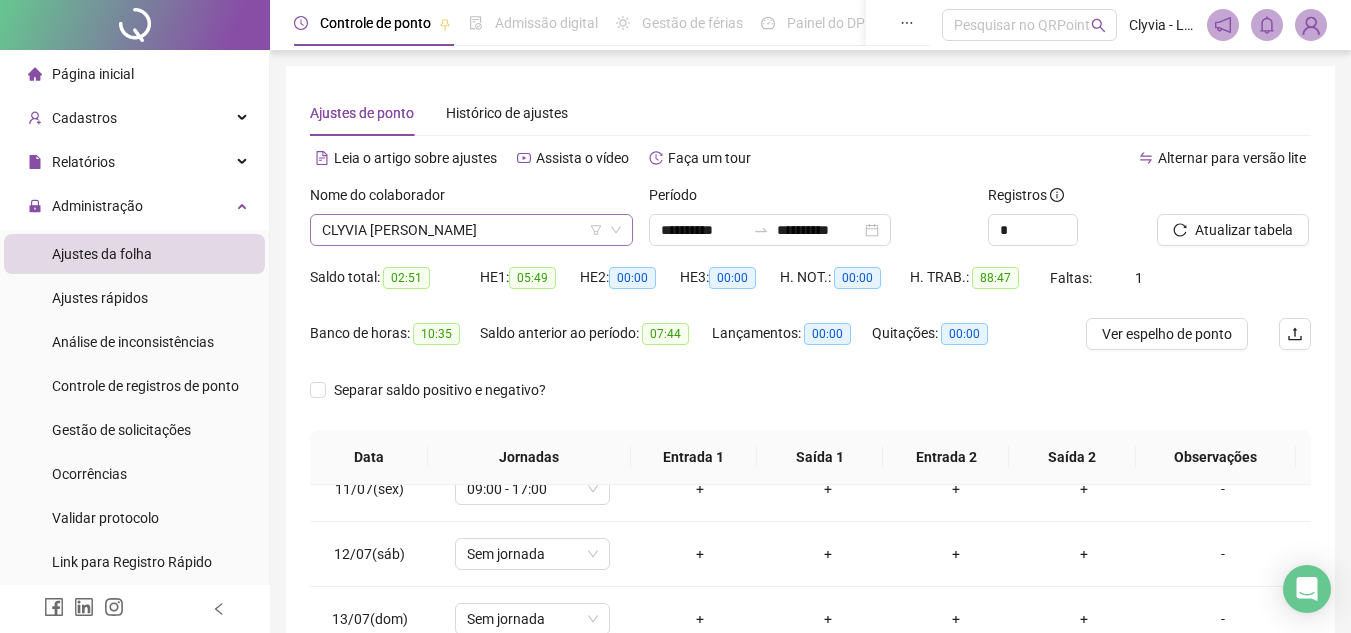 click 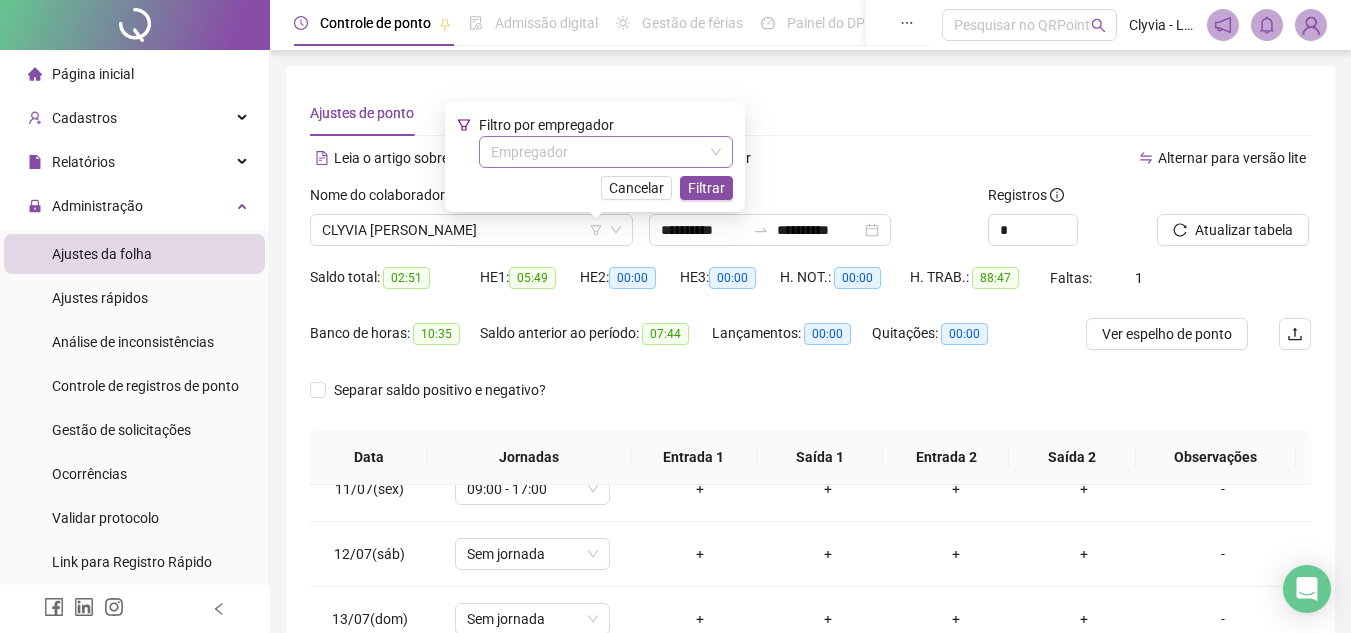 click at bounding box center [600, 152] 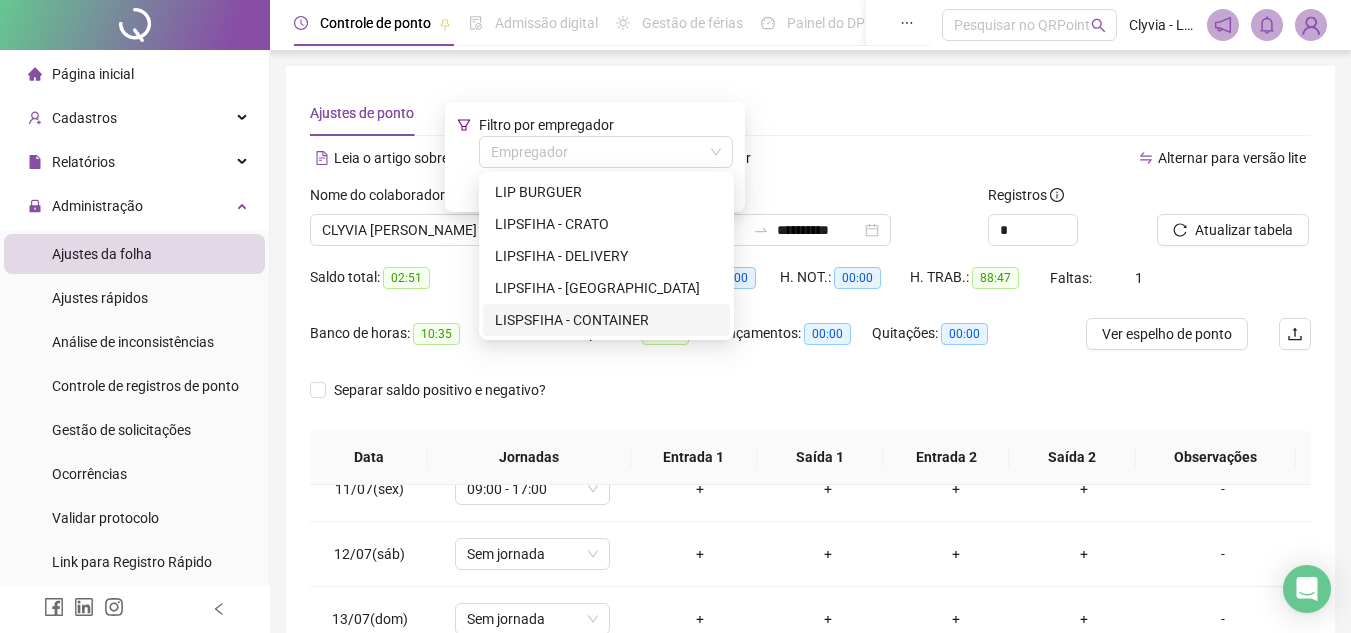 click on "LISPSFIHA - CONTAINER" at bounding box center (606, 320) 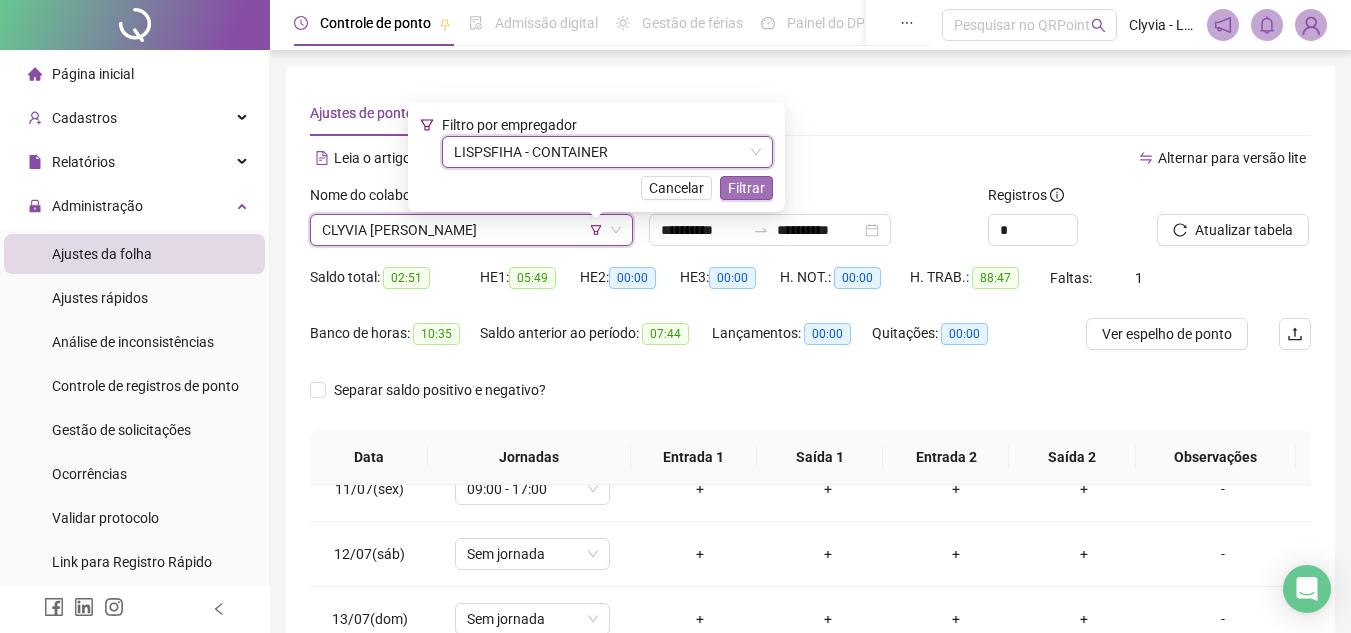 click on "Filtrar" at bounding box center (746, 188) 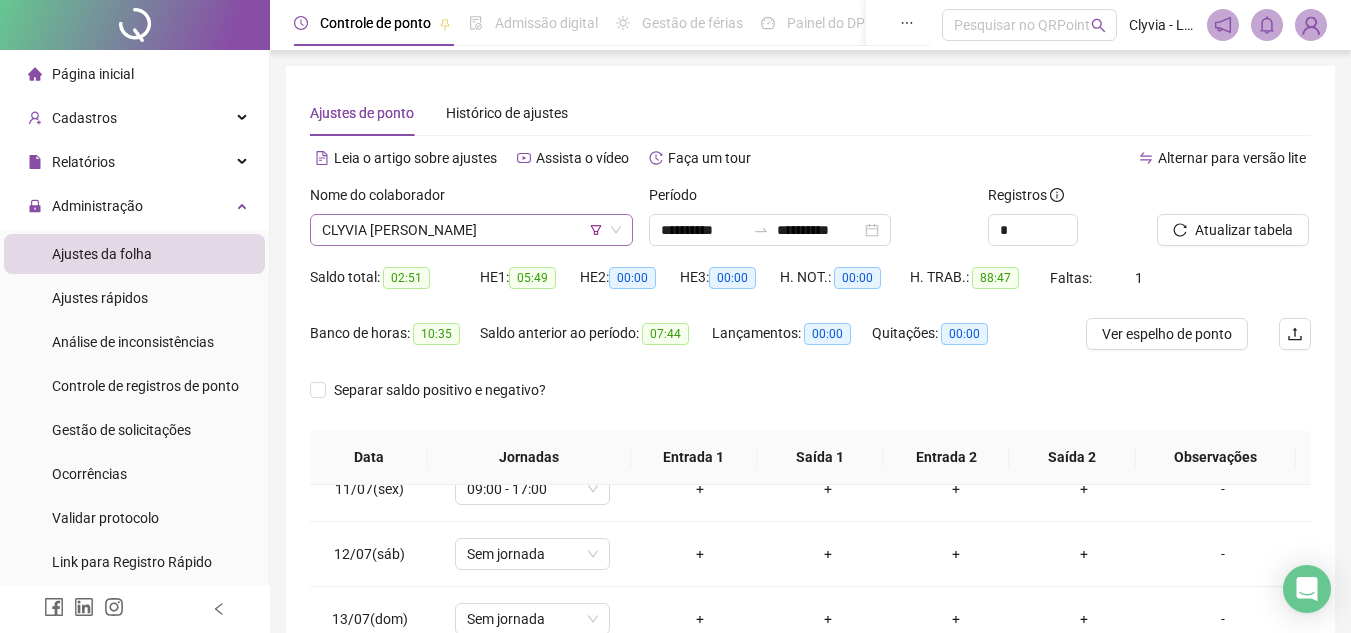 click on "CLYVIA [PERSON_NAME]" at bounding box center (471, 230) 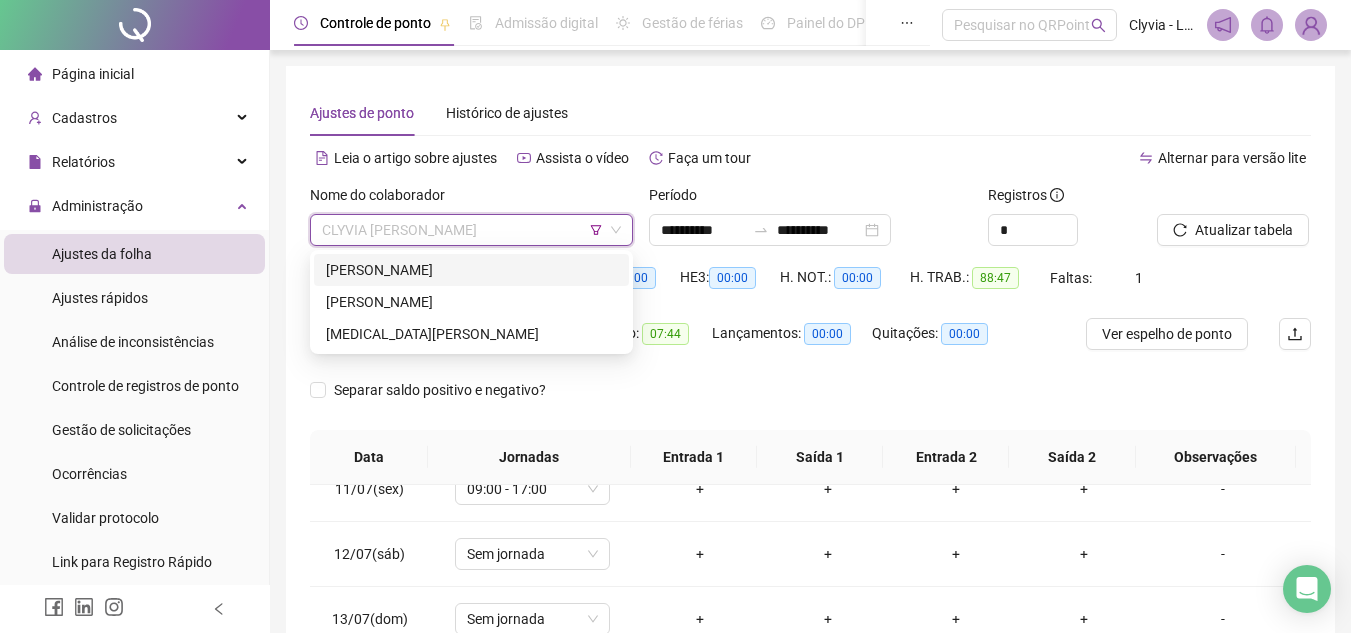click on "JOÃO MARCELLO LAVAREDA FREITAS" at bounding box center [471, 270] 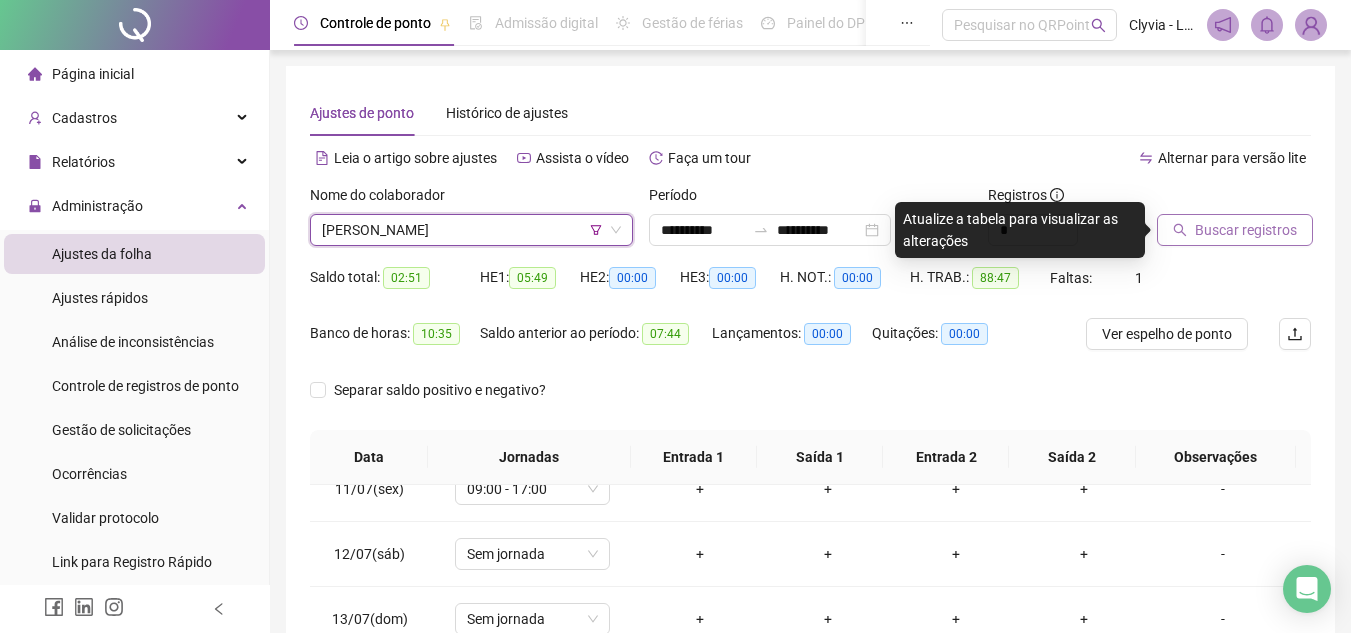 click on "Buscar registros" at bounding box center [1235, 230] 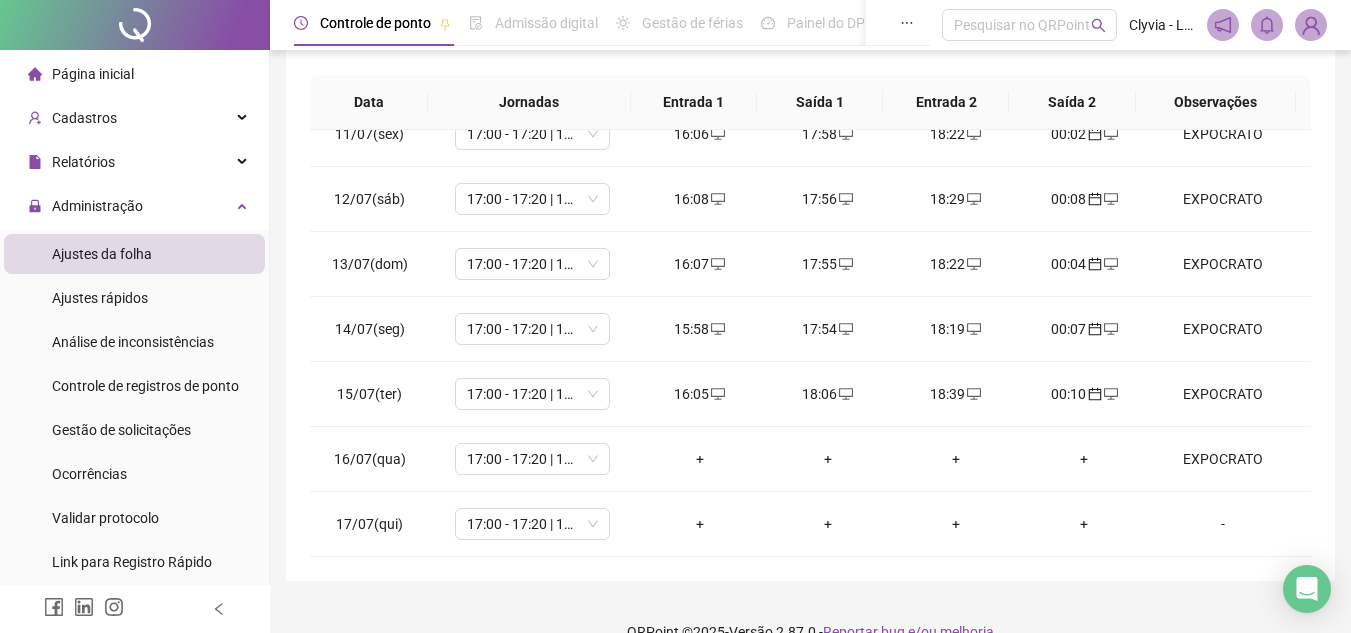 scroll, scrollTop: 389, scrollLeft: 0, axis: vertical 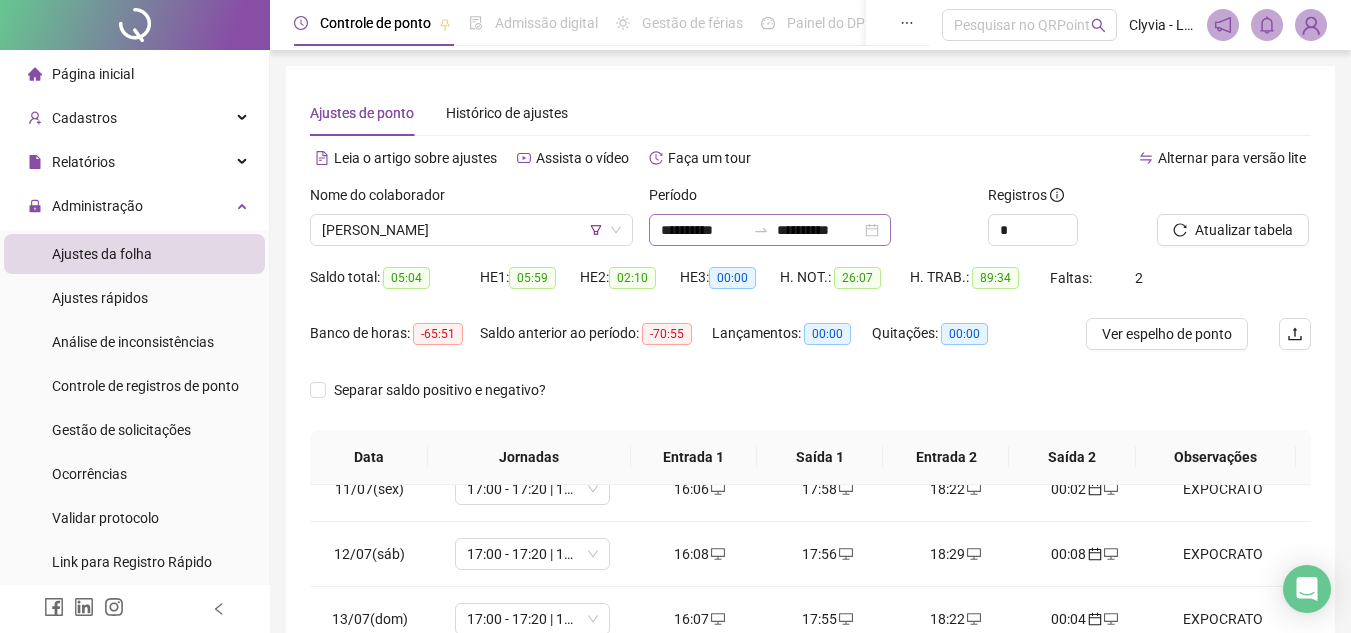 click on "**********" at bounding box center [770, 230] 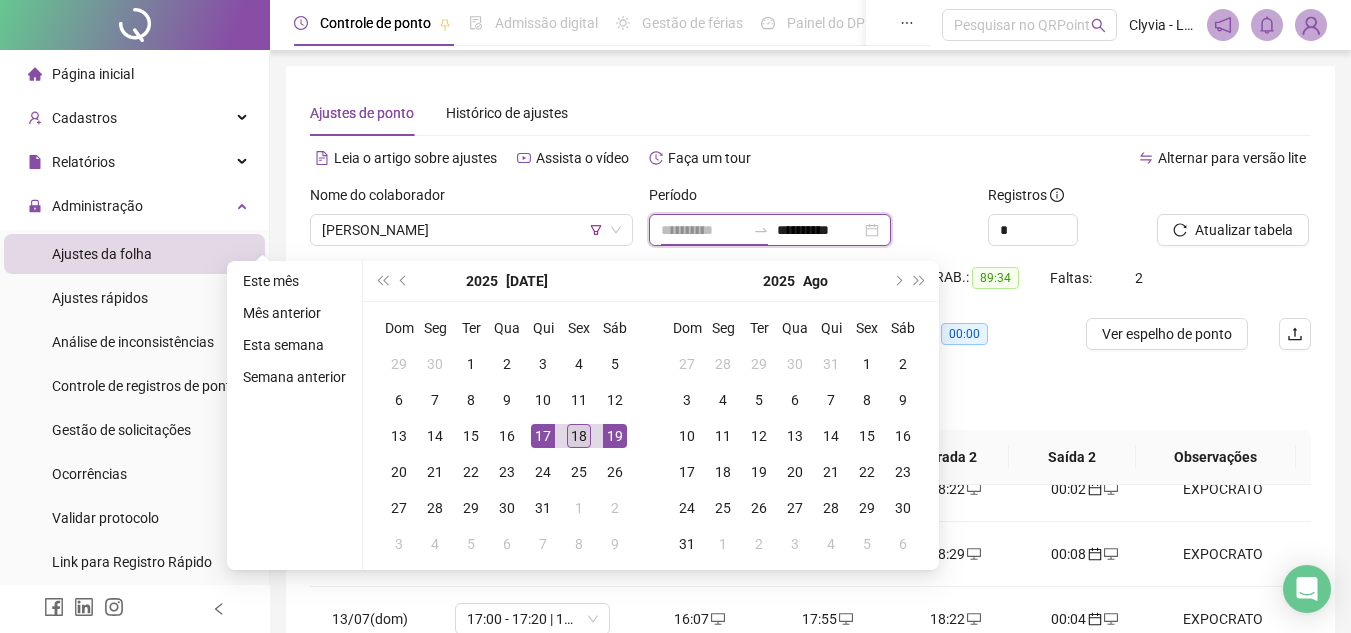 type on "**********" 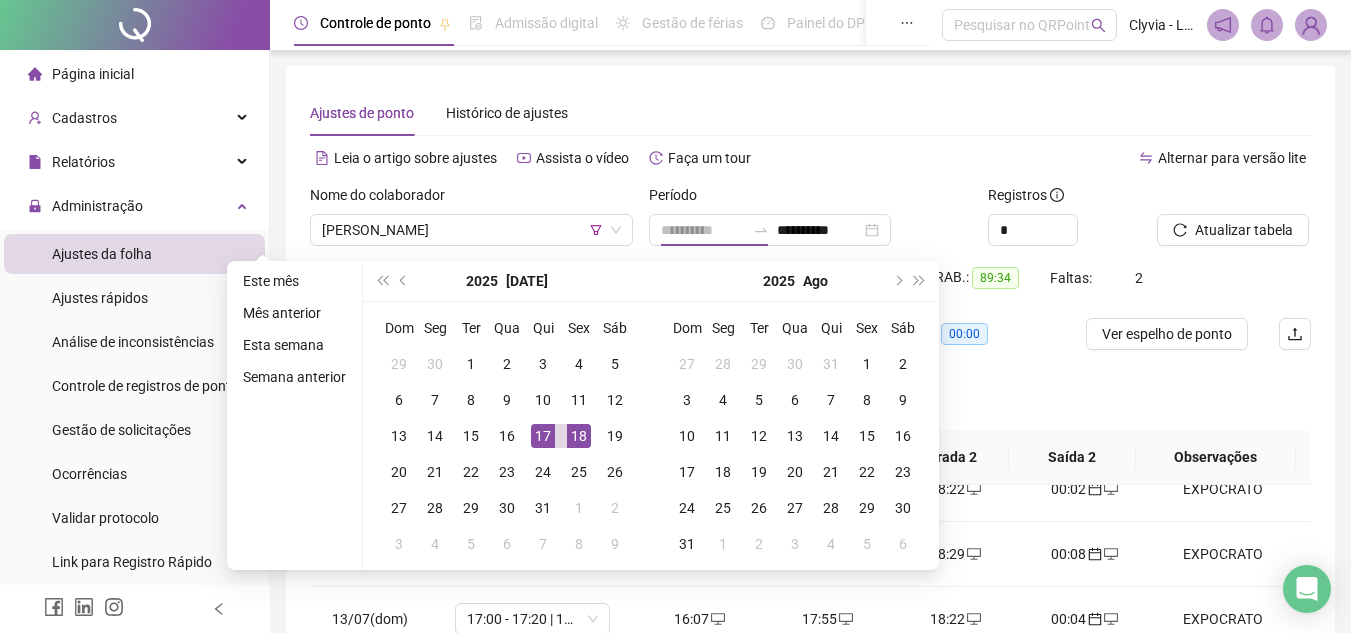 click on "18" at bounding box center [579, 436] 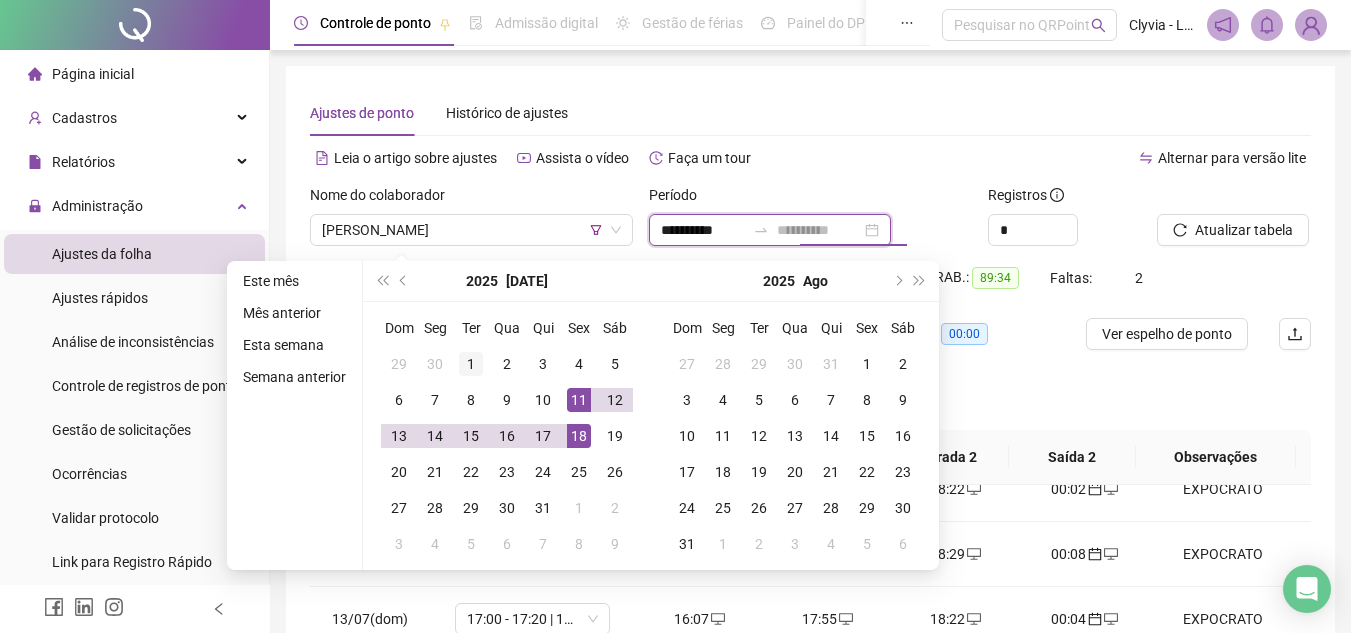 type on "**********" 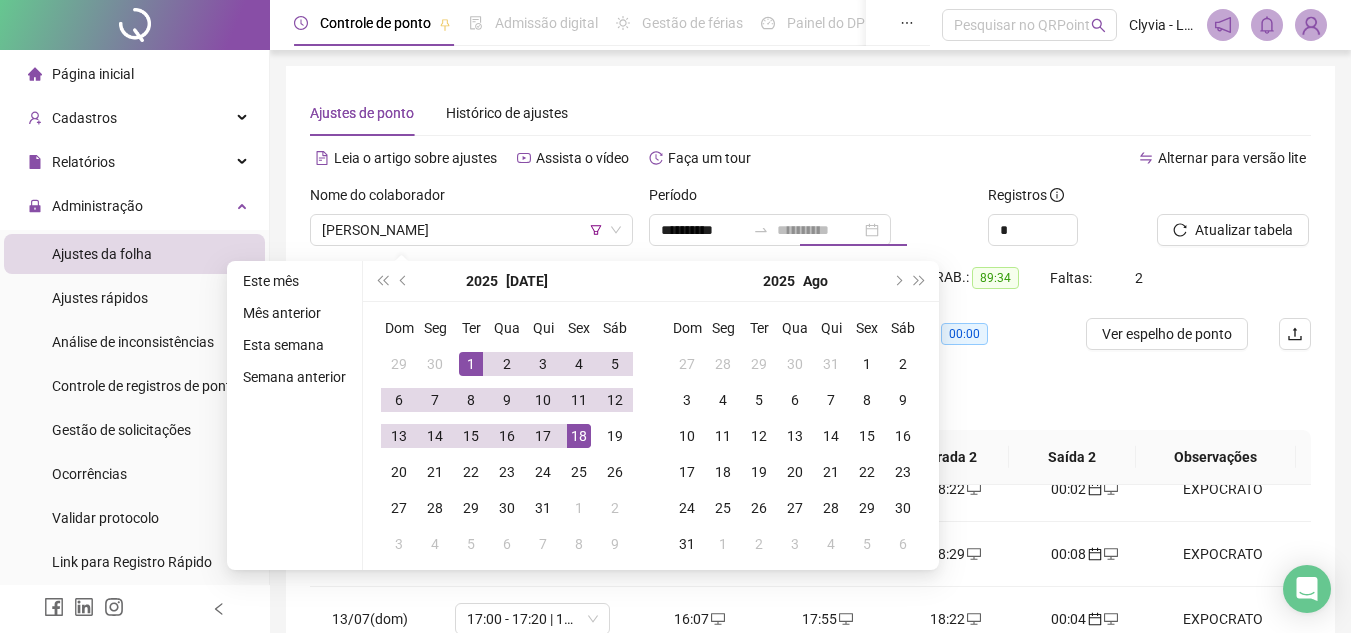 click on "1" at bounding box center (471, 364) 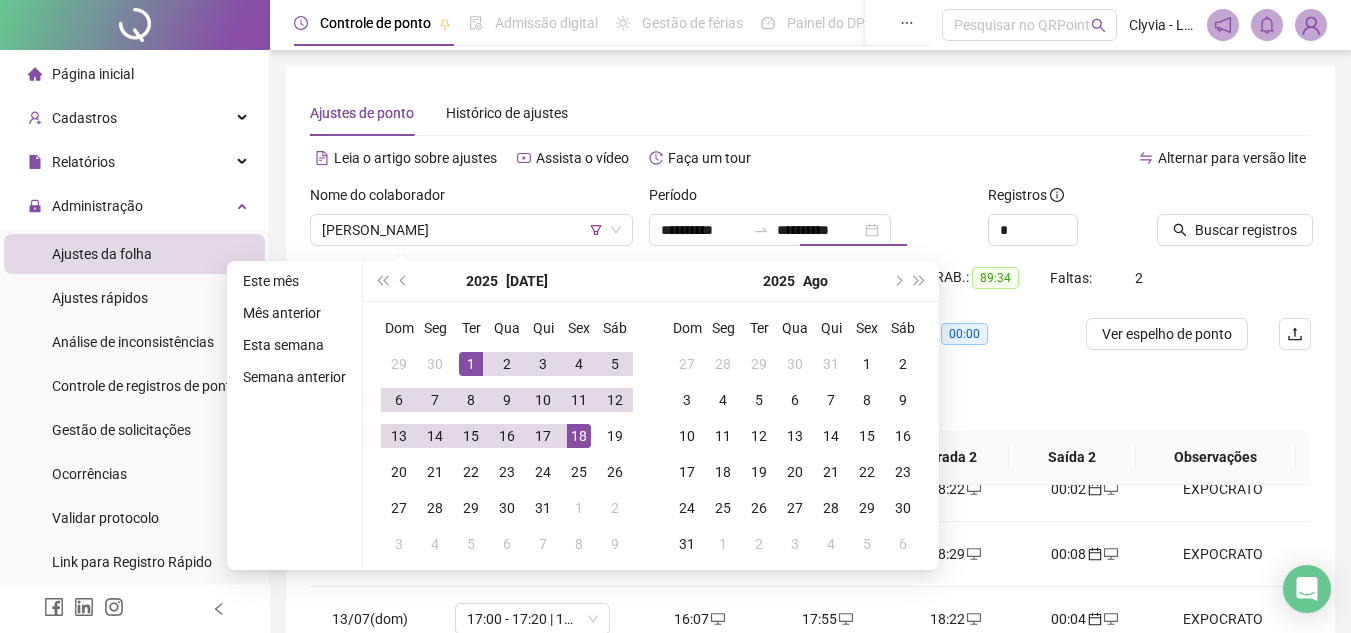 type on "**********" 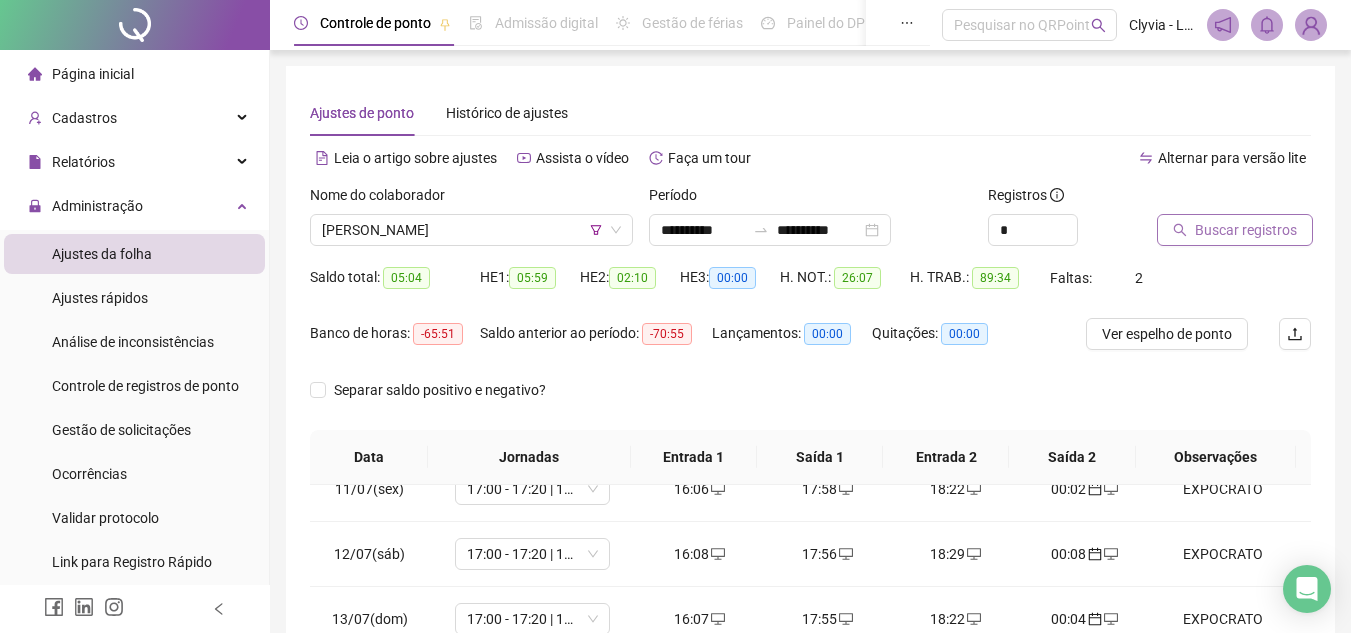 click on "Buscar registros" at bounding box center (1246, 230) 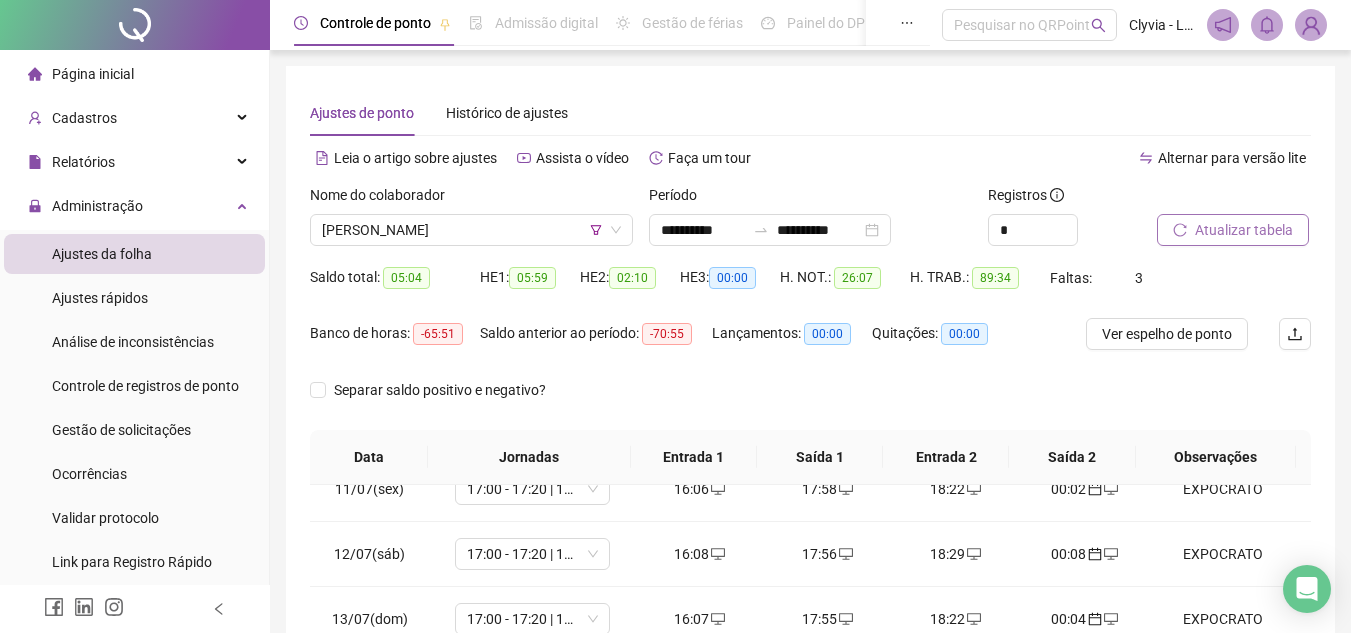 scroll, scrollTop: 389, scrollLeft: 0, axis: vertical 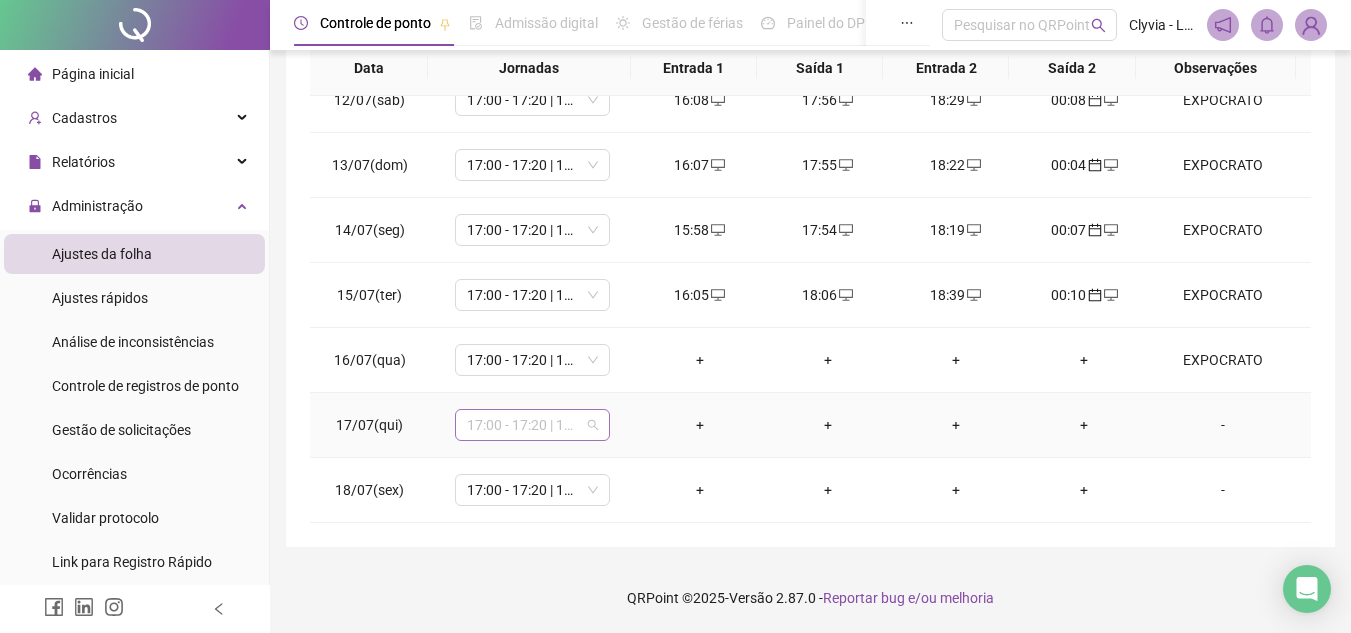 click on "17:00 - 17:20 | 17:50 - 00:00" at bounding box center [532, 425] 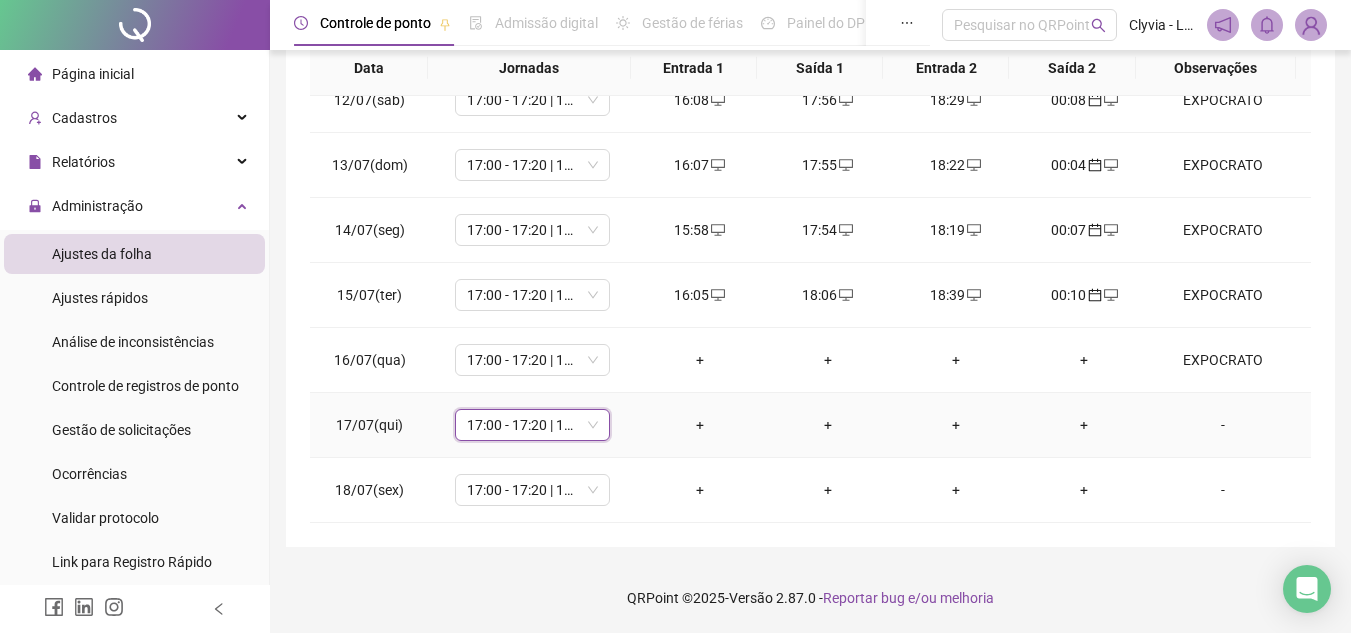 click on "17:00 - 17:20 | 17:50 - 00:00" at bounding box center (532, 425) 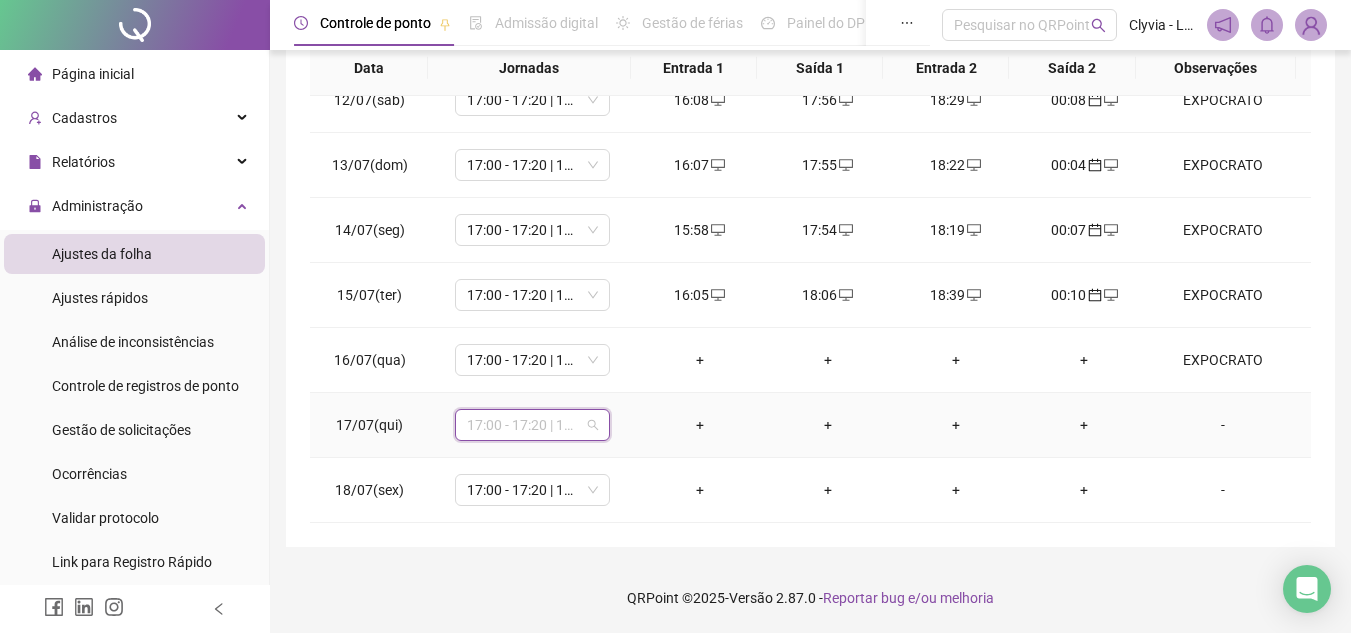 click on "17:00 - 17:20 | 17:50 - 00:00" at bounding box center (532, 425) 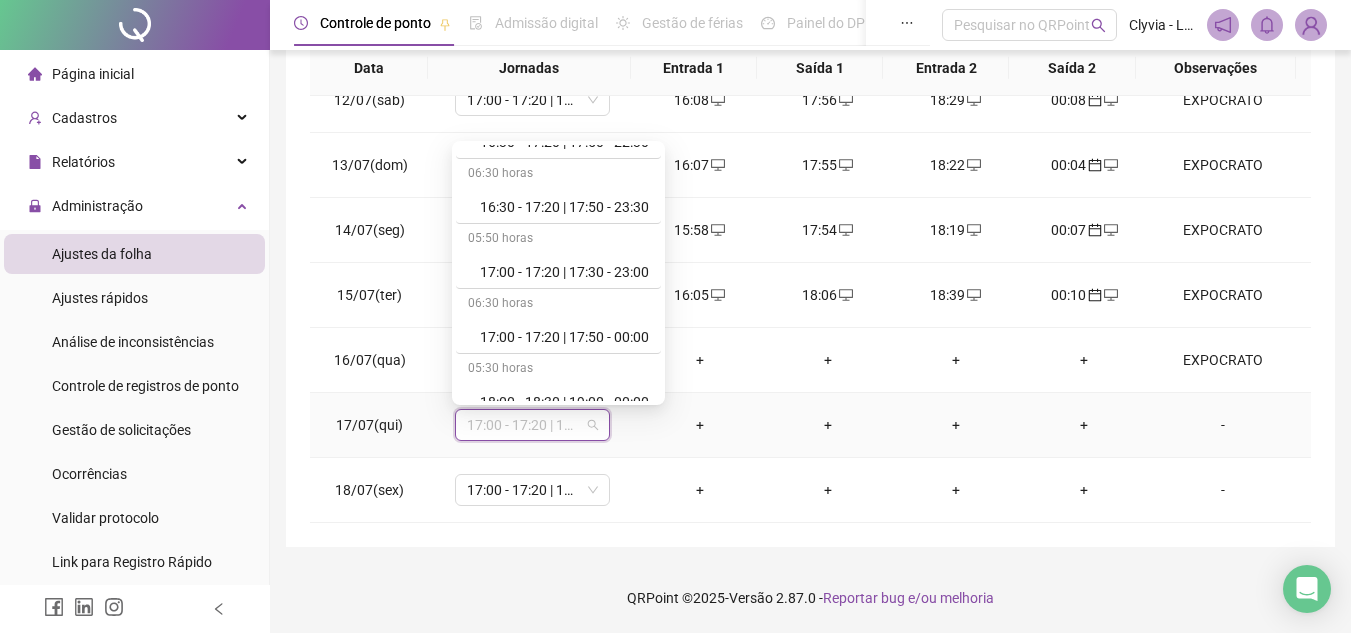 scroll, scrollTop: 1120, scrollLeft: 0, axis: vertical 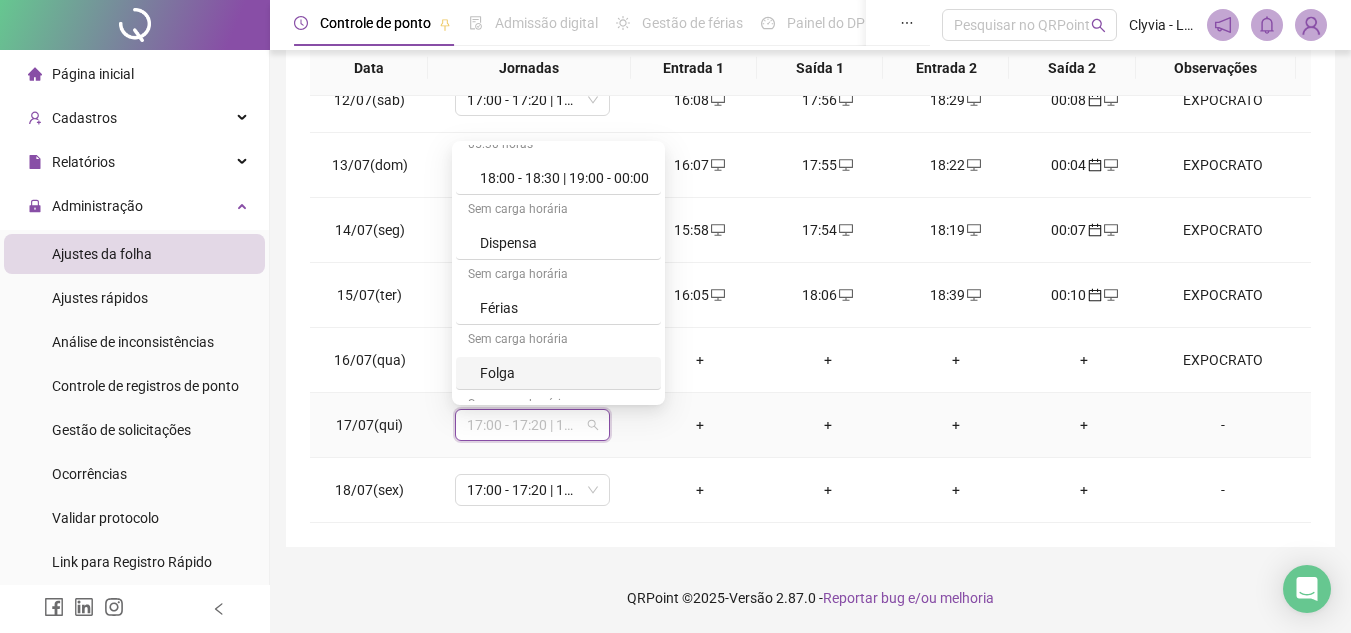 click on "Folga" at bounding box center [564, 373] 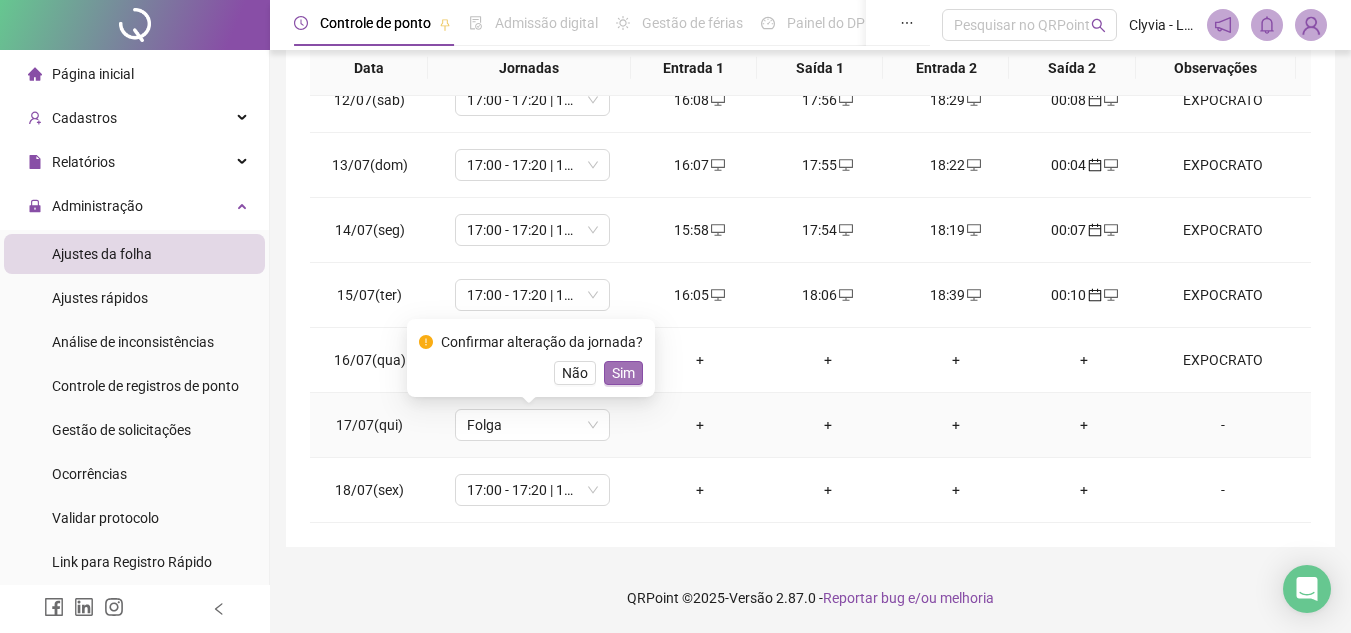 click on "Sim" at bounding box center [623, 373] 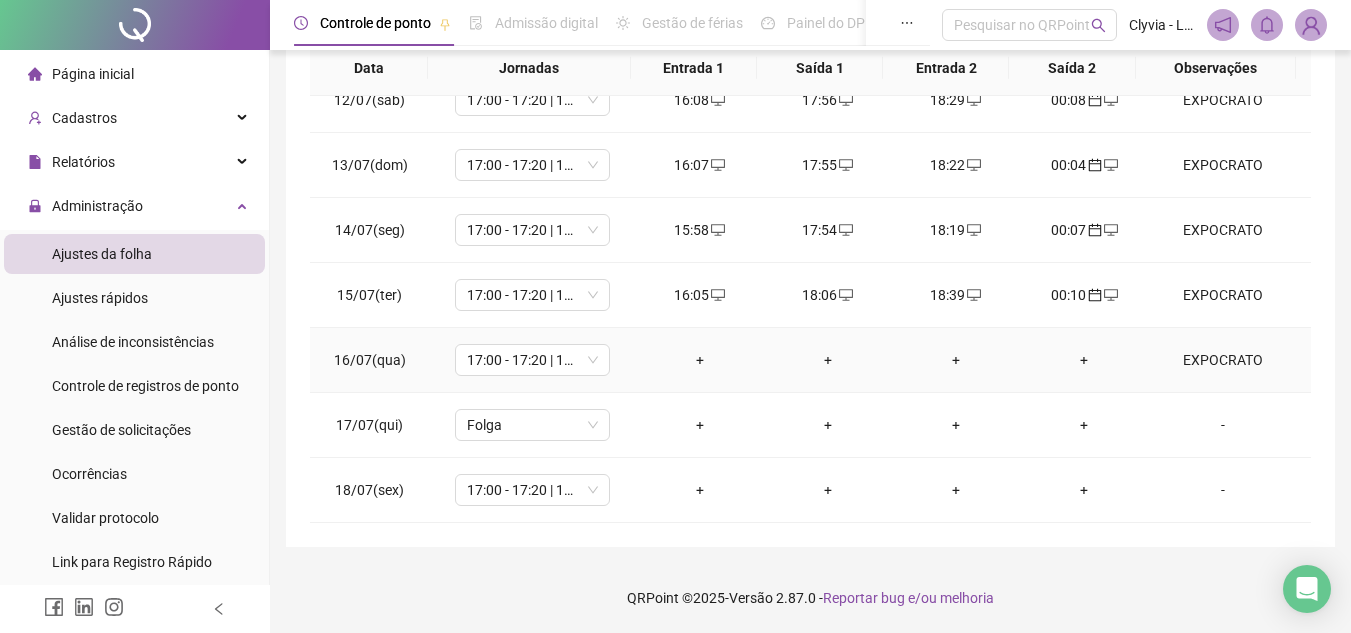 click on "+" at bounding box center [700, 360] 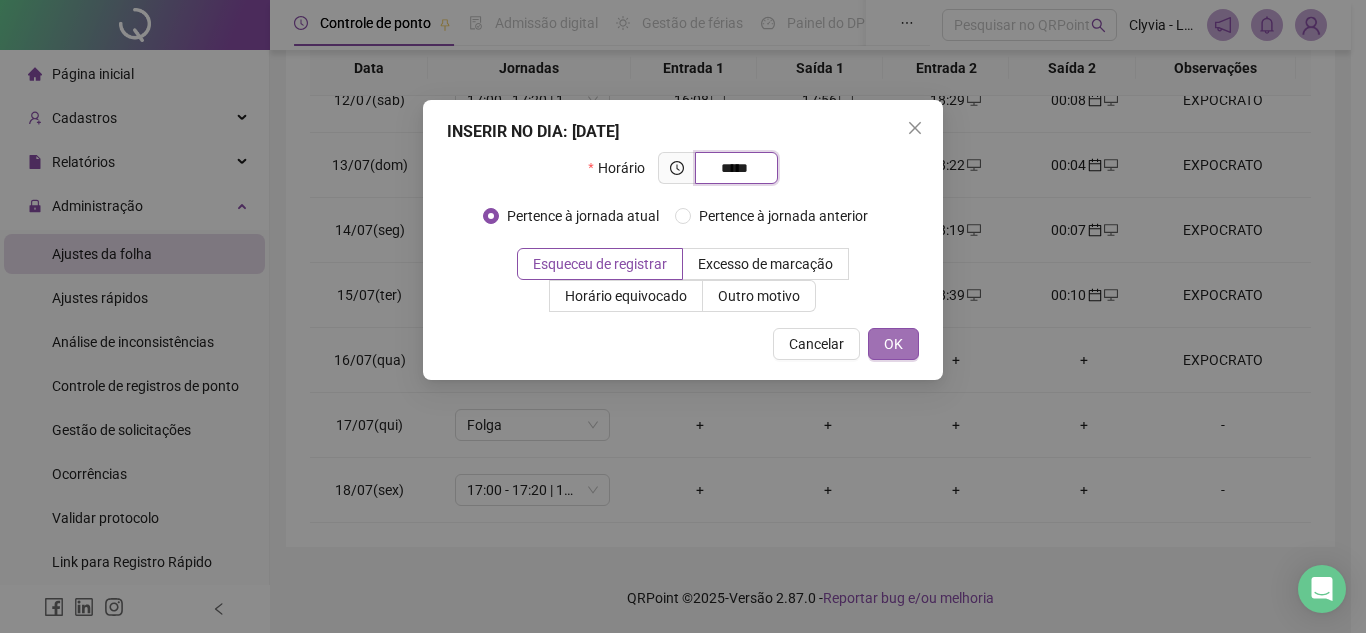 type on "*****" 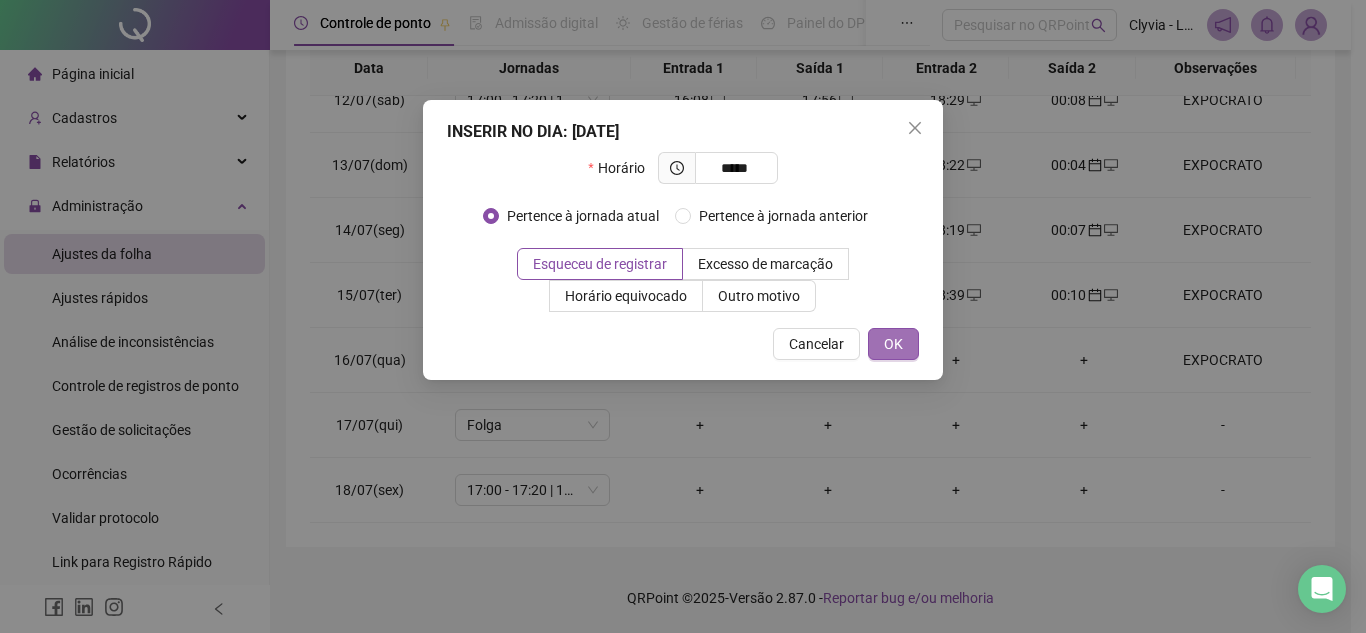 click on "OK" at bounding box center (893, 344) 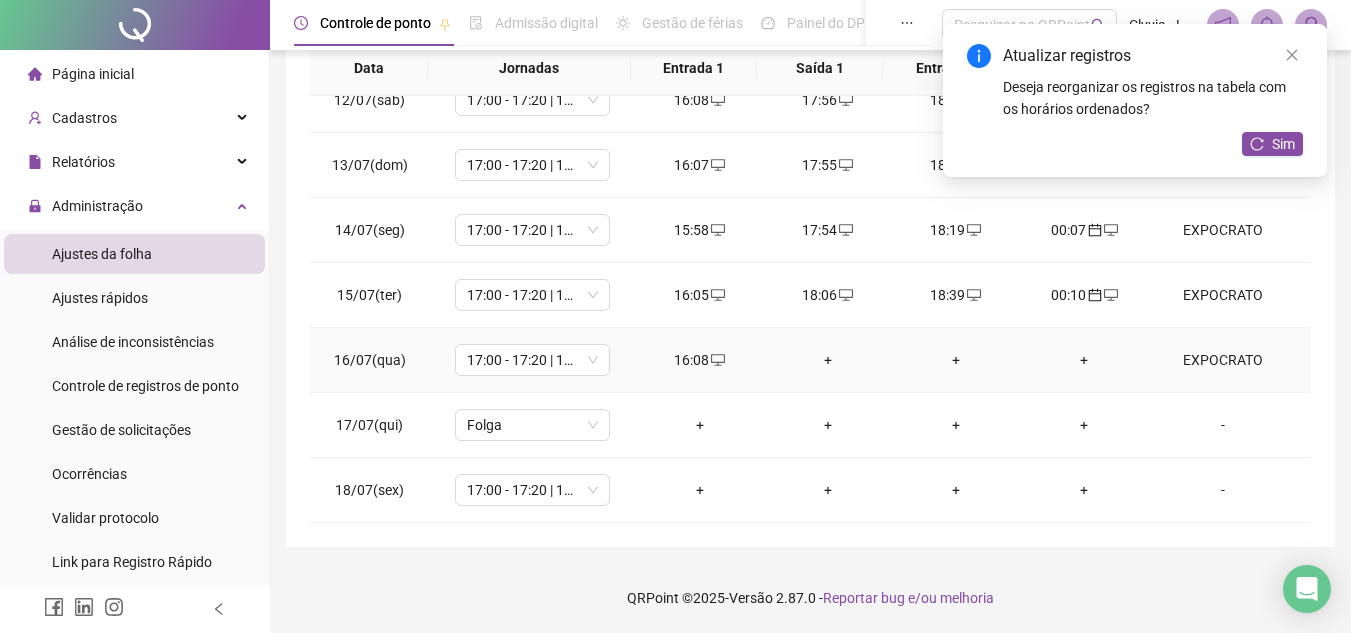 click on "+" at bounding box center (1084, 360) 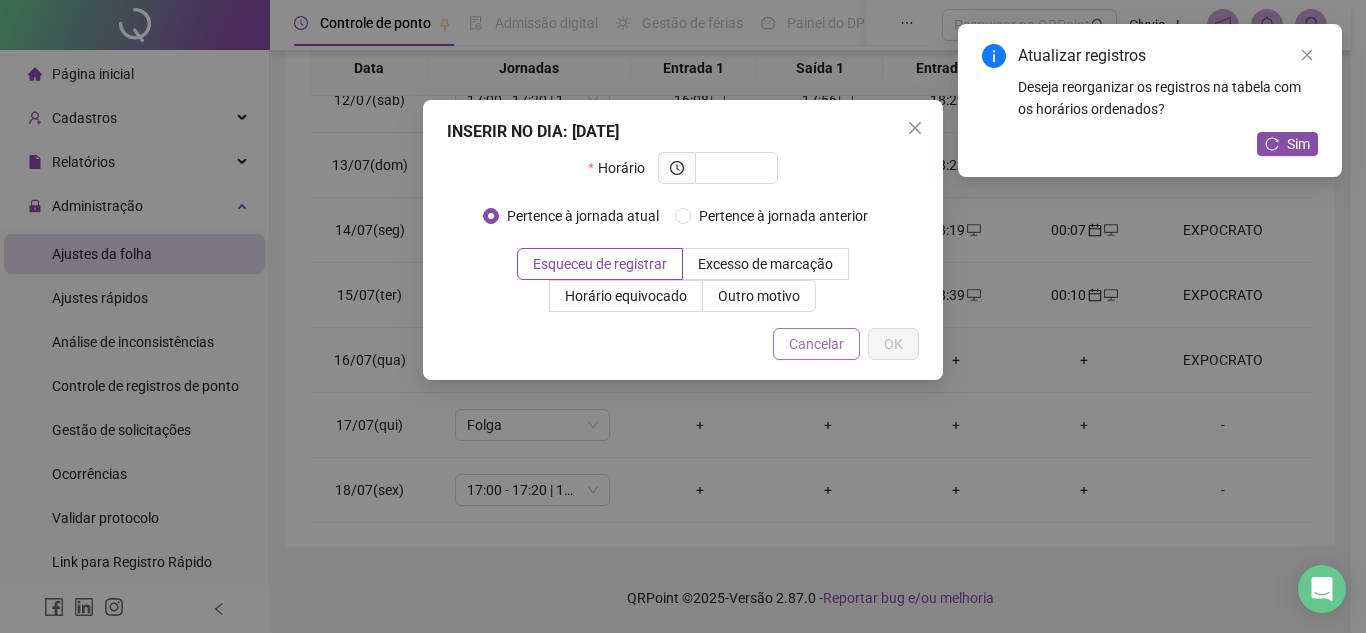 click on "Cancelar" at bounding box center [816, 344] 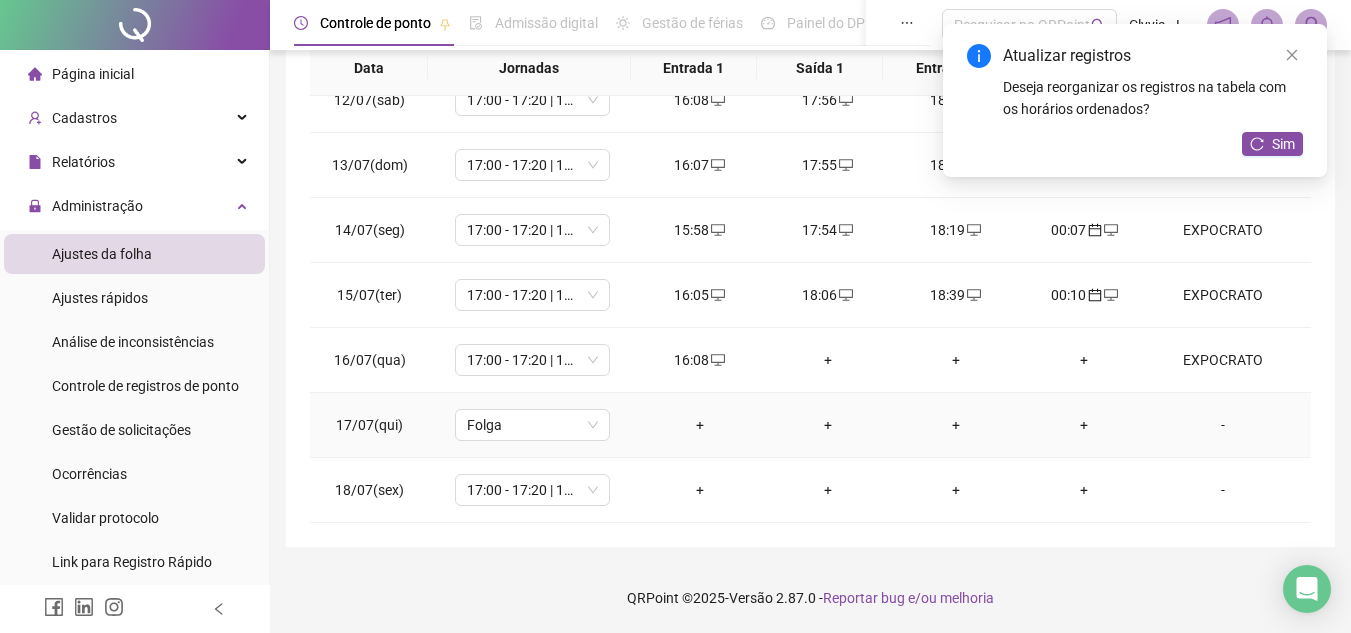 click on "+" at bounding box center (700, 425) 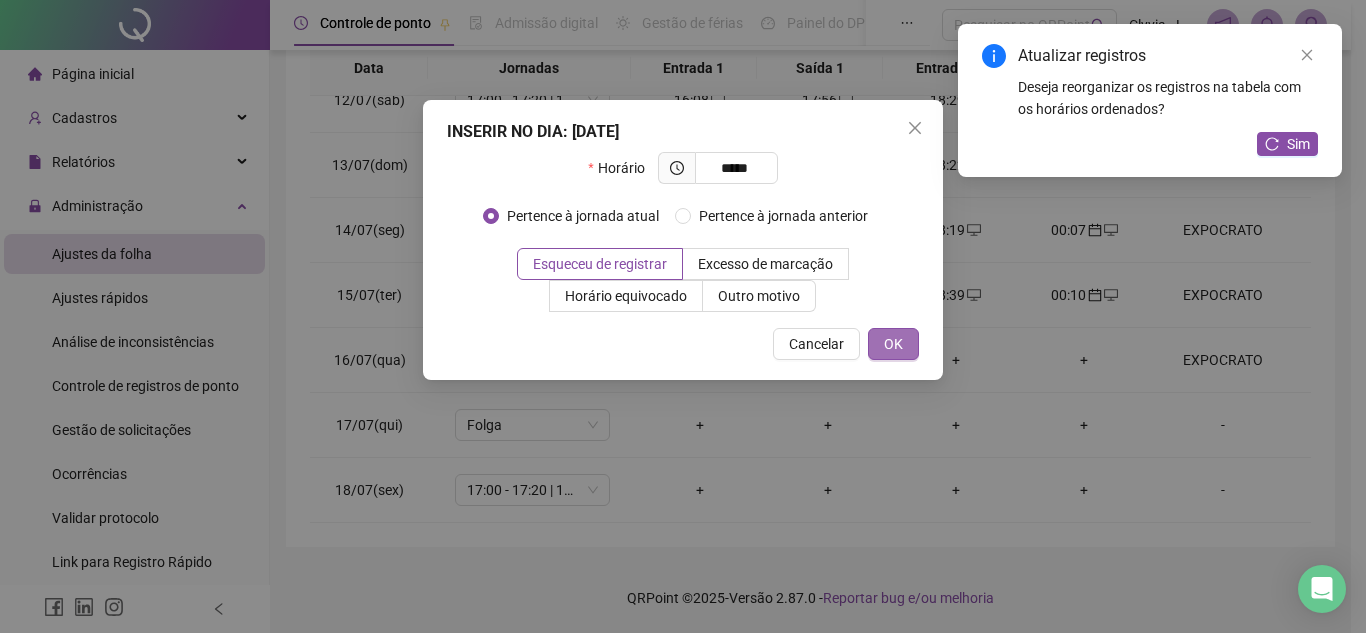 type on "*****" 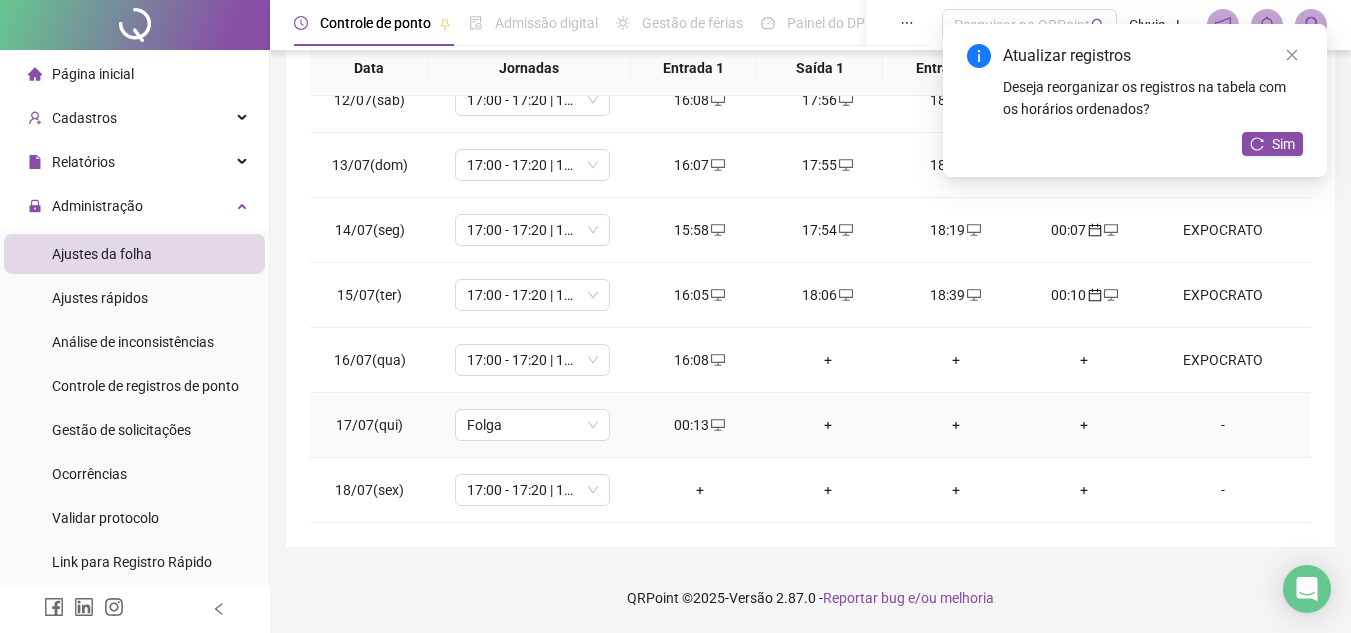 click on "00:13" at bounding box center (700, 425) 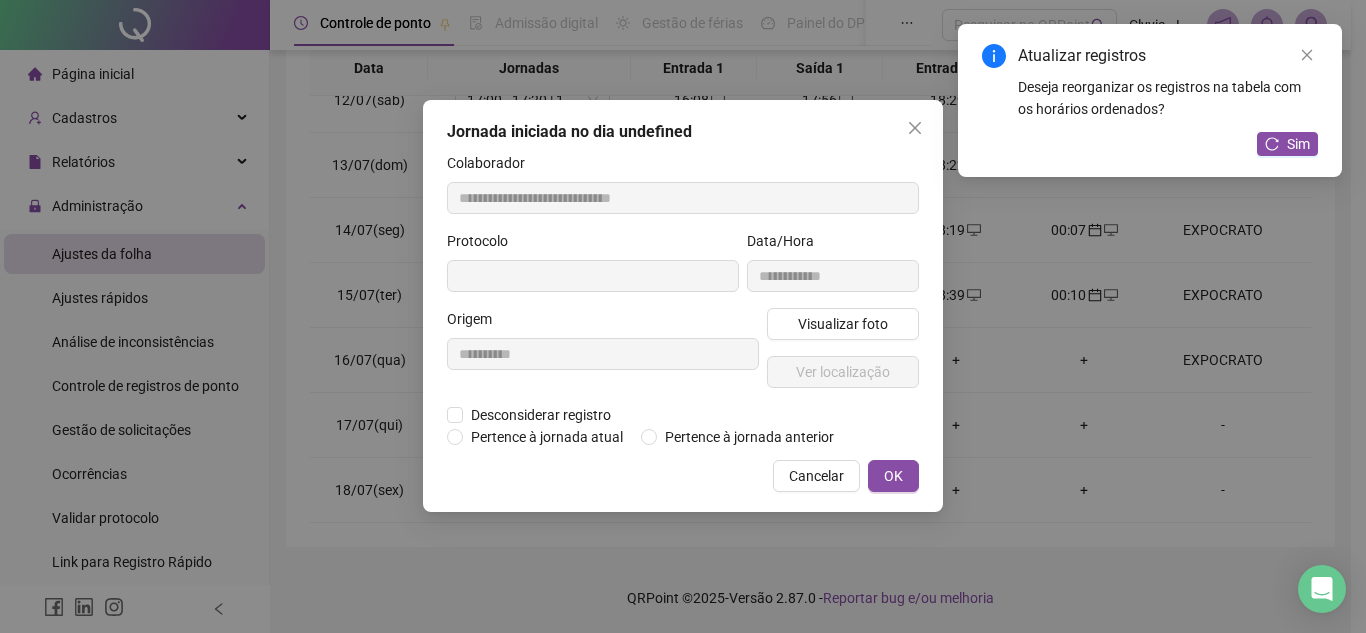 type on "**********" 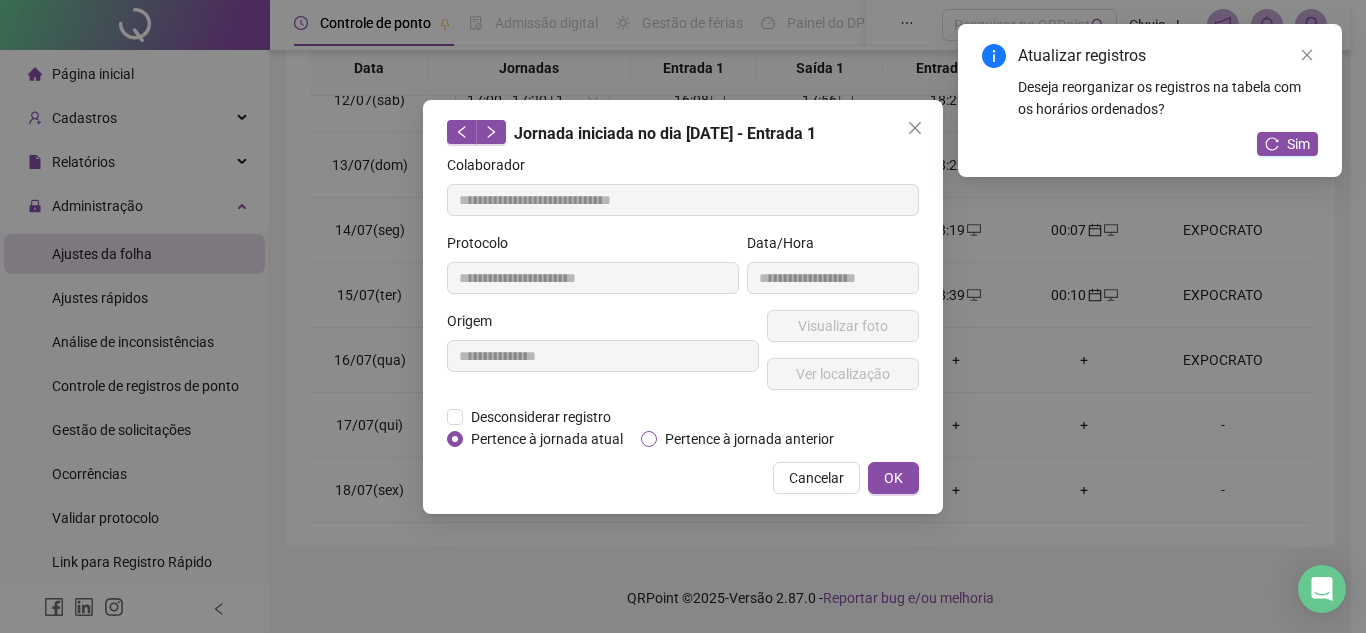 click on "Pertence à jornada anterior" at bounding box center (749, 439) 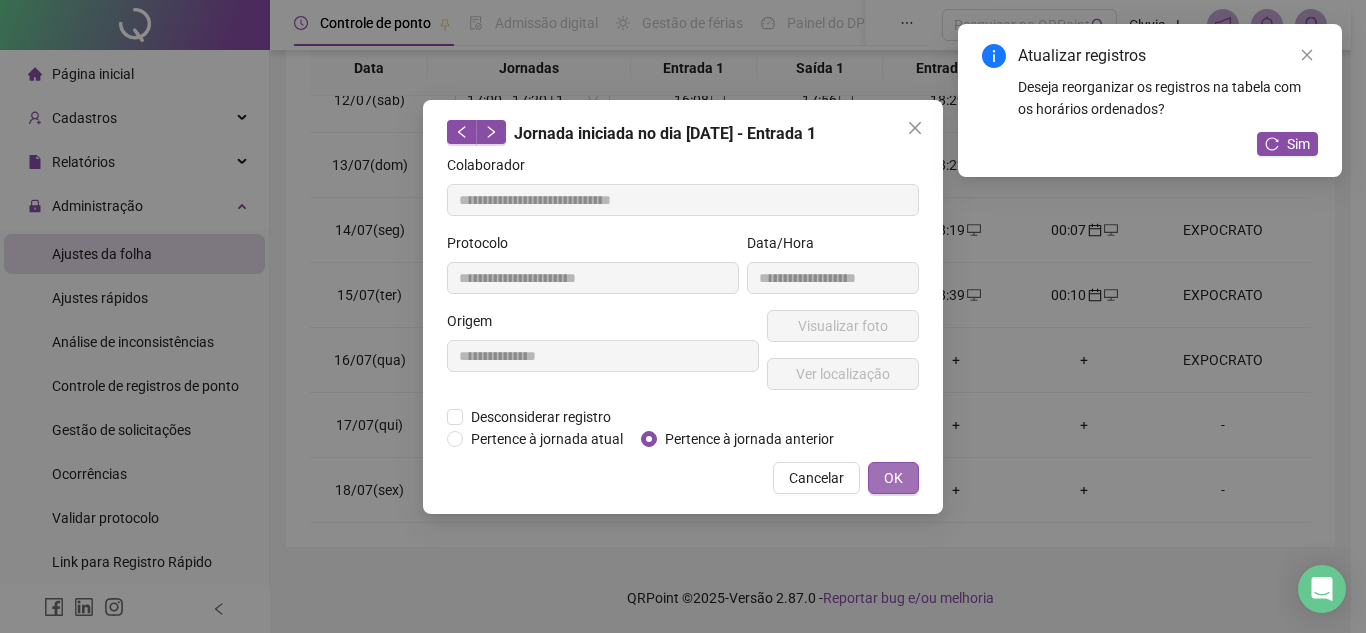 click on "OK" at bounding box center [893, 478] 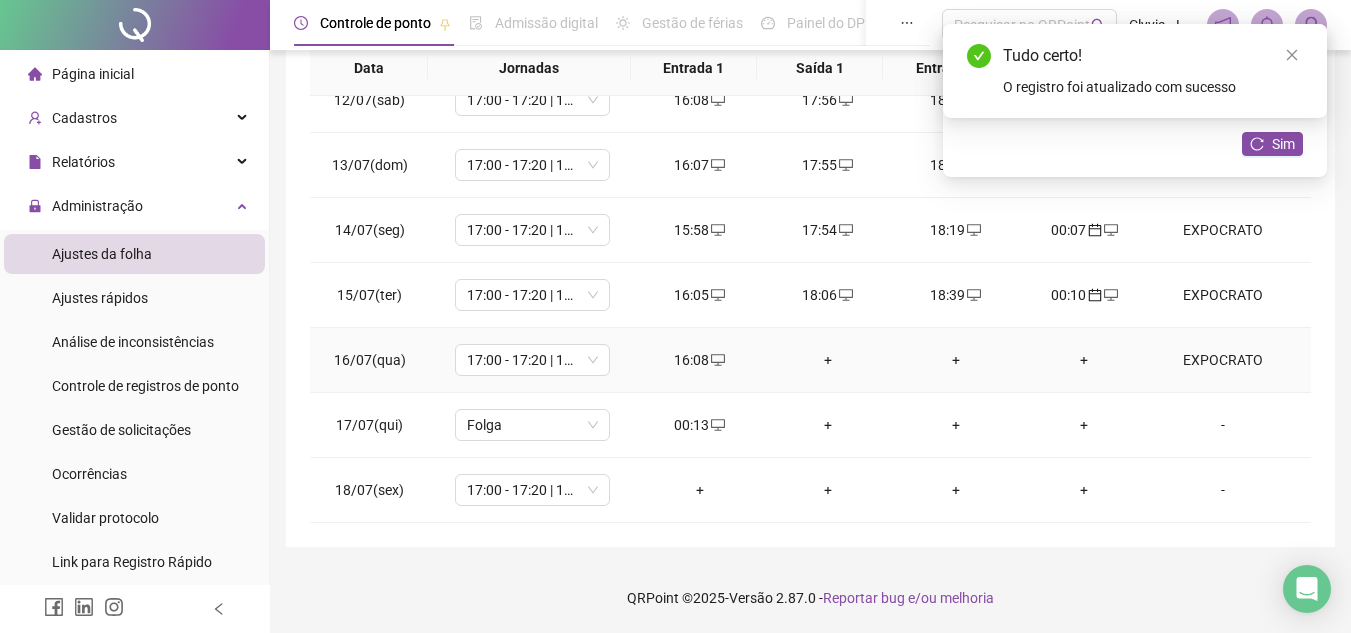 click on "+" at bounding box center [828, 360] 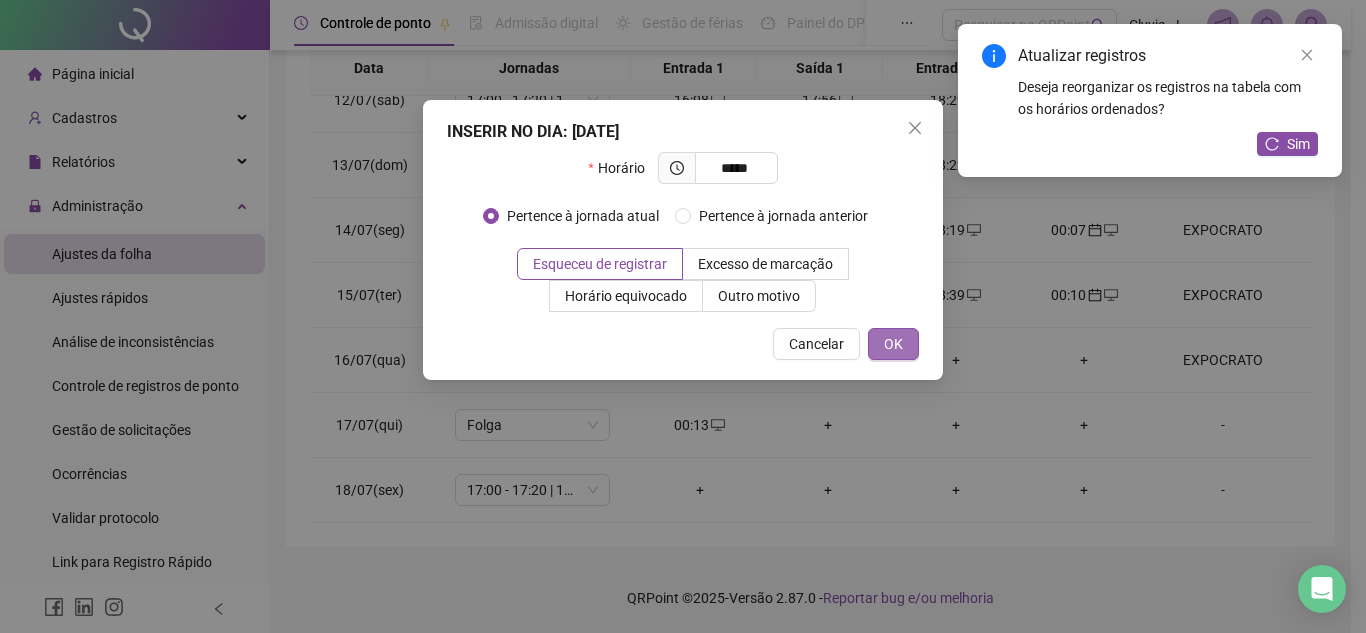 type on "*****" 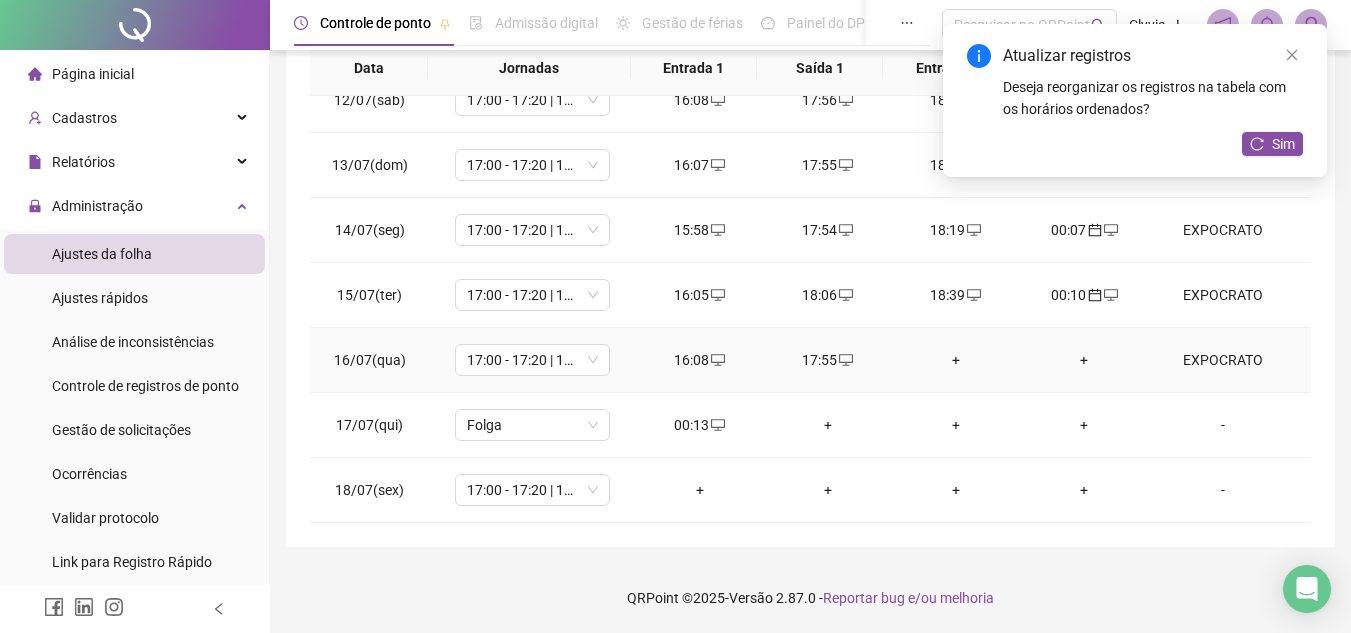 click on "+" at bounding box center (956, 360) 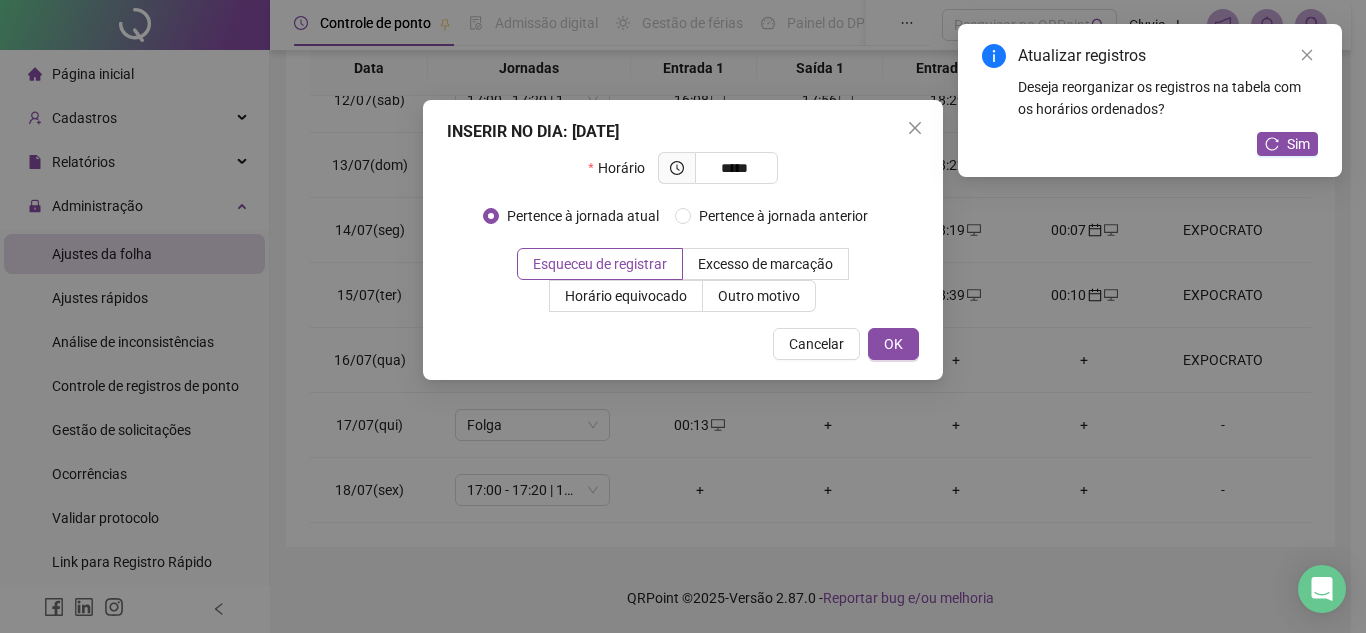type on "*****" 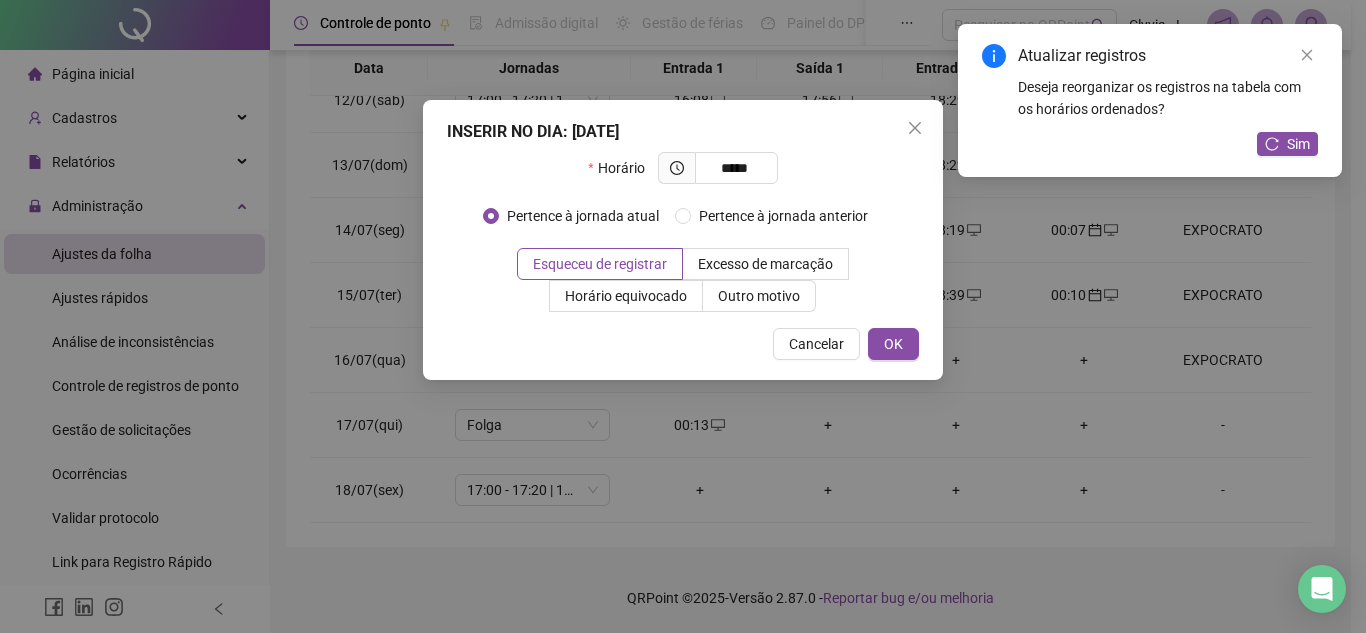 click on "INSERIR NO DIA :   16/07/2025 Horário ***** Pertence à jornada atual Pertence à jornada anterior Esqueceu de registrar Excesso de marcação Horário equivocado Outro motivo Motivo Cancelar OK" at bounding box center (683, 240) 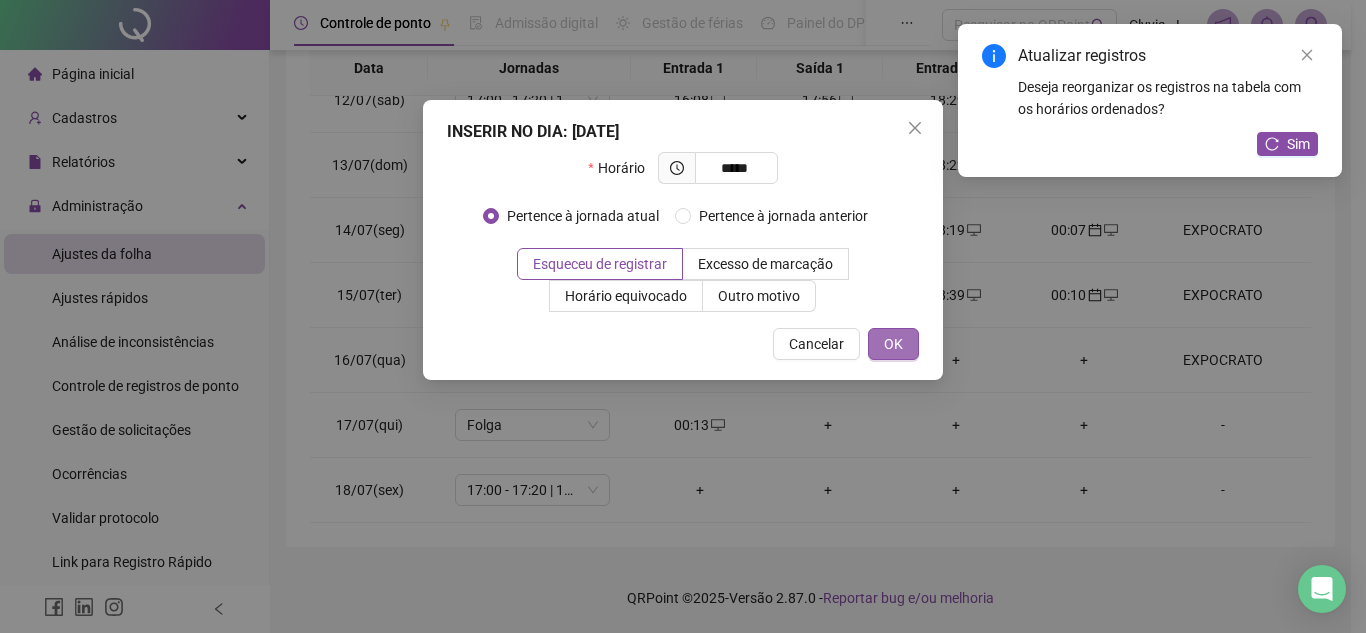 click on "OK" at bounding box center (893, 344) 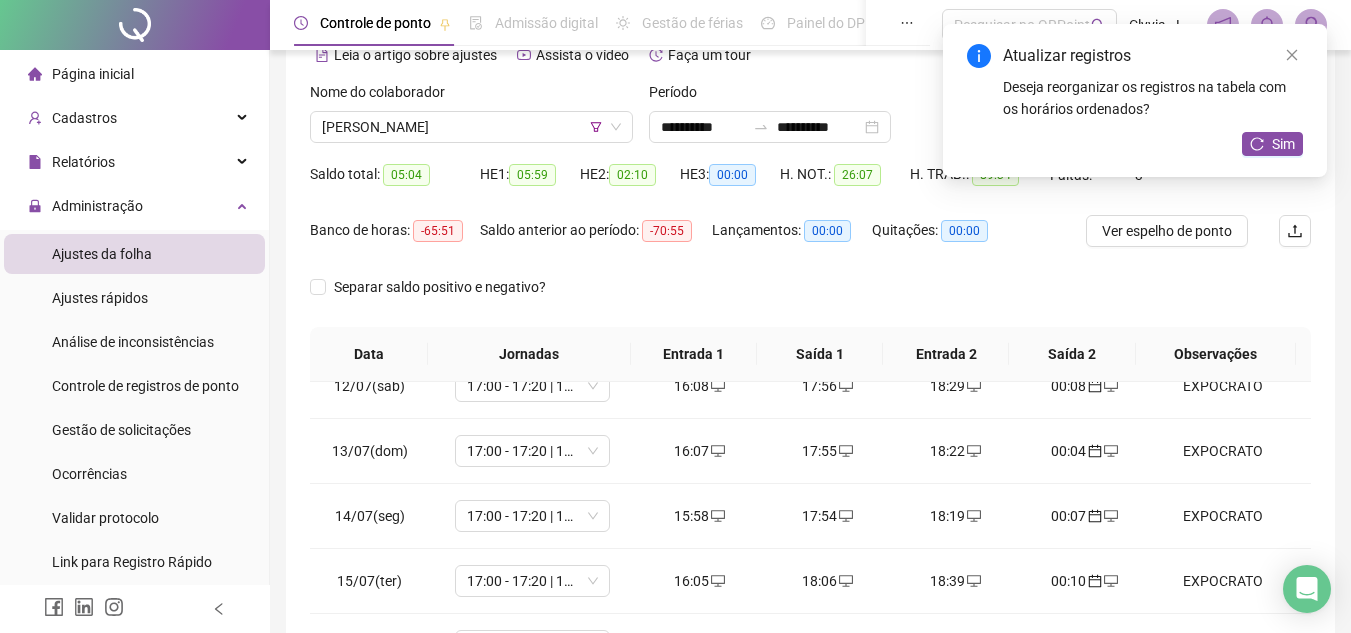 scroll, scrollTop: 94, scrollLeft: 0, axis: vertical 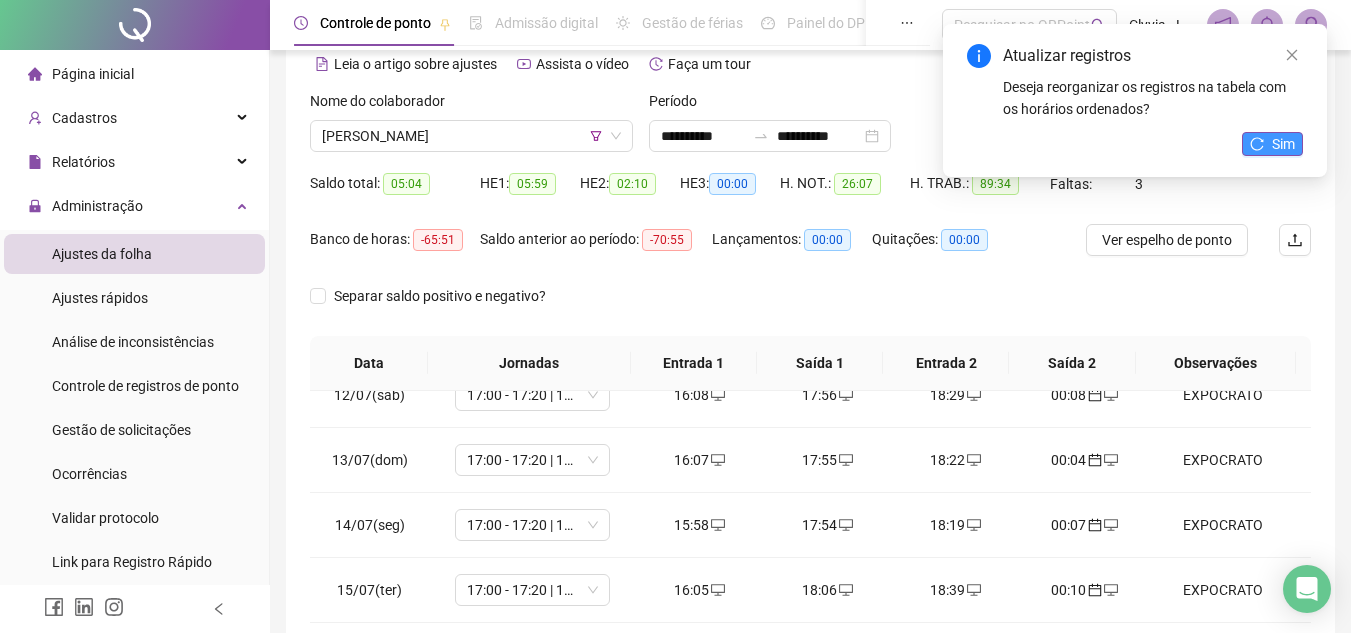 click on "Sim" at bounding box center [1283, 144] 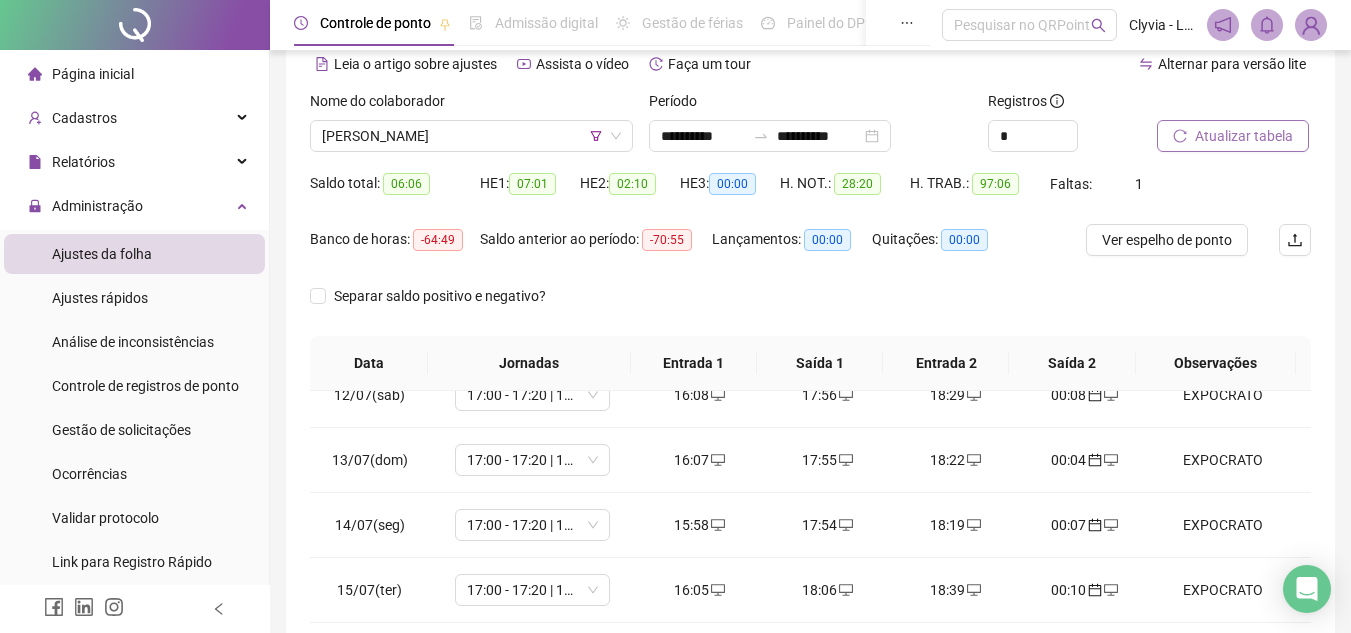 click on "Atualizar tabela" at bounding box center [1244, 136] 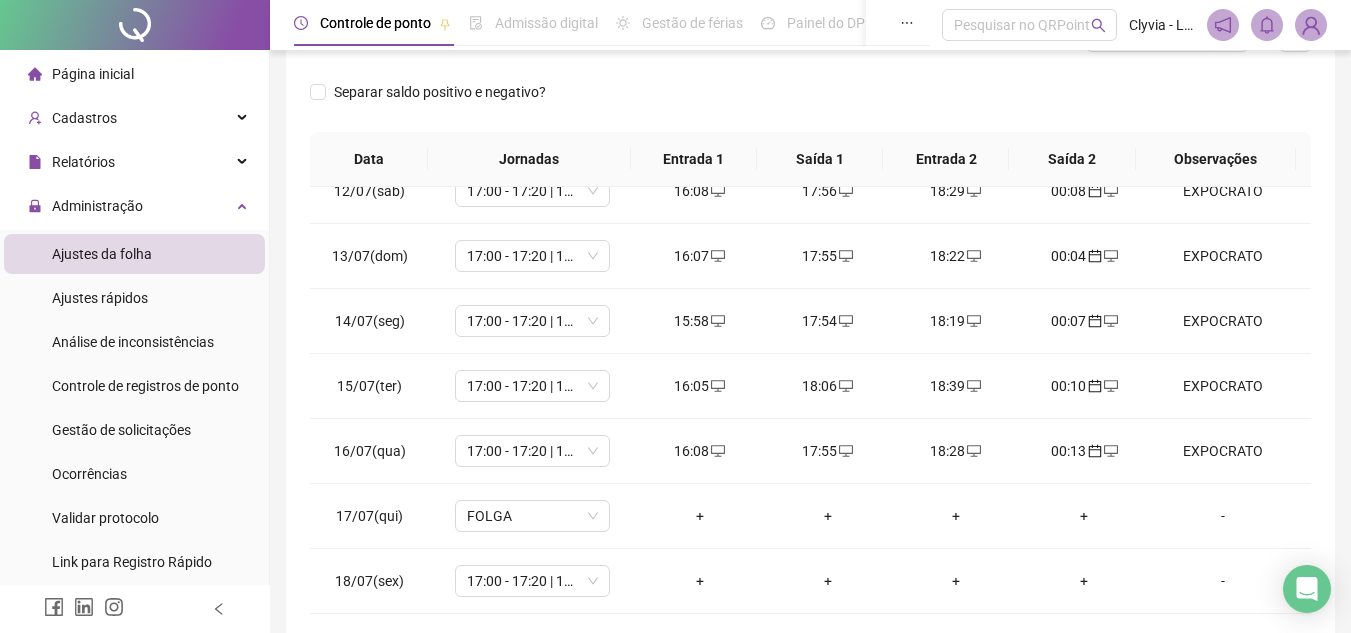 scroll, scrollTop: 0, scrollLeft: 0, axis: both 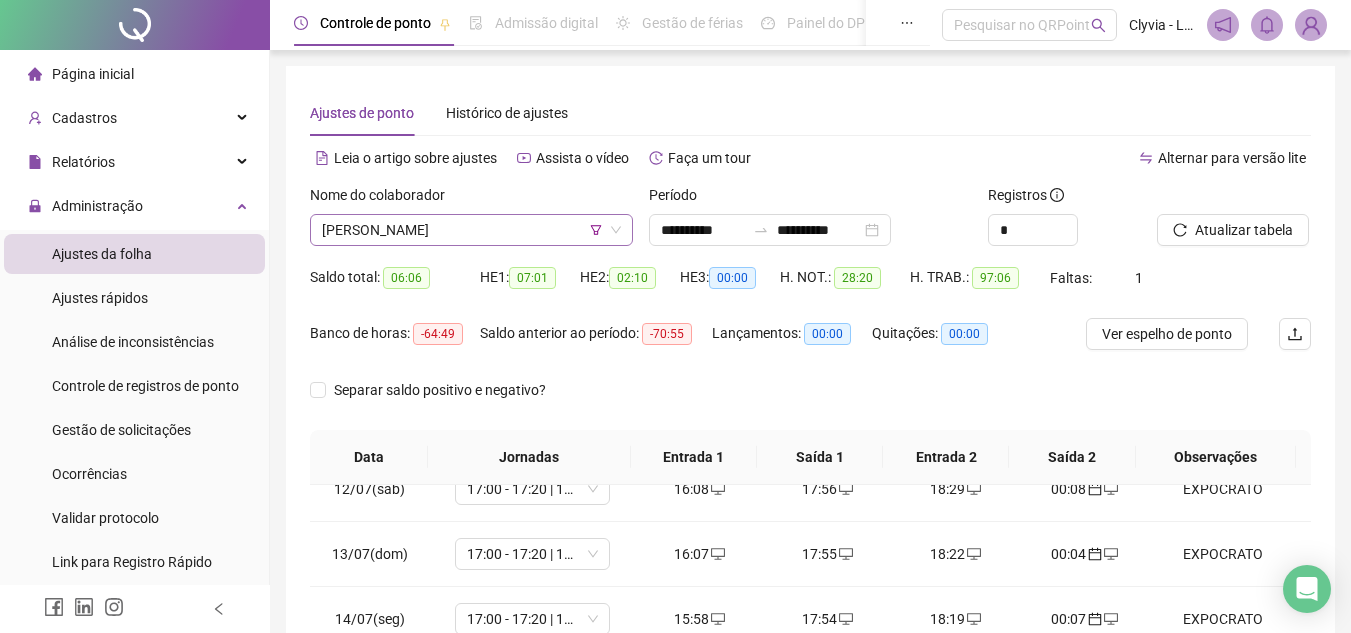 click on "JOÃO MARCELLO LAVAREDA FREITAS" at bounding box center (471, 230) 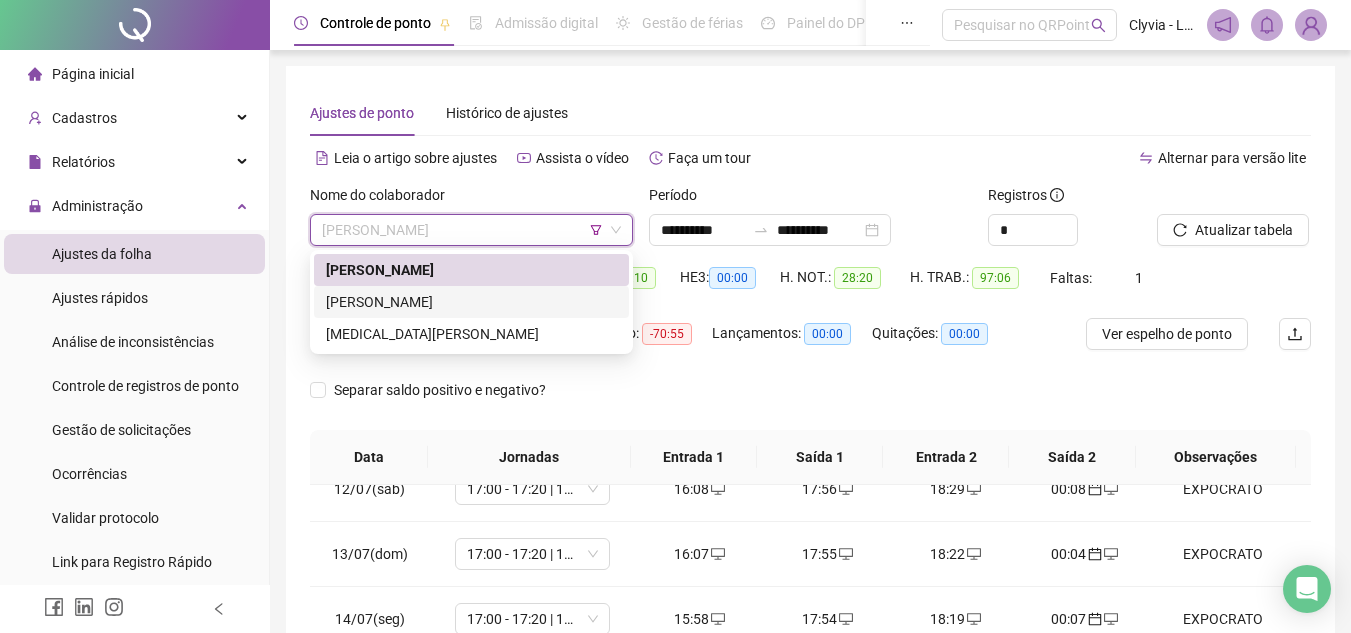 click on "[PERSON_NAME]" at bounding box center (471, 302) 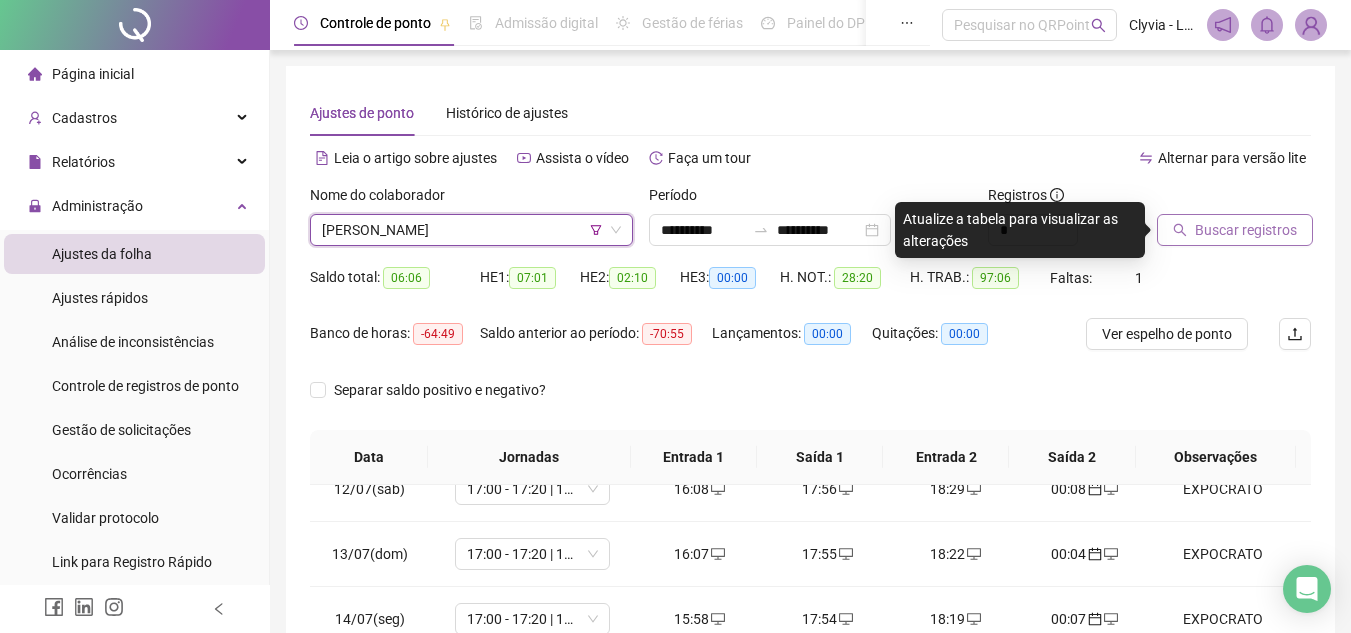 click on "Buscar registros" at bounding box center (1246, 230) 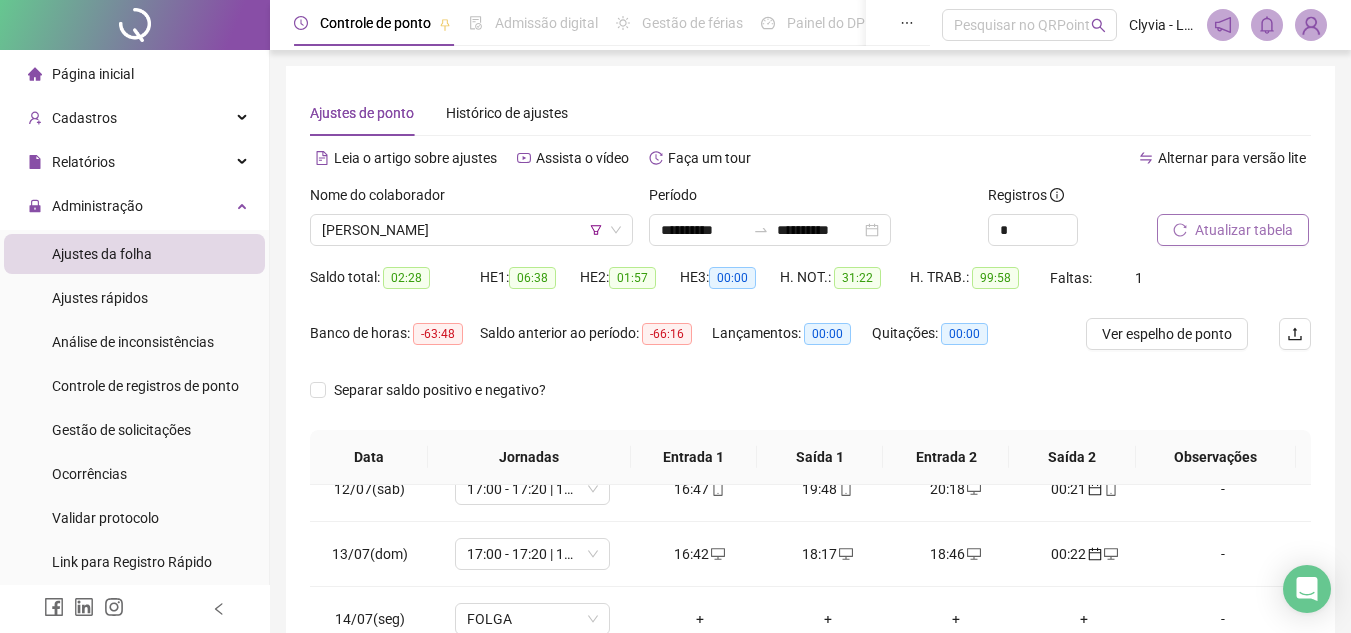 scroll, scrollTop: 389, scrollLeft: 0, axis: vertical 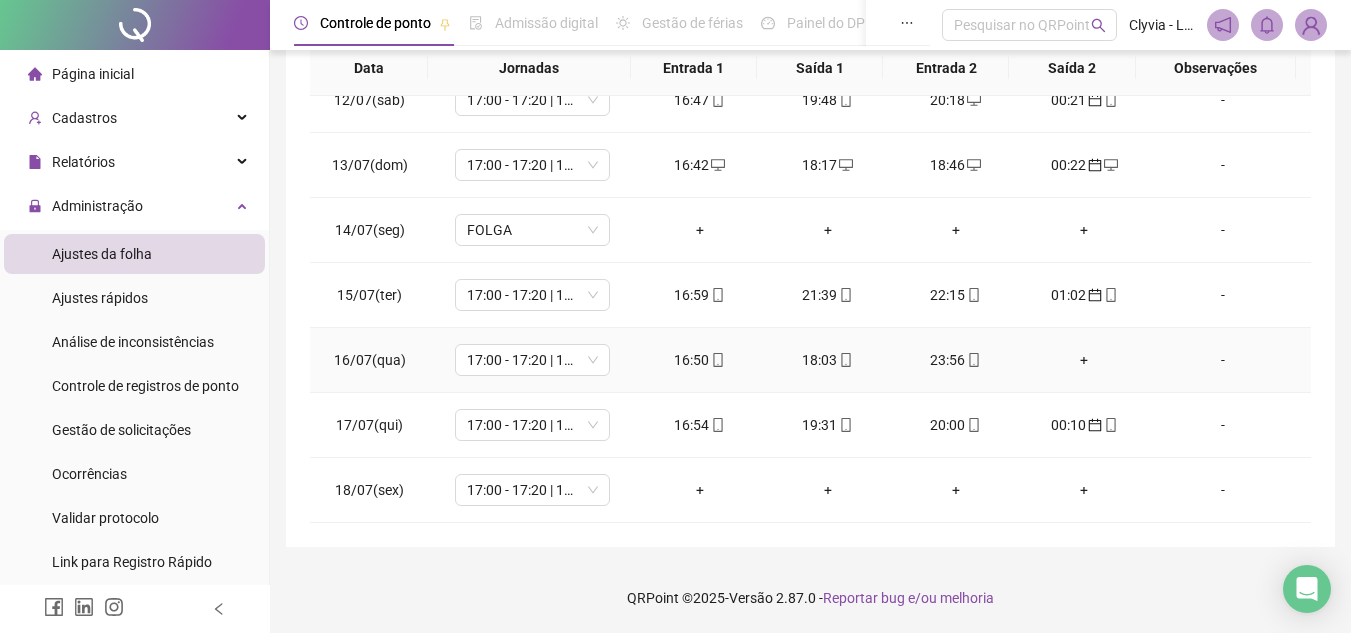 click on "+" at bounding box center [1084, 360] 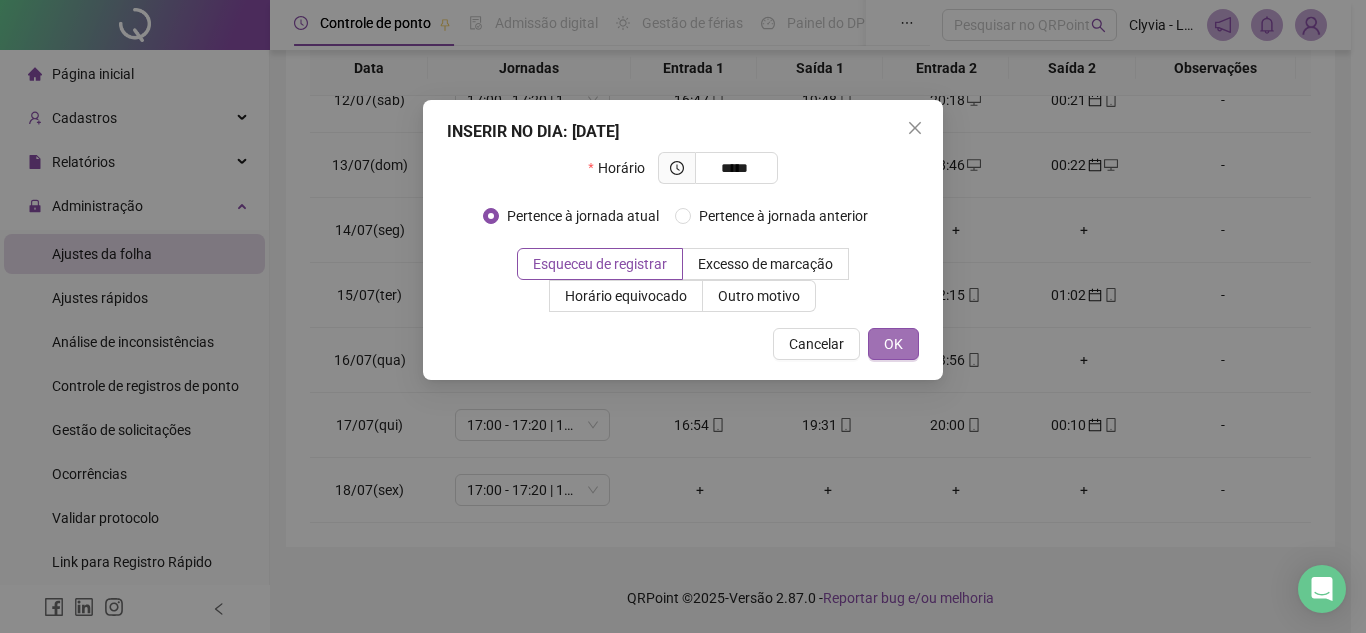 type on "*****" 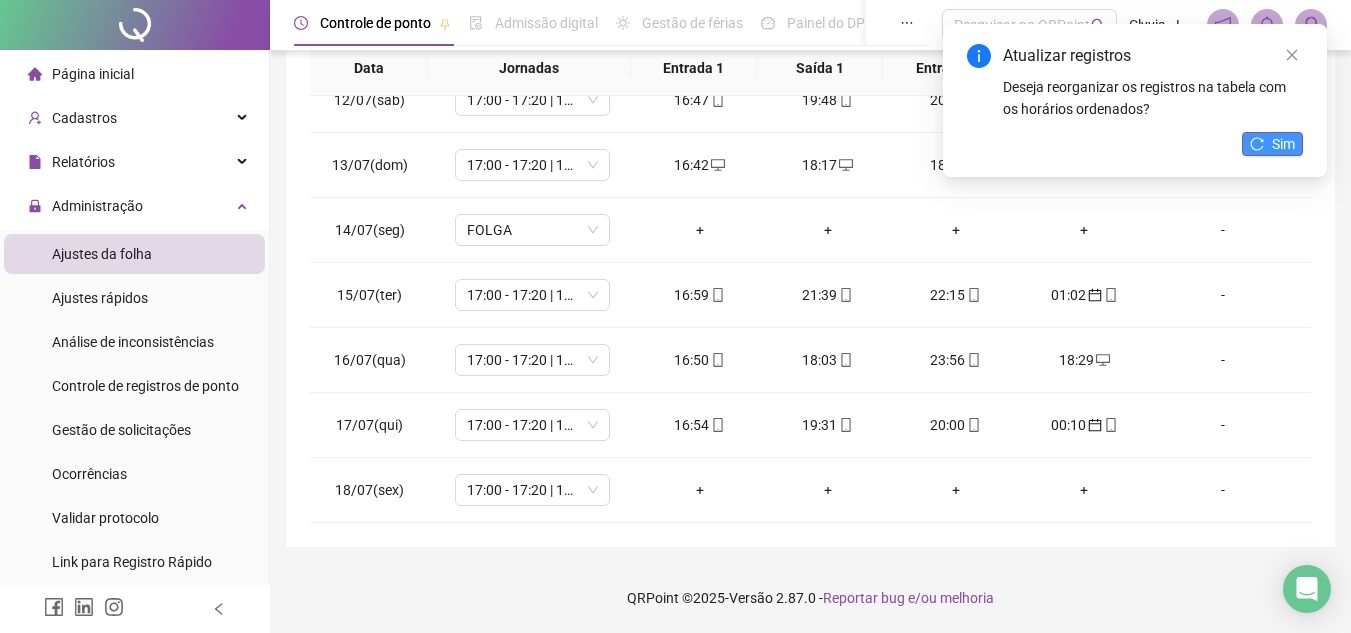 click on "Sim" at bounding box center [1283, 144] 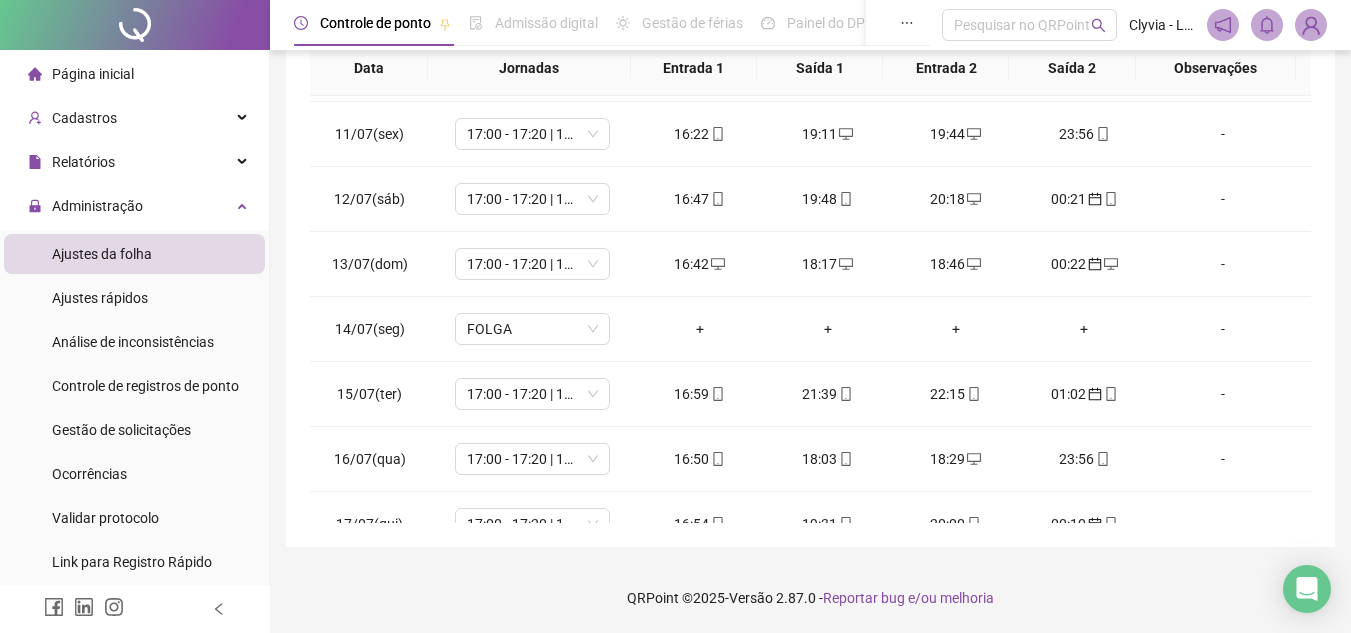scroll, scrollTop: 743, scrollLeft: 0, axis: vertical 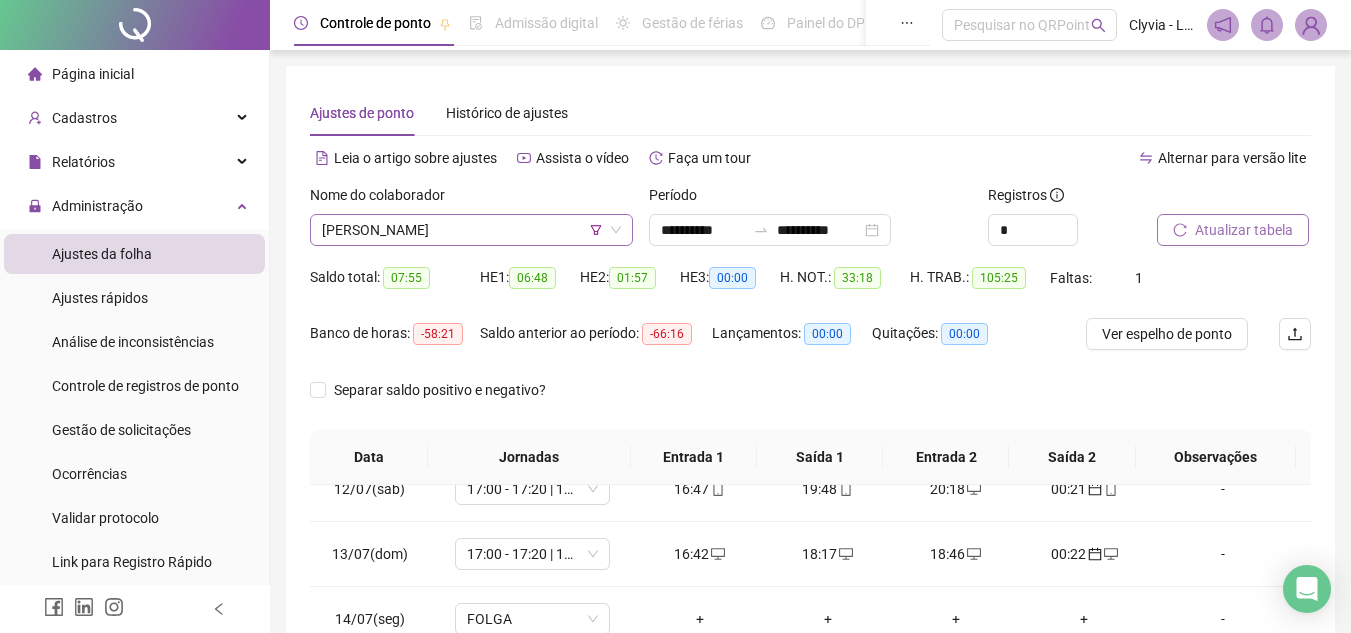 click on "[PERSON_NAME]" at bounding box center [471, 230] 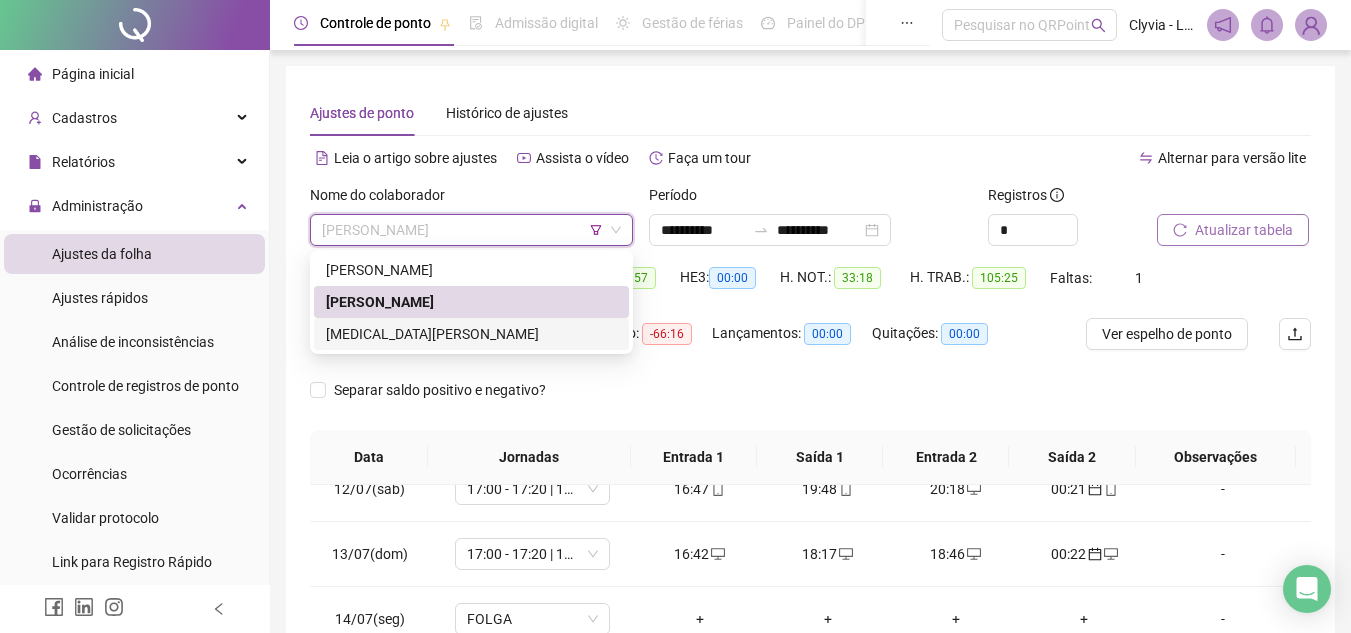 click on "[MEDICAL_DATA][PERSON_NAME]" at bounding box center (471, 334) 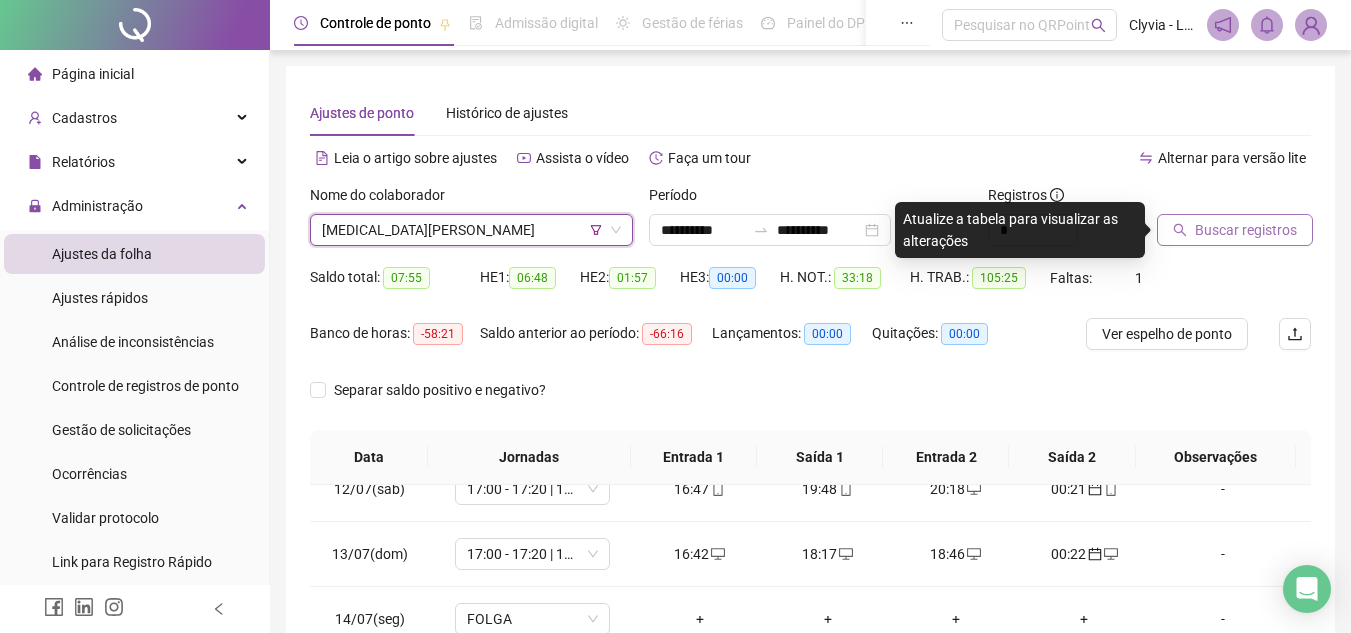 click on "Buscar registros" at bounding box center (1246, 230) 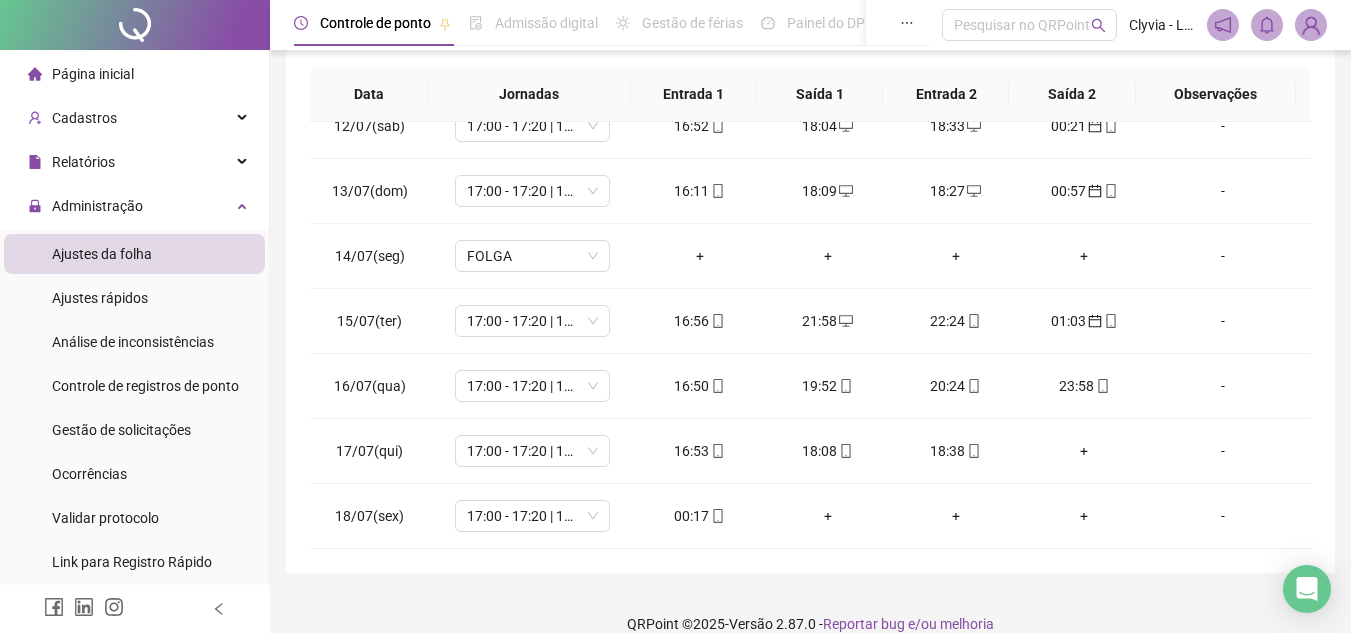 scroll, scrollTop: 372, scrollLeft: 0, axis: vertical 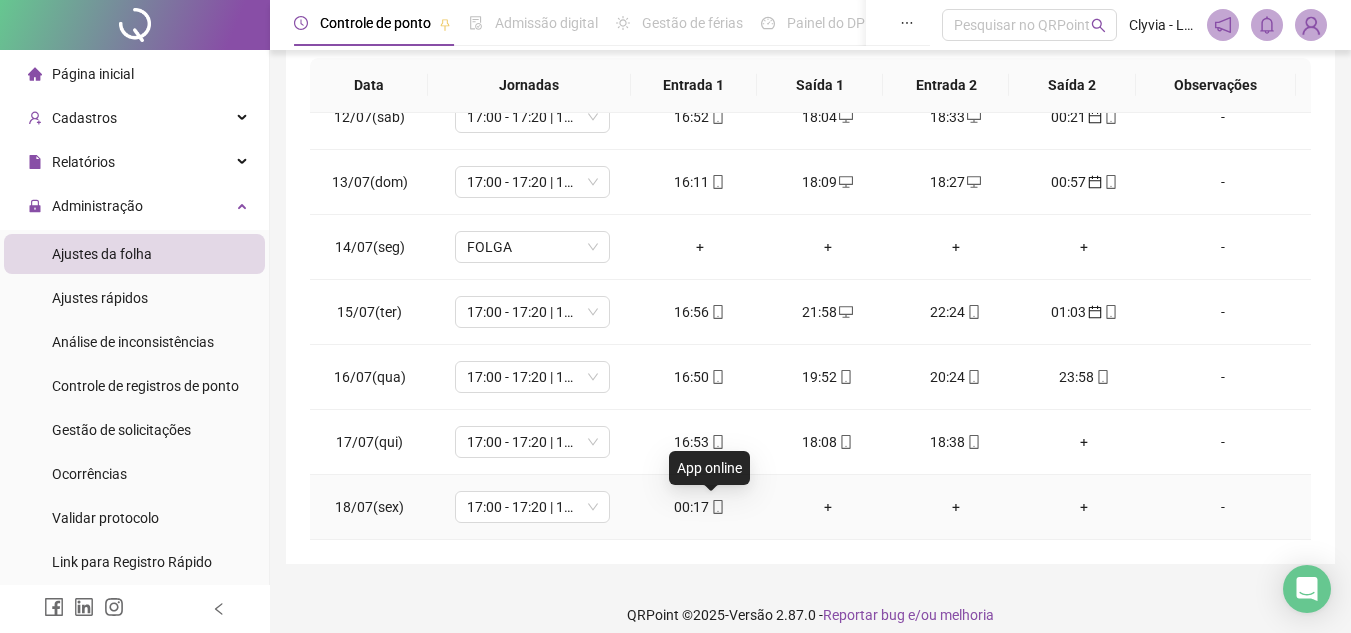 click 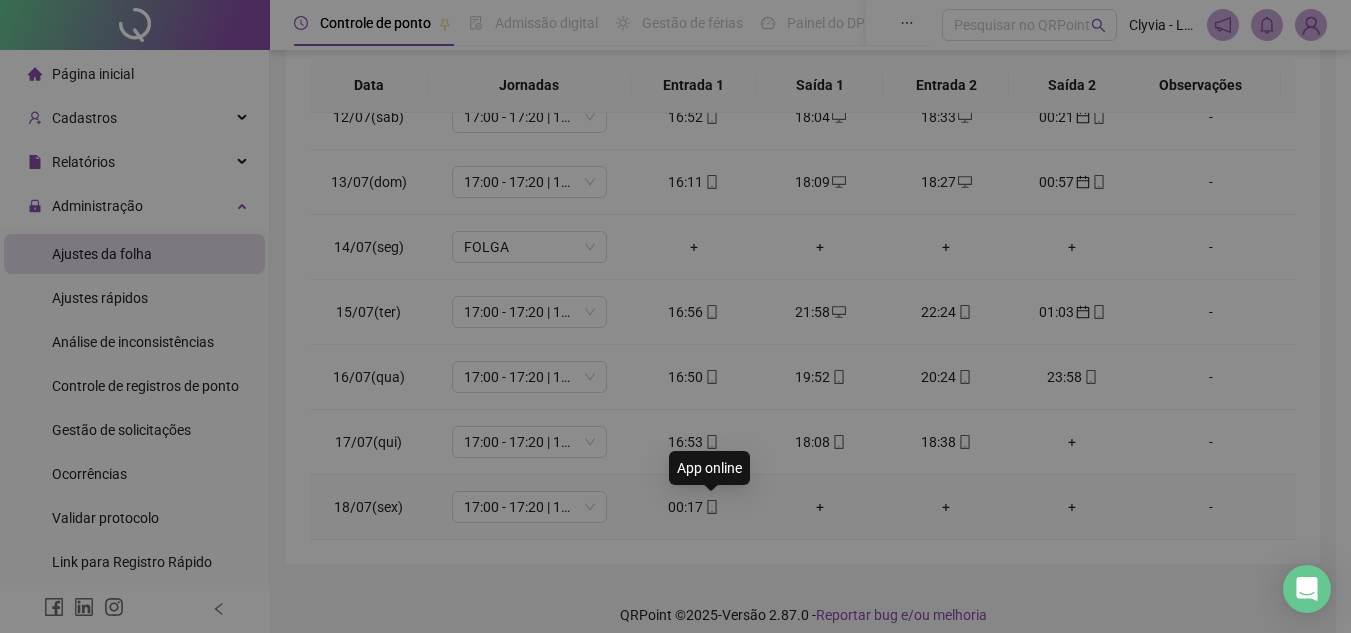 type on "**********" 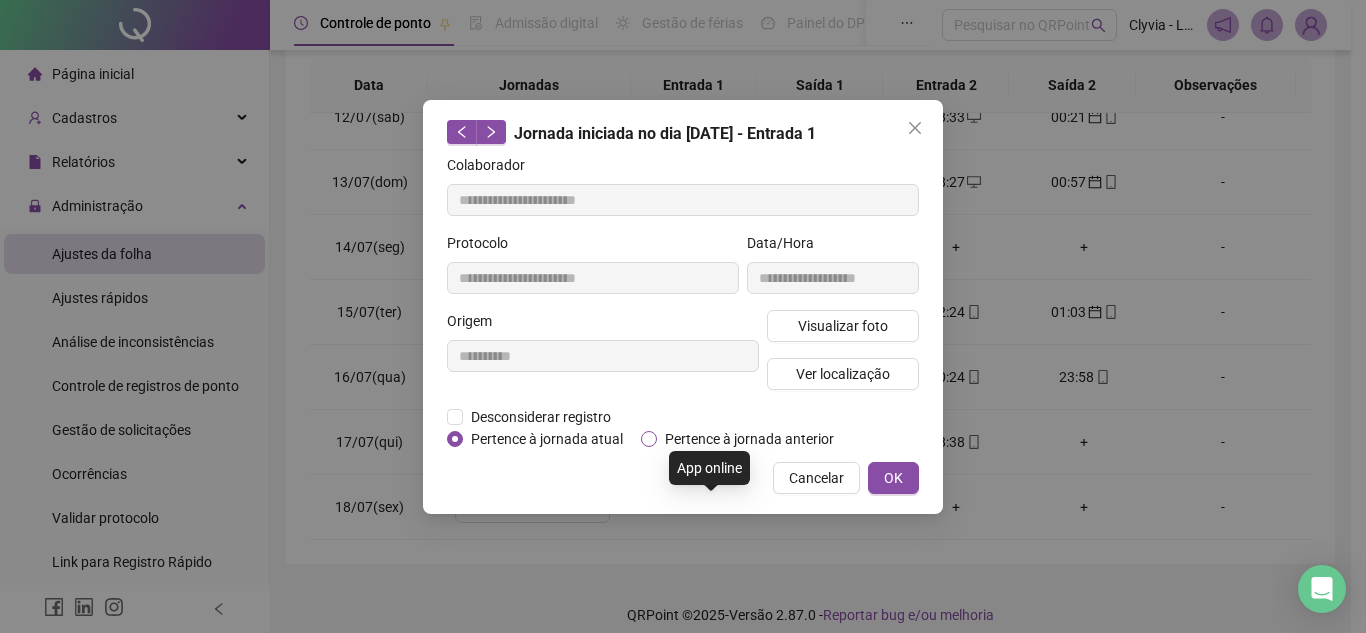 click on "Pertence à jornada anterior" at bounding box center (749, 439) 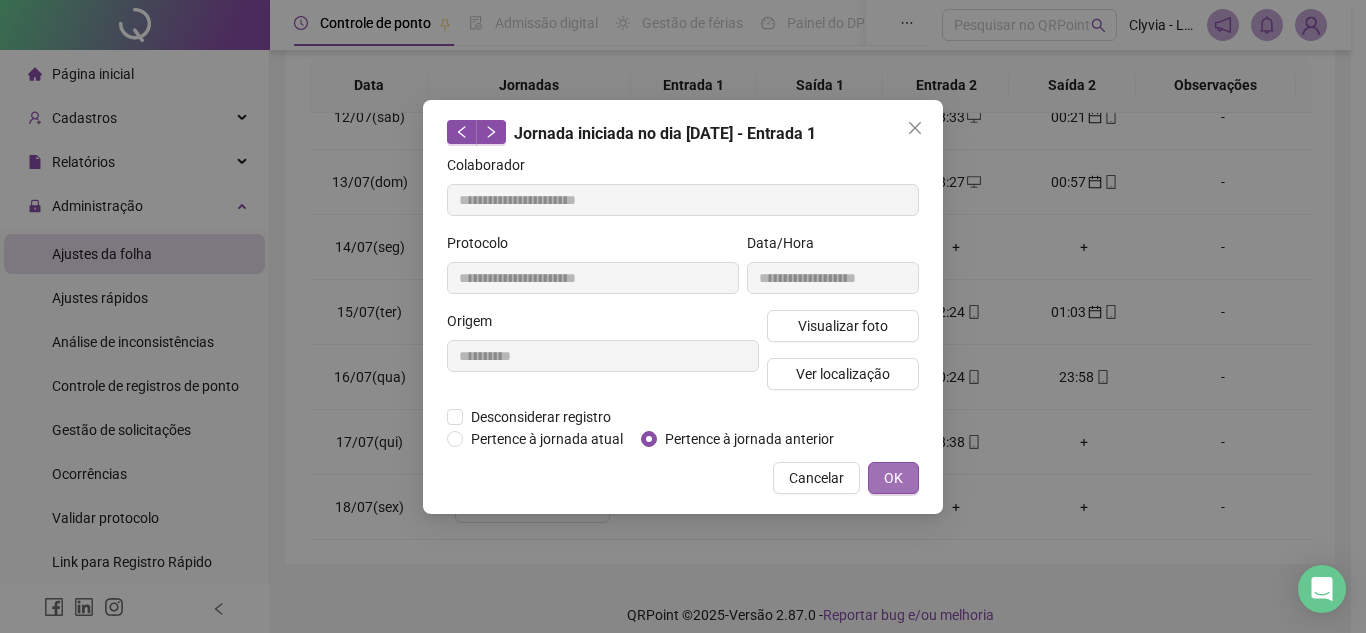 click on "OK" at bounding box center [893, 478] 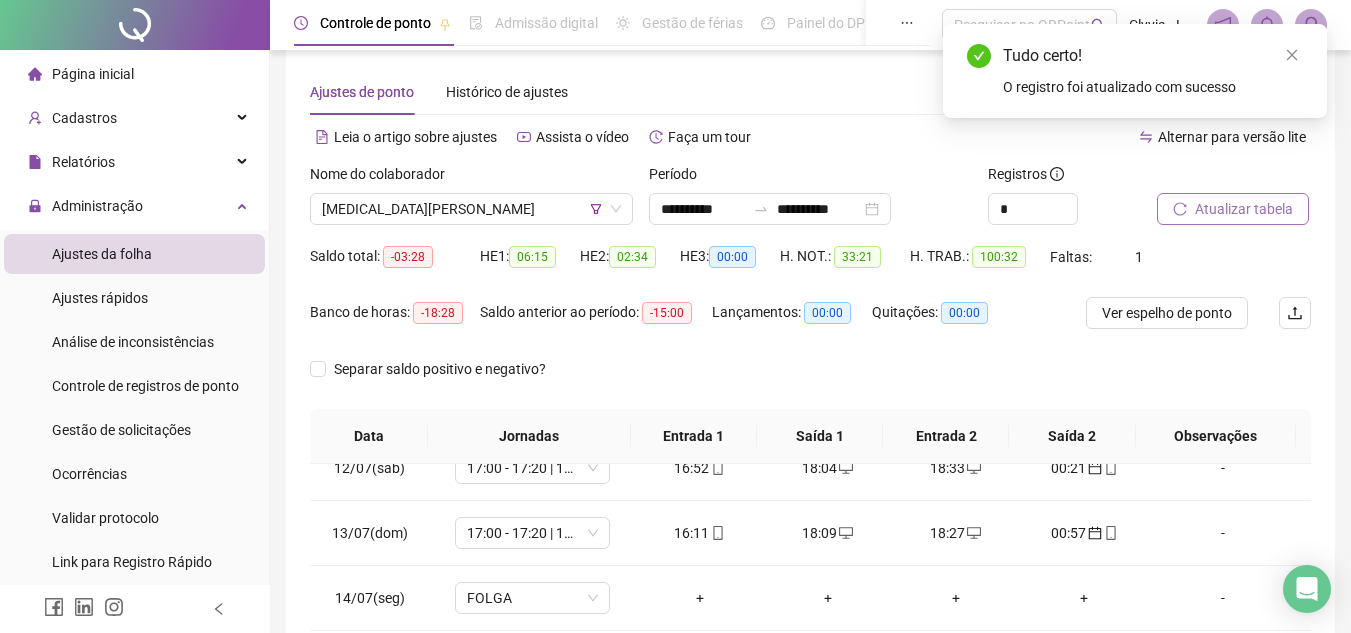 scroll, scrollTop: 0, scrollLeft: 0, axis: both 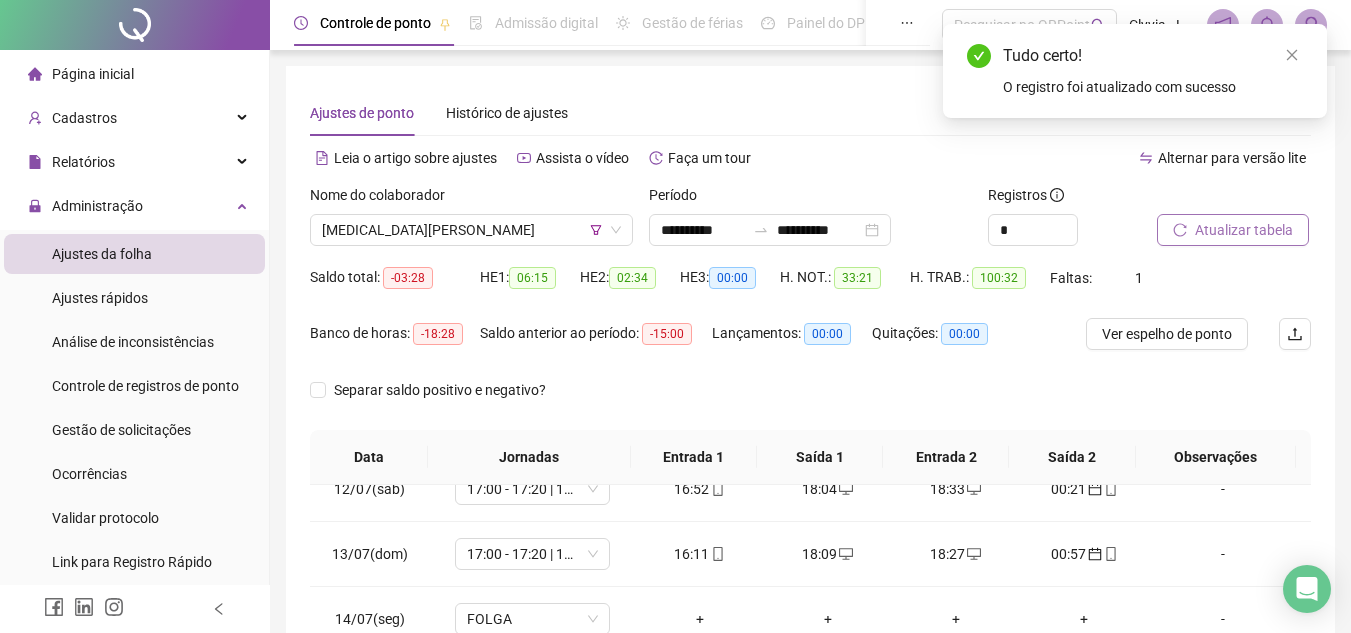 click on "Atualizar tabela" at bounding box center [1233, 230] 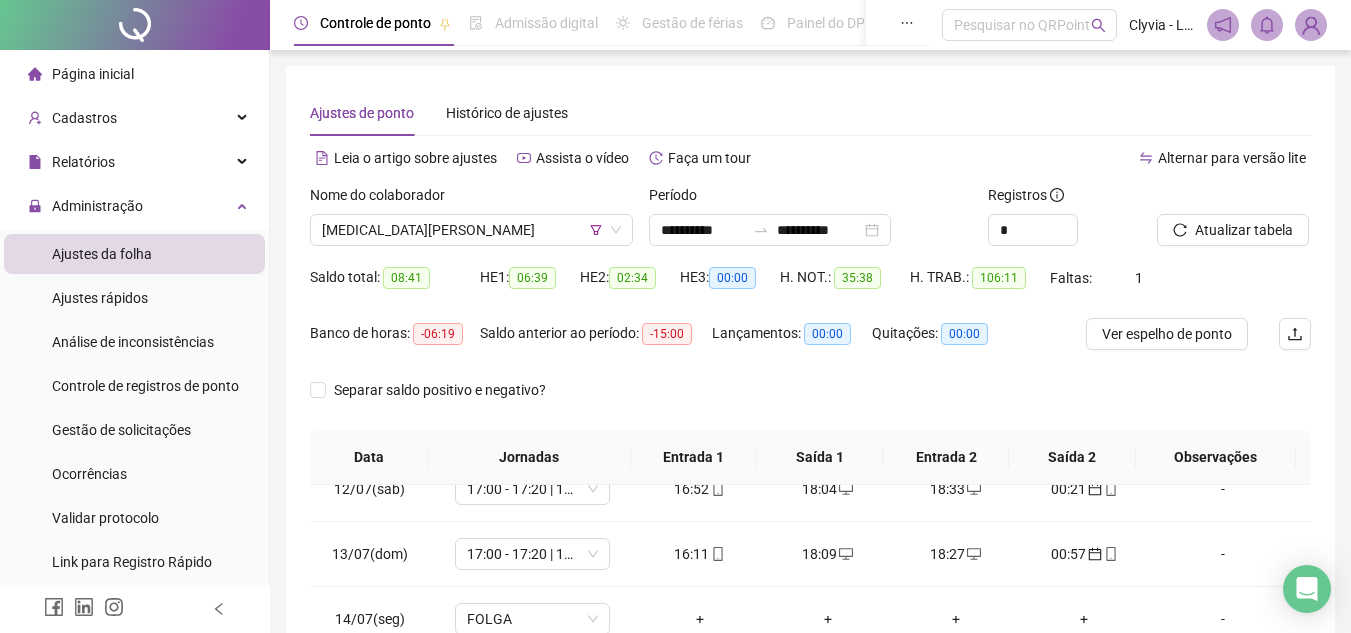 scroll, scrollTop: 389, scrollLeft: 0, axis: vertical 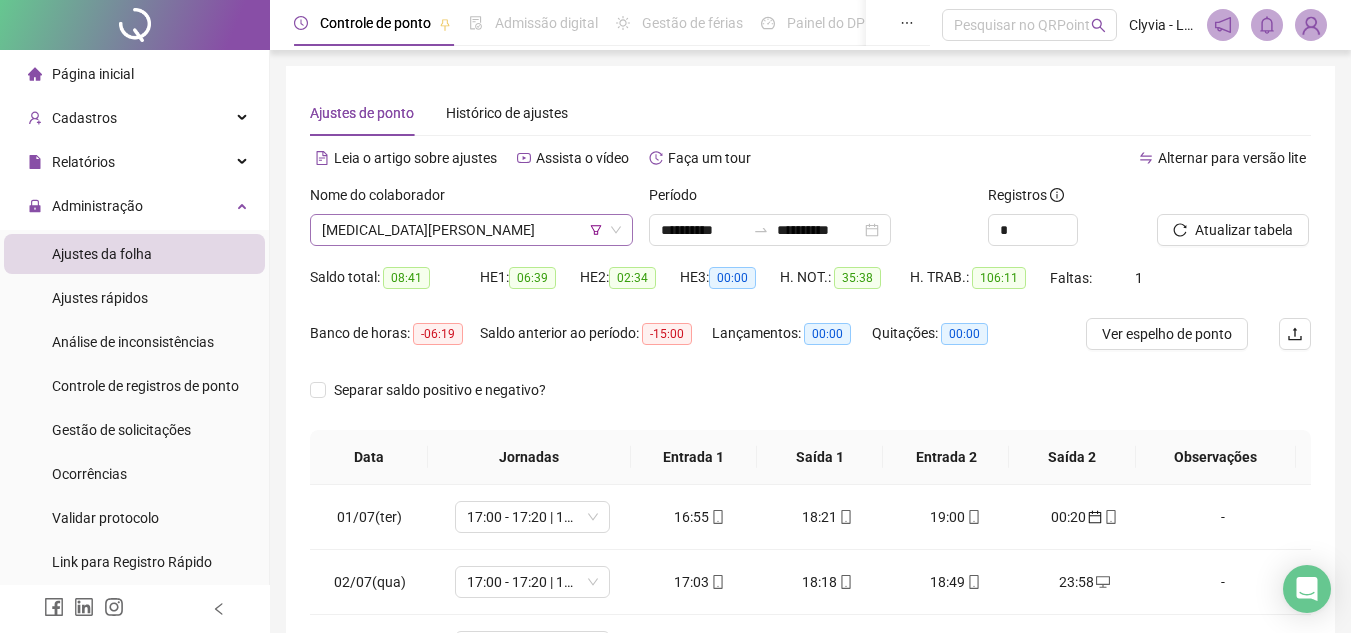 click on "[MEDICAL_DATA][PERSON_NAME]" at bounding box center [471, 230] 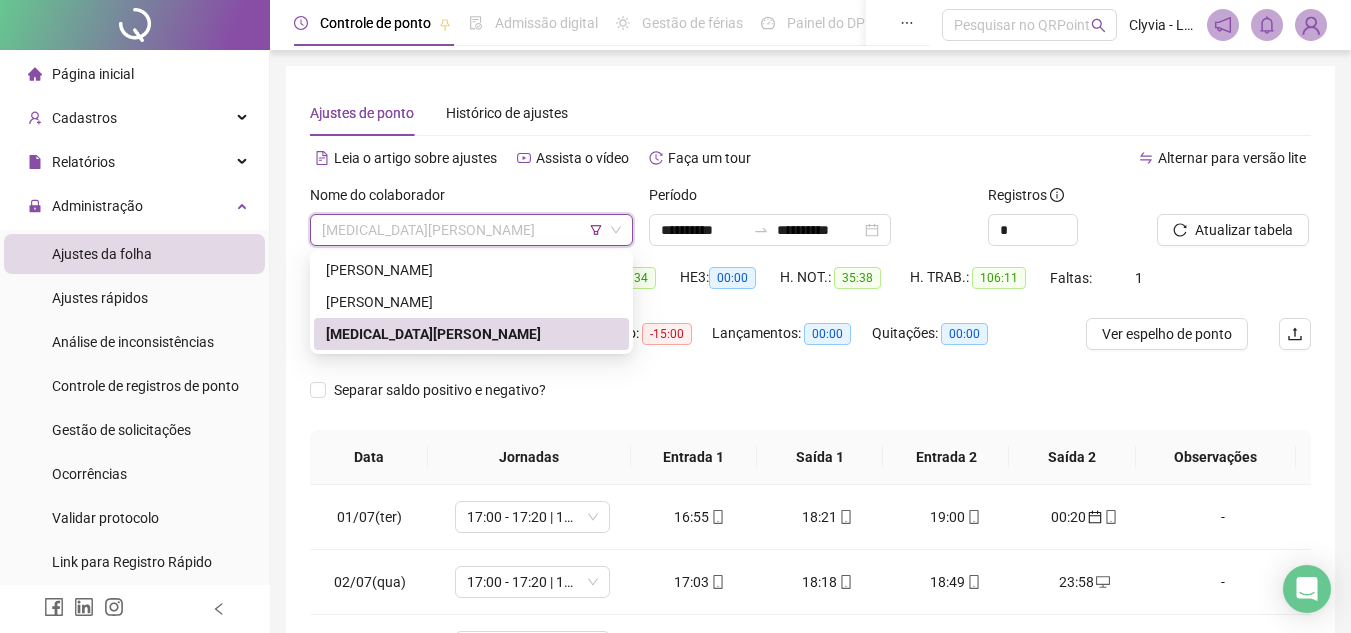 click on "[MEDICAL_DATA][PERSON_NAME]" at bounding box center (471, 230) 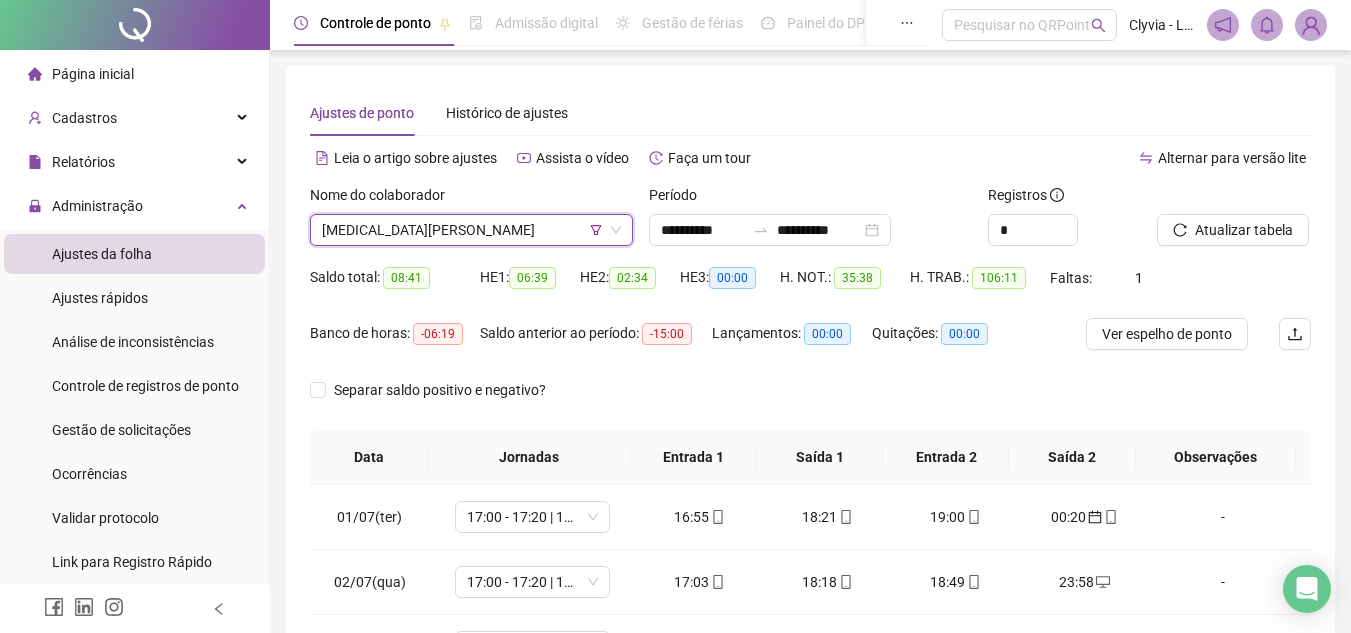 click 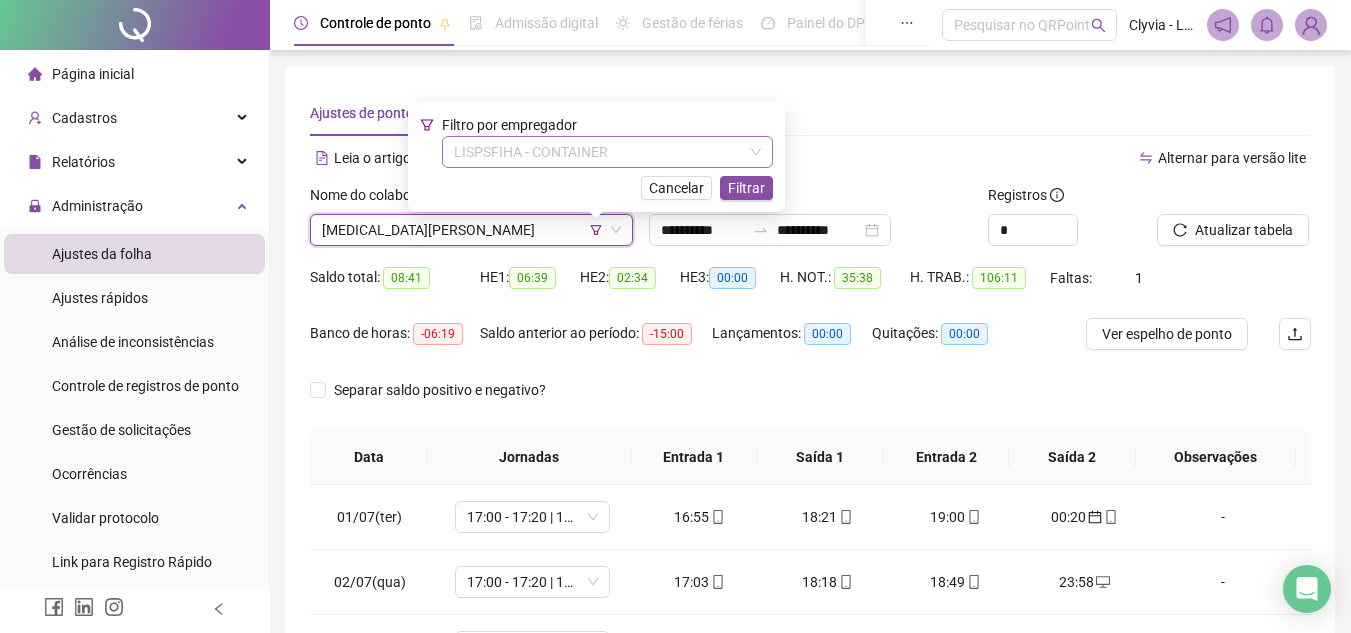 click on "LISPSFIHA - CONTAINER" at bounding box center [607, 152] 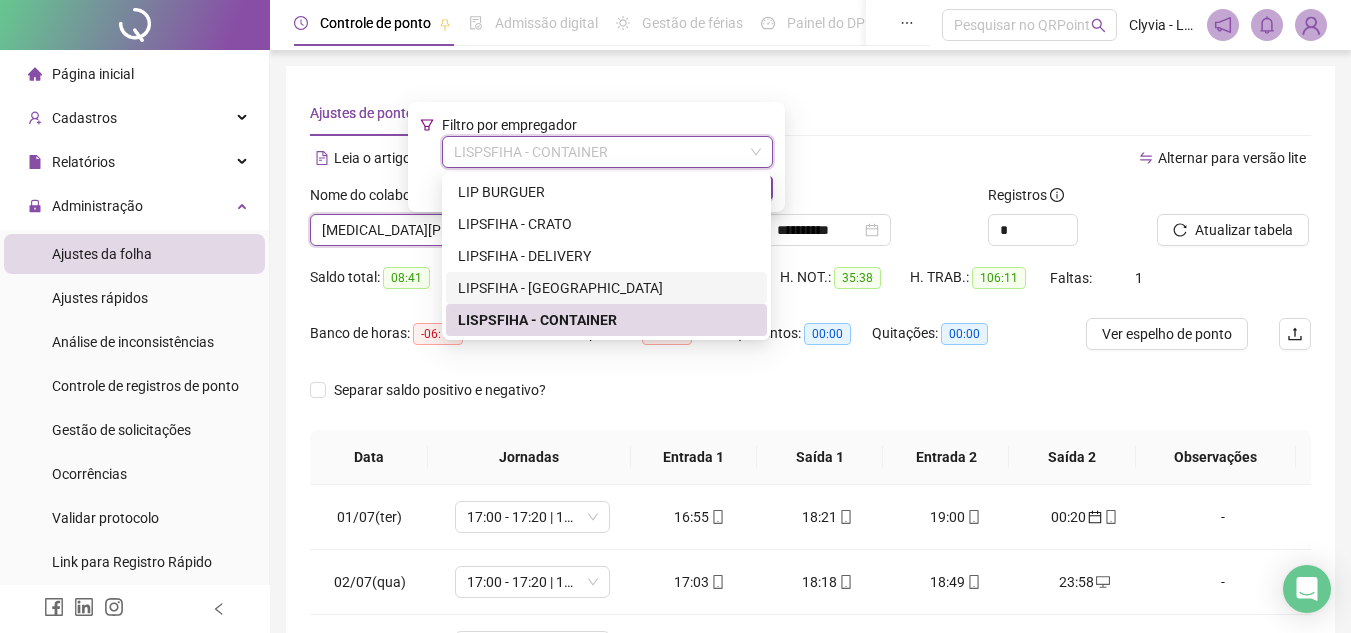 click on "LIPSFIHA - LAGOA" at bounding box center (606, 288) 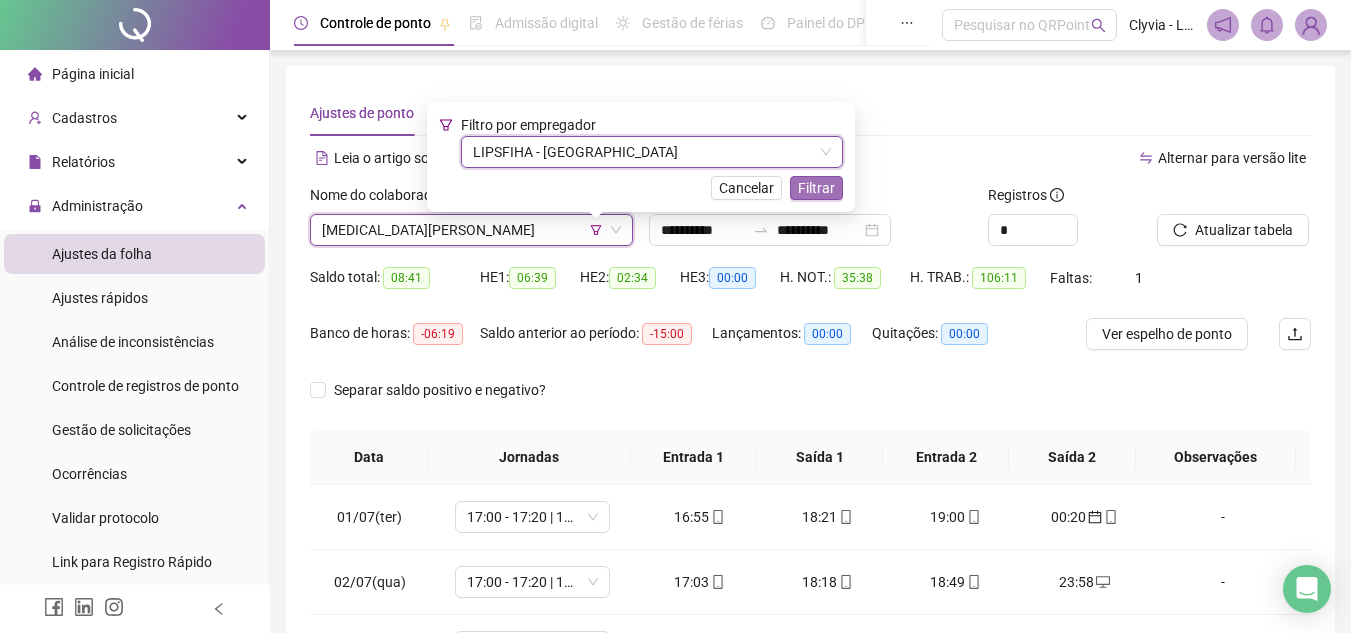 click on "Filtrar" at bounding box center [816, 188] 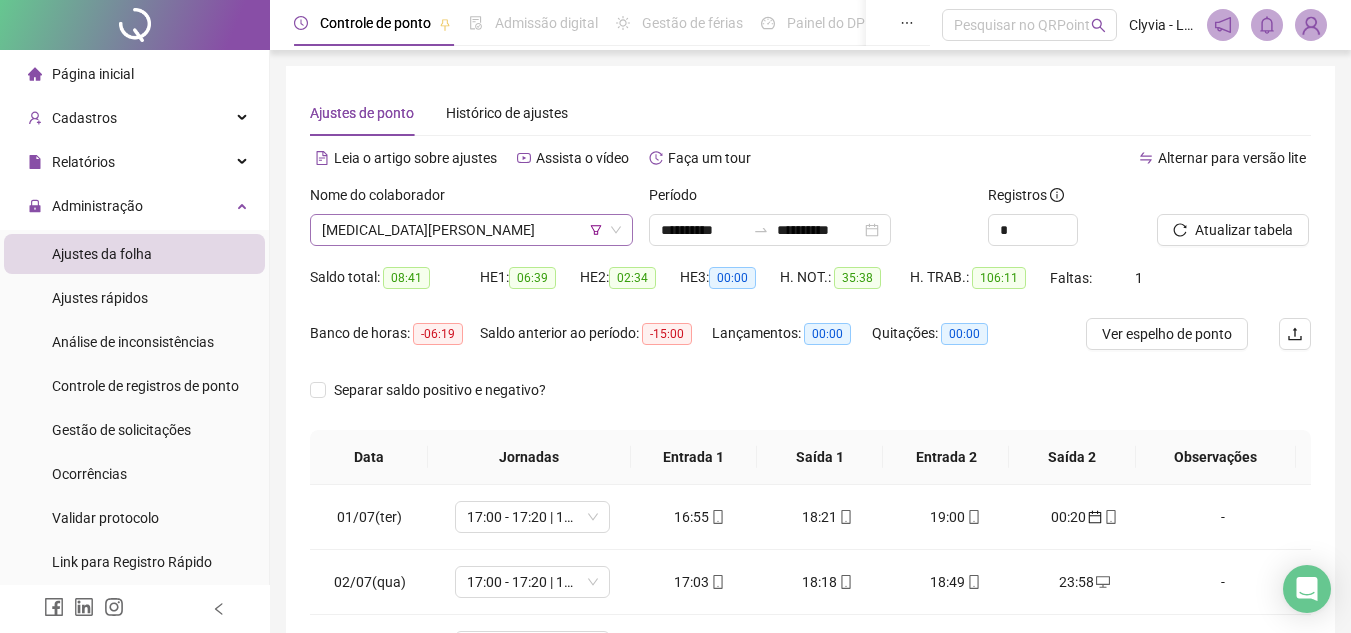 click on "[MEDICAL_DATA][PERSON_NAME]" at bounding box center (471, 230) 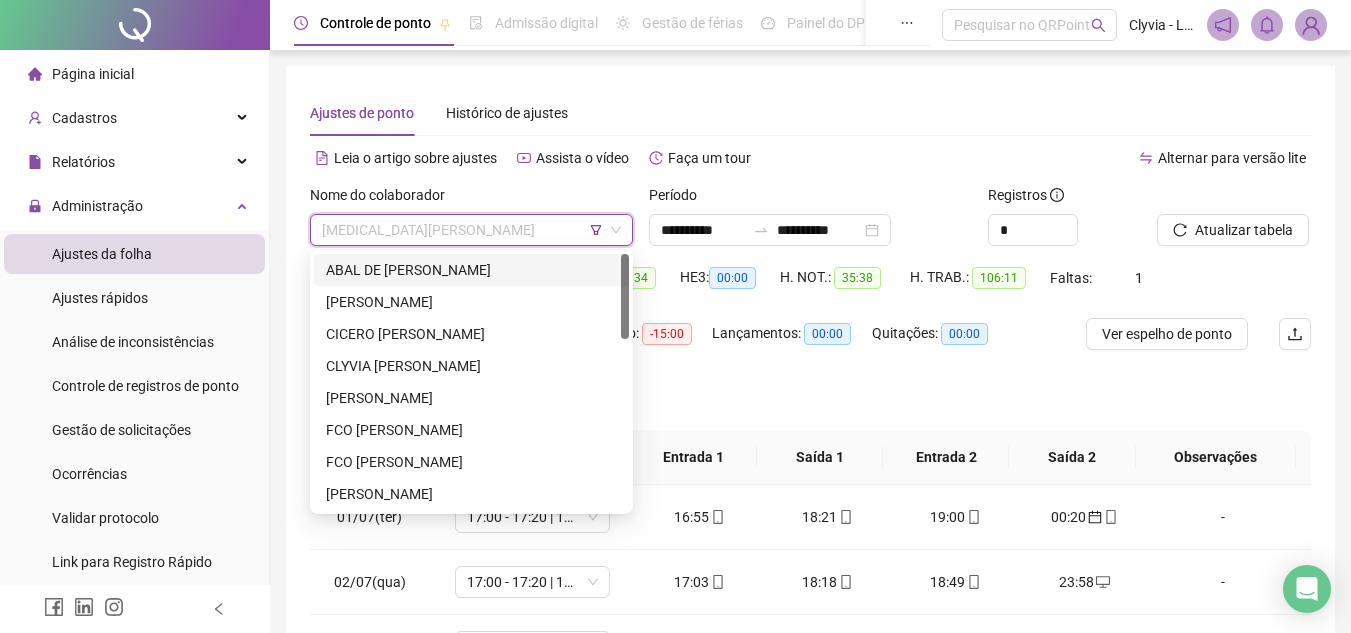 click on "ABAL DE [PERSON_NAME]" at bounding box center [471, 270] 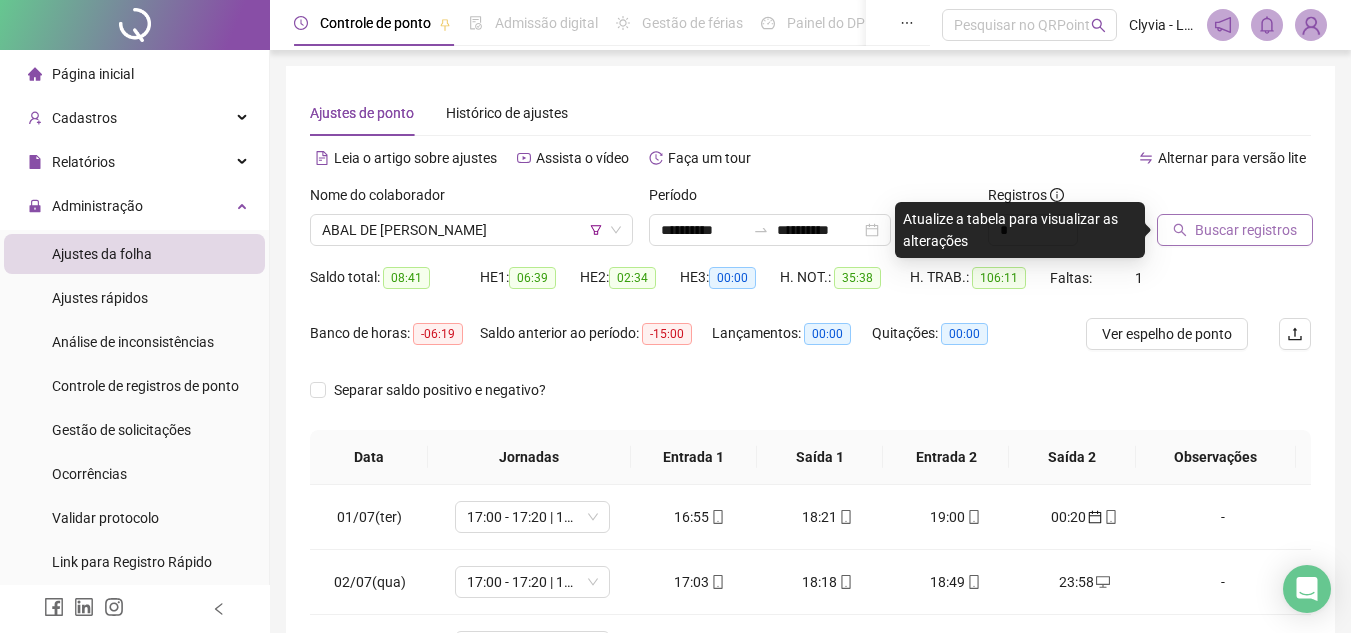 click on "Buscar registros" at bounding box center (1246, 230) 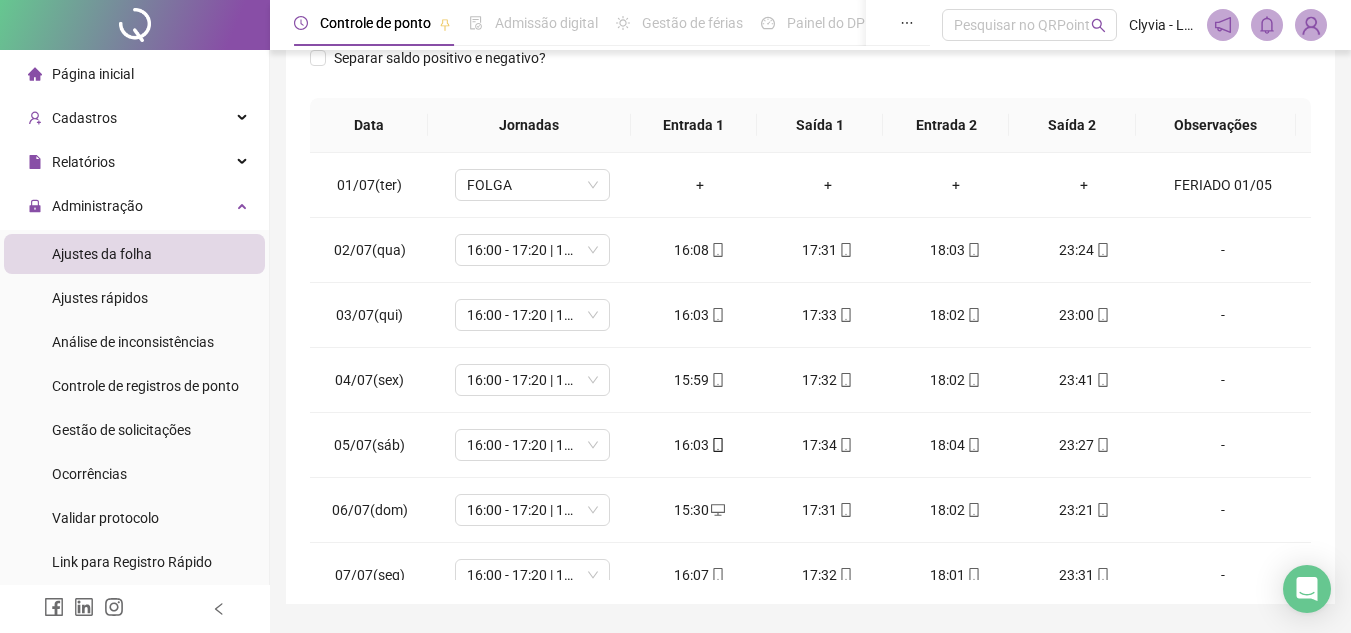 scroll, scrollTop: 389, scrollLeft: 0, axis: vertical 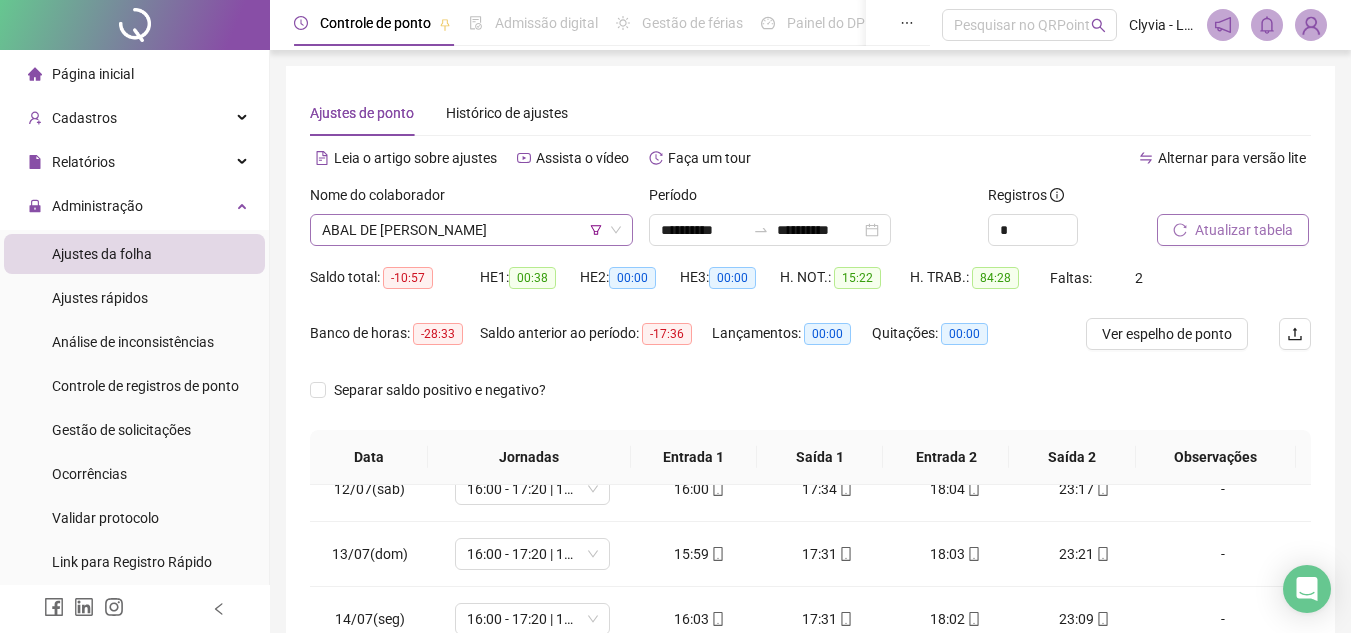 click on "ABAL DE [PERSON_NAME]" at bounding box center [471, 230] 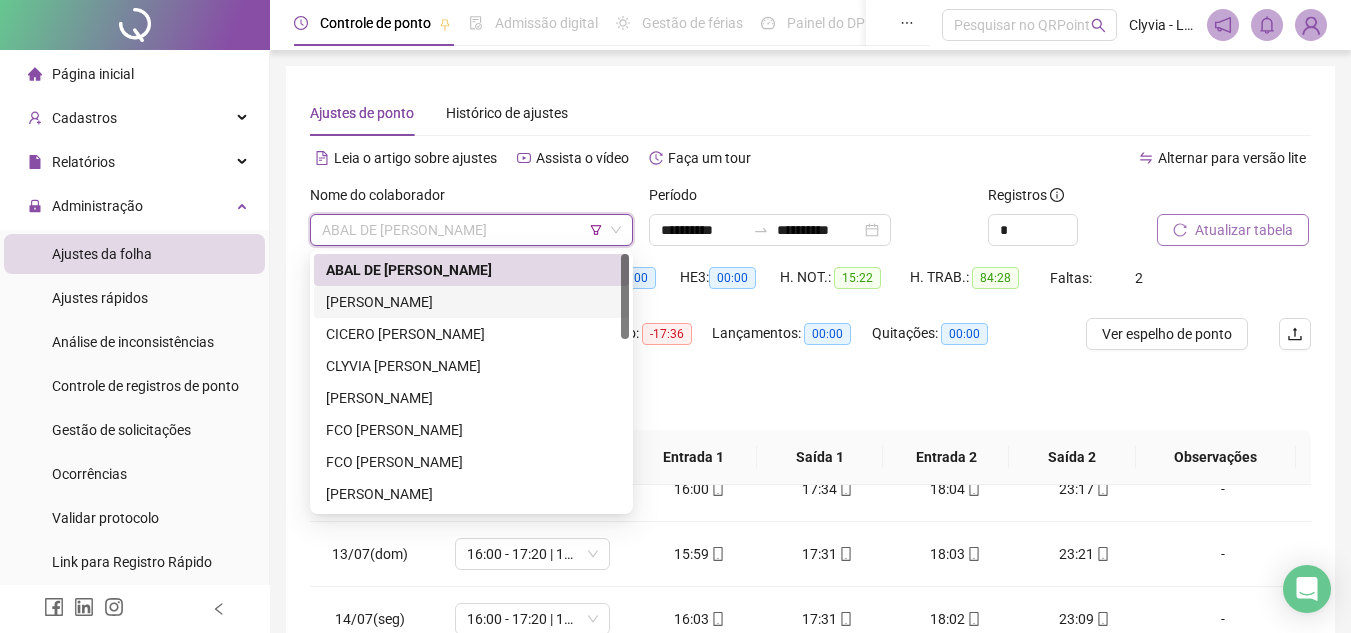 click on "[PERSON_NAME]" at bounding box center [471, 302] 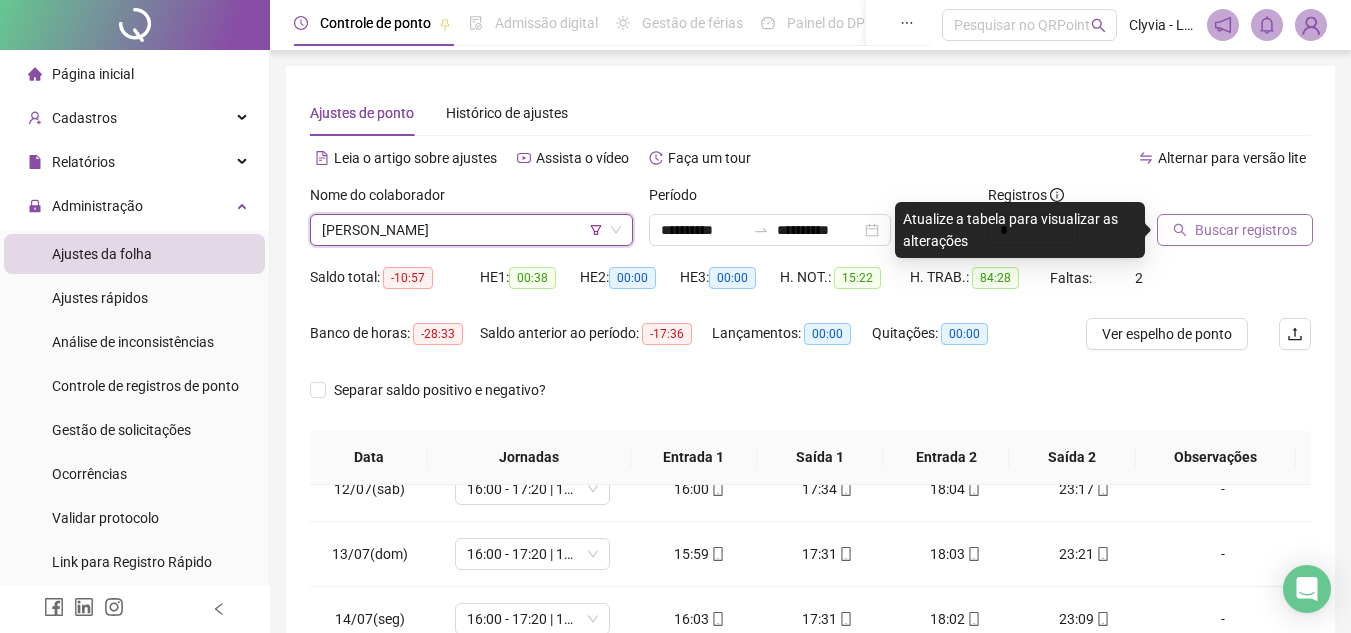 click on "Buscar registros" at bounding box center (1246, 230) 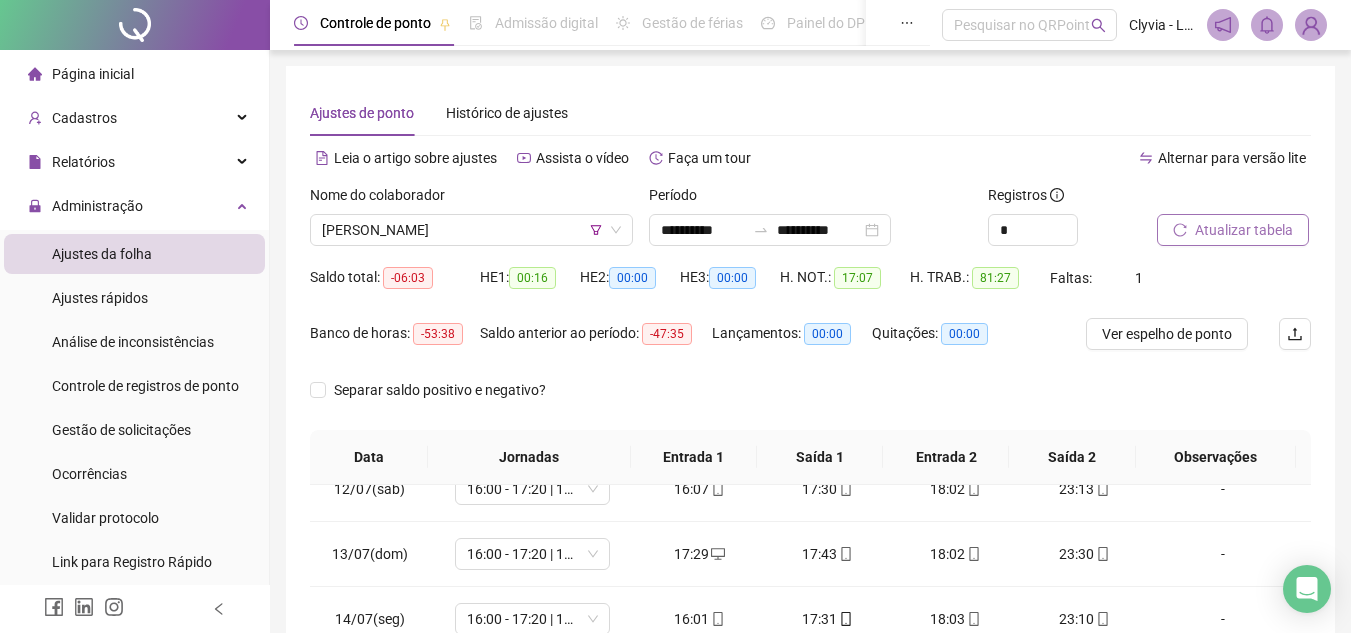 scroll, scrollTop: 389, scrollLeft: 0, axis: vertical 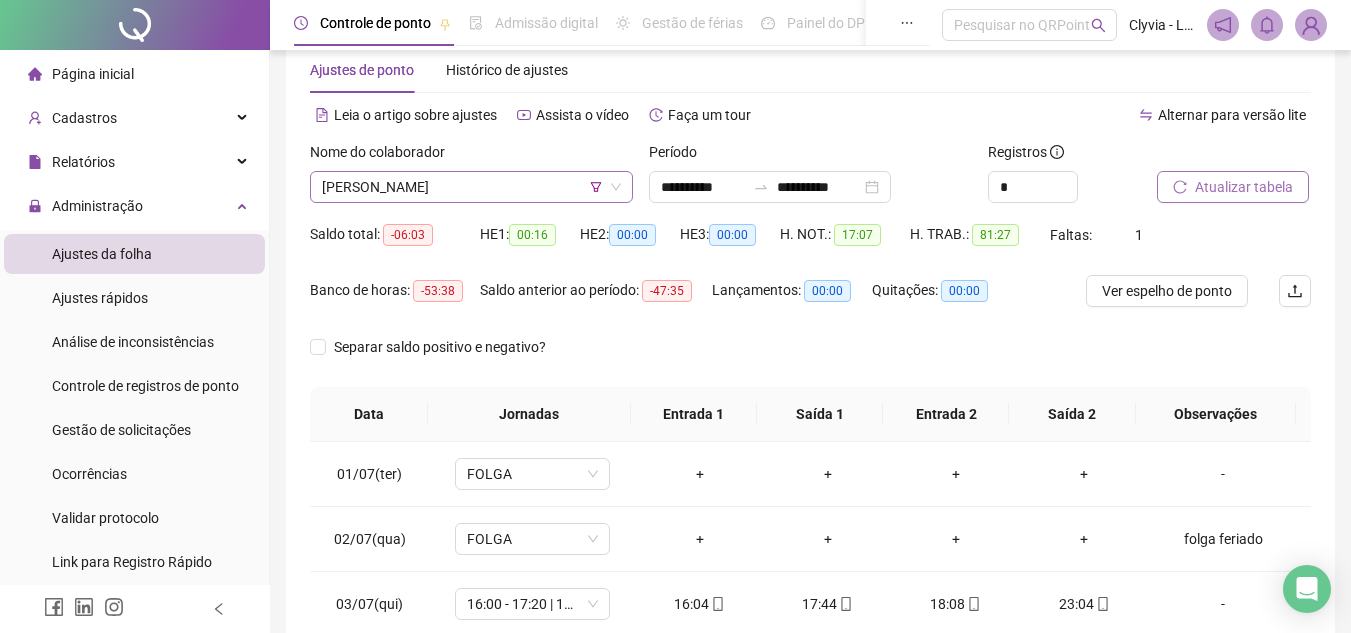 click on "[PERSON_NAME]" at bounding box center (471, 187) 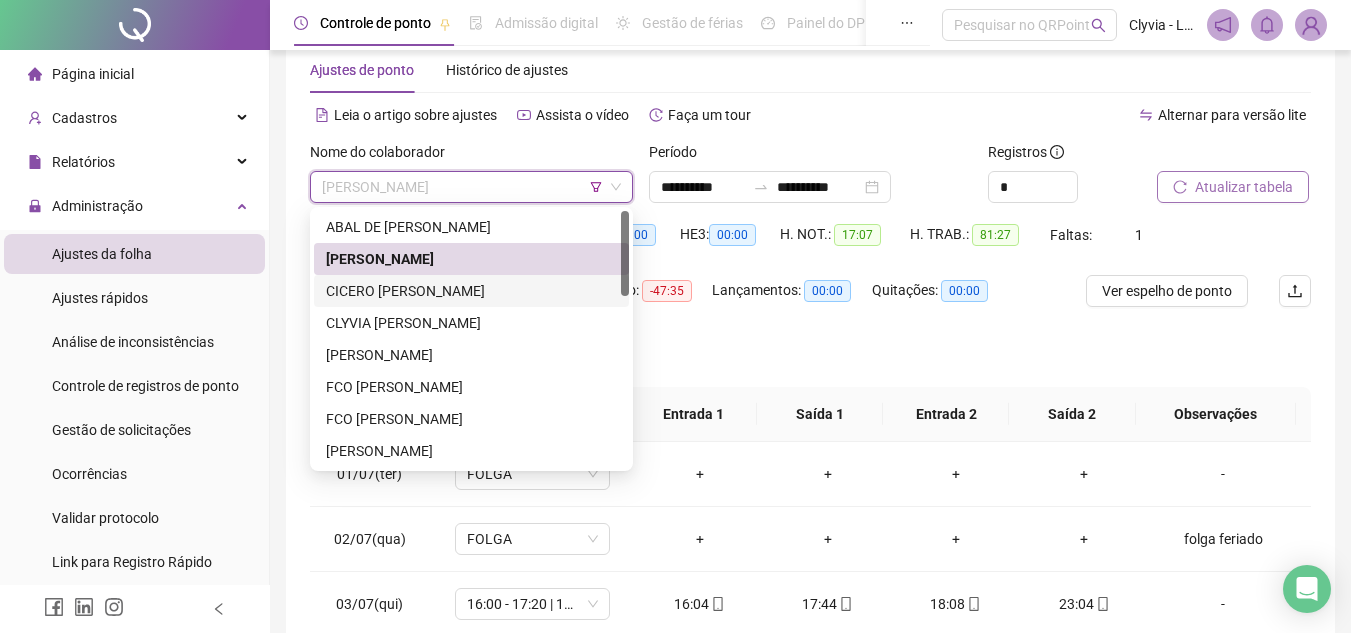 click on "CICERO [PERSON_NAME]" at bounding box center [471, 291] 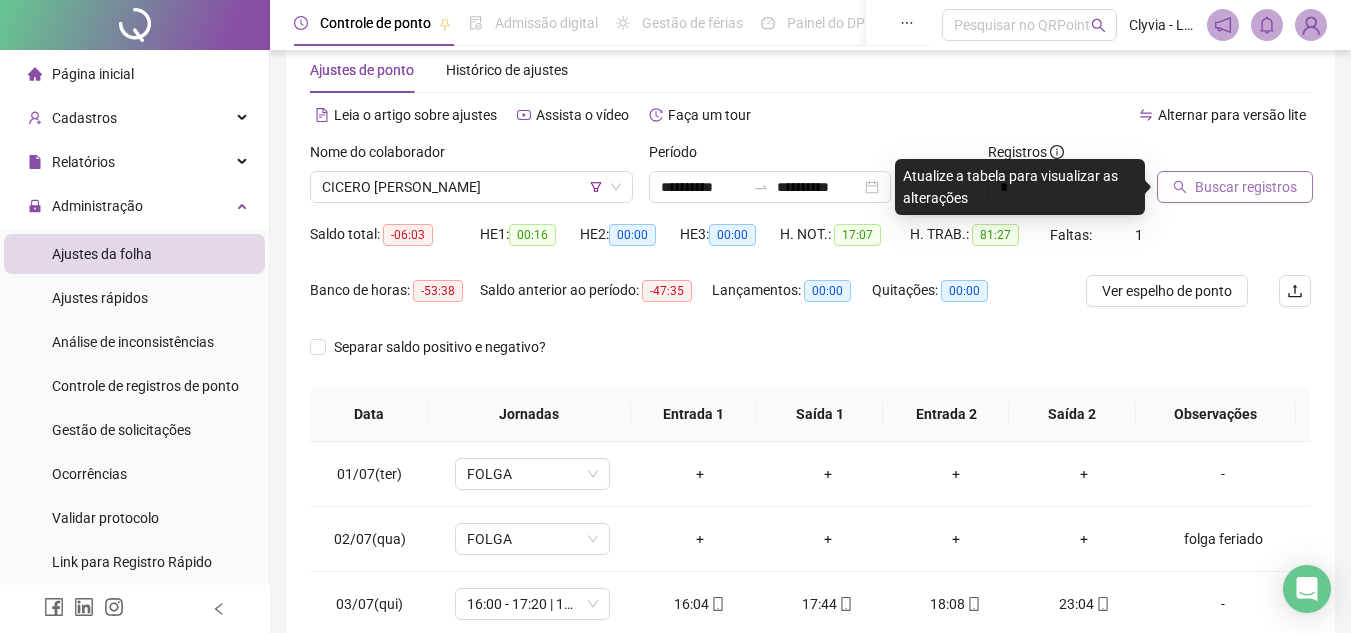 click 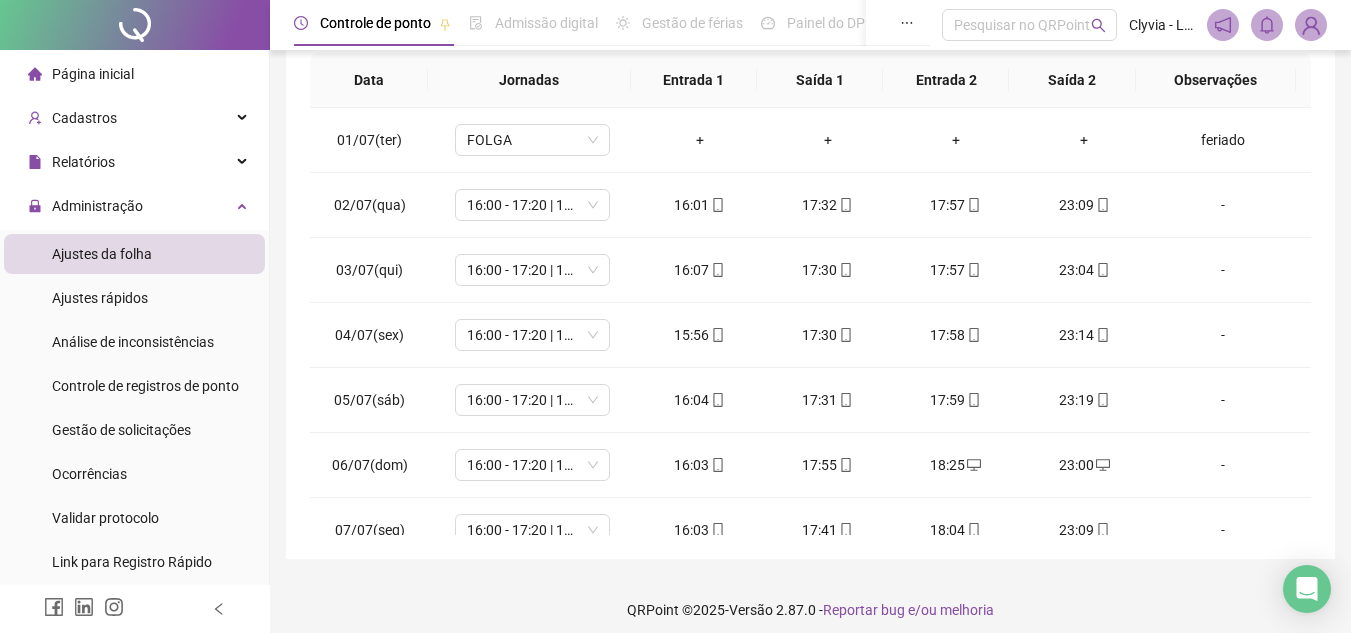 scroll, scrollTop: 384, scrollLeft: 0, axis: vertical 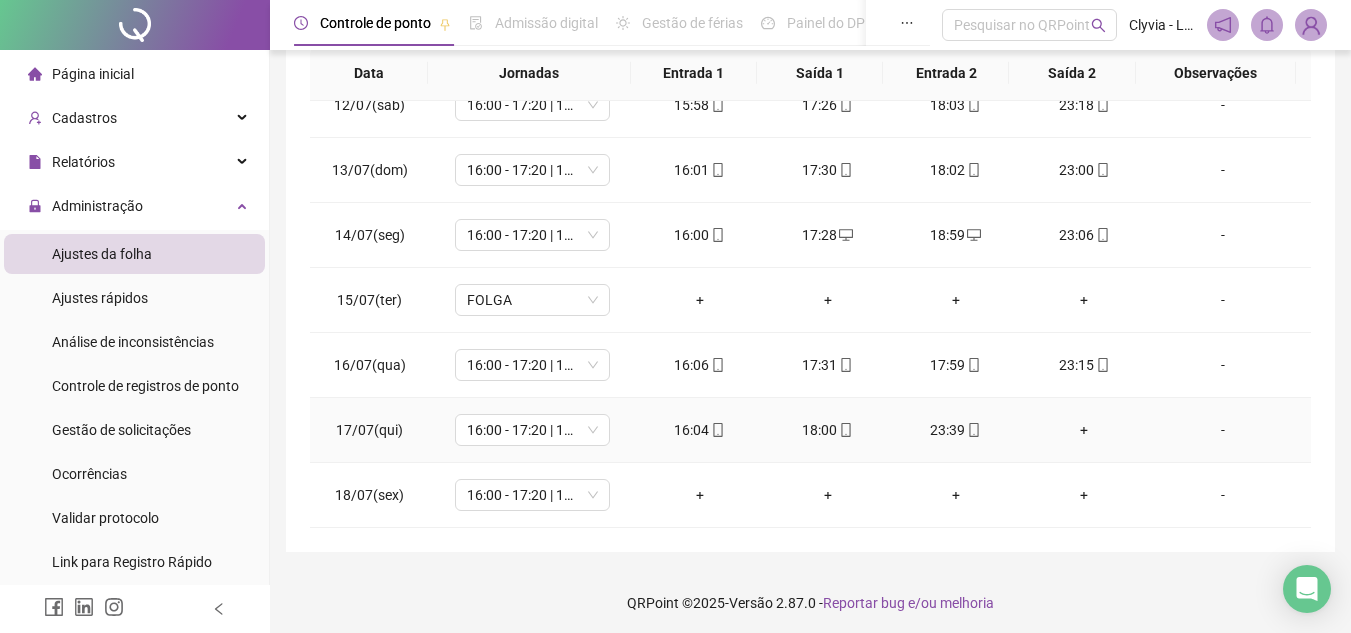click on "+" at bounding box center [1084, 430] 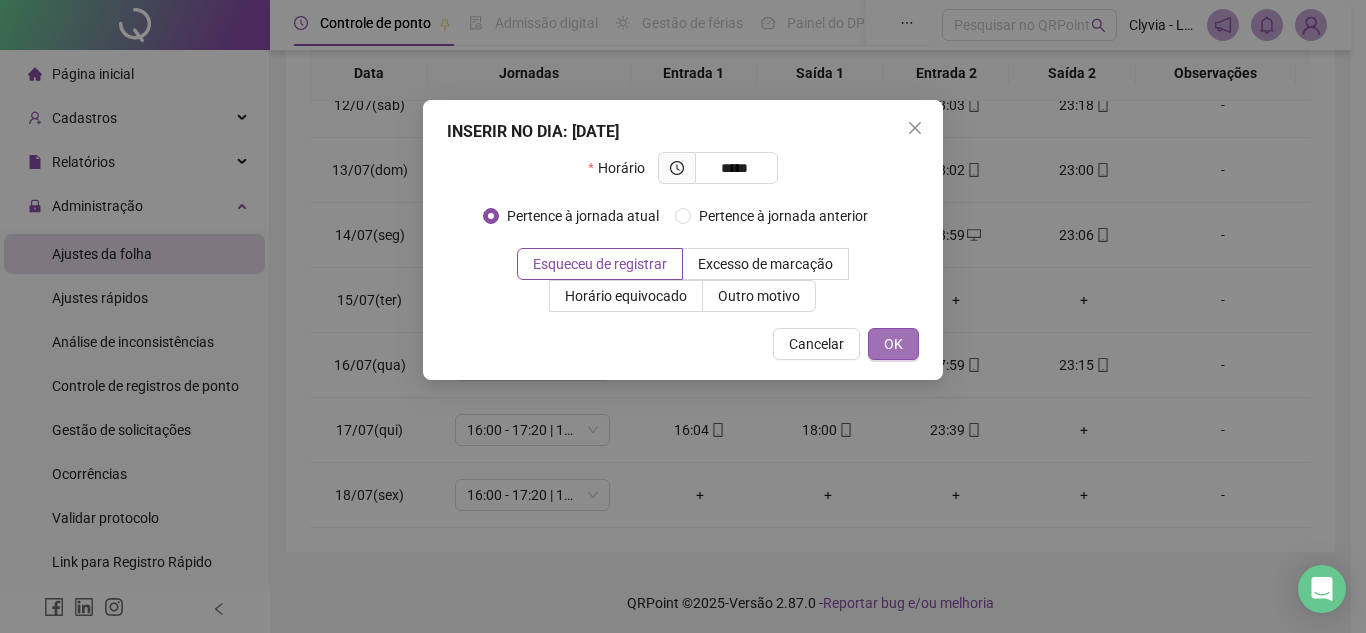 type on "*****" 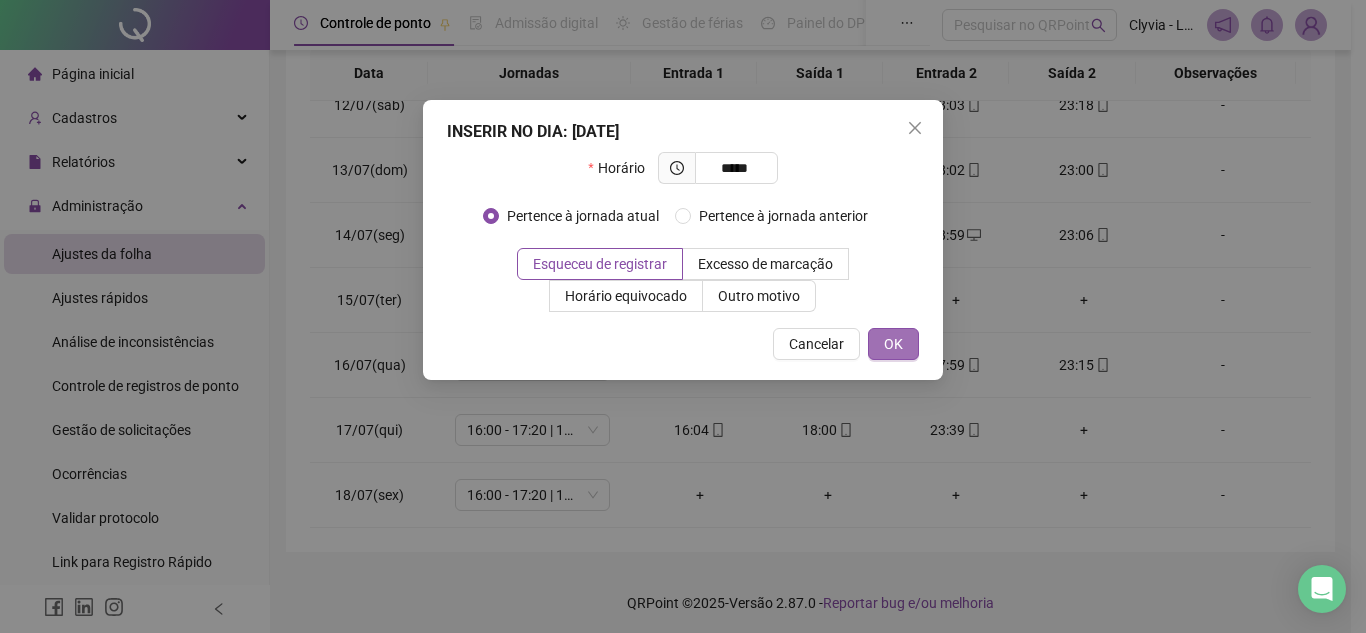 click on "OK" at bounding box center [893, 344] 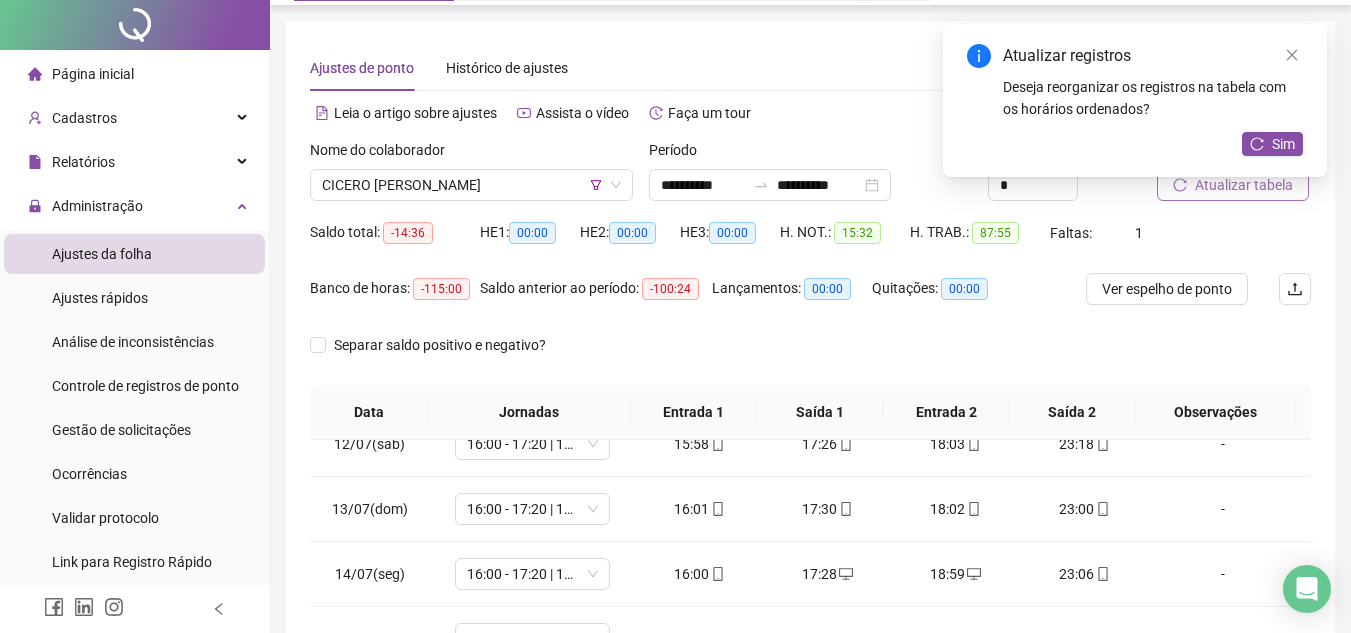 scroll, scrollTop: 0, scrollLeft: 0, axis: both 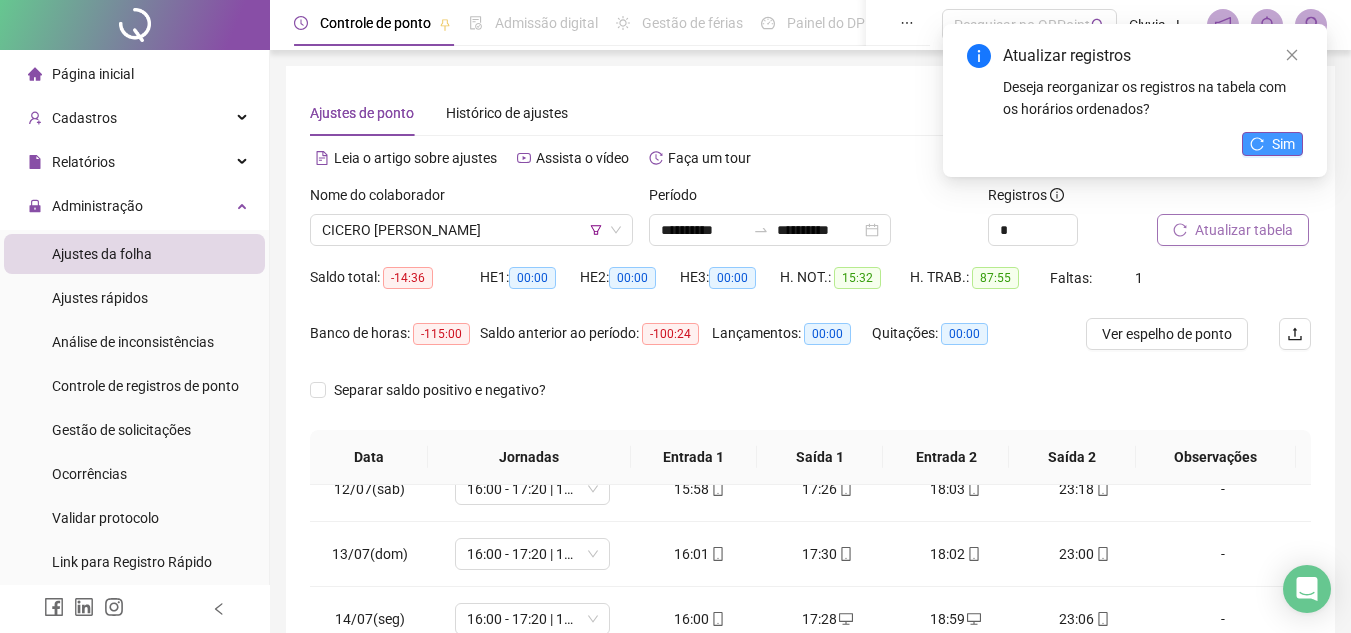 click on "Sim" at bounding box center [1283, 144] 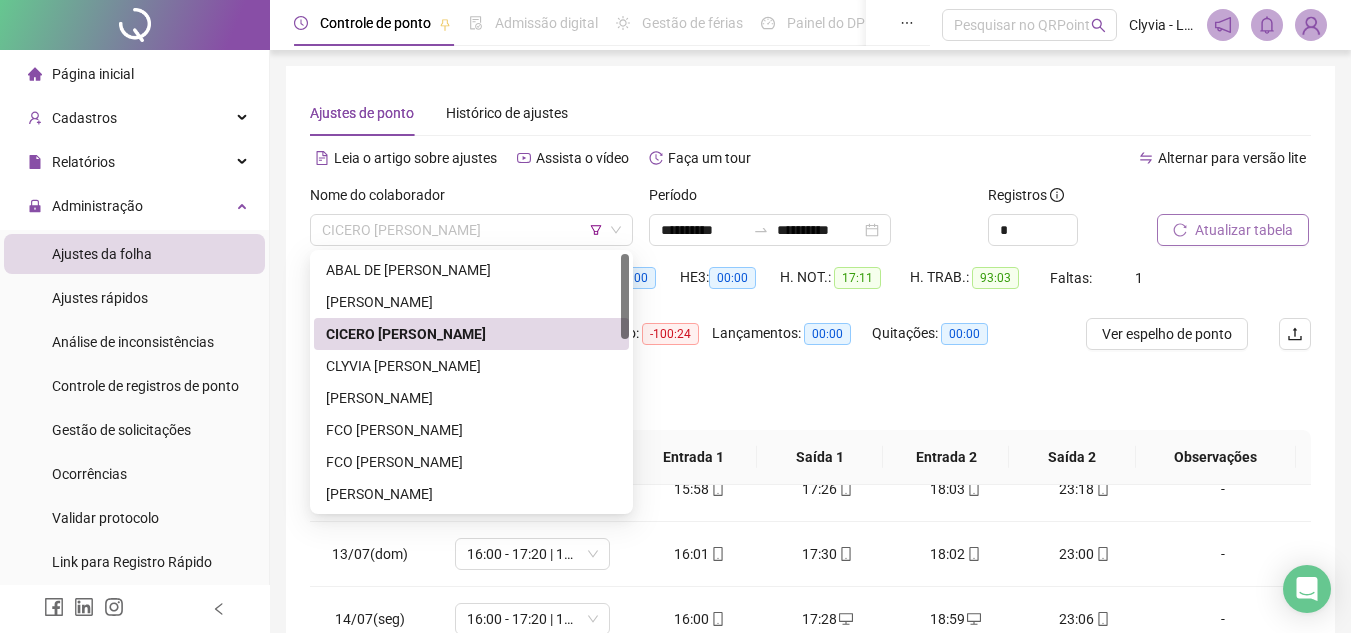 click on "CICERO [PERSON_NAME]" at bounding box center [471, 230] 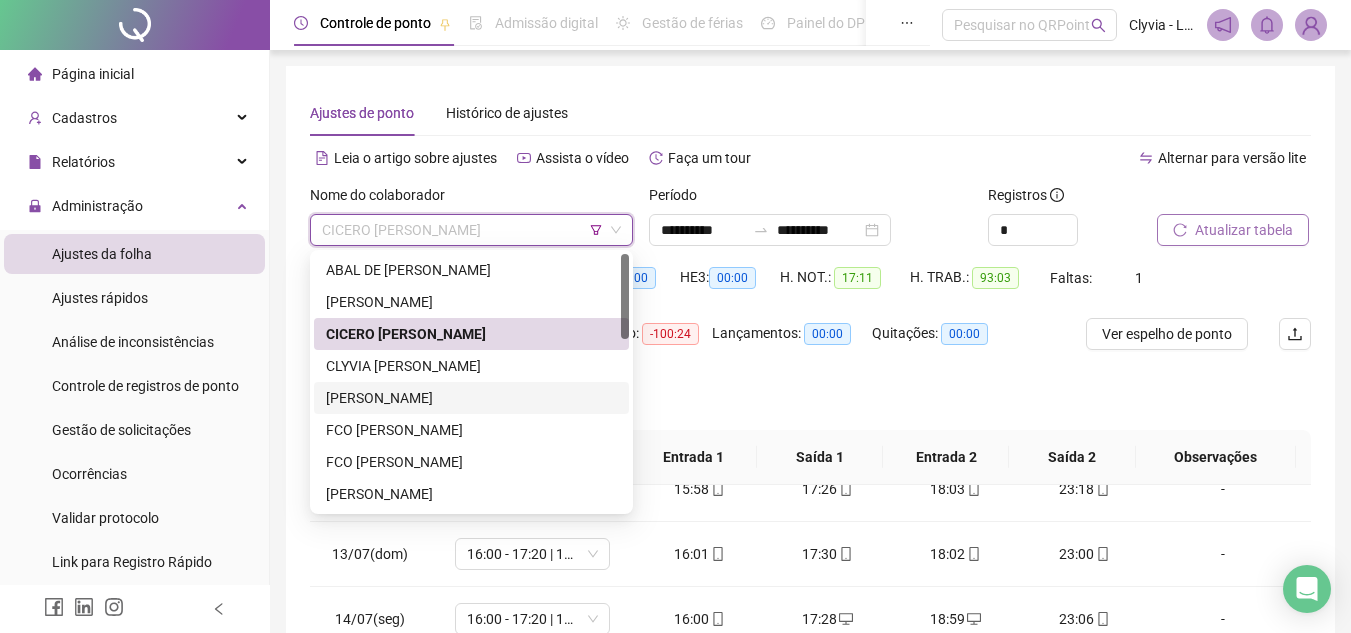 click on "[PERSON_NAME]" at bounding box center (471, 398) 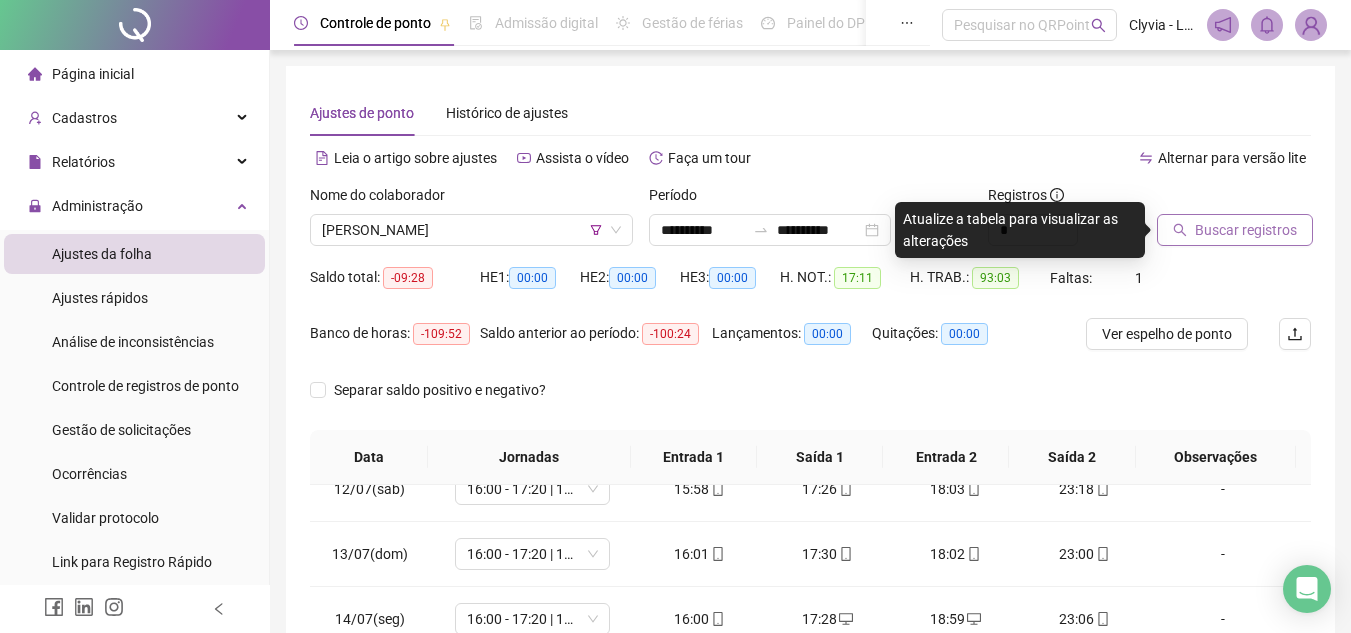click on "Buscar registros" at bounding box center [1246, 230] 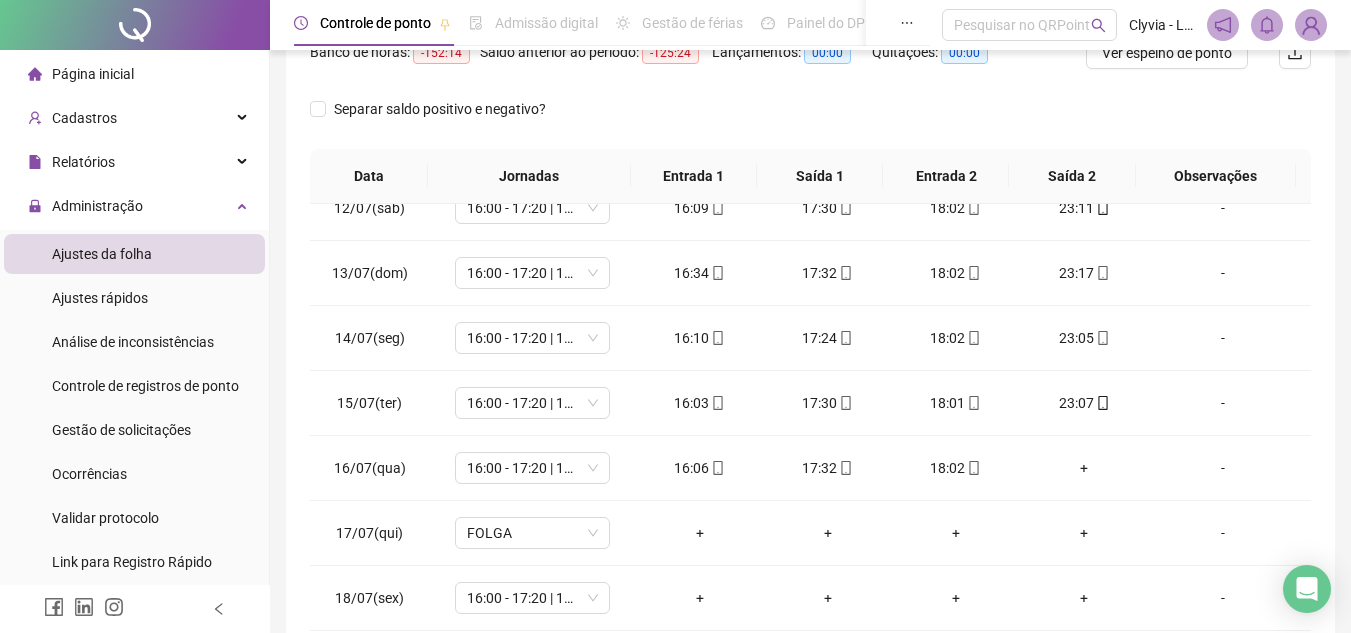 scroll, scrollTop: 389, scrollLeft: 0, axis: vertical 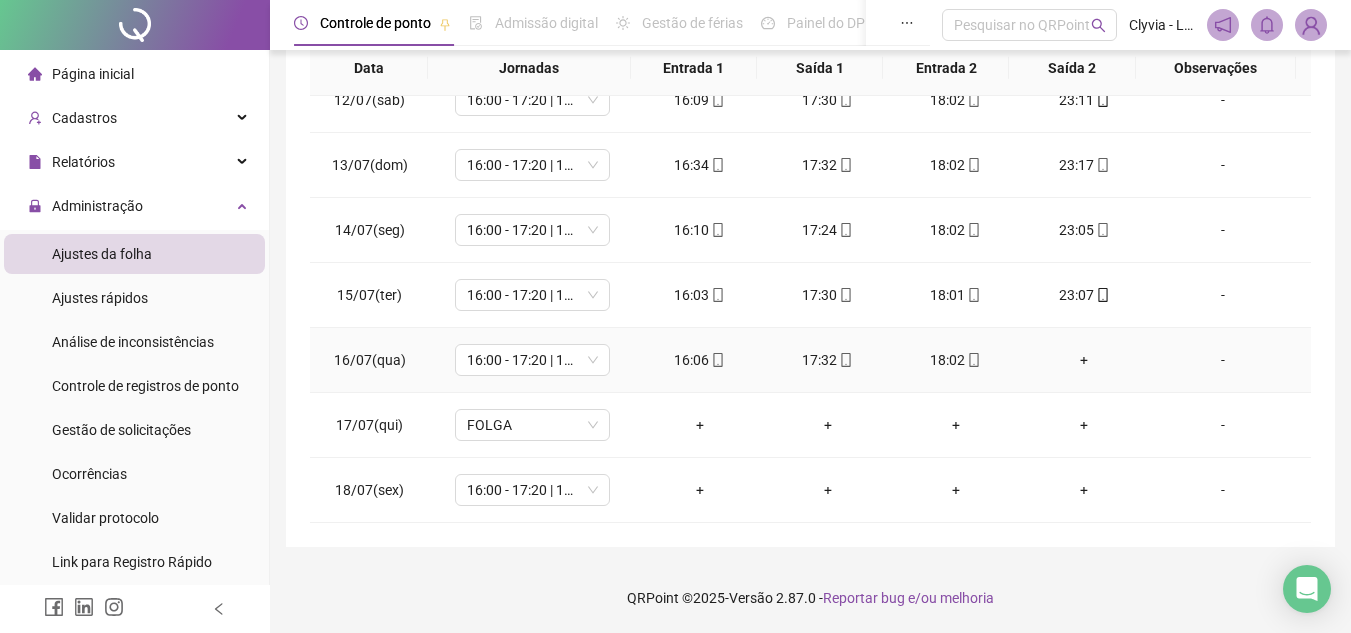 click on "+" at bounding box center [1084, 360] 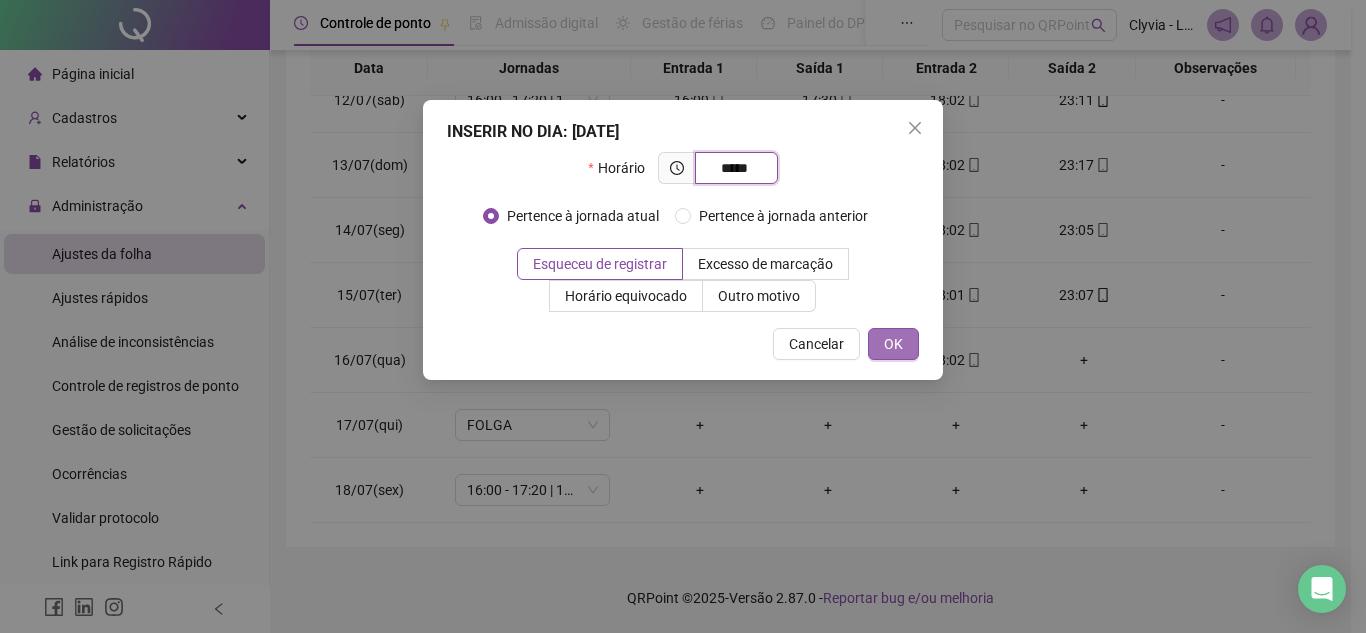 type on "*****" 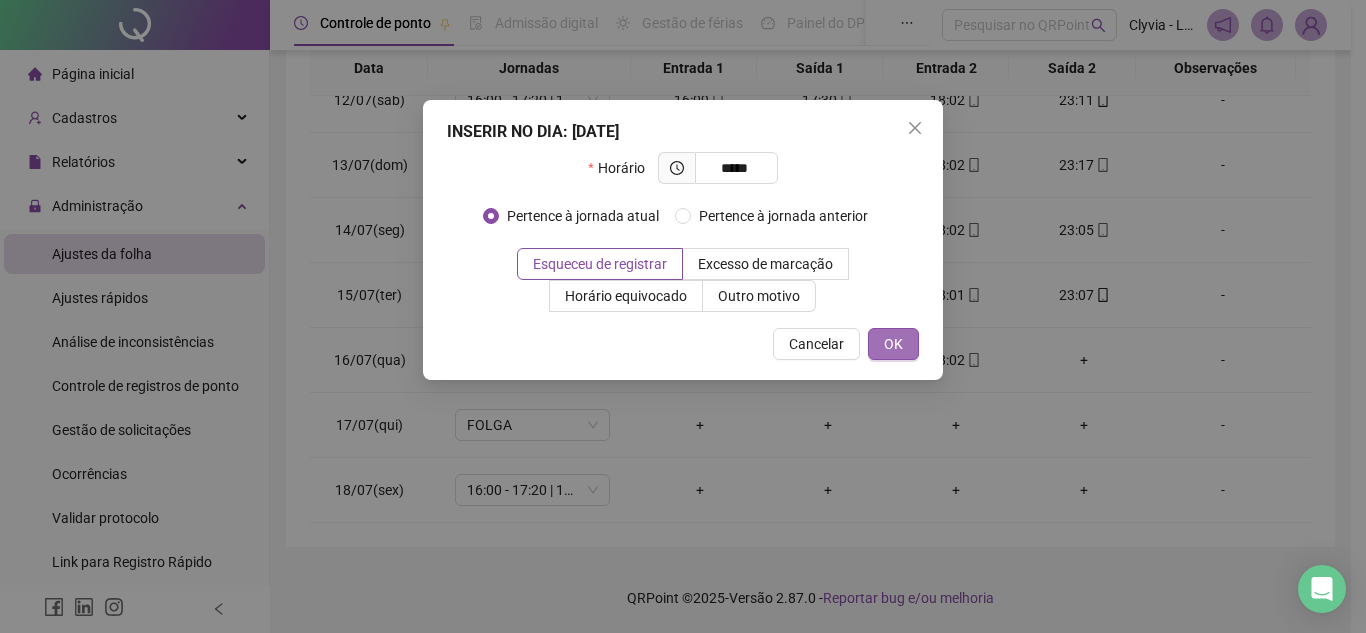click on "OK" at bounding box center (893, 344) 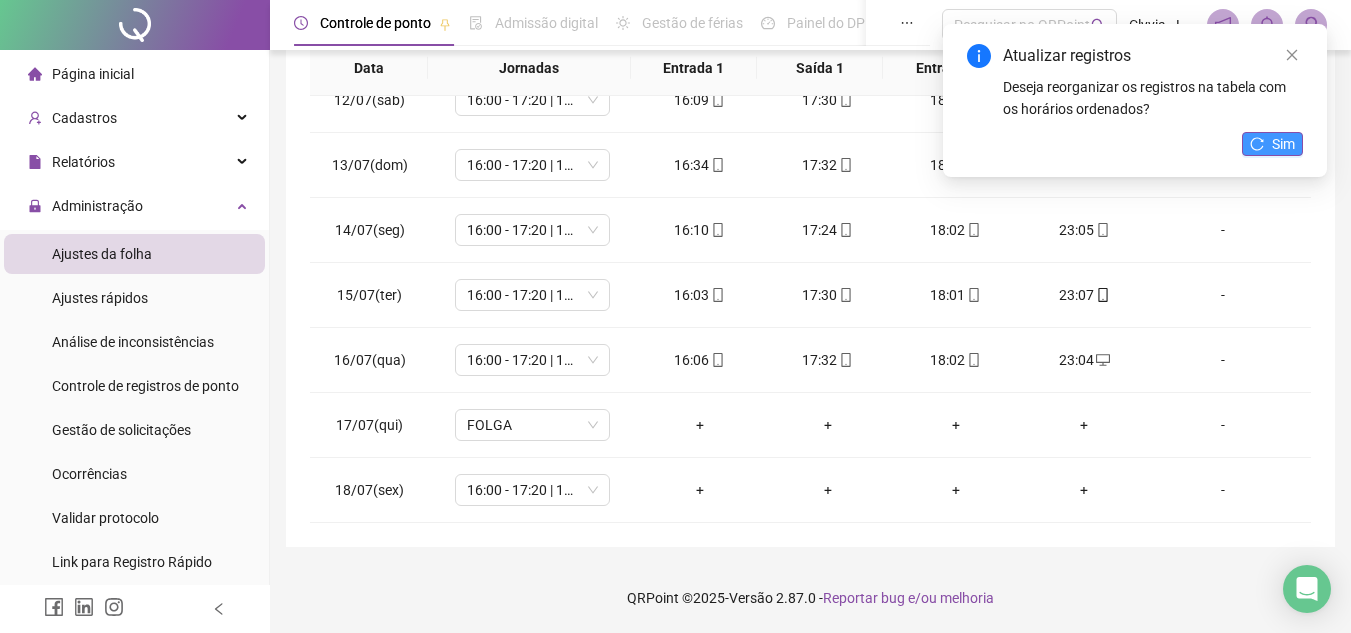 click on "Sim" at bounding box center [1283, 144] 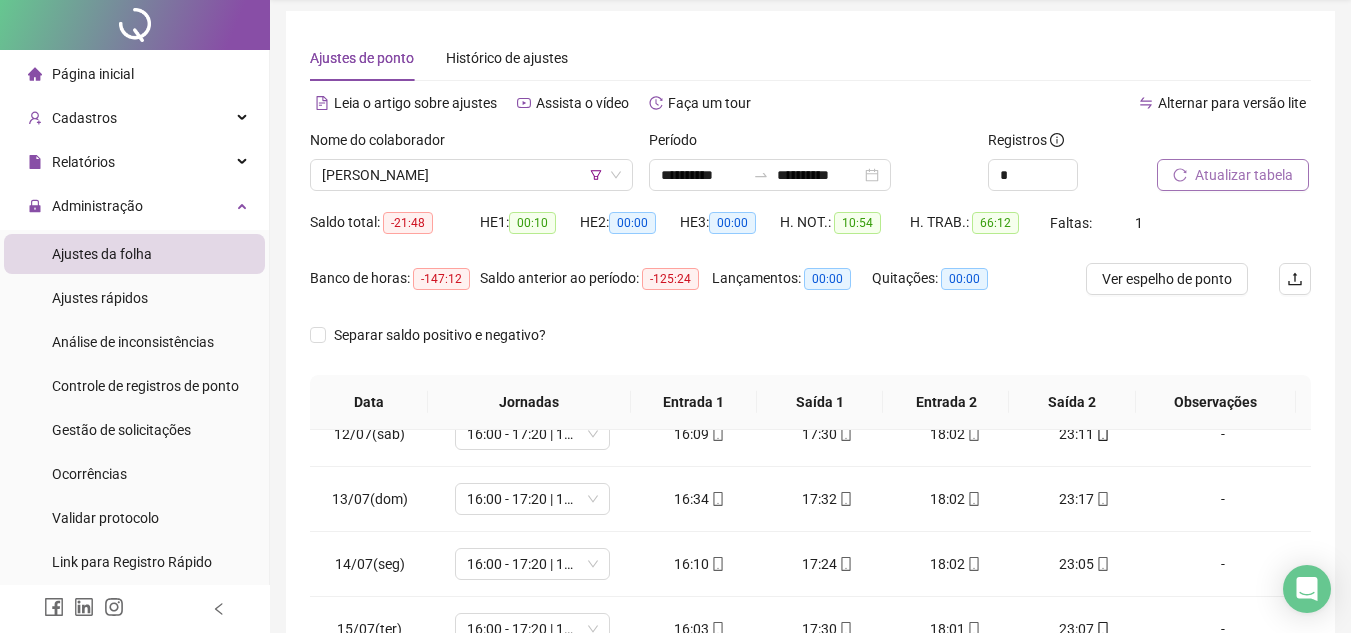 scroll, scrollTop: 0, scrollLeft: 0, axis: both 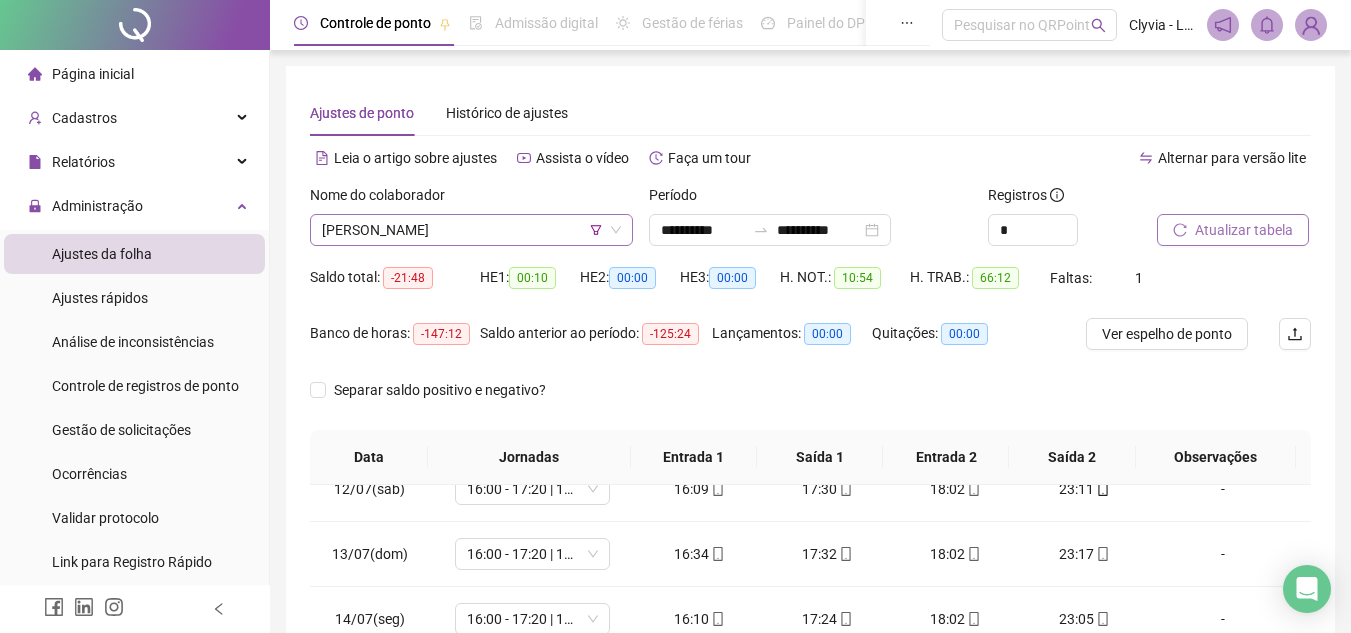 click on "[PERSON_NAME]" at bounding box center [471, 230] 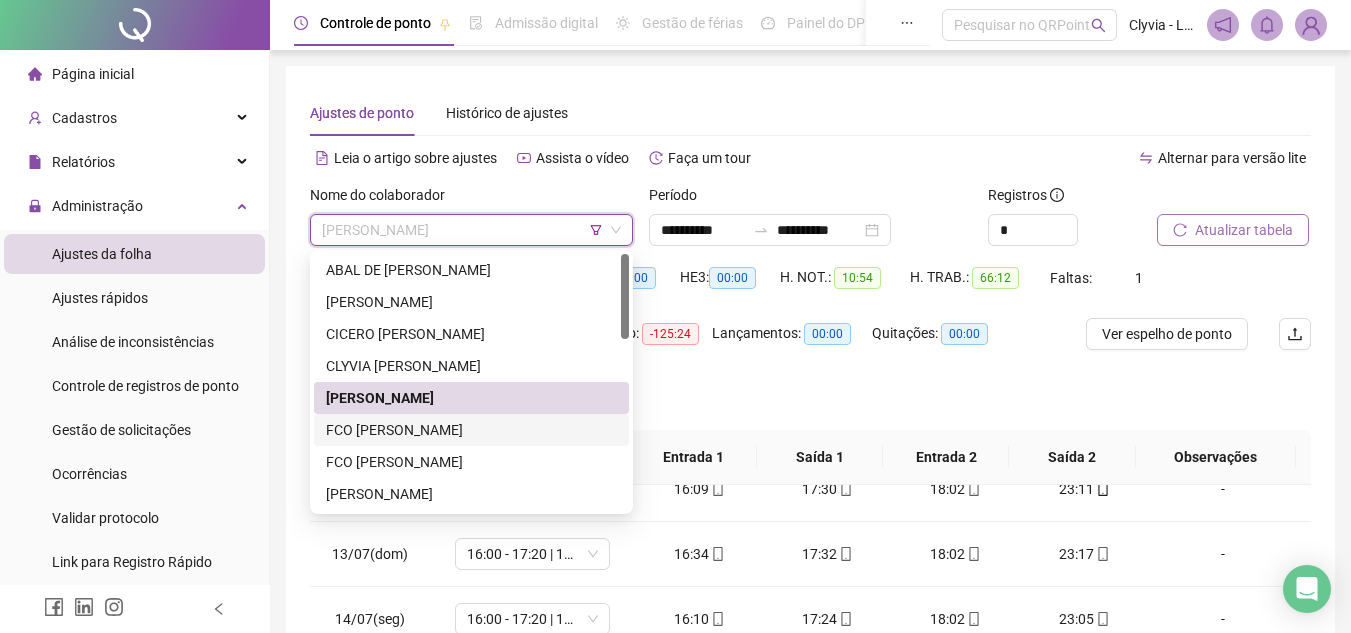 click on "FCO [PERSON_NAME]" at bounding box center [471, 430] 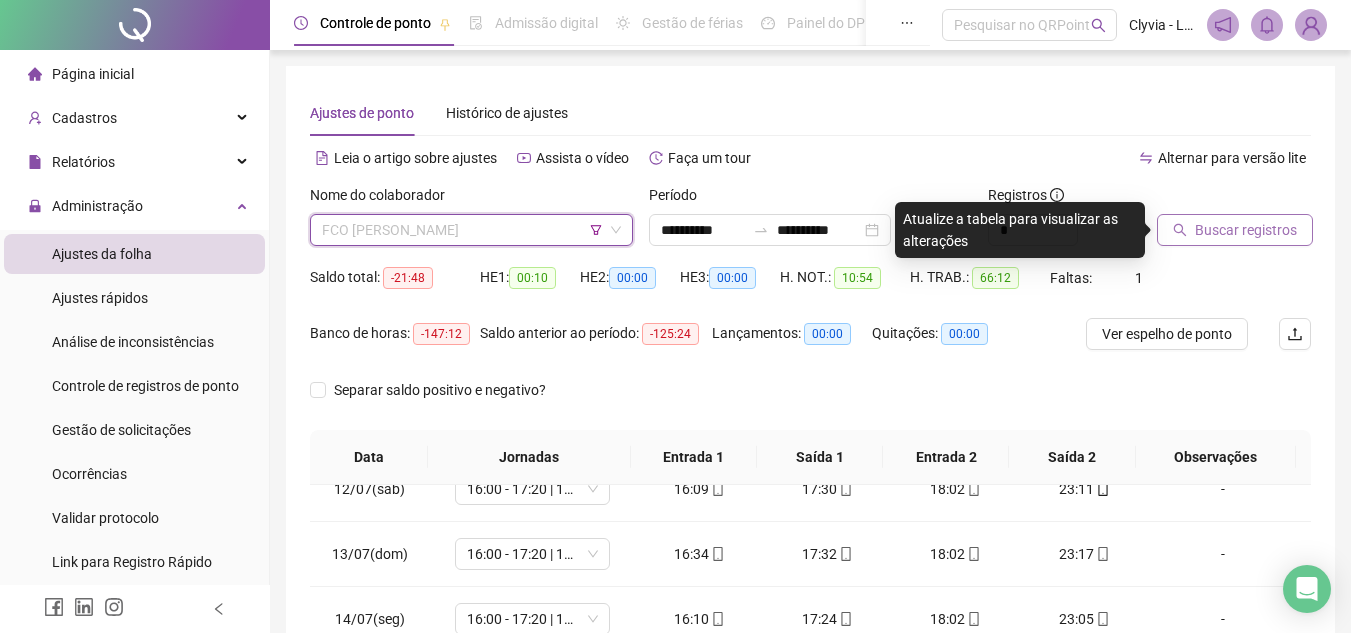 click on "FCO [PERSON_NAME]" at bounding box center [471, 230] 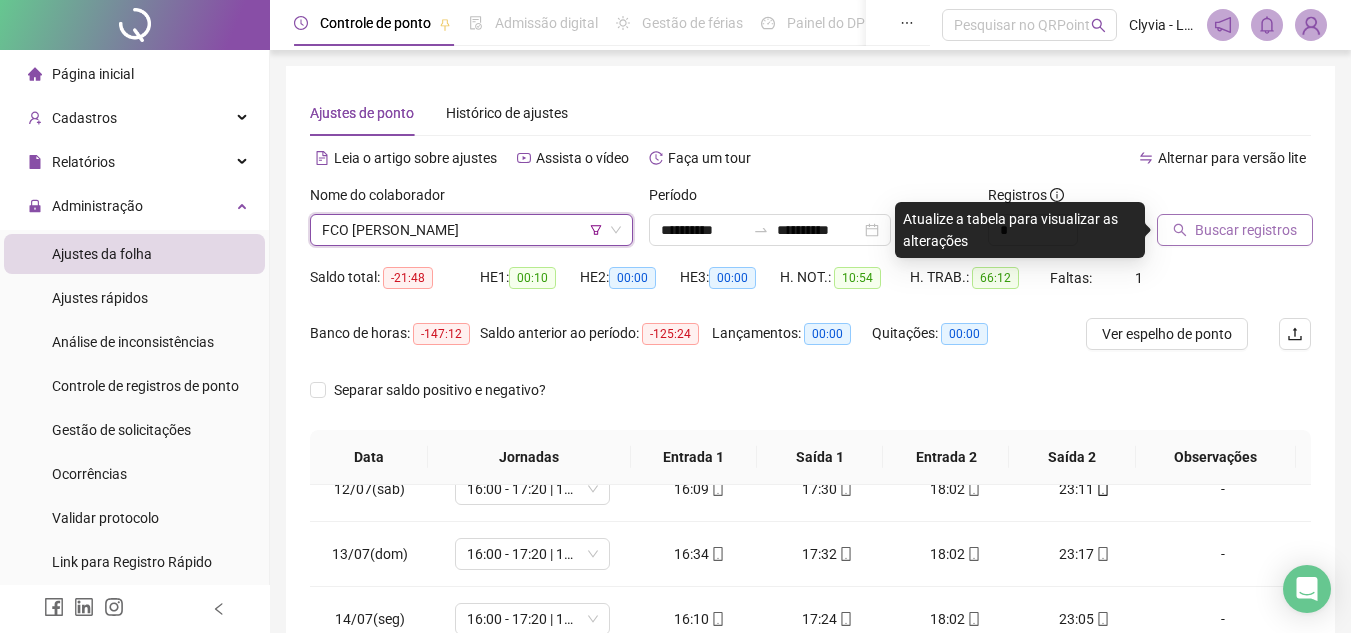 click on "Buscar registros" at bounding box center (1246, 230) 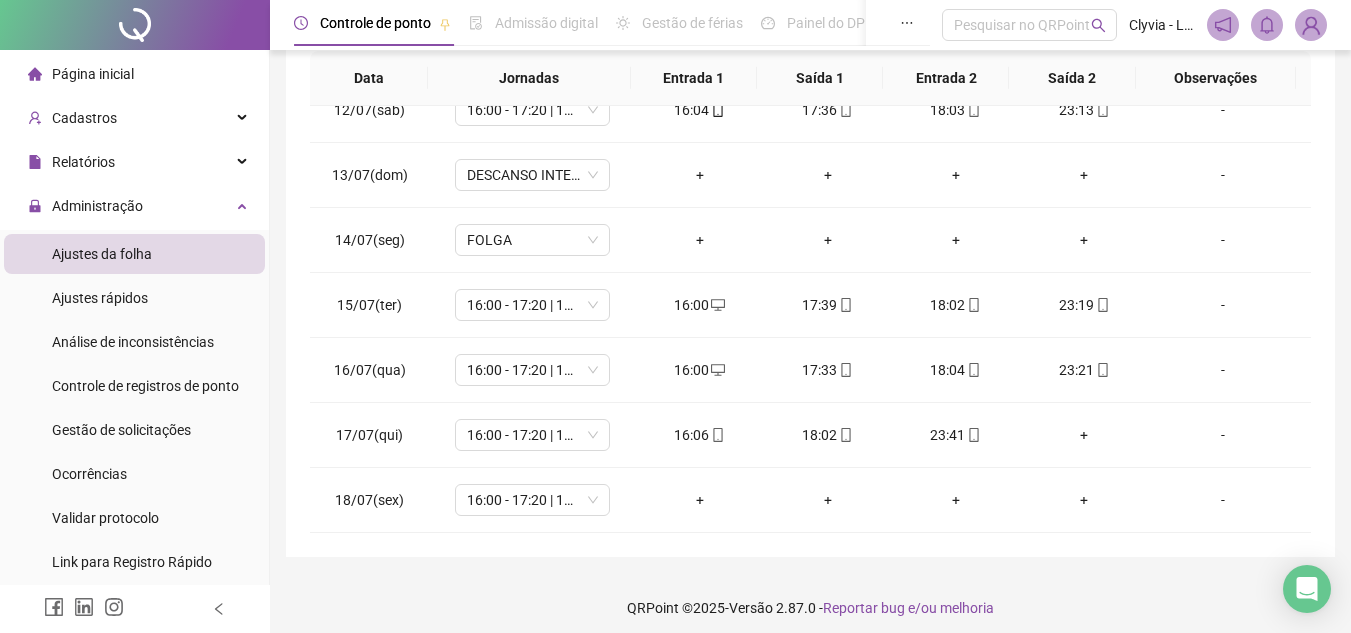 scroll, scrollTop: 389, scrollLeft: 0, axis: vertical 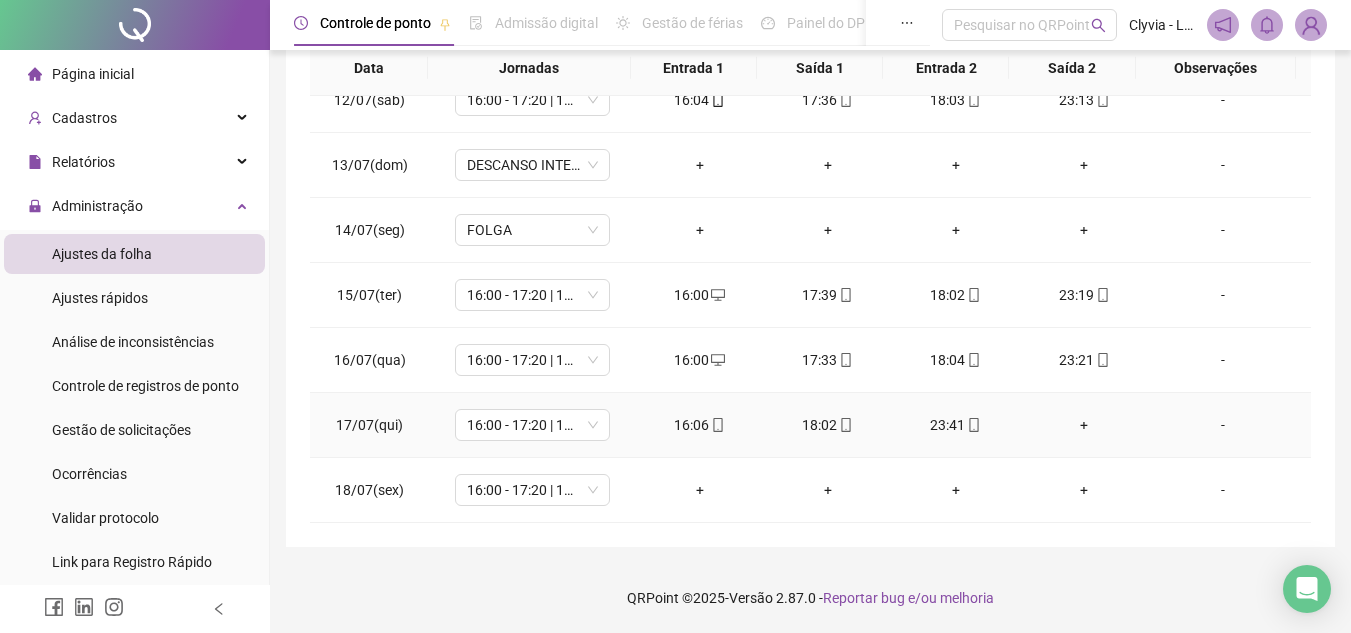 click on "+" at bounding box center (1084, 425) 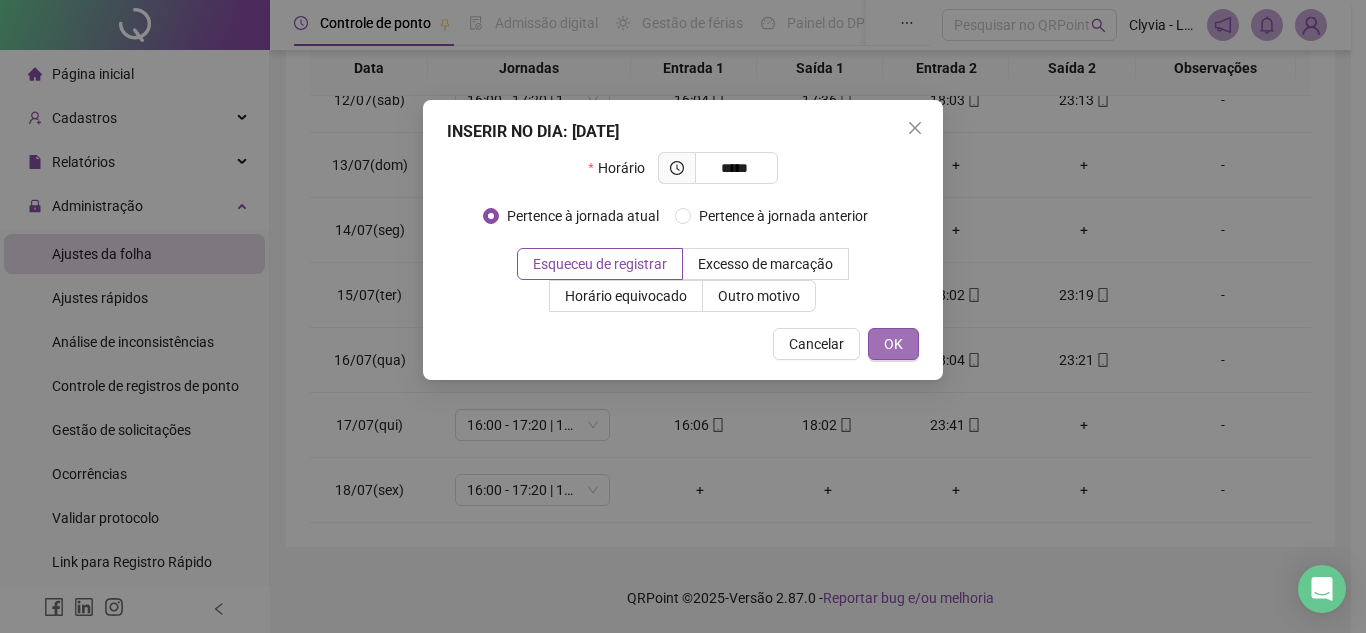 type on "*****" 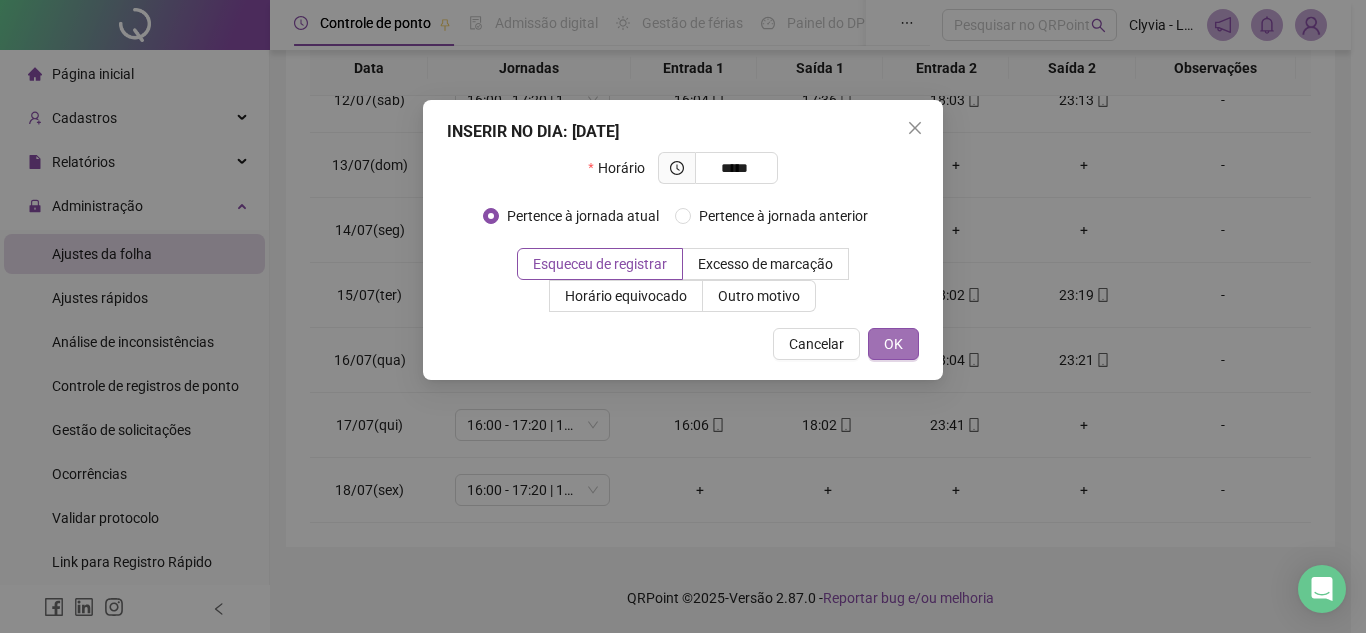 click on "OK" at bounding box center (893, 344) 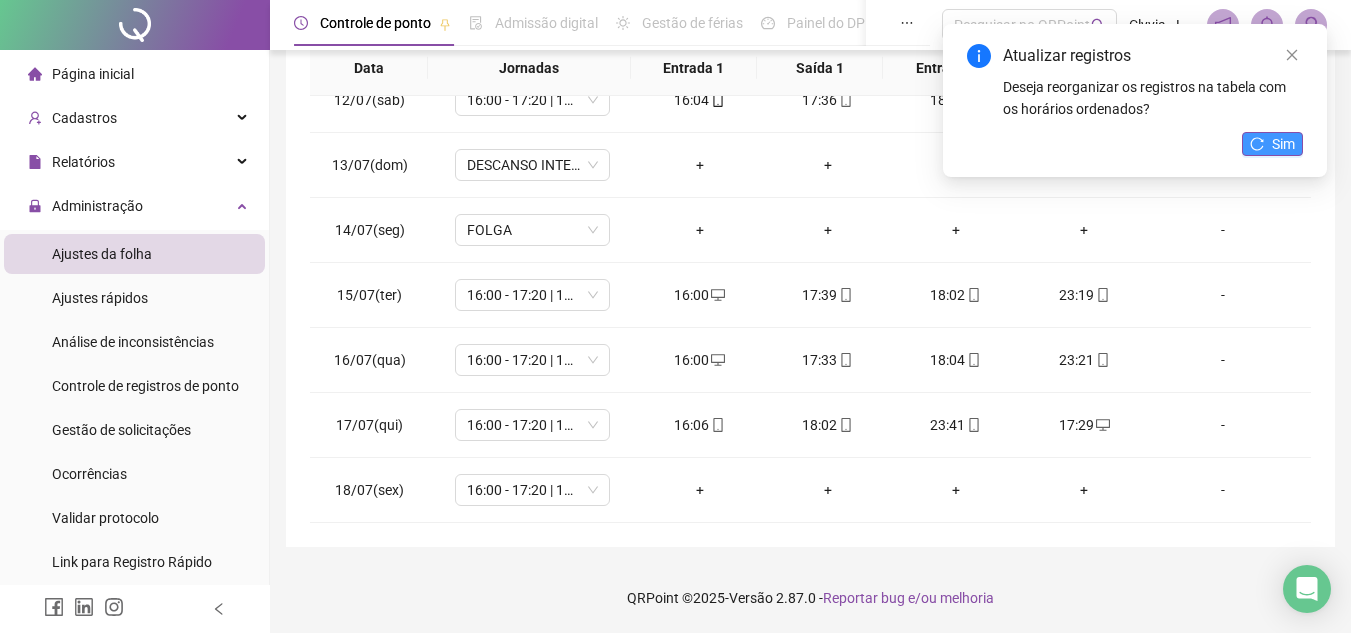 click on "Sim" at bounding box center (1283, 144) 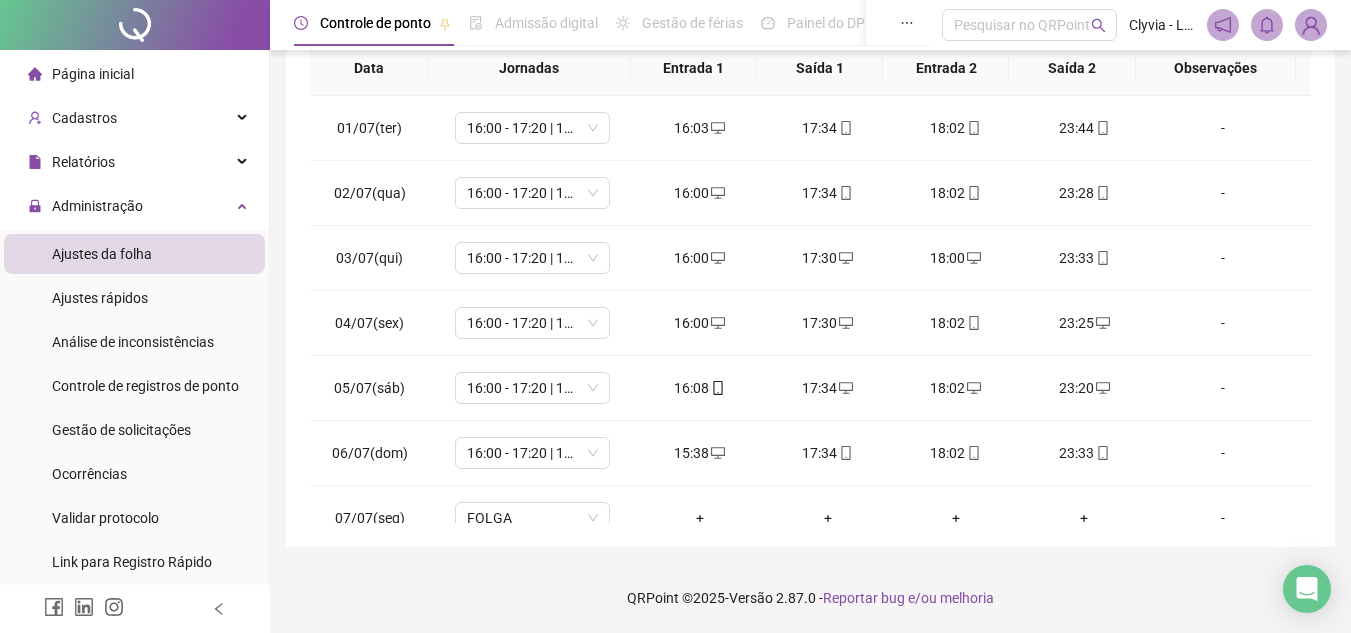 scroll, scrollTop: 743, scrollLeft: 0, axis: vertical 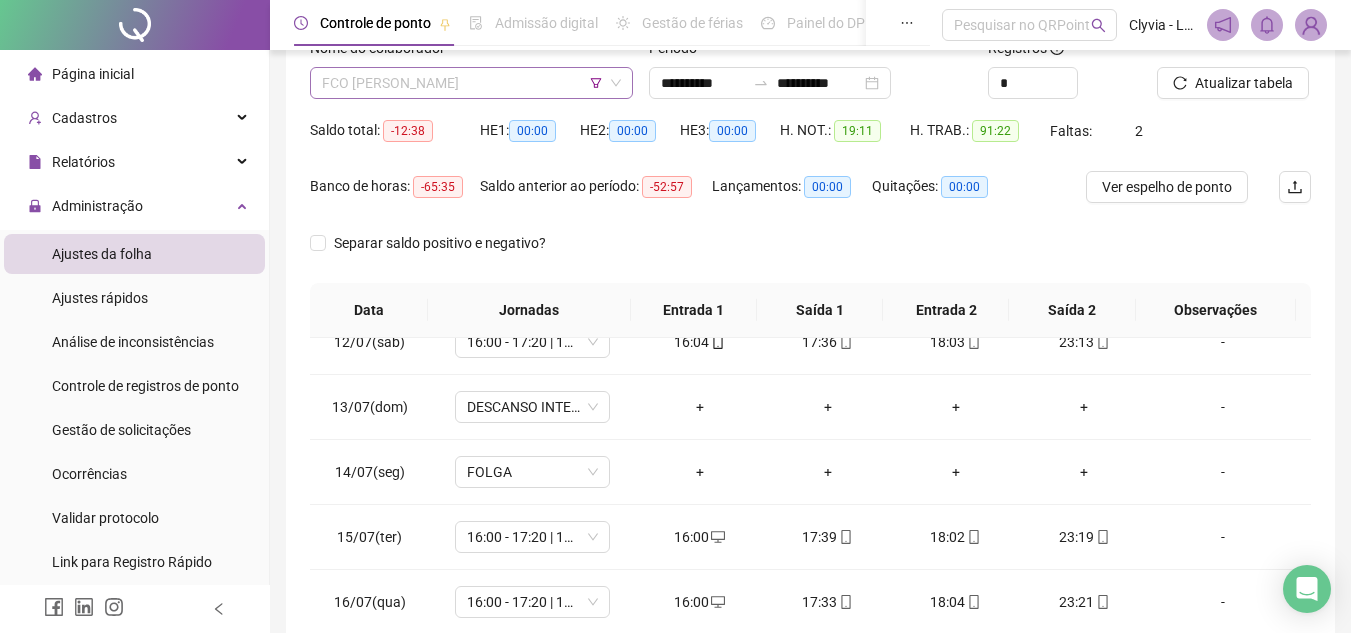 click on "FCO [PERSON_NAME]" at bounding box center (471, 83) 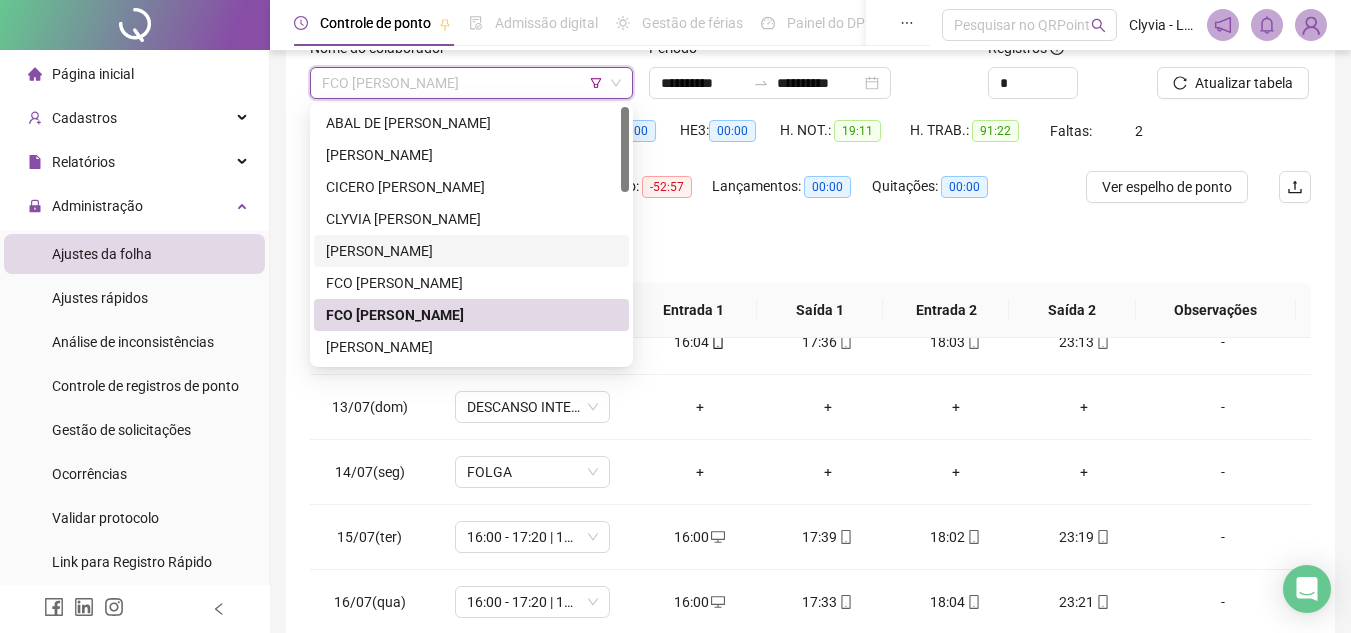 click at bounding box center (625, 235) 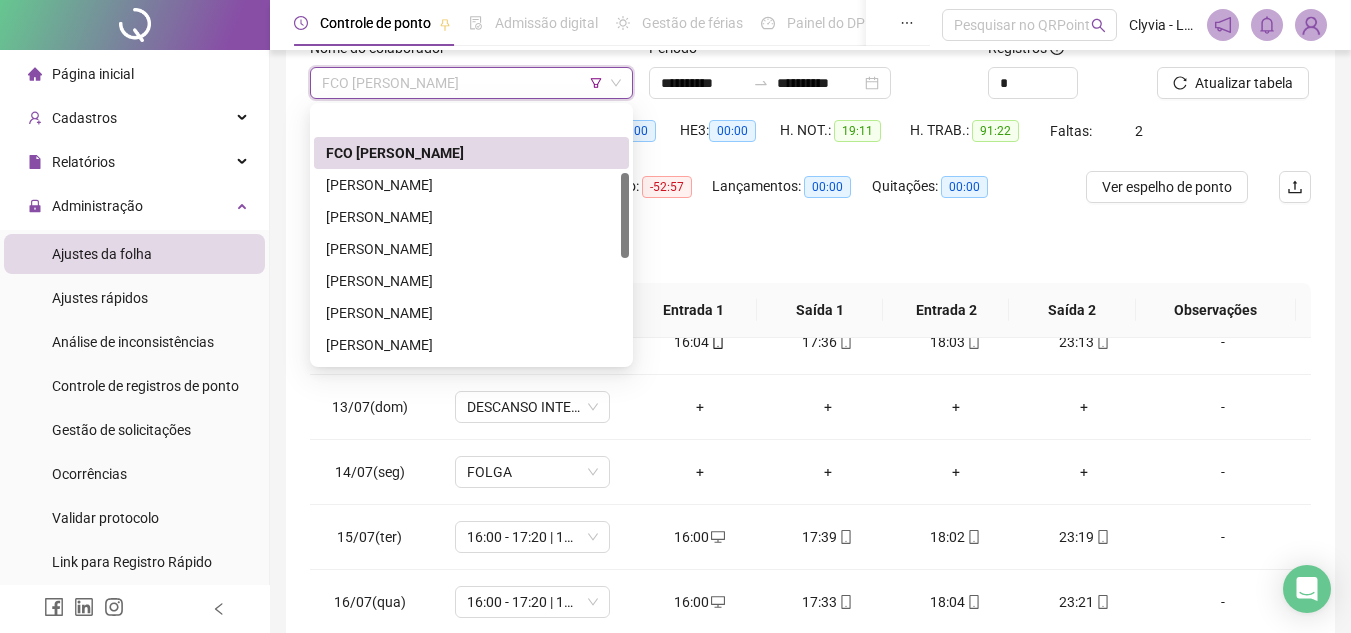 scroll, scrollTop: 201, scrollLeft: 0, axis: vertical 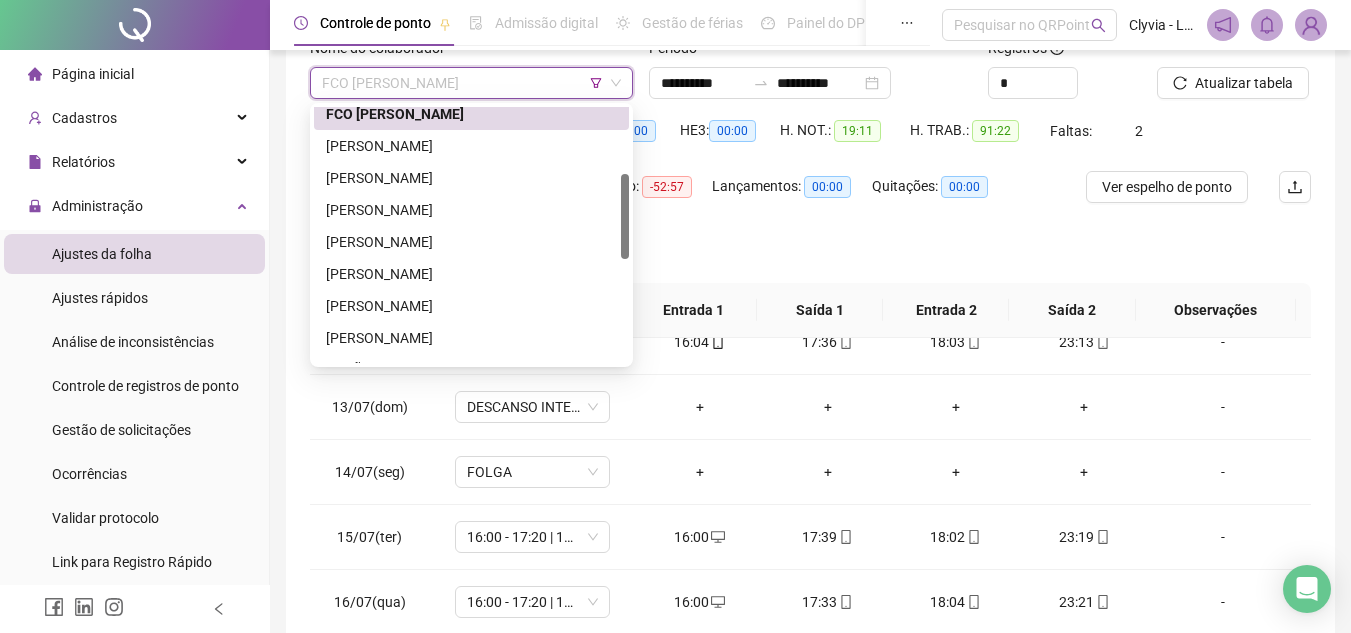 drag, startPoint x: 625, startPoint y: 182, endPoint x: 618, endPoint y: 249, distance: 67.36468 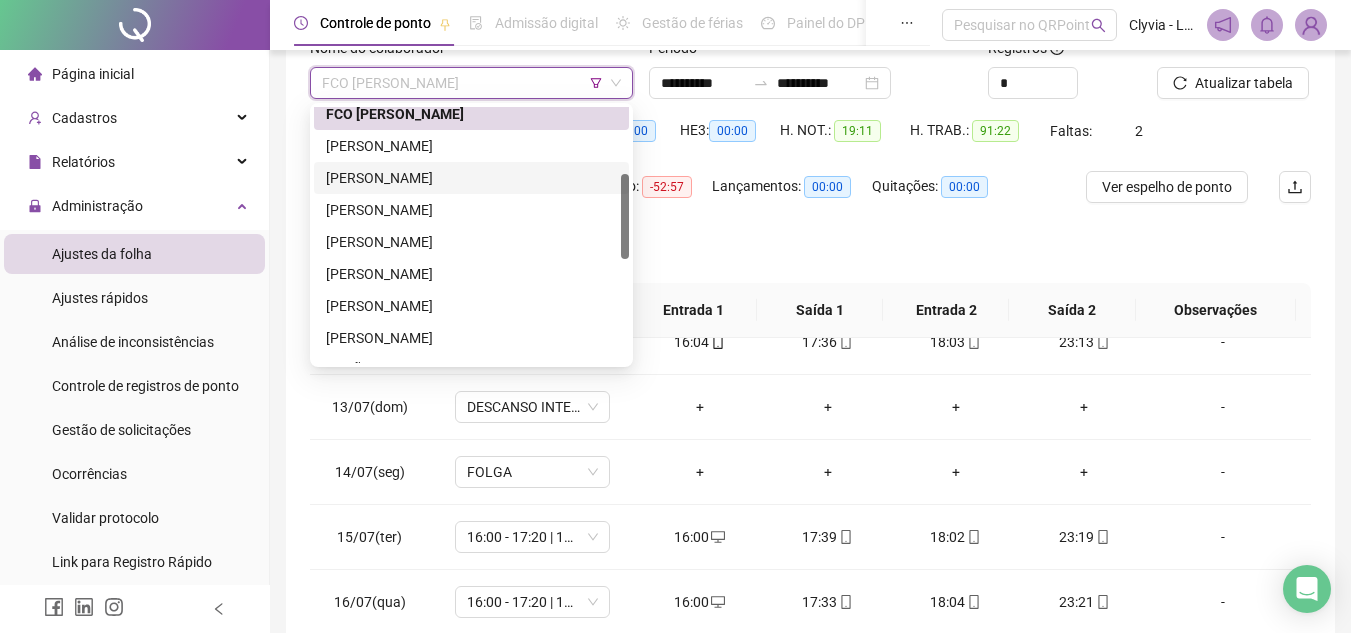 click on "[PERSON_NAME]" at bounding box center [471, 178] 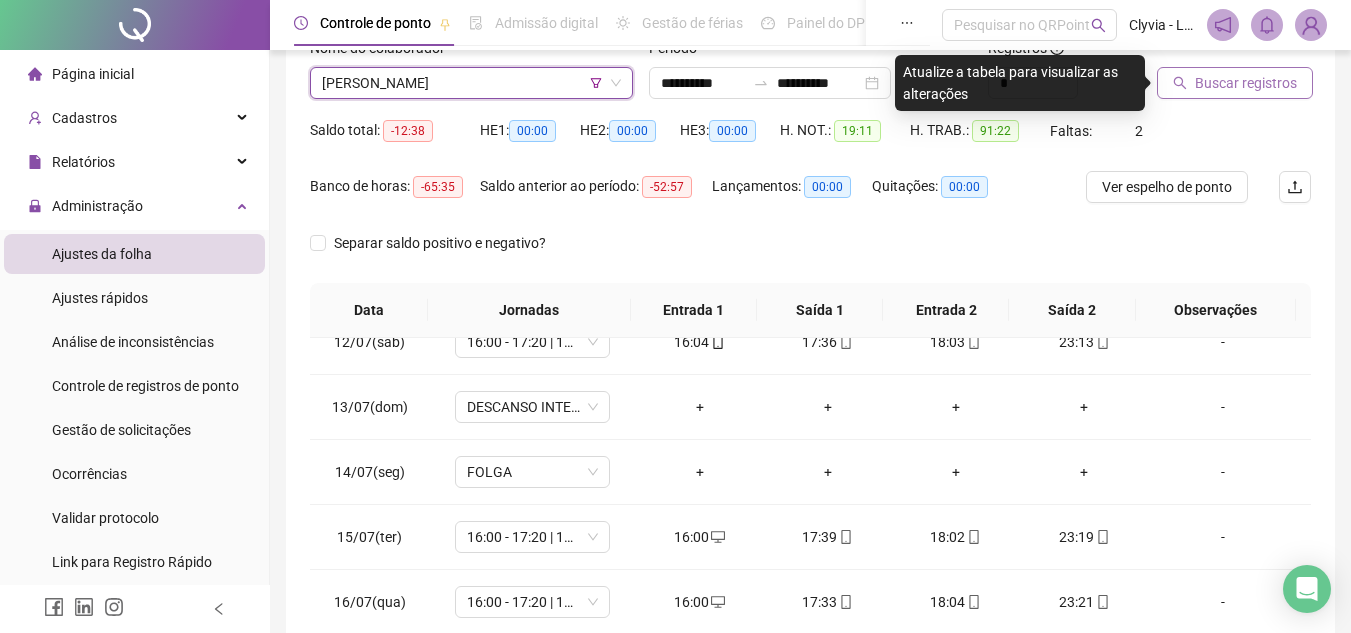 click on "Buscar registros" at bounding box center [1246, 83] 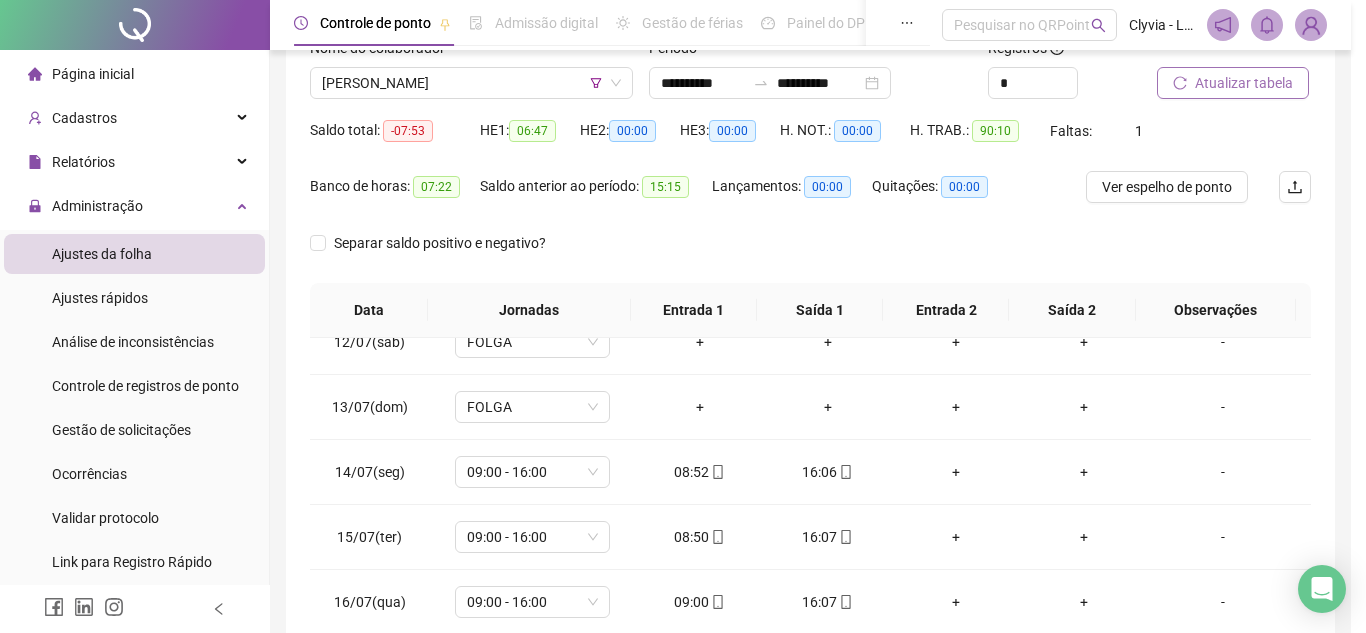 click on "Buscando registros Os registros de ponto estão sendo buscados... OK" at bounding box center (683, 316) 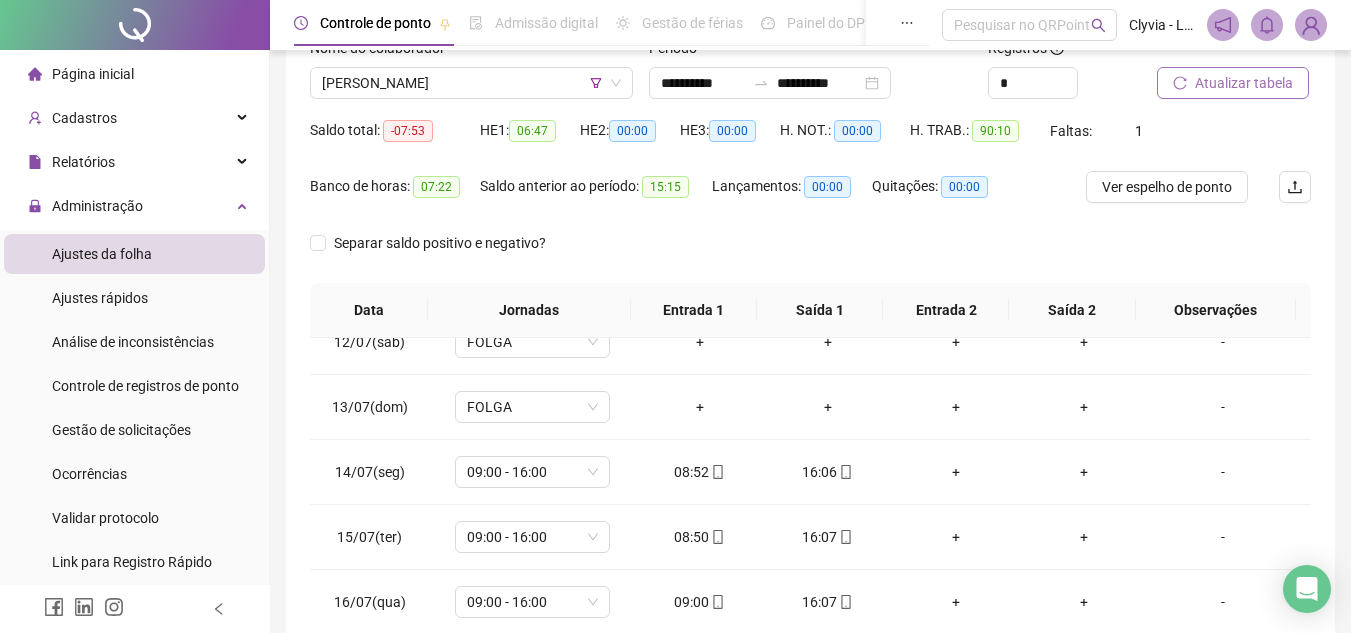 click on "Atualizar tabela" at bounding box center (1244, 83) 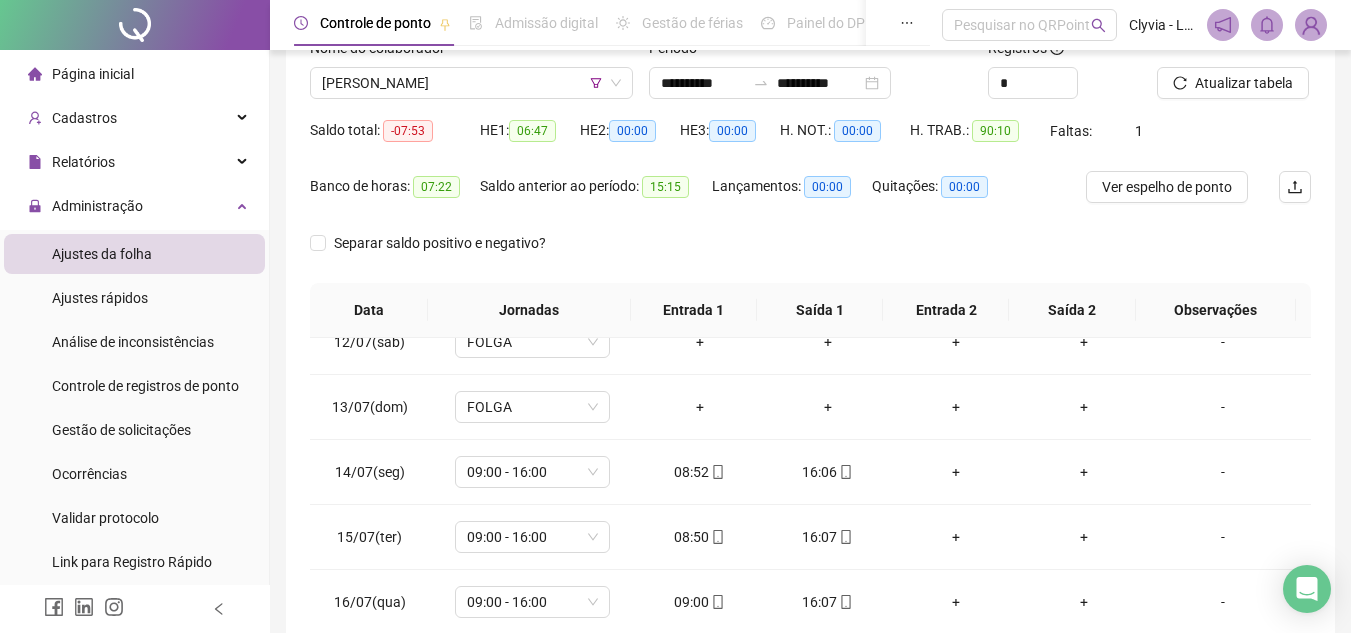scroll, scrollTop: 153, scrollLeft: 0, axis: vertical 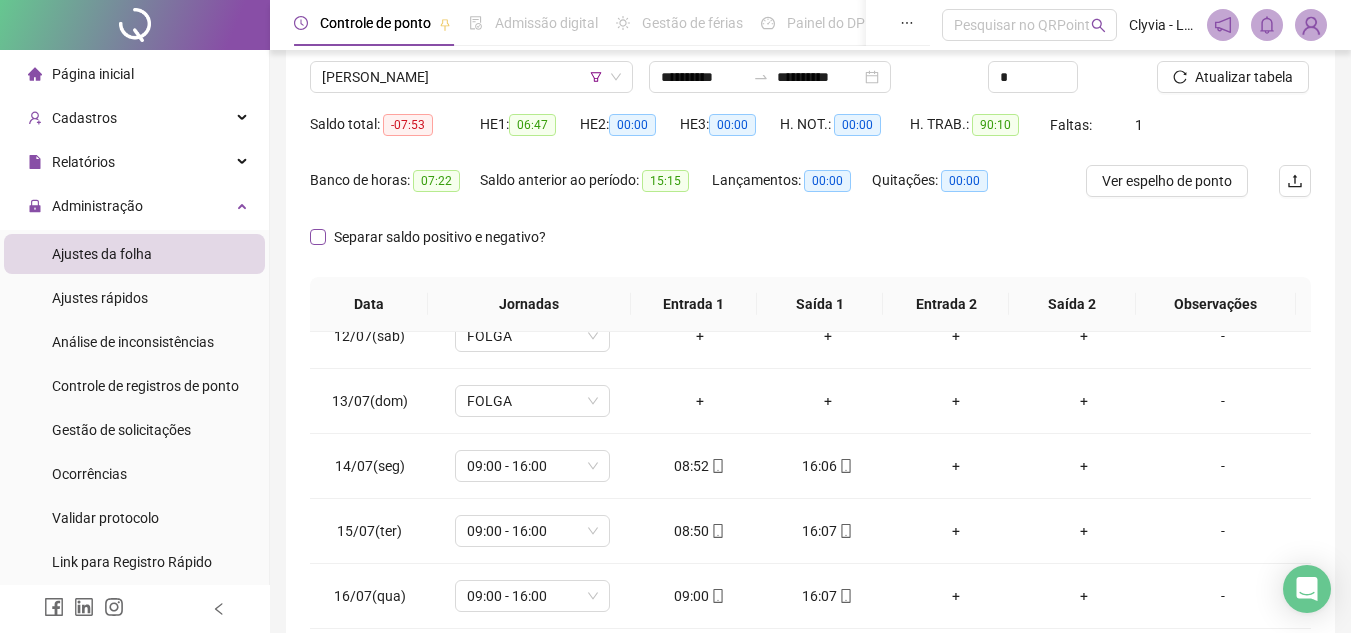 click on "Separar saldo positivo e negativo?" at bounding box center [440, 237] 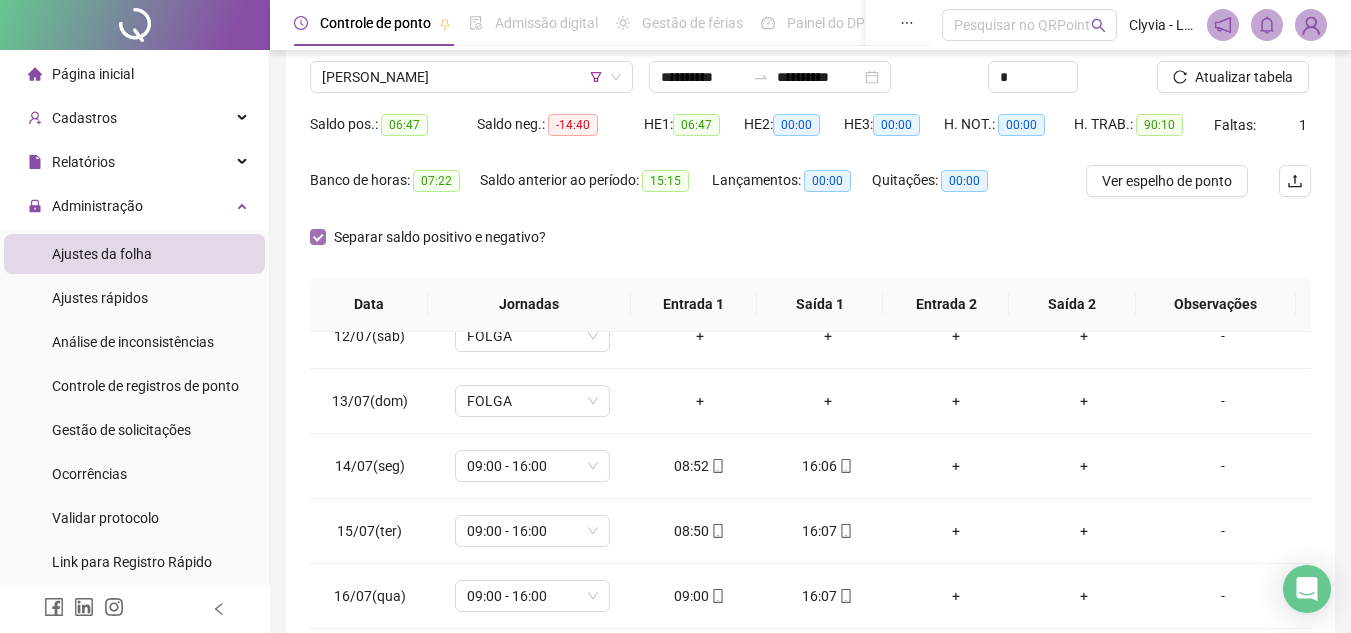 click on "Separar saldo positivo e negativo?" at bounding box center [440, 237] 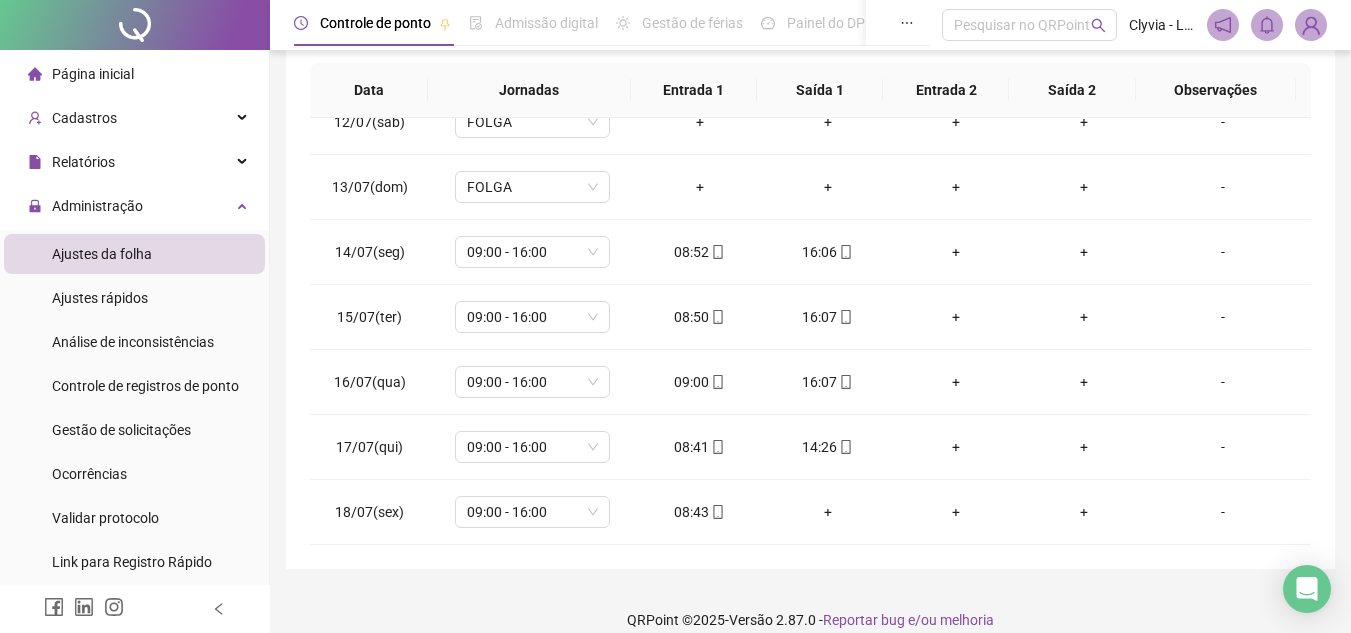 scroll, scrollTop: 389, scrollLeft: 0, axis: vertical 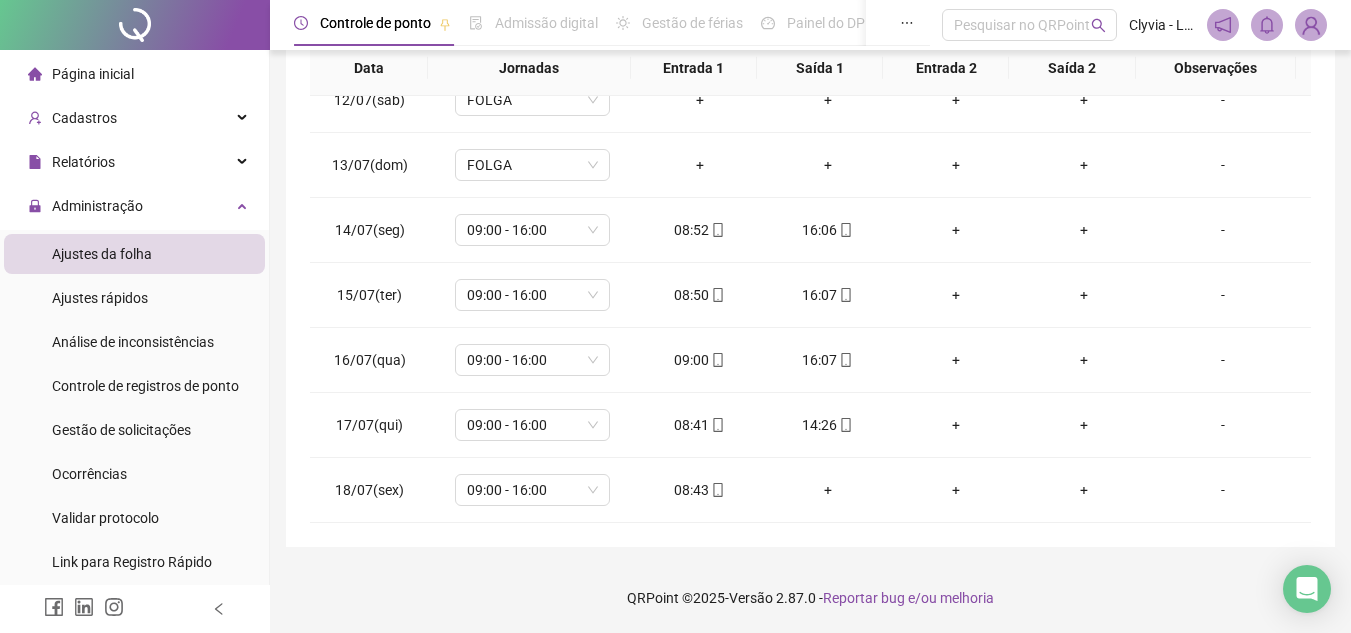 drag, startPoint x: 1312, startPoint y: 432, endPoint x: 1317, endPoint y: 244, distance: 188.06648 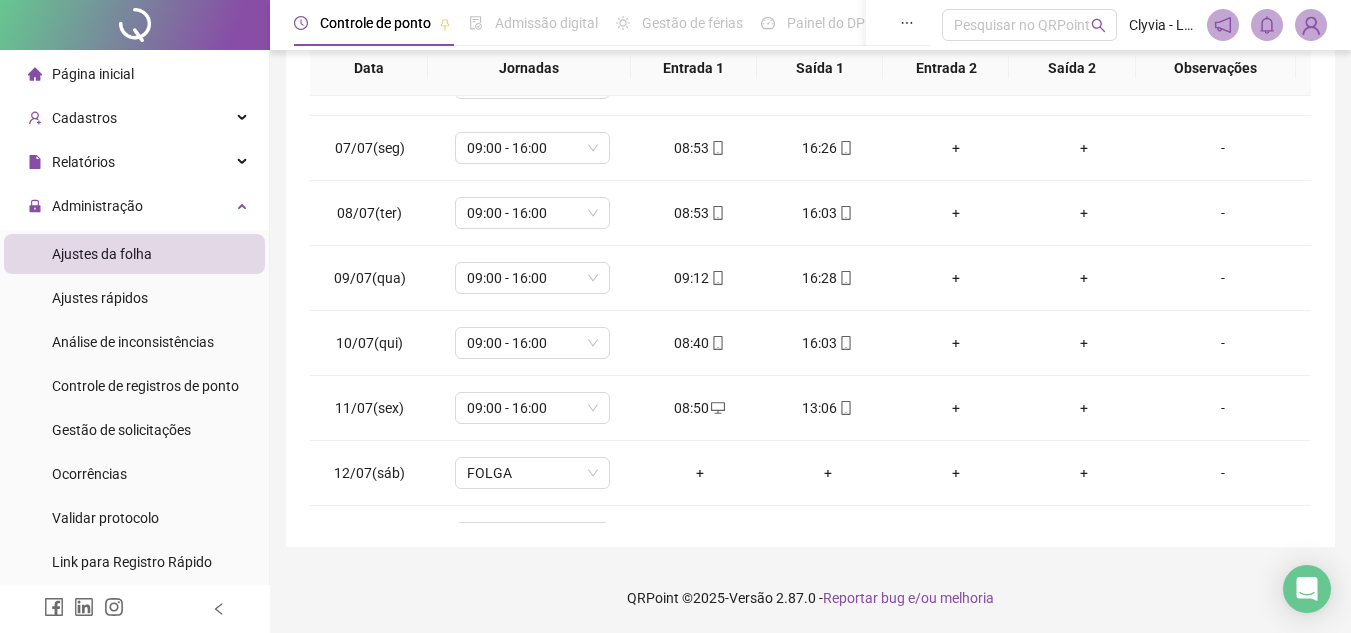 scroll, scrollTop: 0, scrollLeft: 0, axis: both 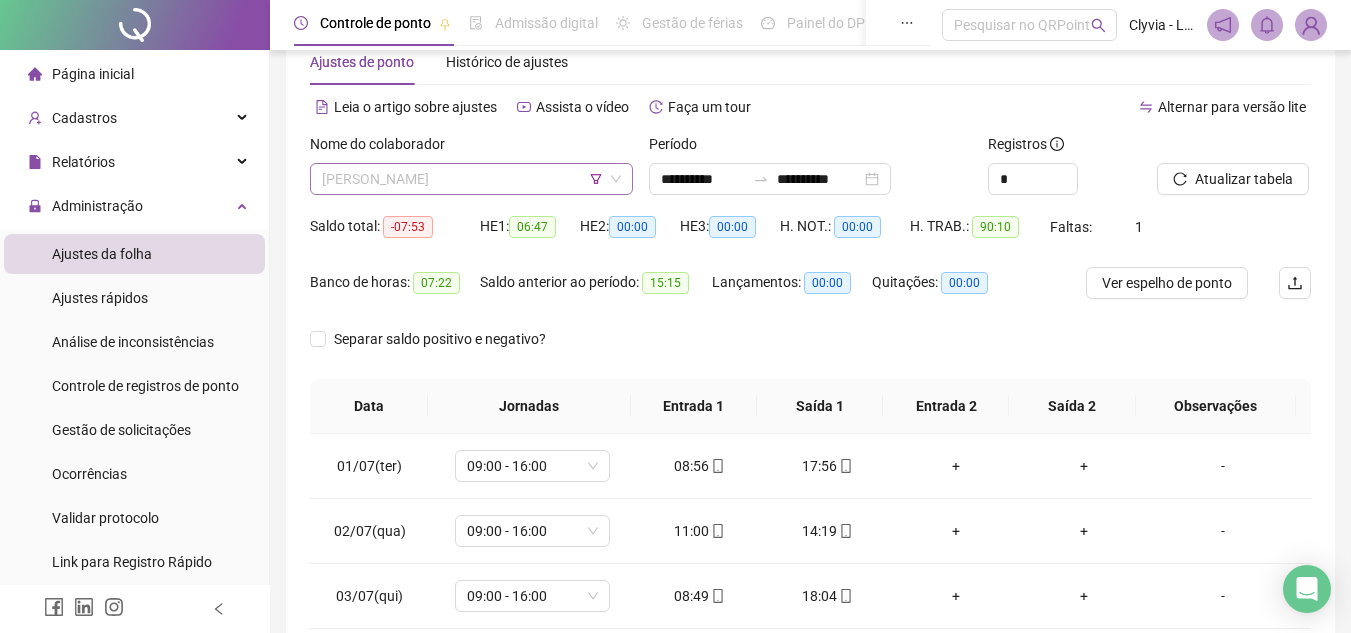 click on "[PERSON_NAME]" at bounding box center (471, 179) 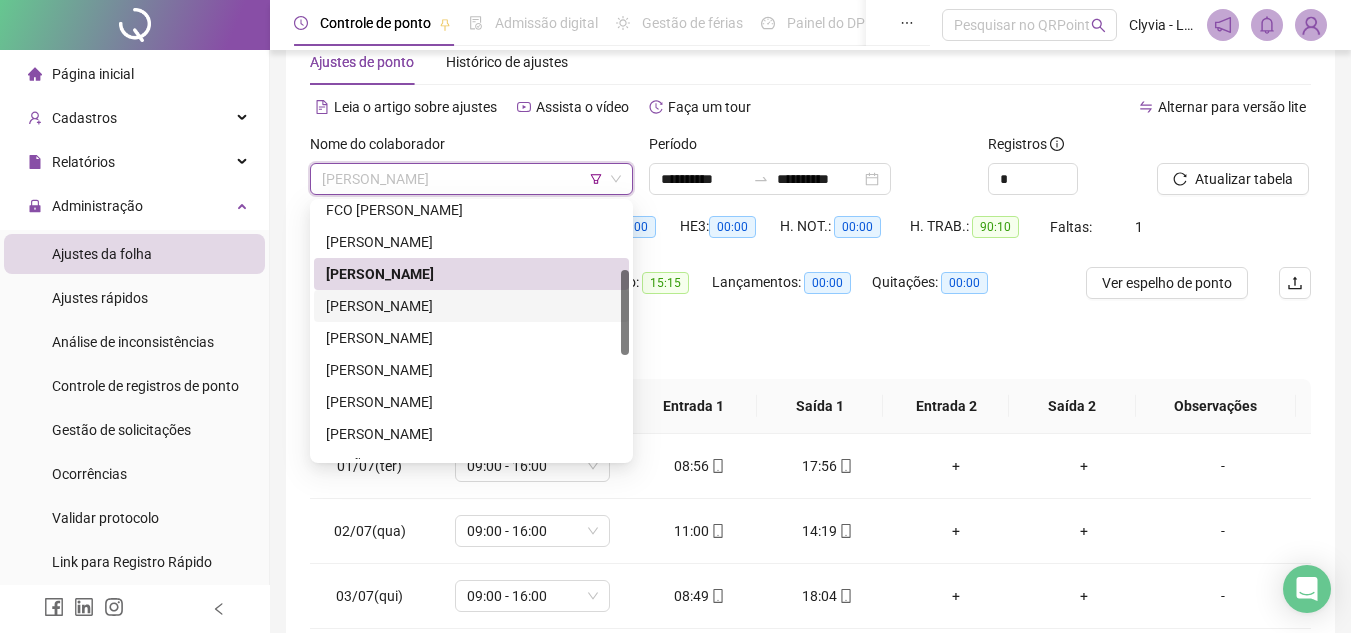 click on "JOÃO BATISTA LIMA NETO" at bounding box center (471, 306) 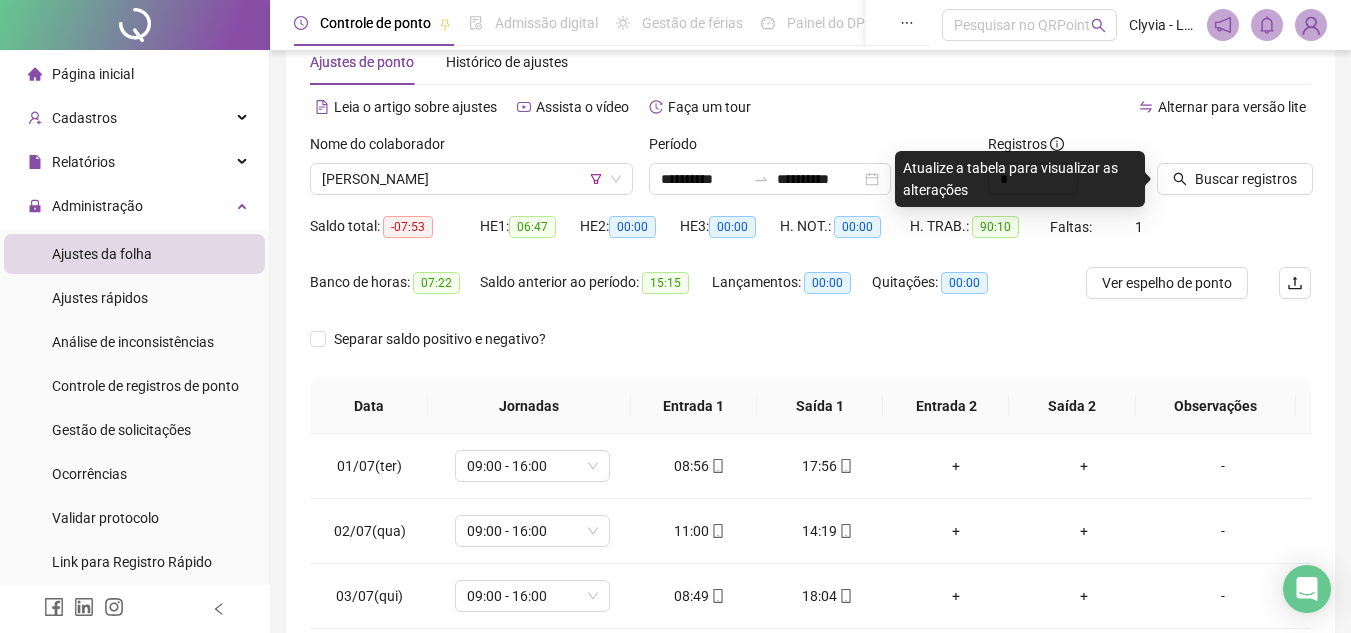 click 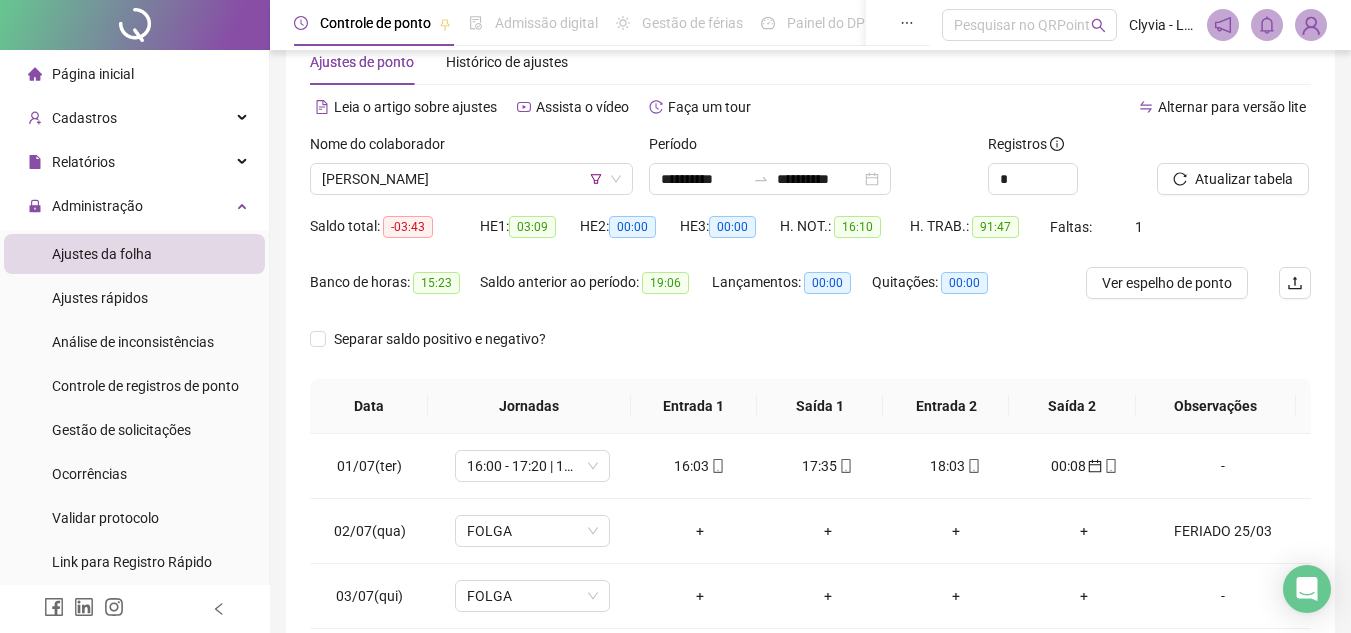 scroll, scrollTop: 389, scrollLeft: 0, axis: vertical 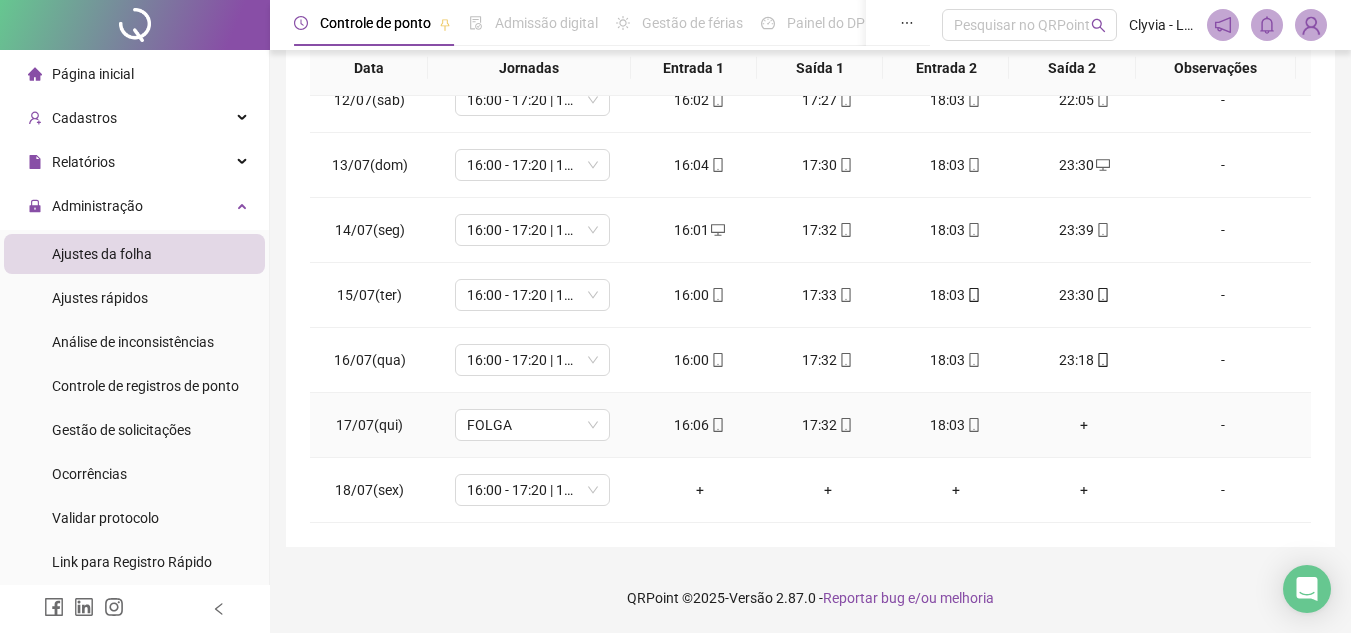 click on "+" at bounding box center [1084, 425] 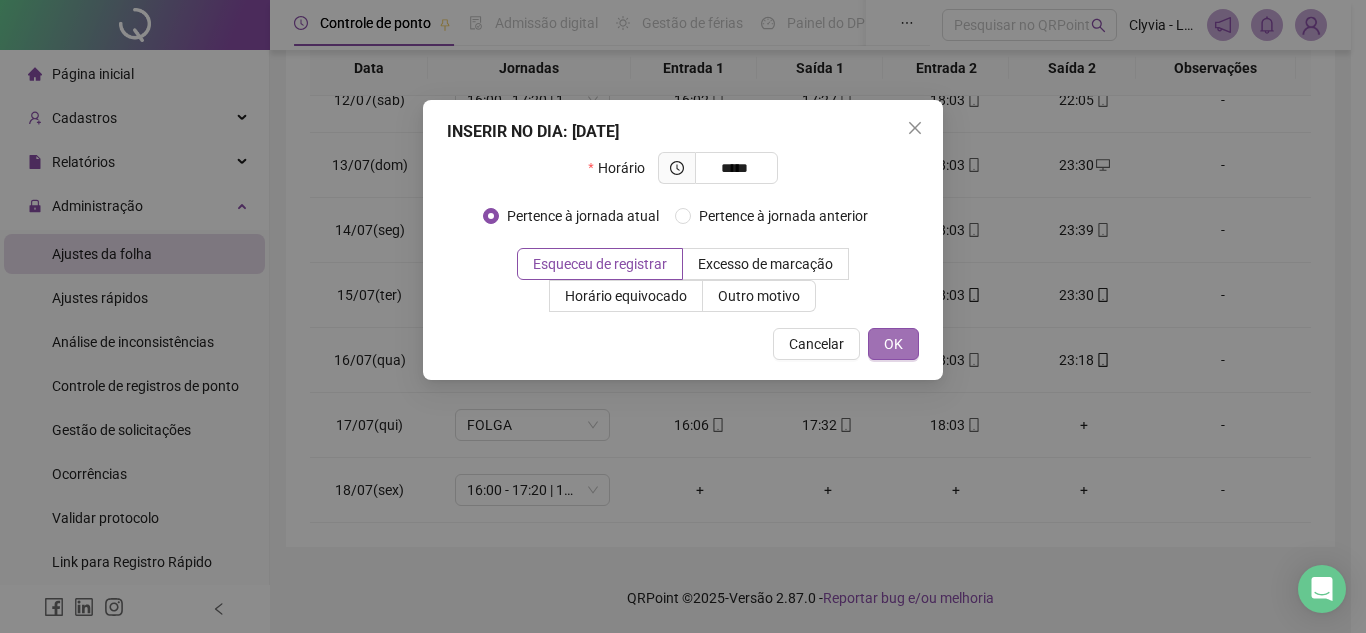 type on "*****" 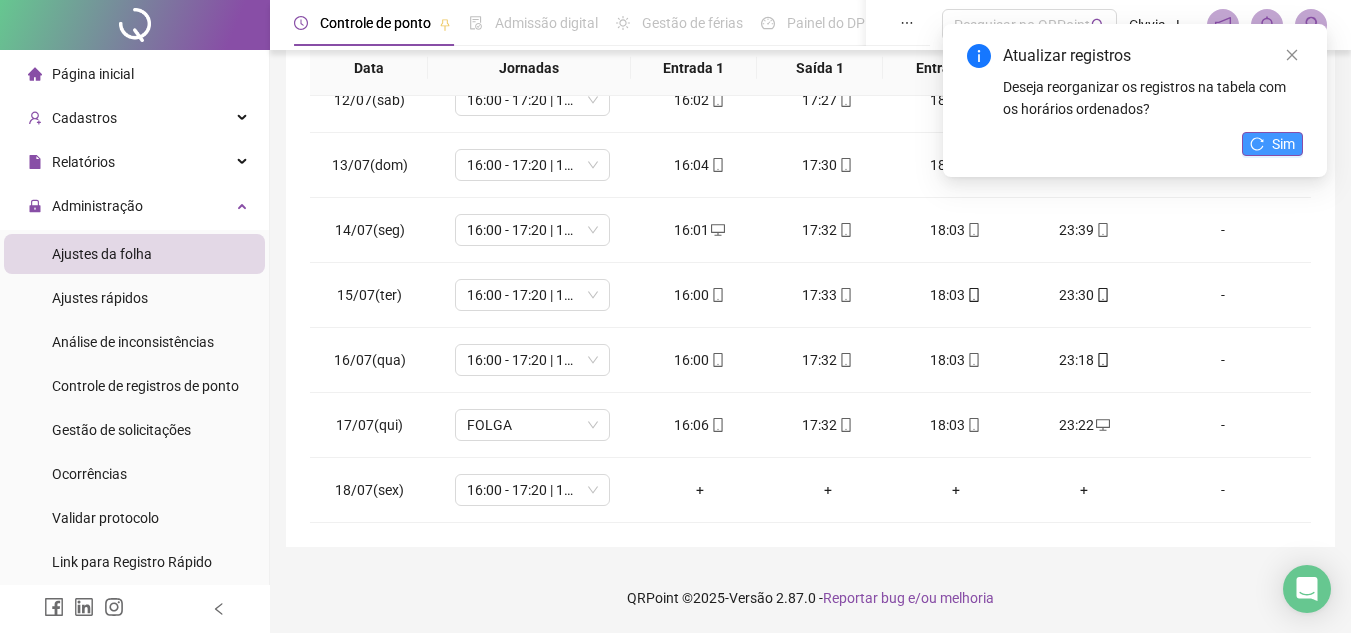 click on "Sim" at bounding box center (1272, 144) 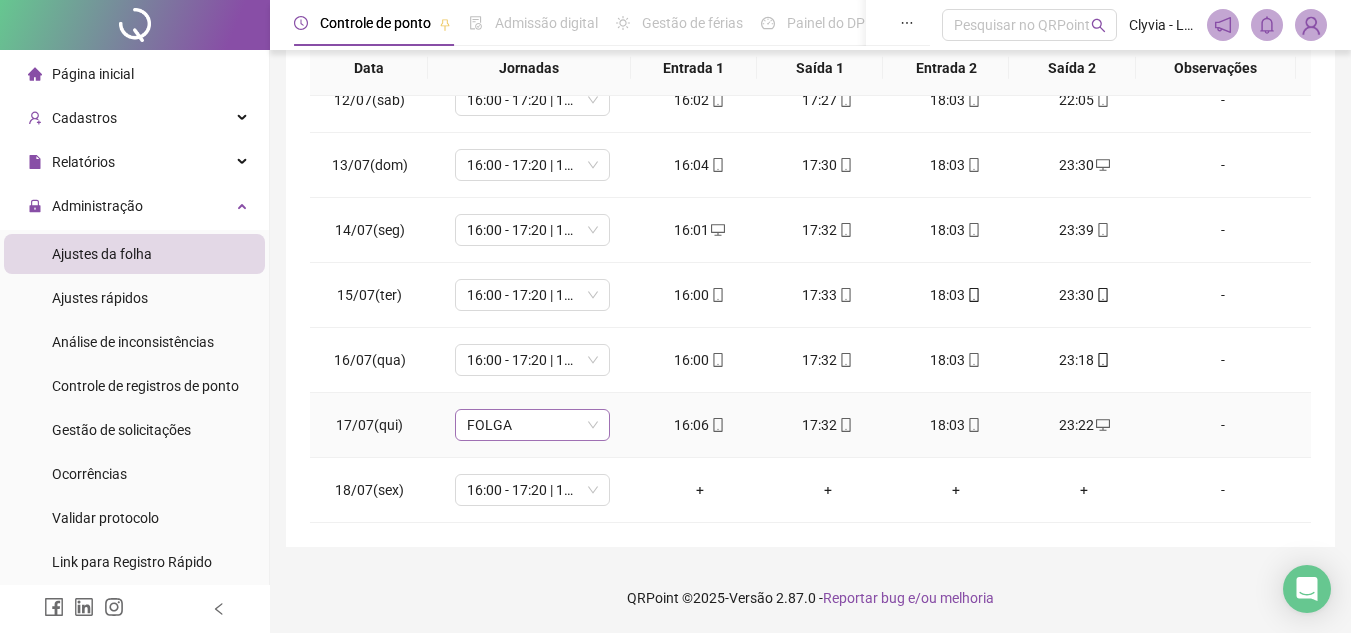 click on "FOLGA" at bounding box center [532, 425] 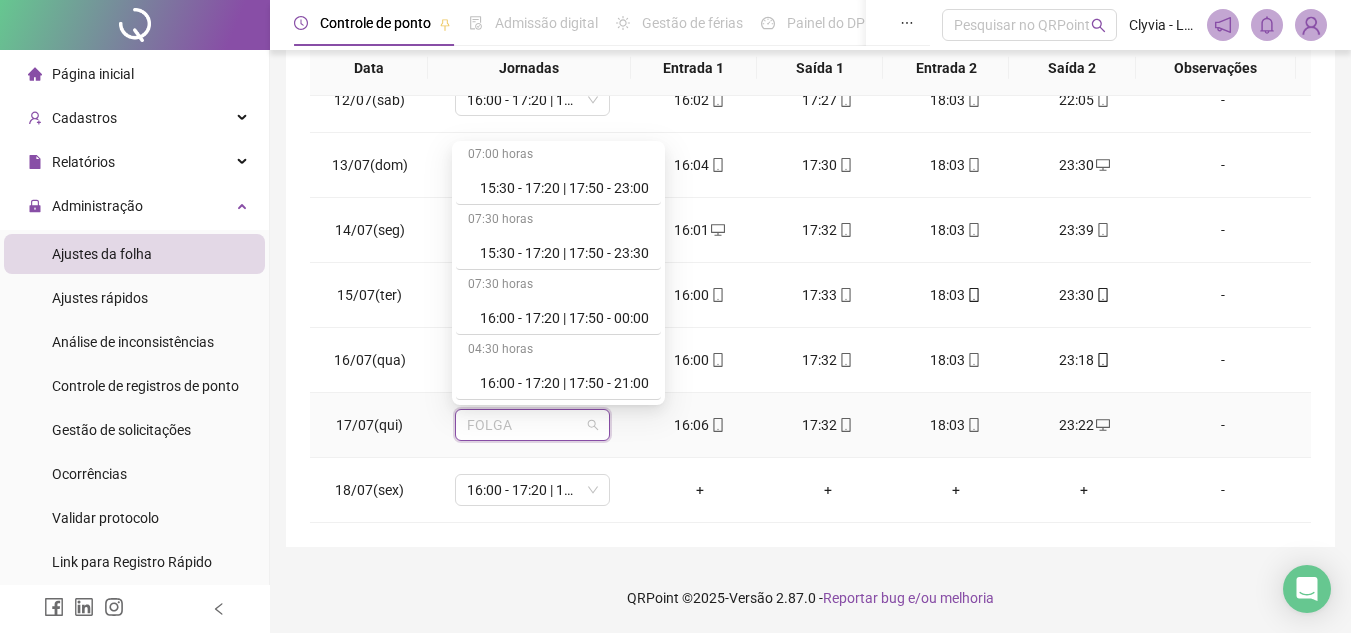scroll, scrollTop: 415, scrollLeft: 0, axis: vertical 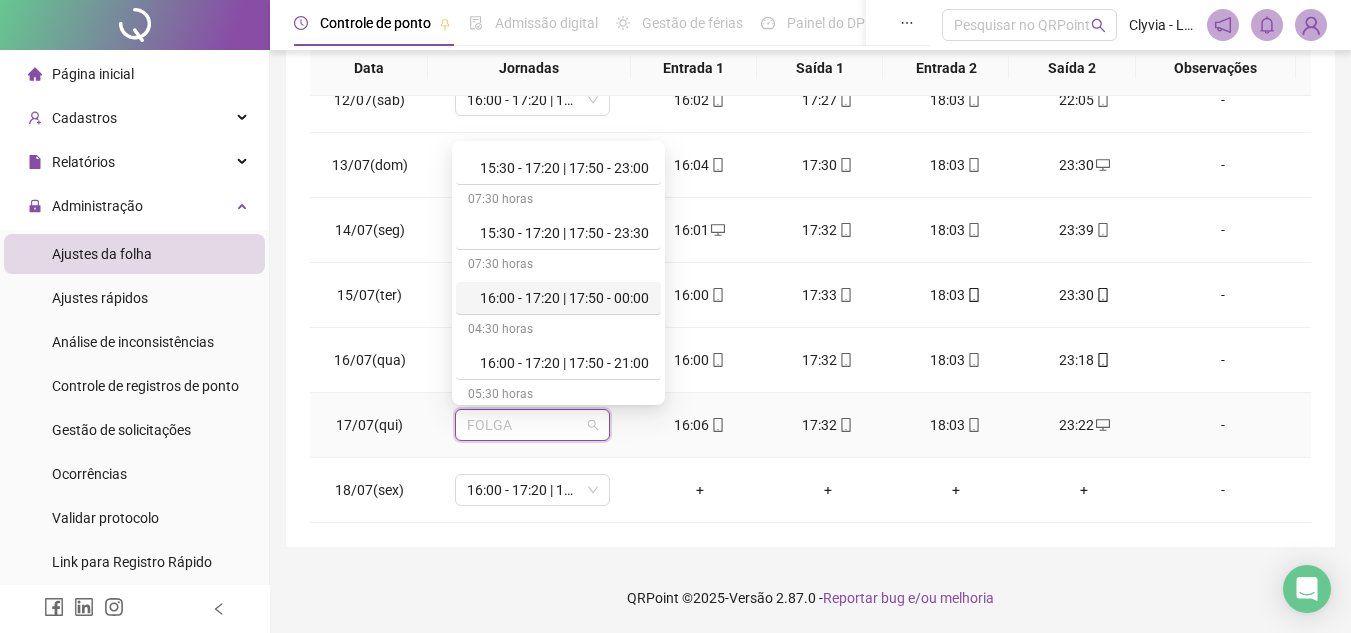 click on "16:00 - 17:20 | 17:50 - 00:00" at bounding box center (564, 298) 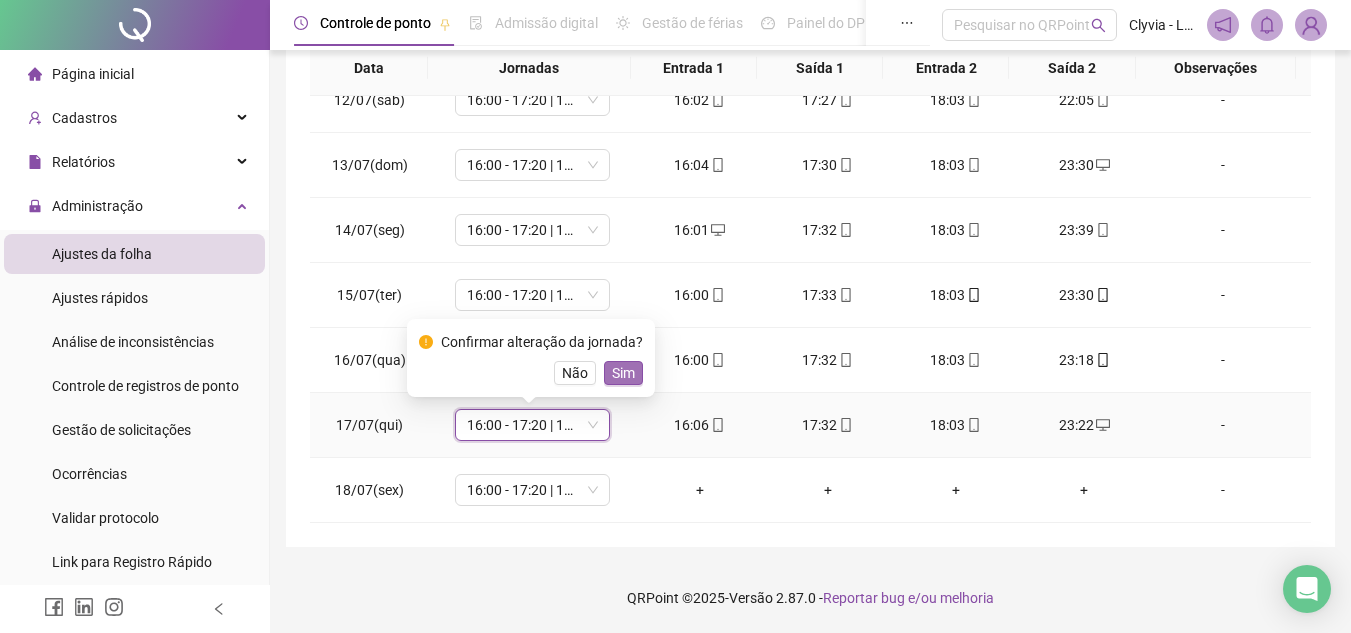 click on "Sim" at bounding box center (623, 373) 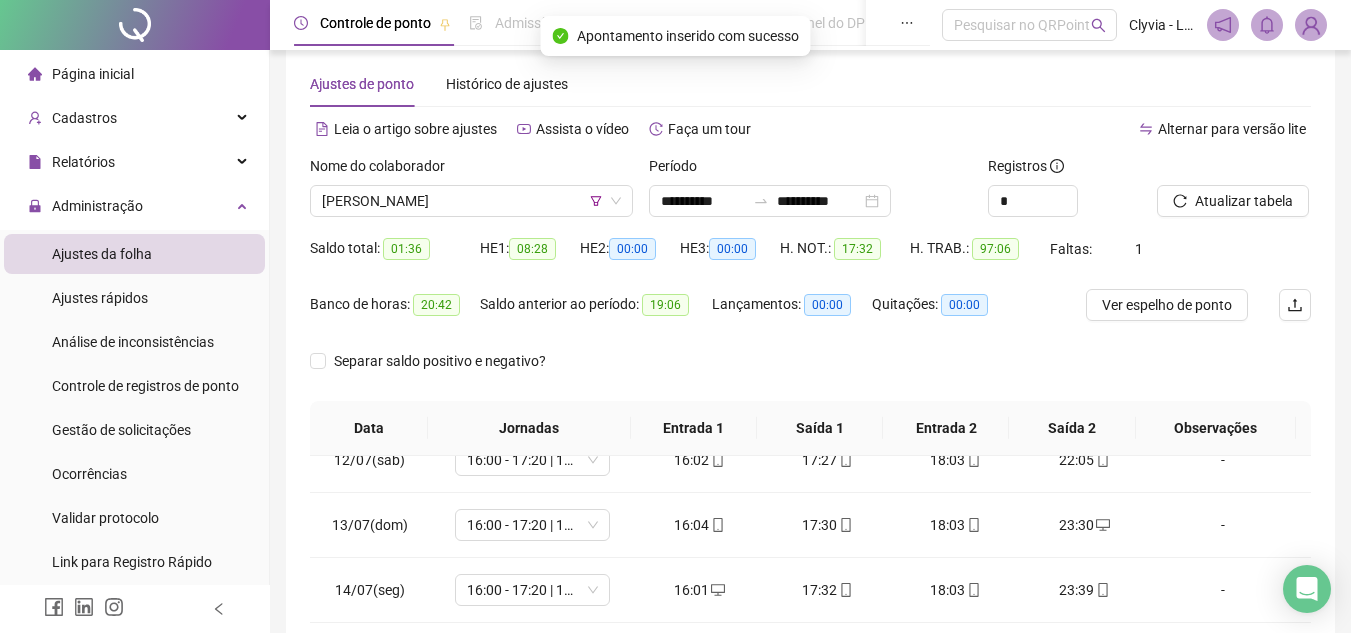 scroll, scrollTop: 9, scrollLeft: 0, axis: vertical 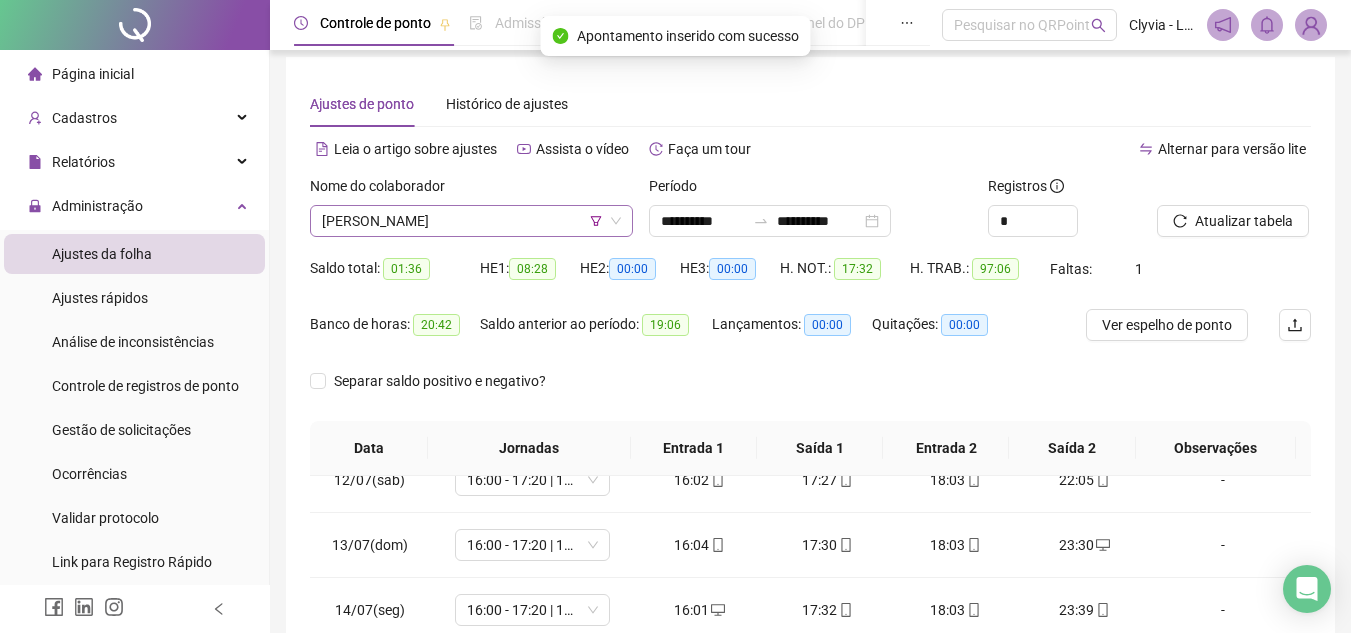 click on "JOÃO BATISTA LIMA NETO" at bounding box center (471, 221) 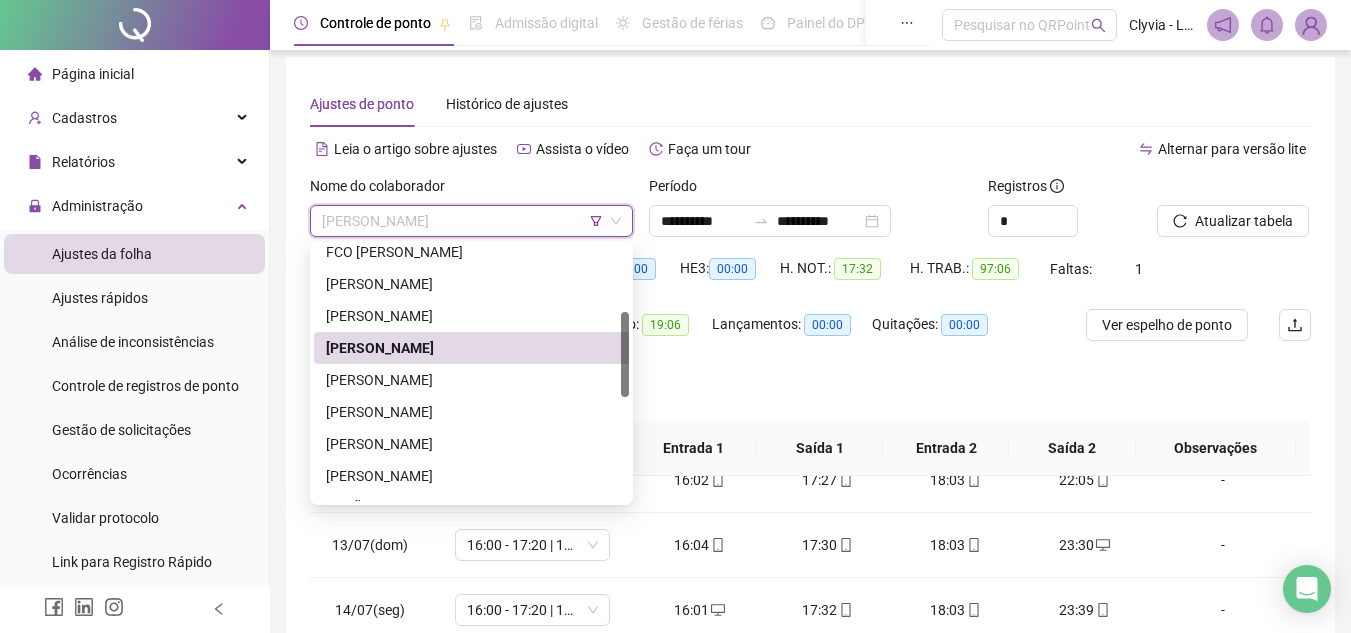 click on "Separar saldo positivo e negativo?" at bounding box center (810, 393) 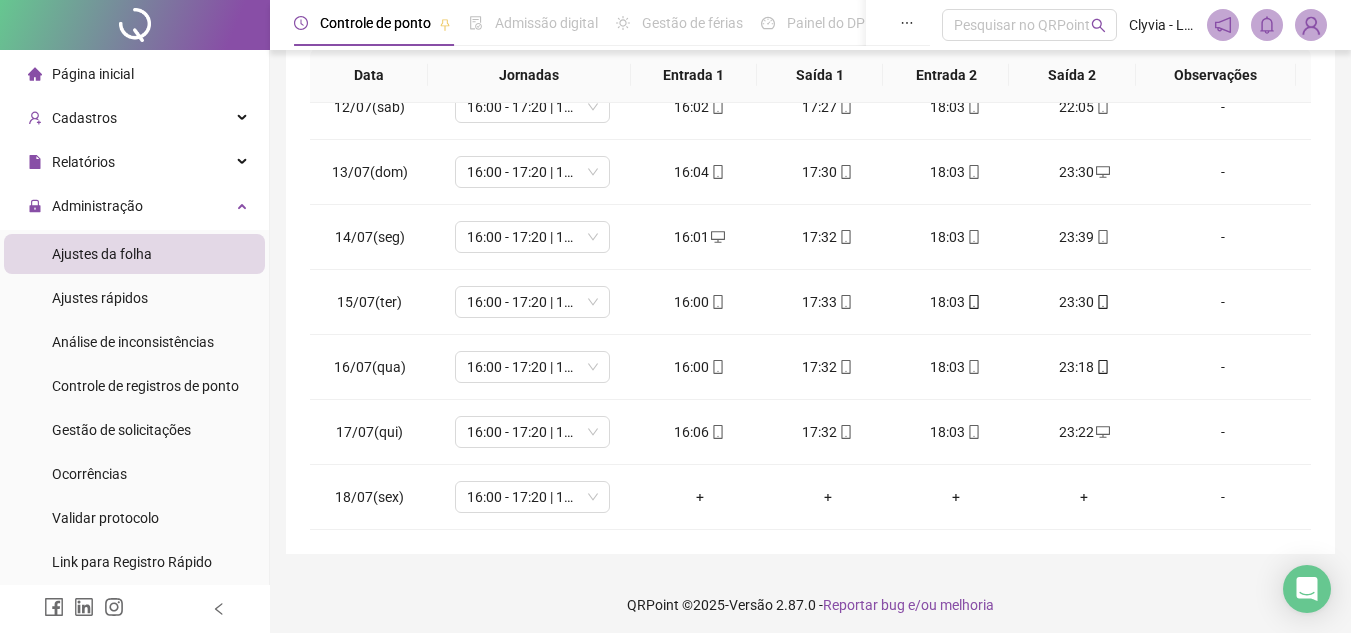 scroll, scrollTop: 389, scrollLeft: 0, axis: vertical 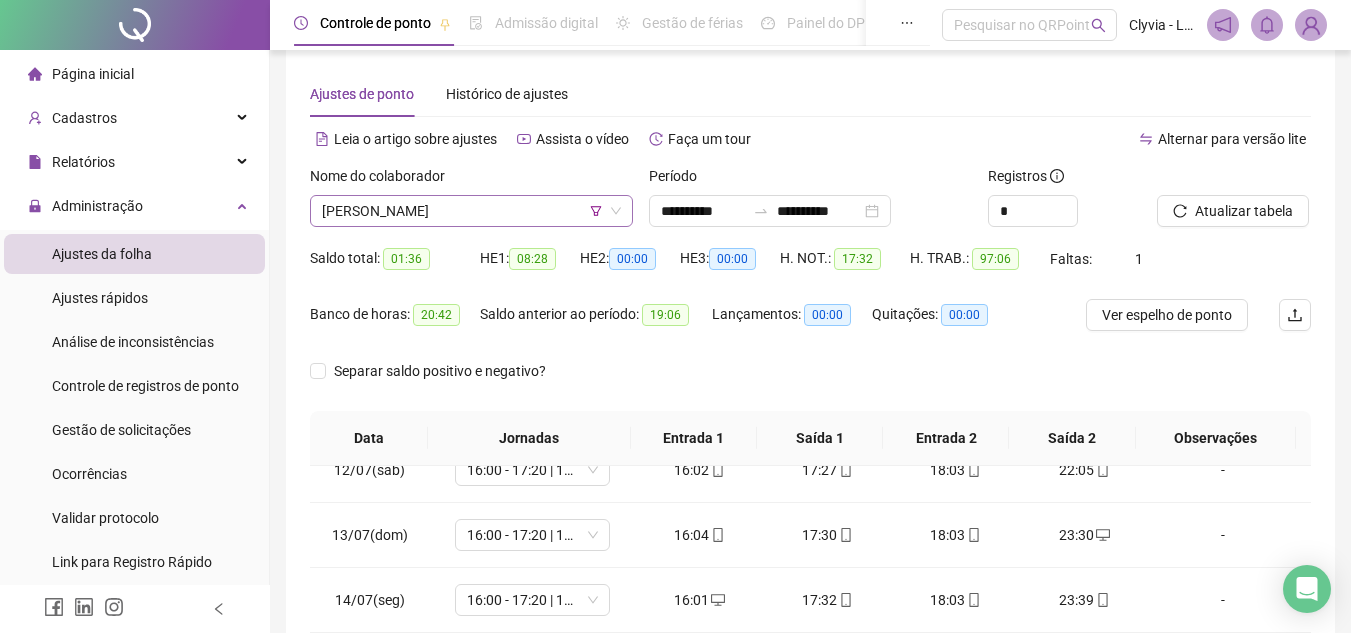 click on "JOÃO BATISTA LIMA NETO" at bounding box center [471, 211] 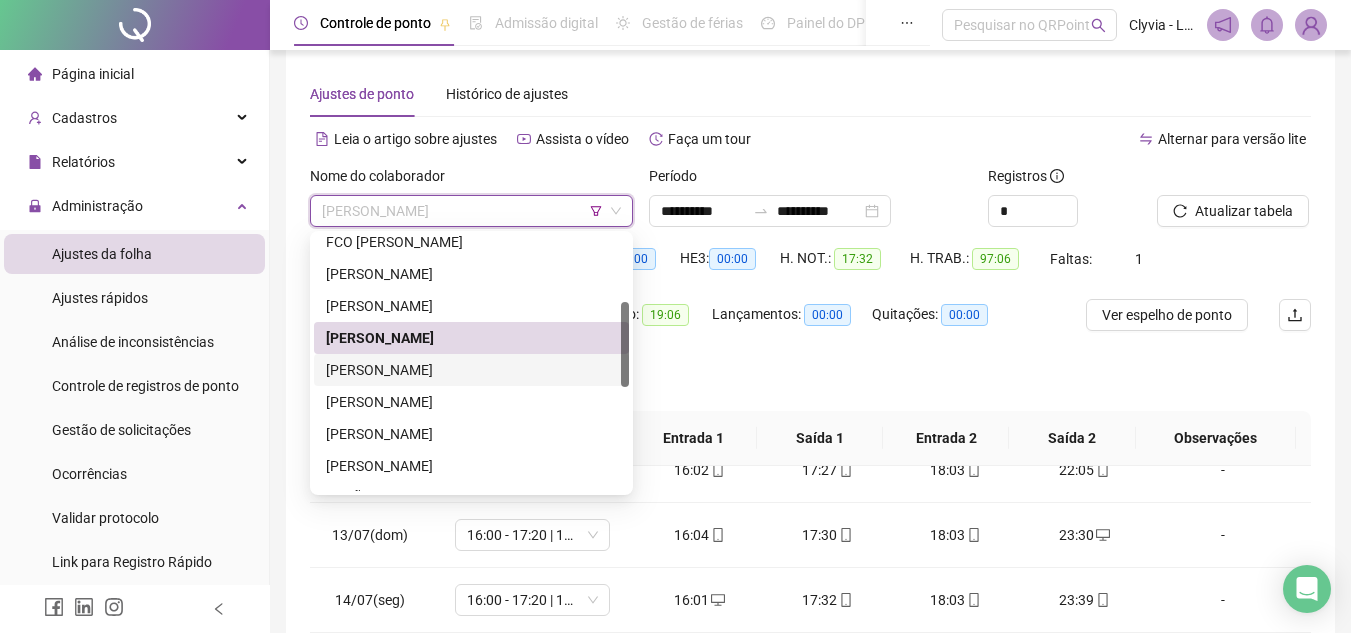 click on "JONATHAN LEVI PEREIRA" at bounding box center (471, 370) 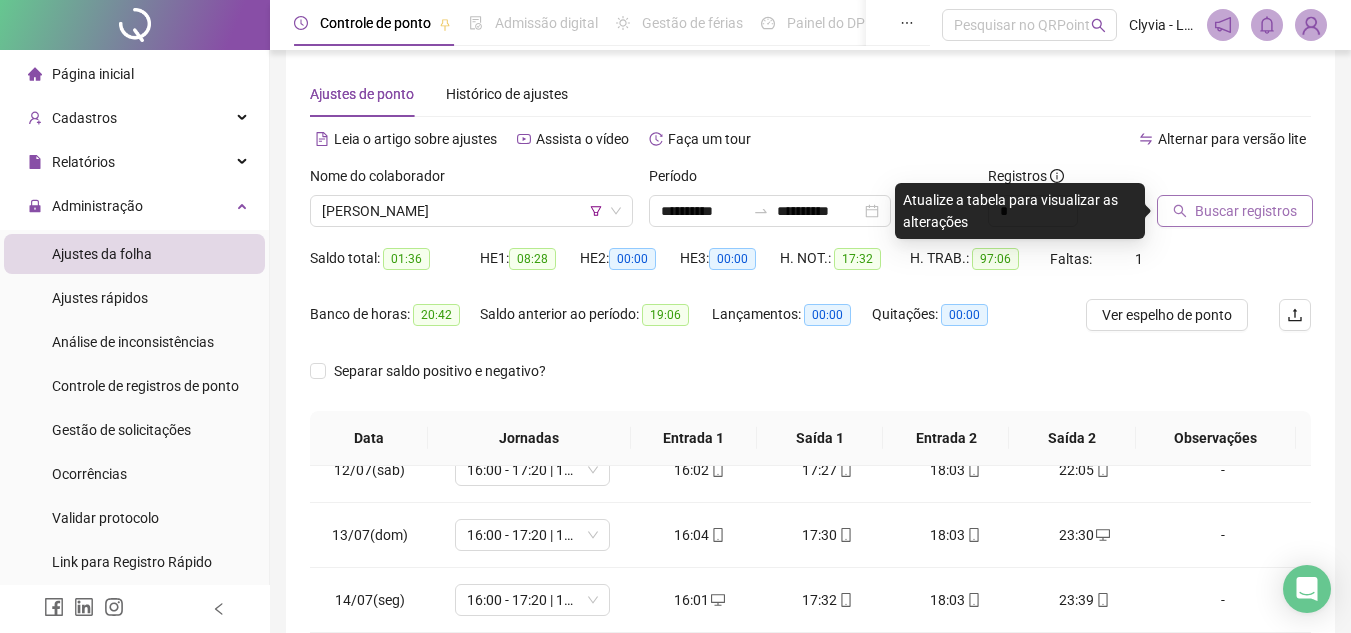 click on "Buscar registros" at bounding box center [1235, 211] 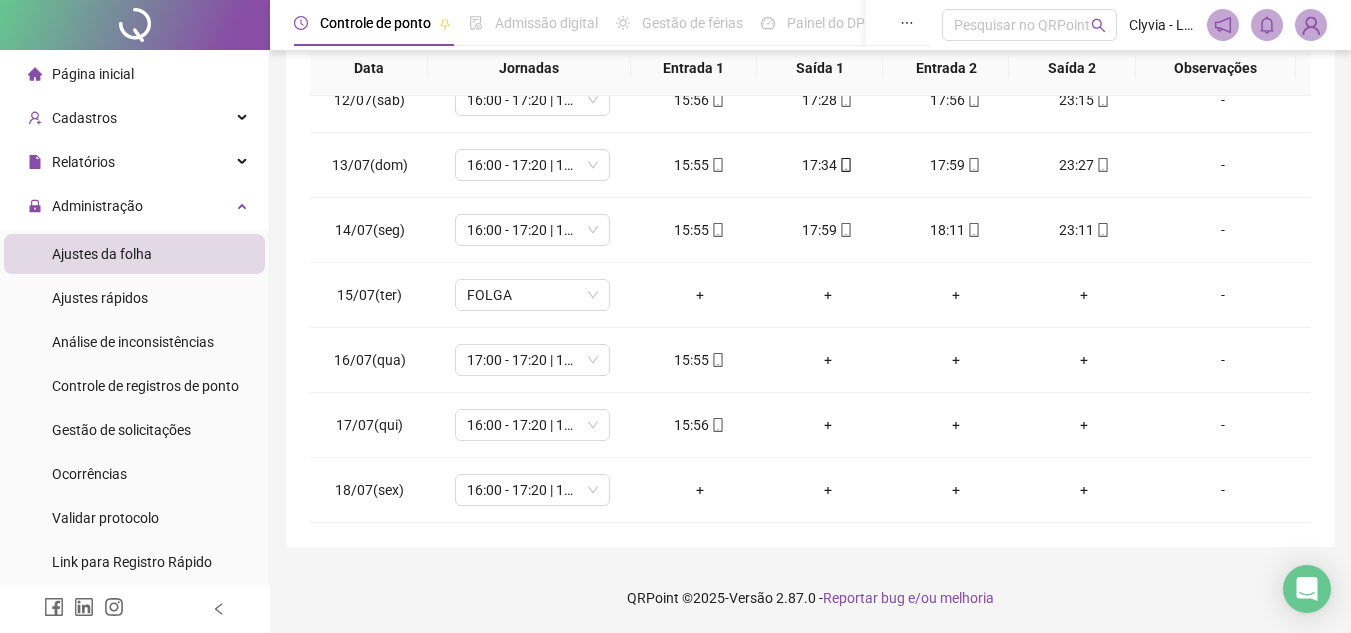 scroll, scrollTop: 29, scrollLeft: 0, axis: vertical 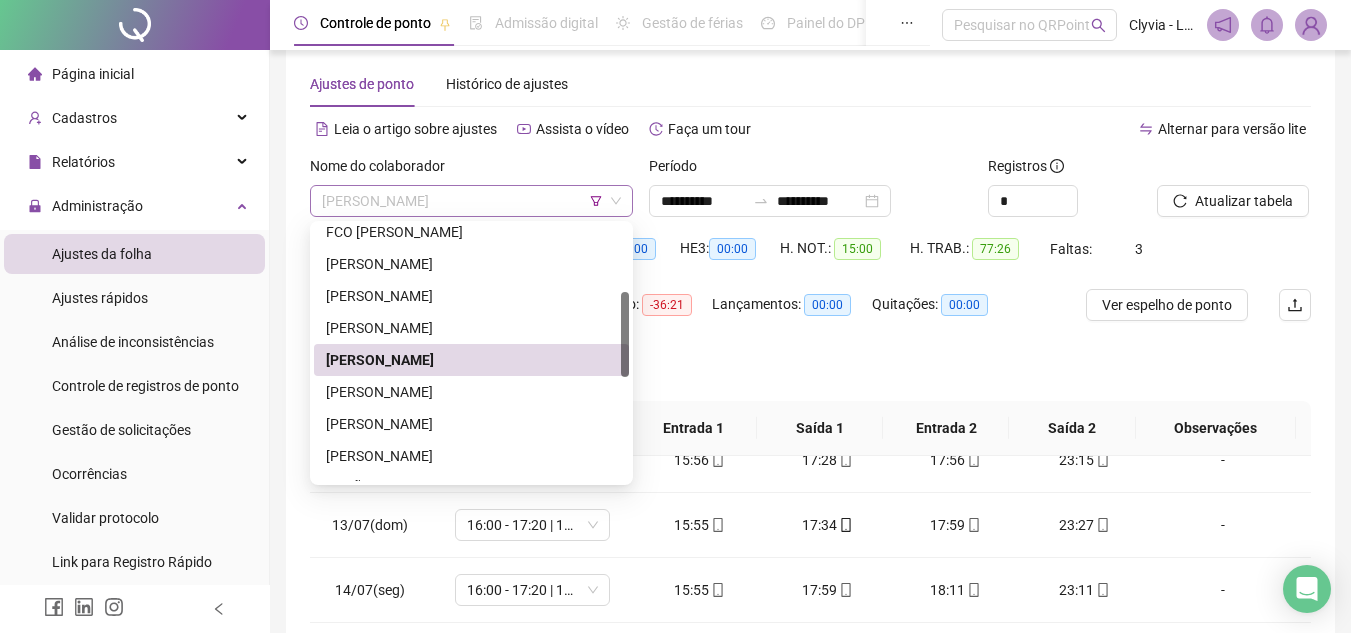 click on "JONATHAN LEVI PEREIRA" at bounding box center [471, 201] 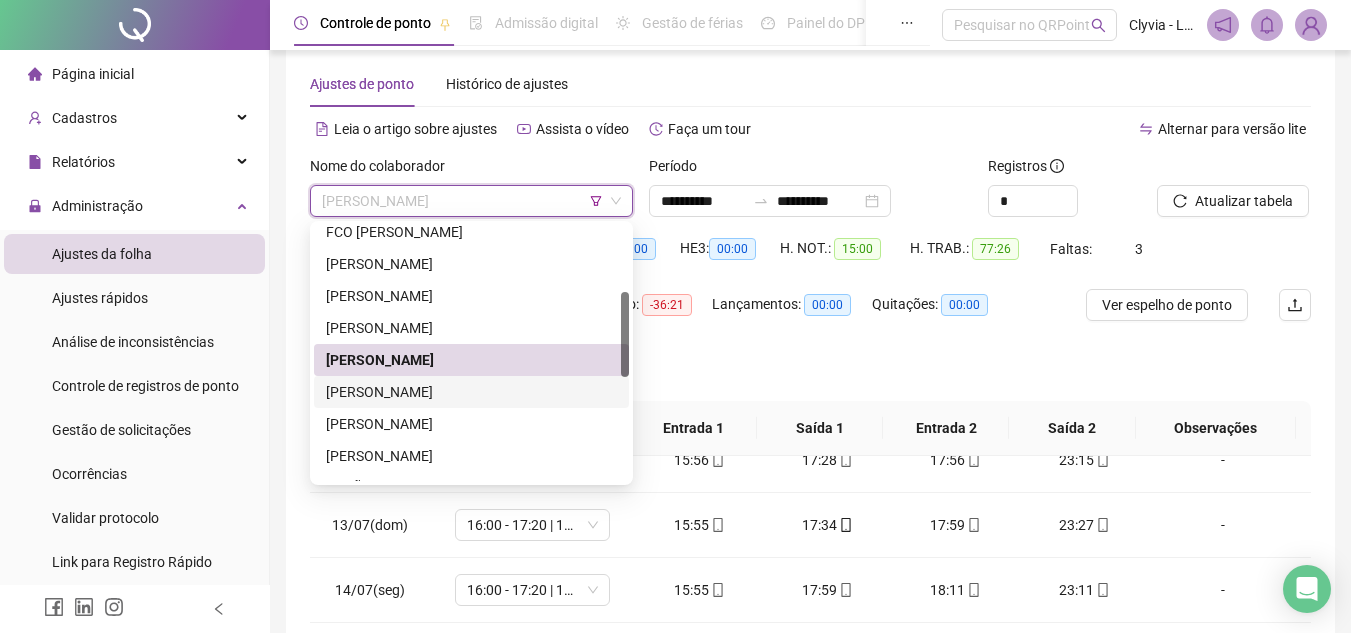 click on "JOSÉ ALESSANDRO GARCIA DA COSTA" at bounding box center (471, 392) 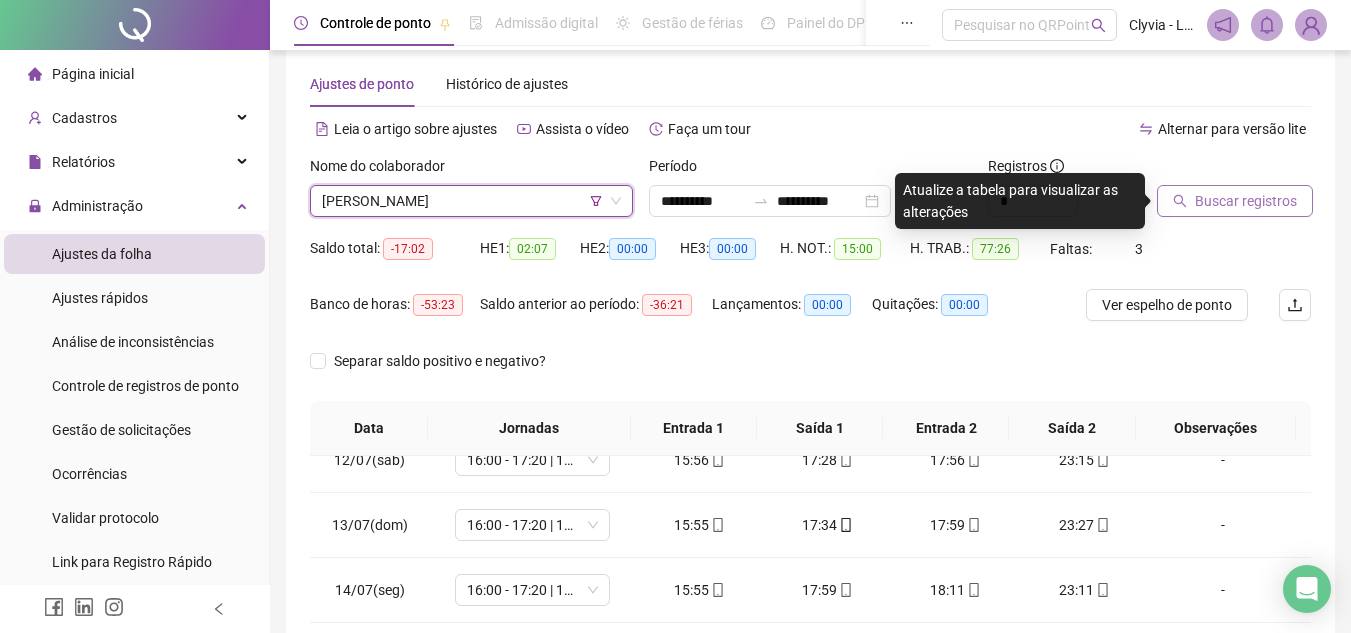 click on "Buscar registros" at bounding box center (1235, 201) 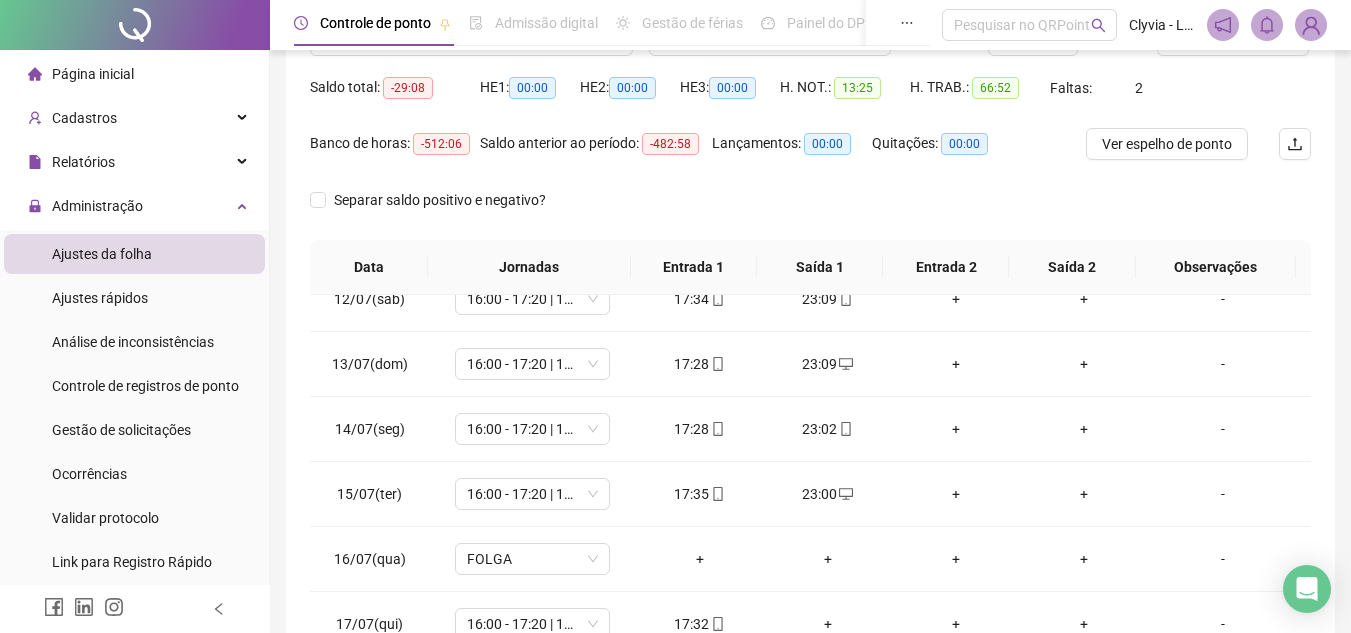 scroll, scrollTop: 93, scrollLeft: 0, axis: vertical 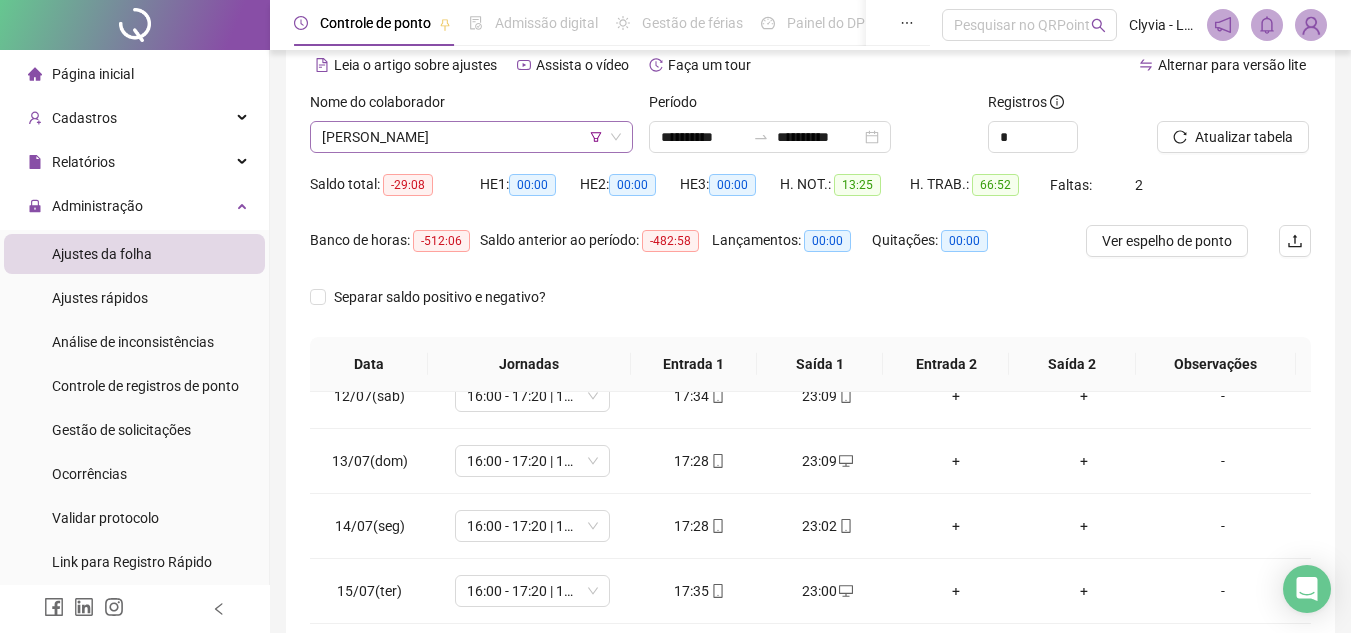 click on "JOSÉ ALESSANDRO GARCIA DA COSTA" at bounding box center (471, 137) 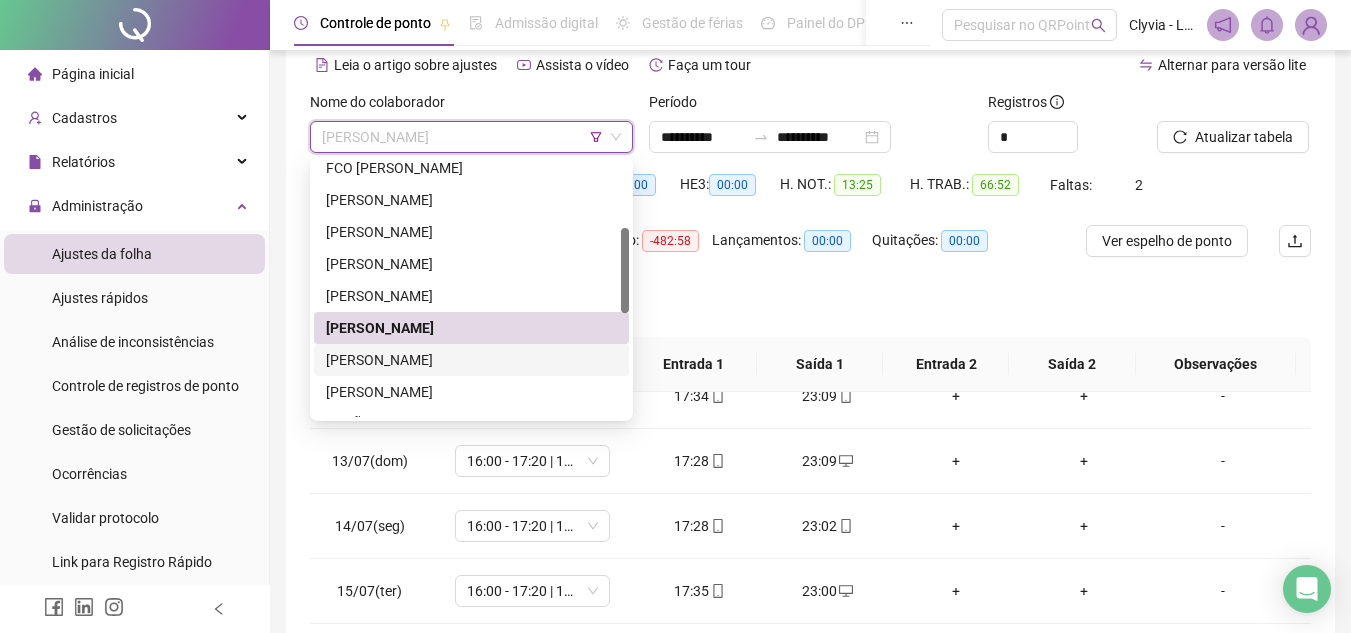click on "JOSÉ DANIEL DE SOUZA SILVA" at bounding box center [471, 360] 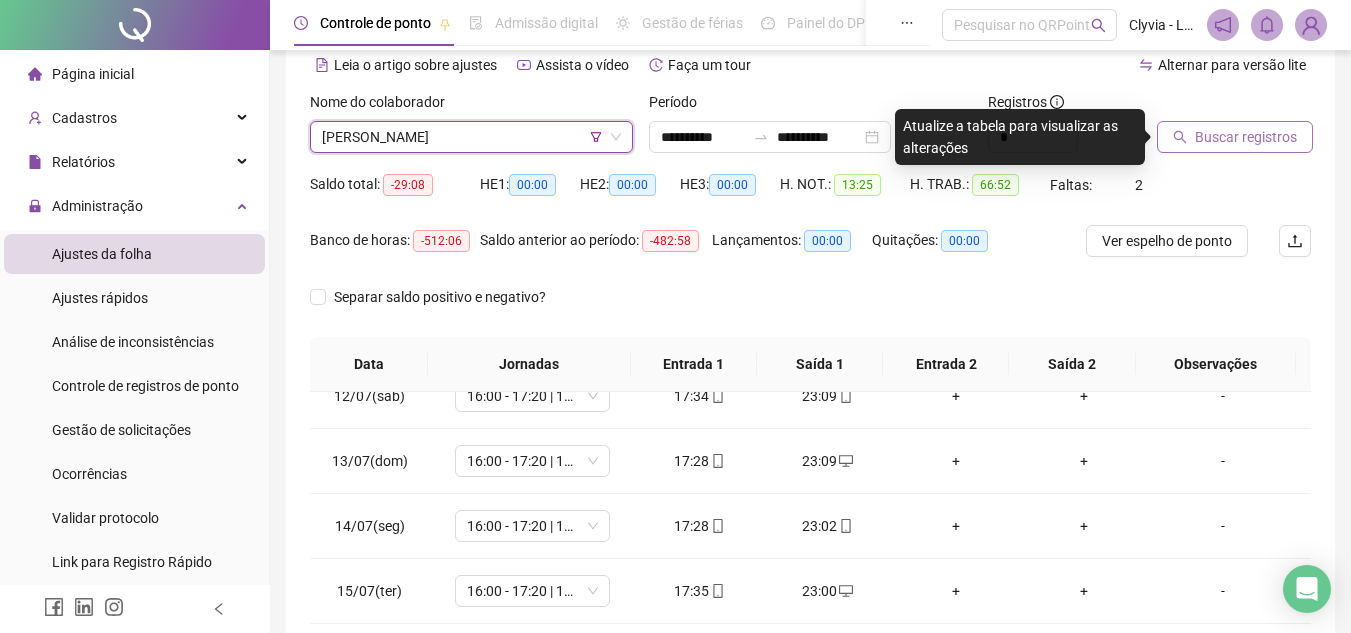 click on "Buscar registros" at bounding box center [1246, 137] 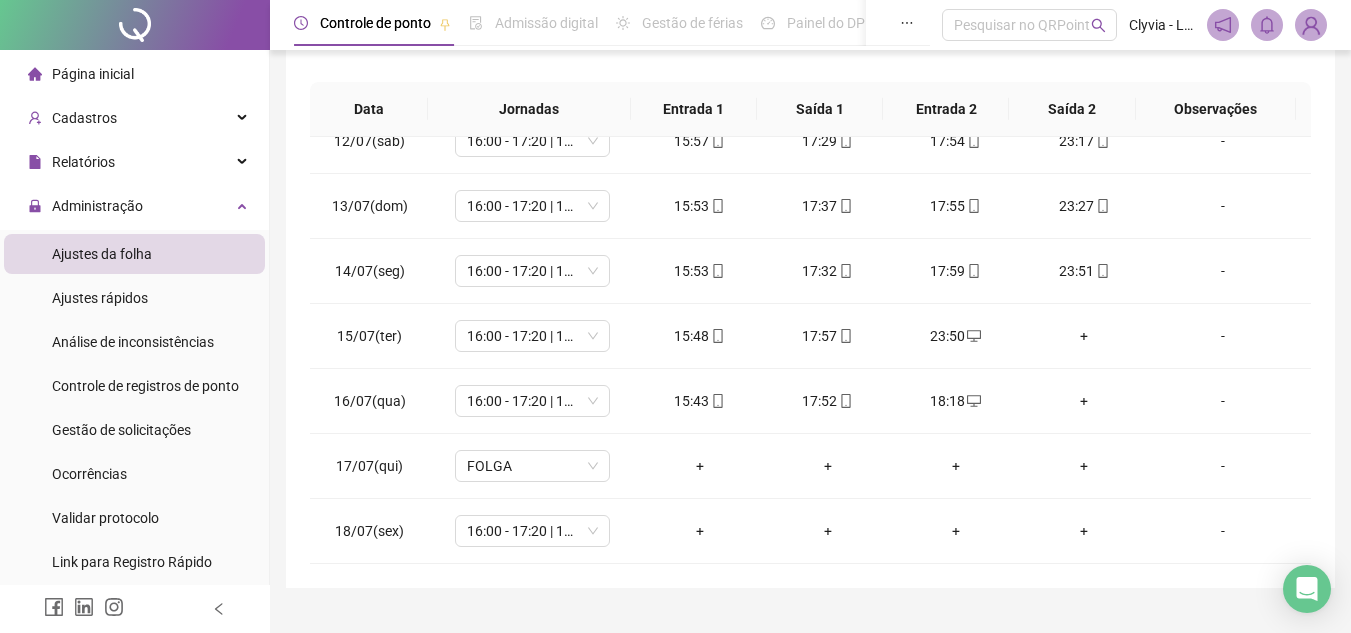scroll, scrollTop: 387, scrollLeft: 0, axis: vertical 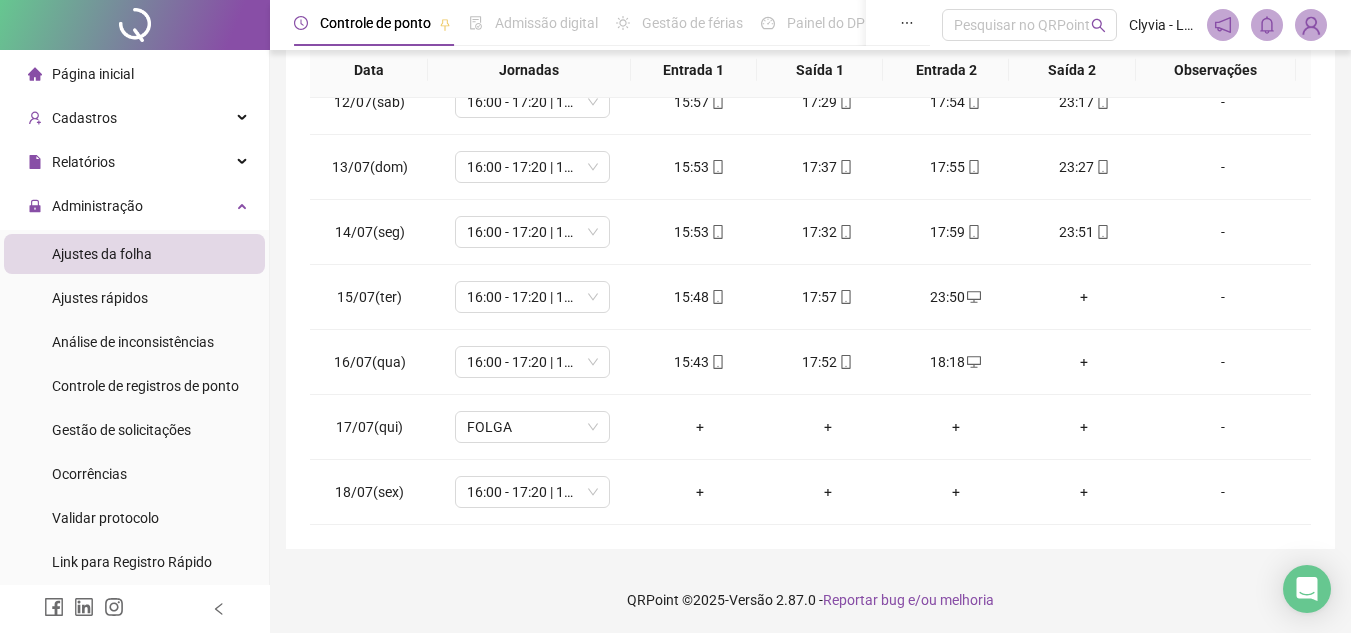 drag, startPoint x: 1318, startPoint y: 392, endPoint x: 1318, endPoint y: 411, distance: 19 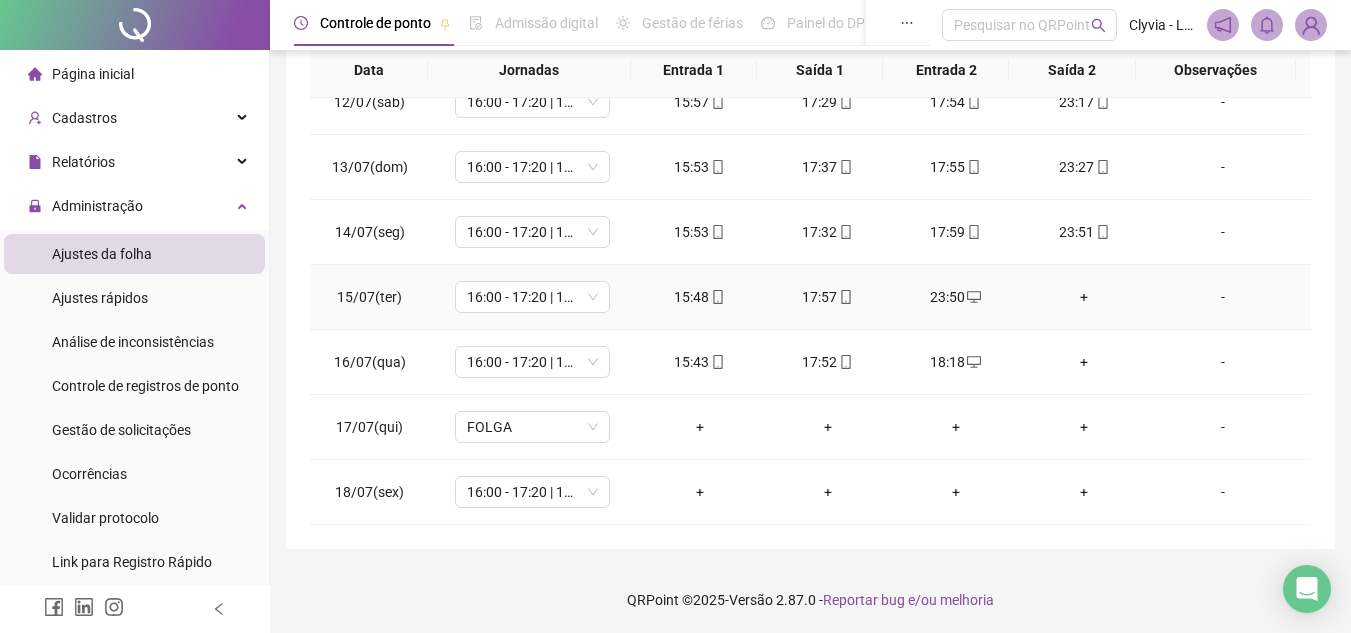 click on "+" at bounding box center [1084, 297] 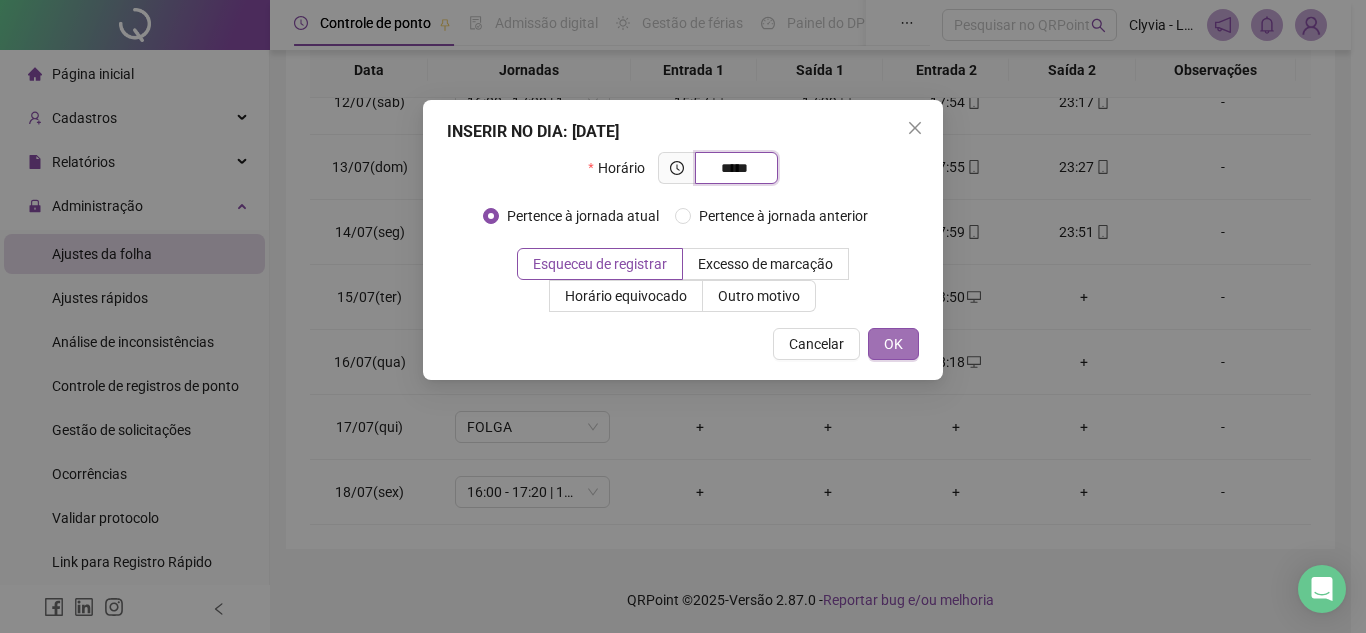 type on "*****" 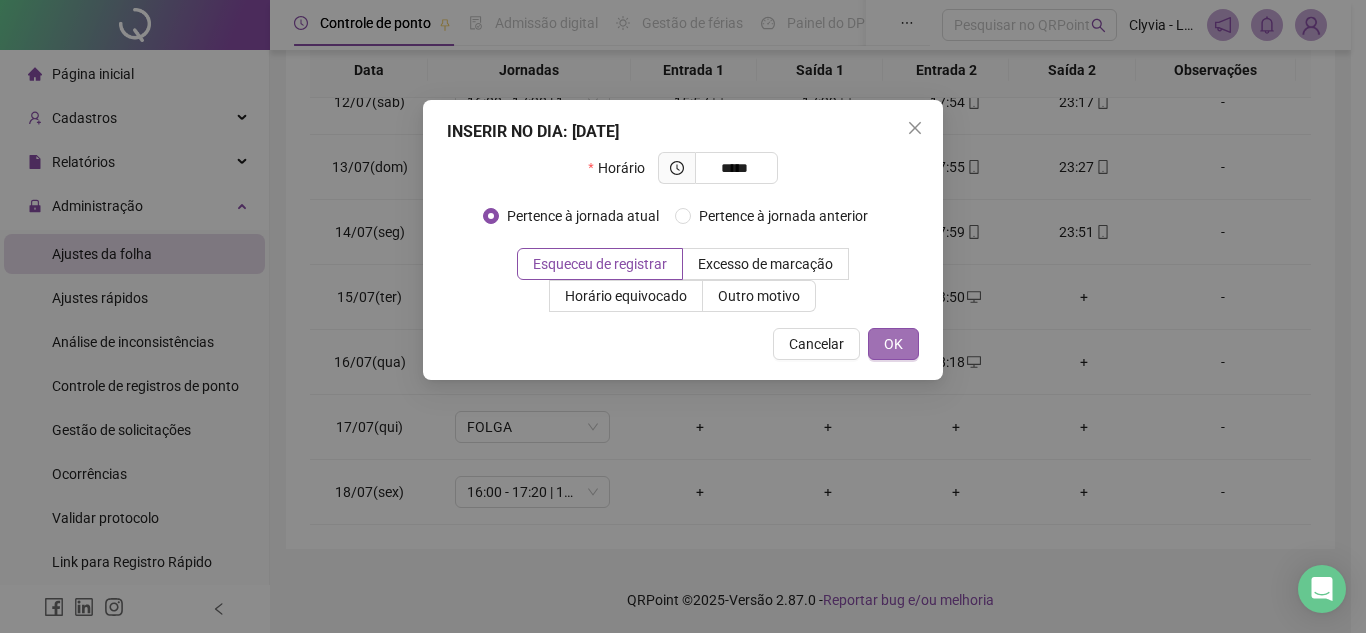 click on "OK" at bounding box center (893, 344) 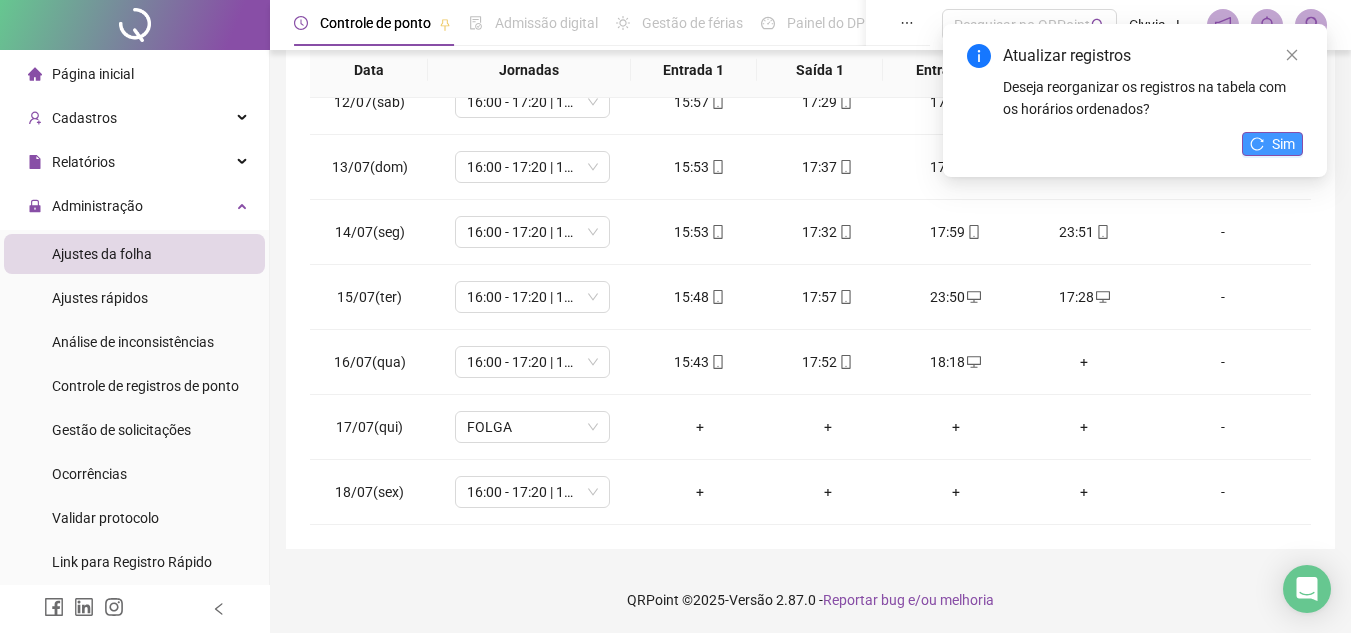 click on "Sim" at bounding box center [1283, 144] 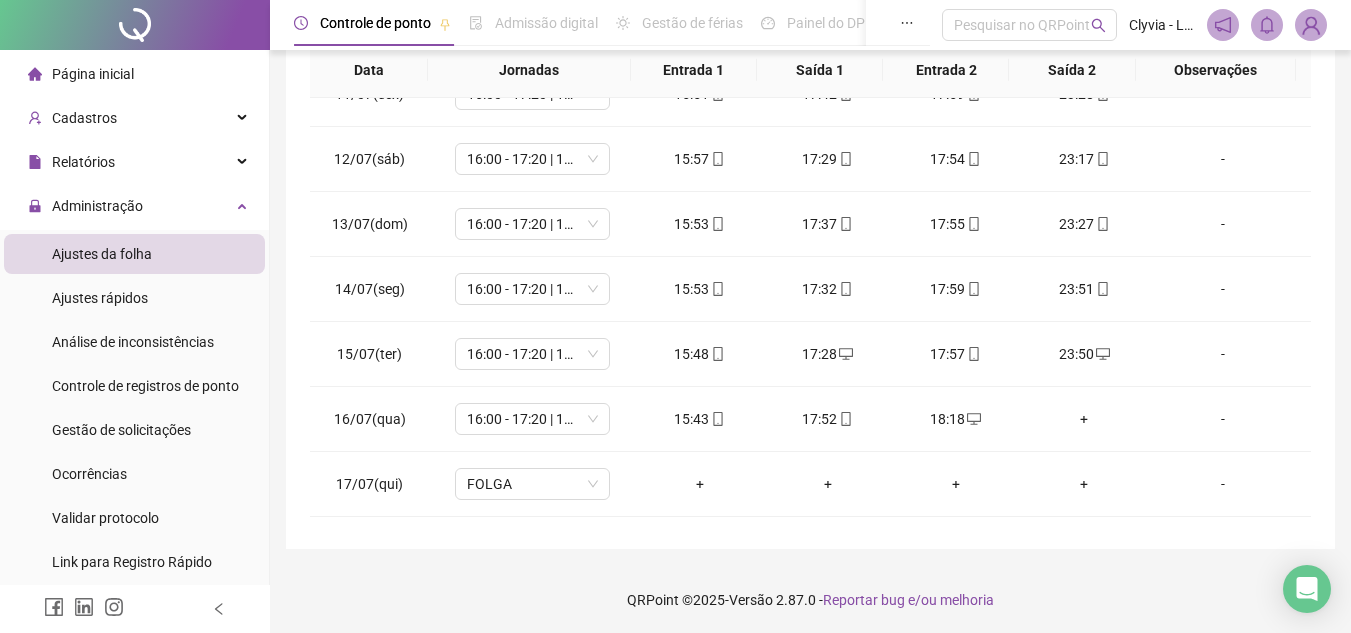 scroll, scrollTop: 692, scrollLeft: 0, axis: vertical 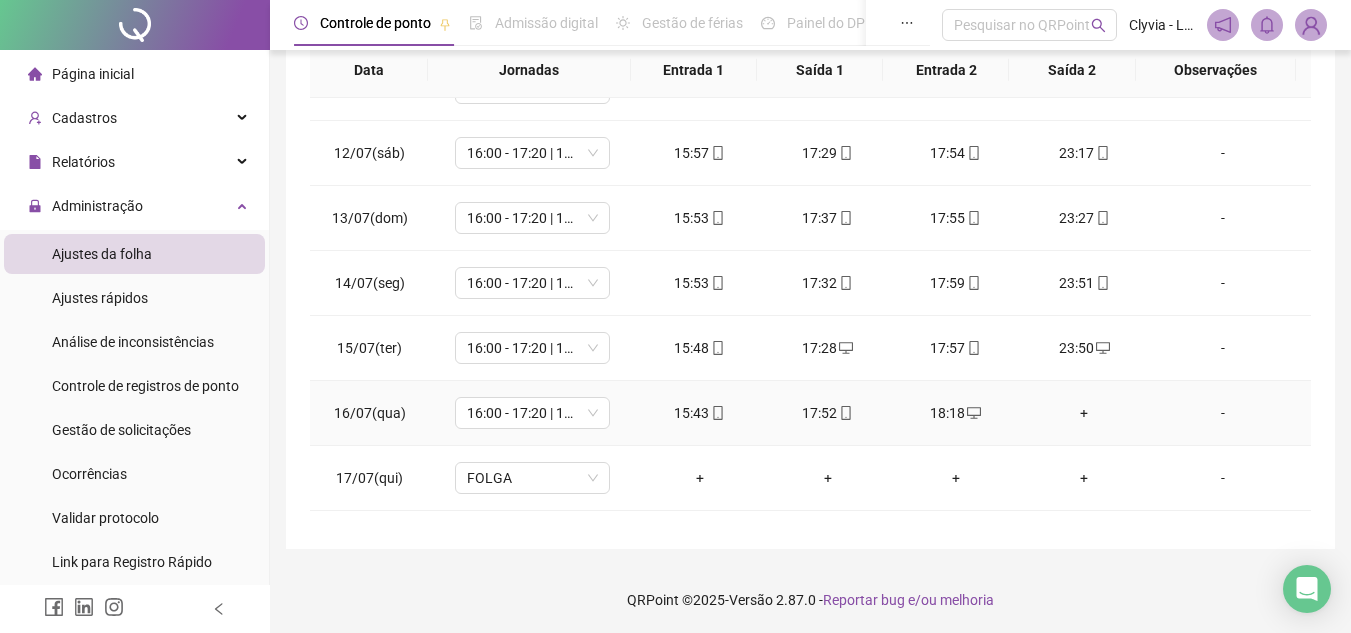 click on "+" at bounding box center (1084, 413) 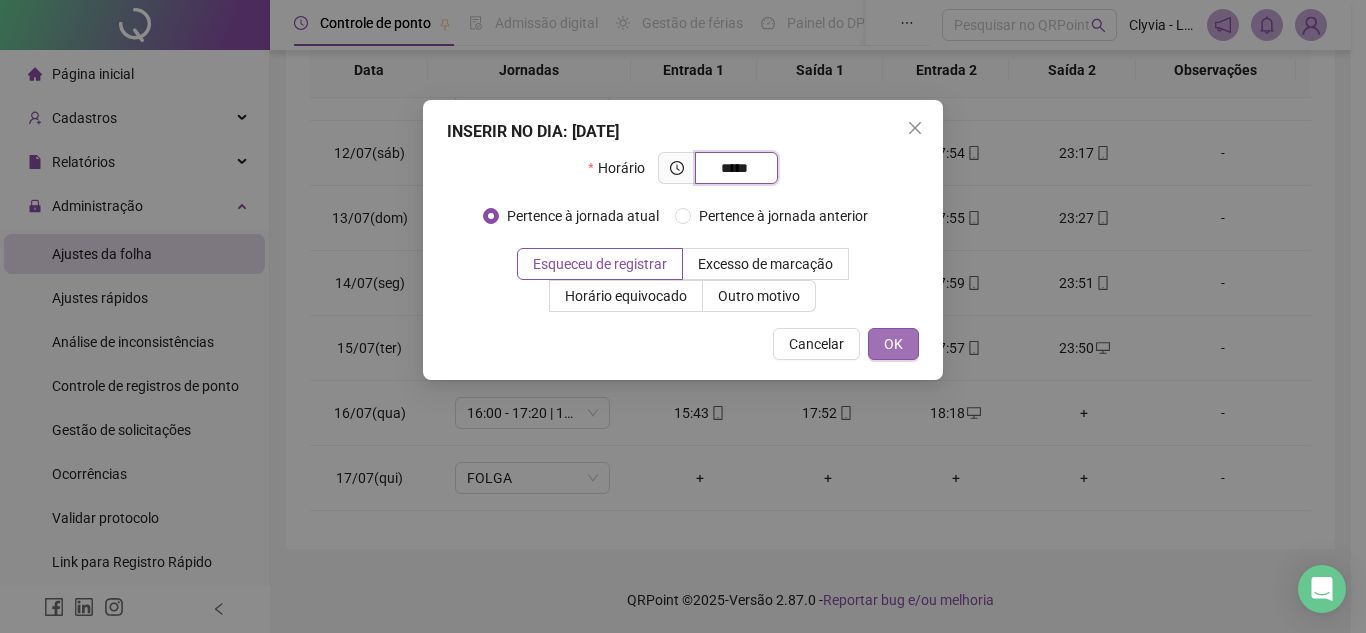 type on "*****" 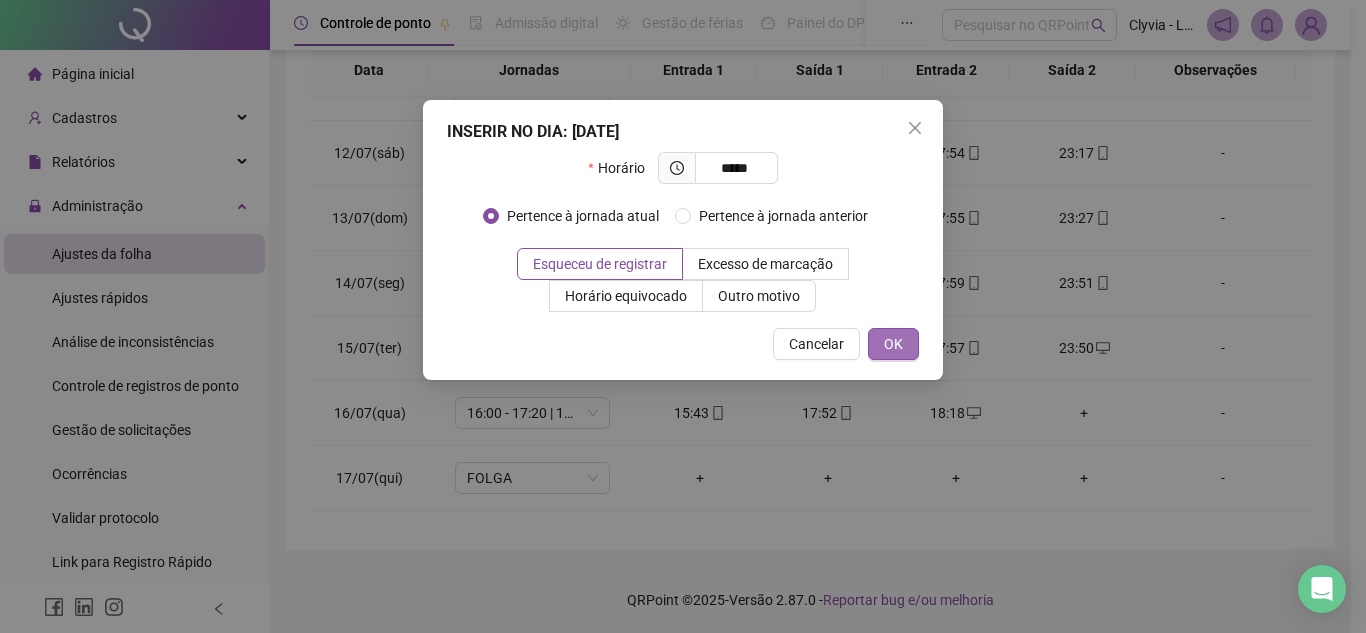 click on "OK" at bounding box center (893, 344) 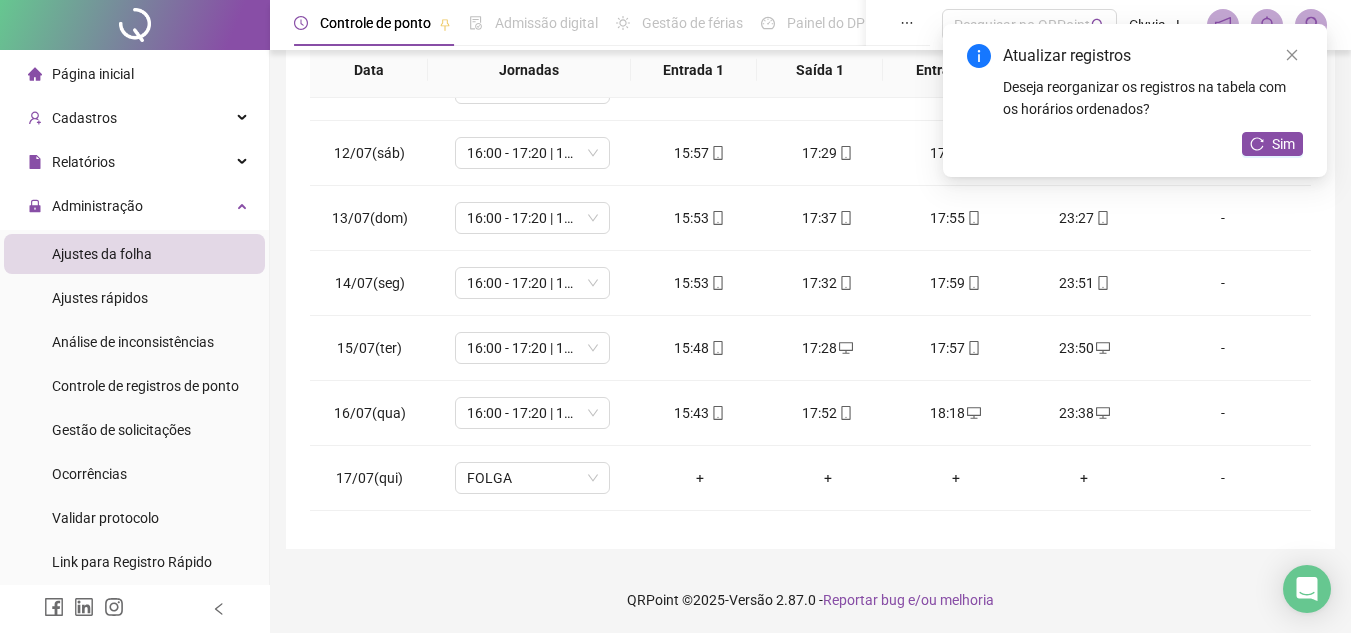 scroll, scrollTop: 743, scrollLeft: 0, axis: vertical 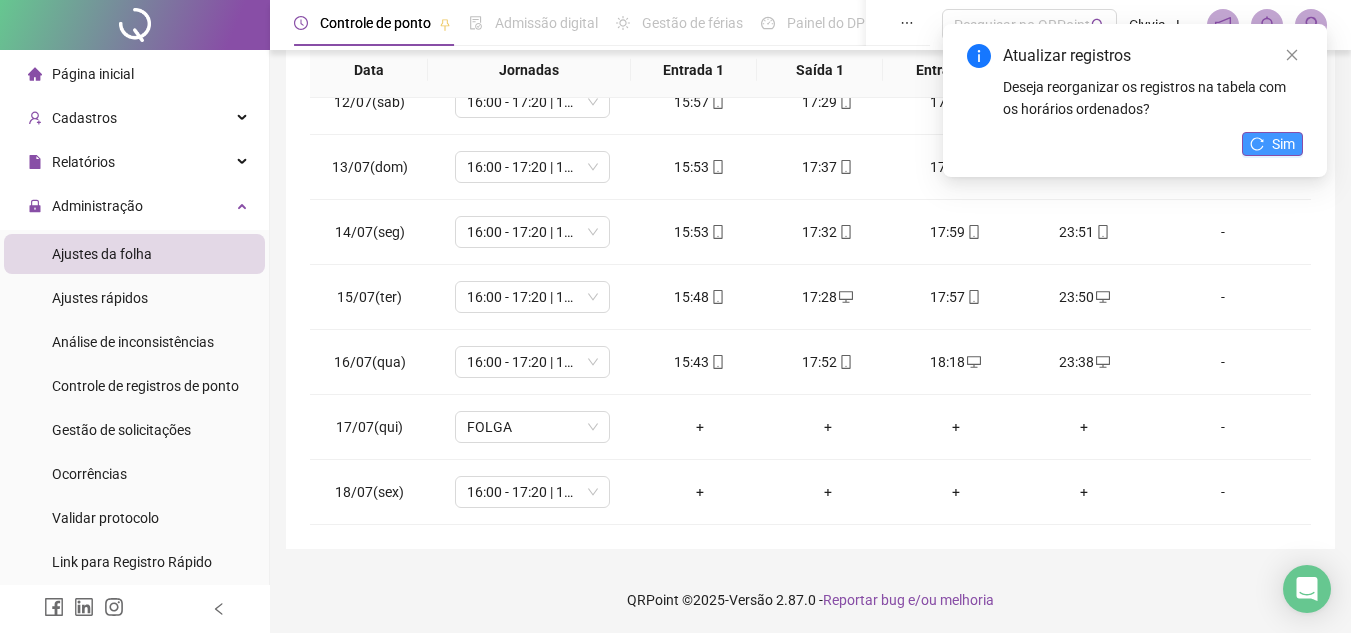 click on "Sim" at bounding box center [1283, 144] 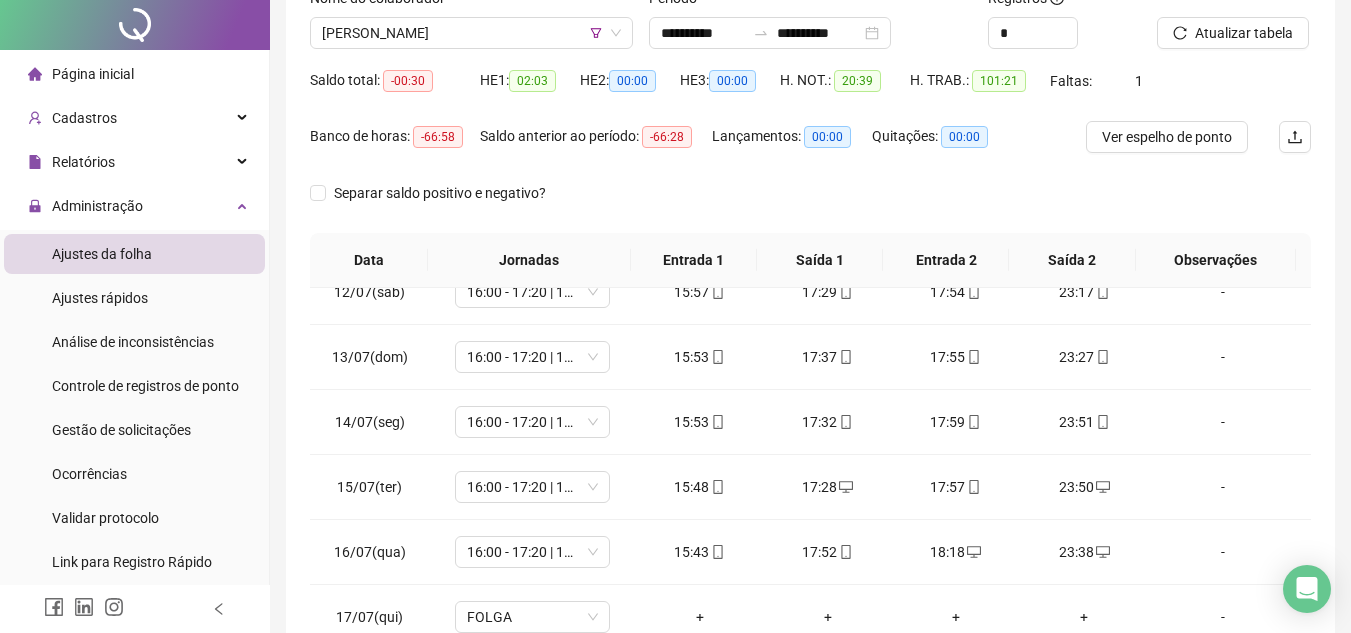 scroll, scrollTop: 0, scrollLeft: 0, axis: both 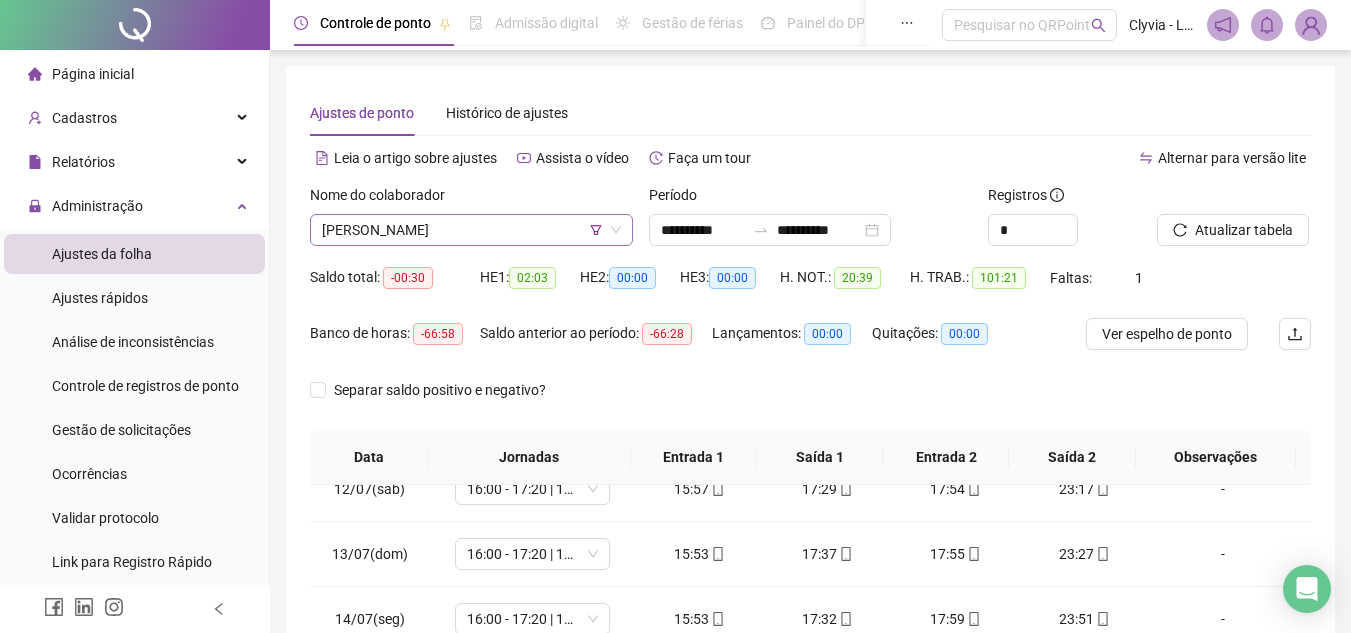 click on "JOSÉ DANIEL DE SOUZA SILVA" at bounding box center (471, 230) 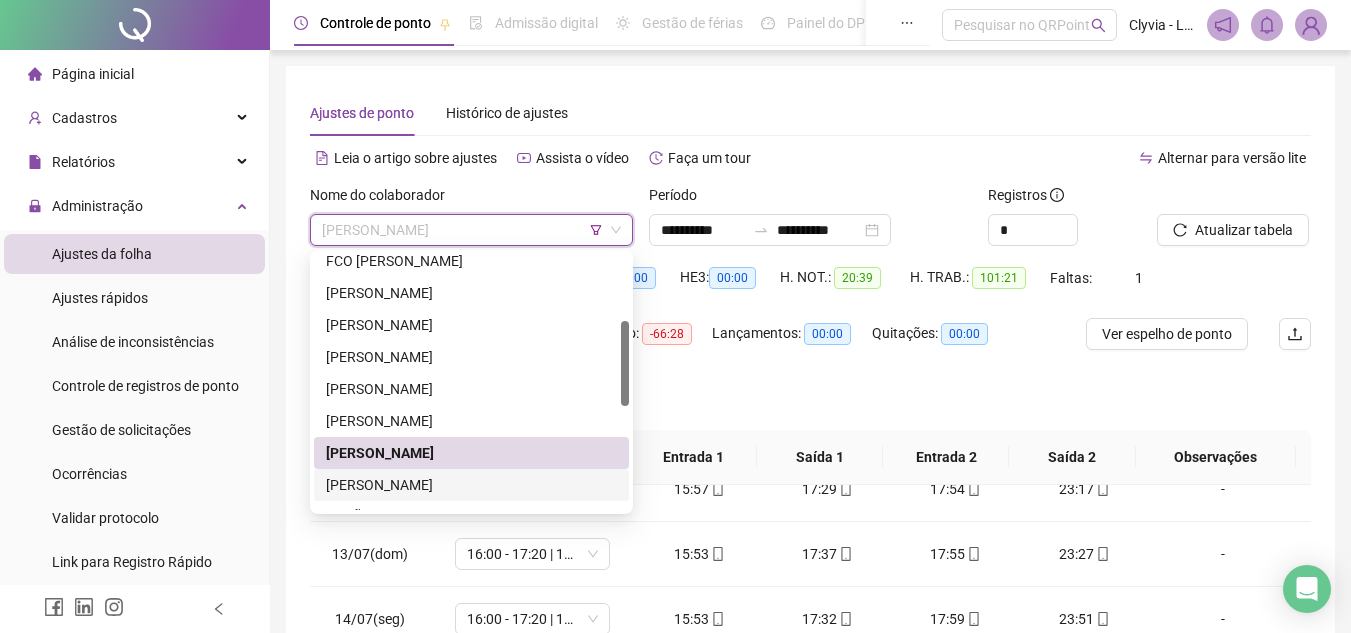click on "JOSYANDERSON FERREIRA GUIMARÃES" at bounding box center (471, 485) 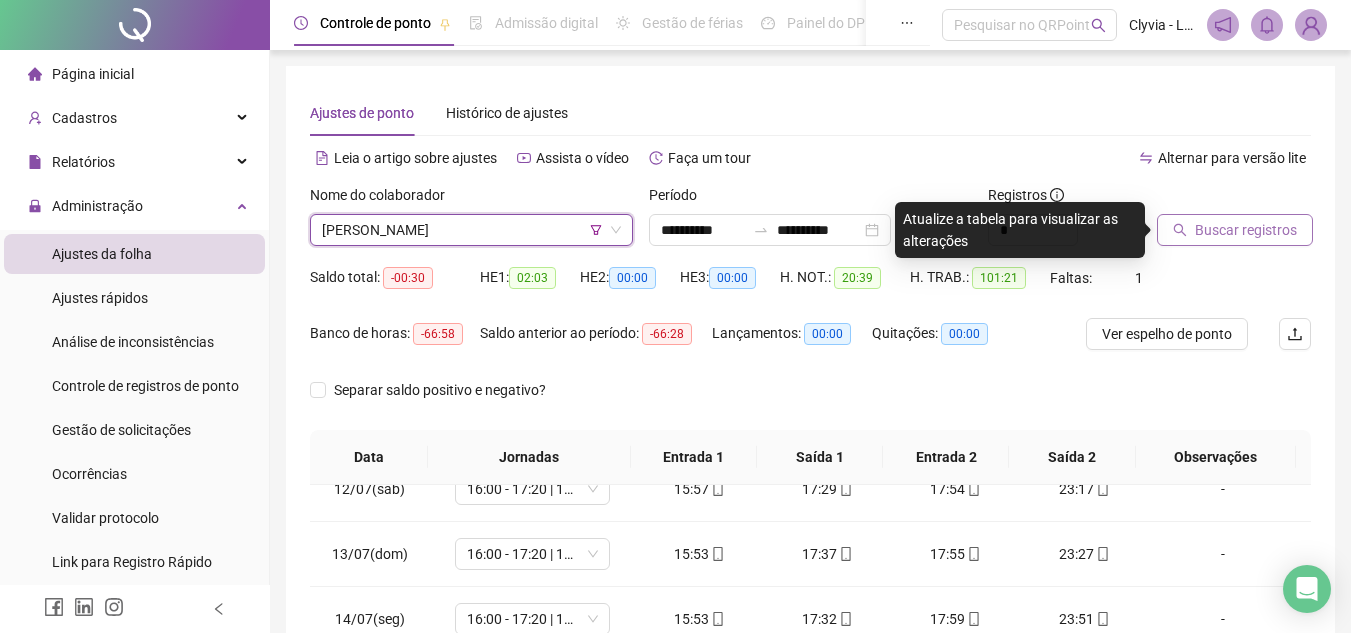click on "Buscar registros" at bounding box center [1246, 230] 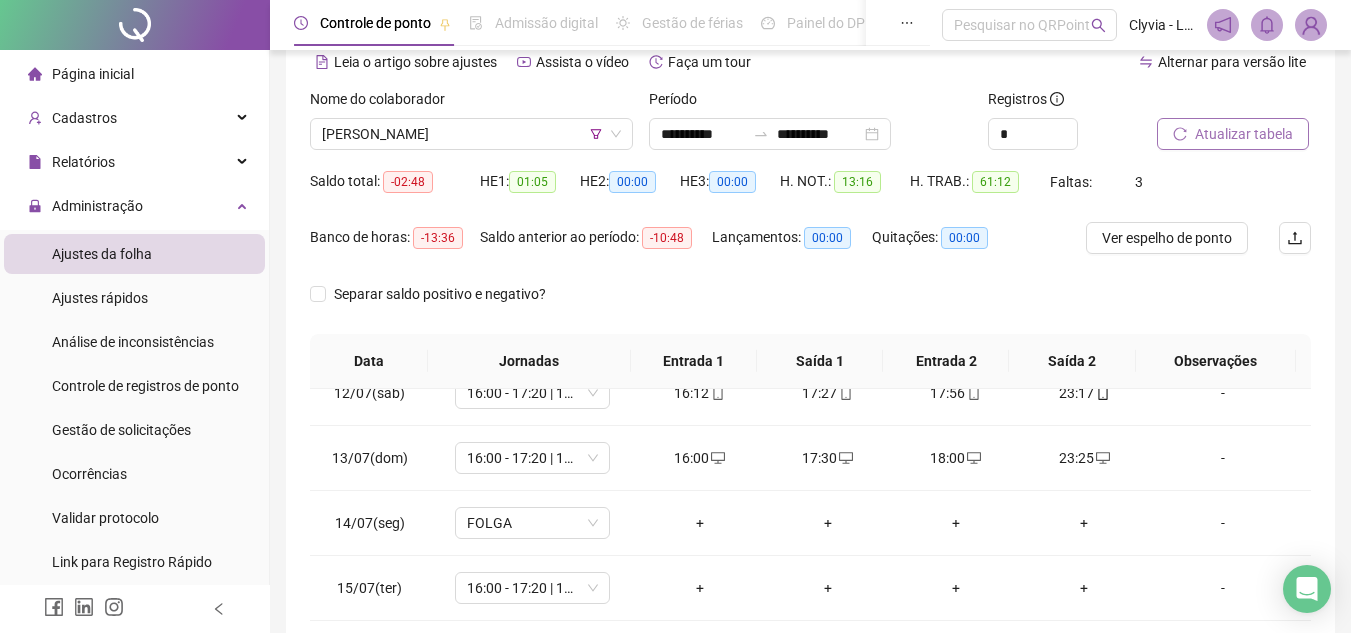 scroll, scrollTop: 46, scrollLeft: 0, axis: vertical 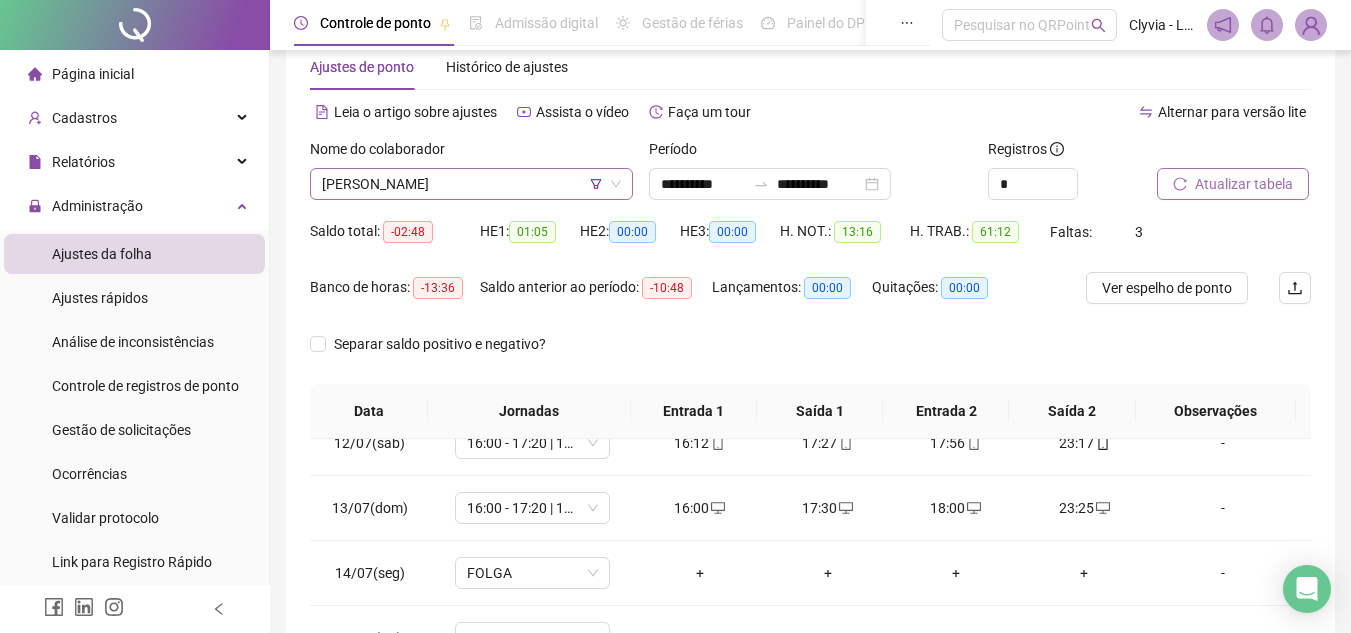 click on "JOSYANDERSON FERREIRA GUIMARÃES" at bounding box center [471, 184] 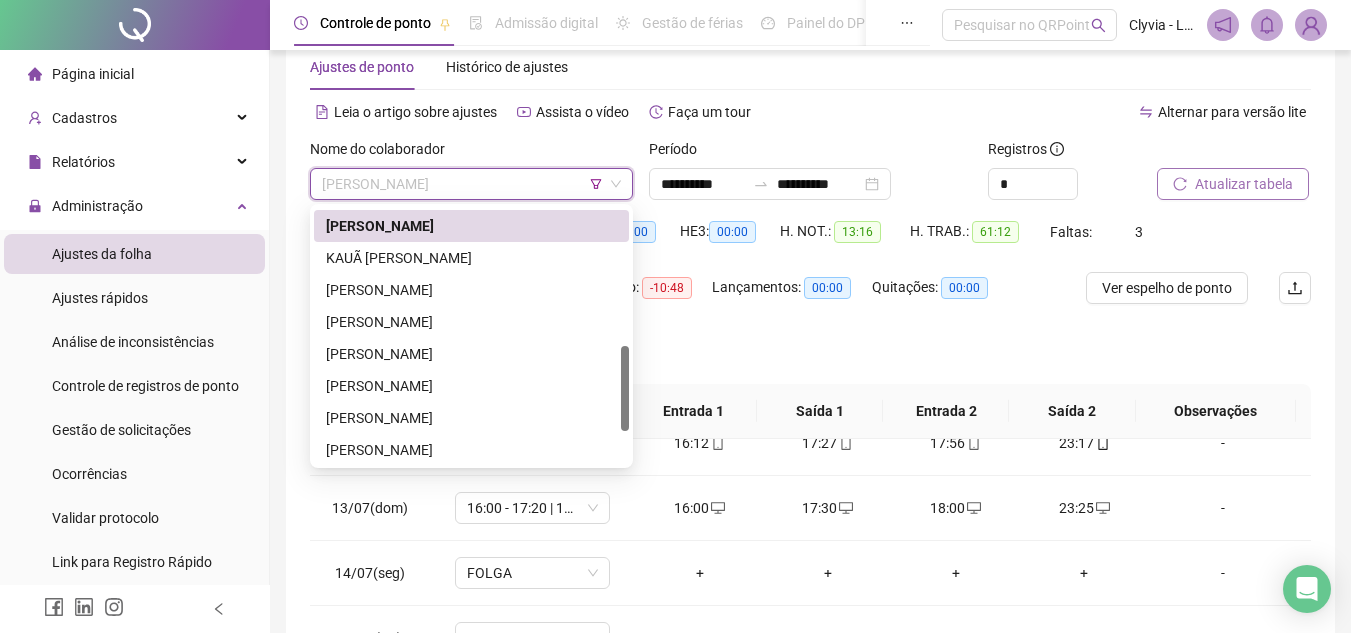 drag, startPoint x: 624, startPoint y: 344, endPoint x: 624, endPoint y: 416, distance: 72 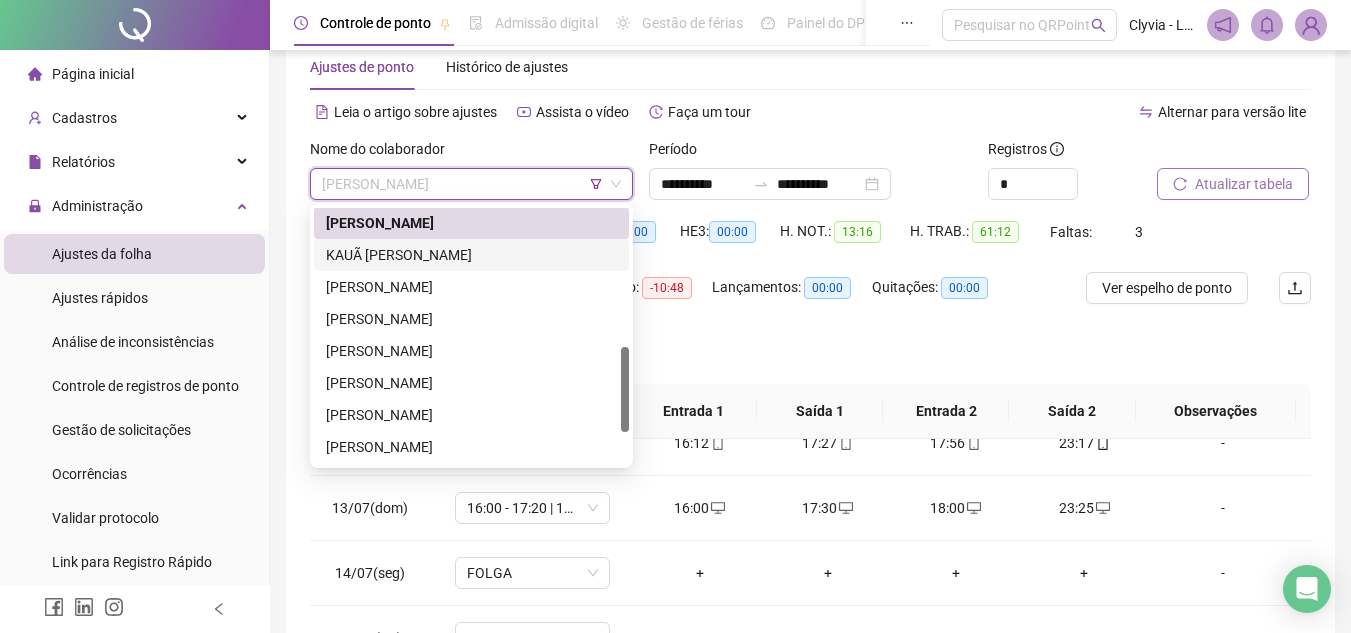 click on "KAUÃ VITOR PEREIRA DE ALENCAR" at bounding box center [471, 255] 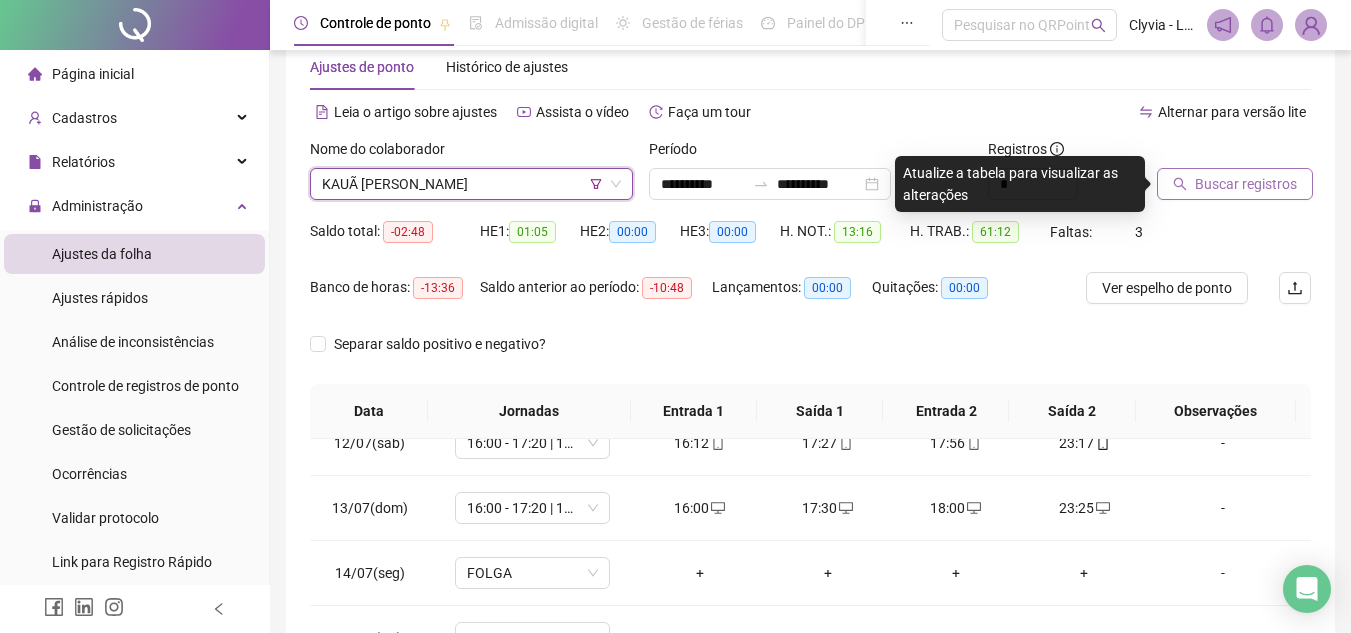 click on "Buscar registros" at bounding box center [1246, 184] 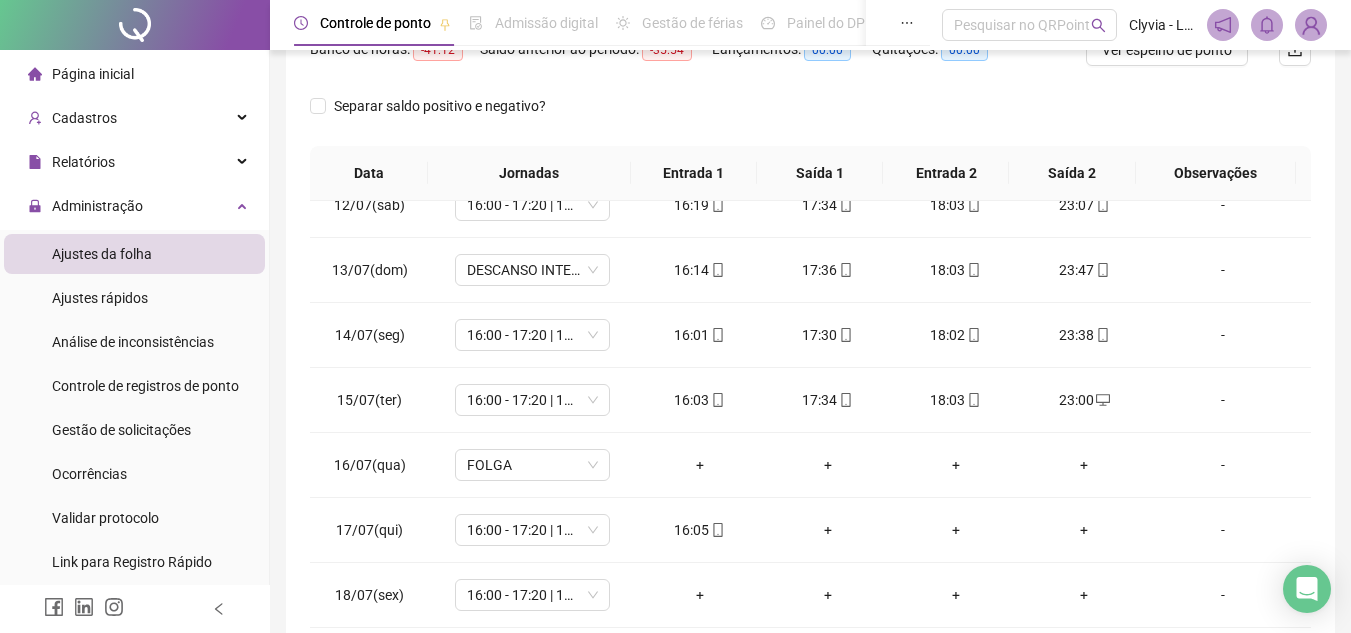 scroll, scrollTop: 389, scrollLeft: 0, axis: vertical 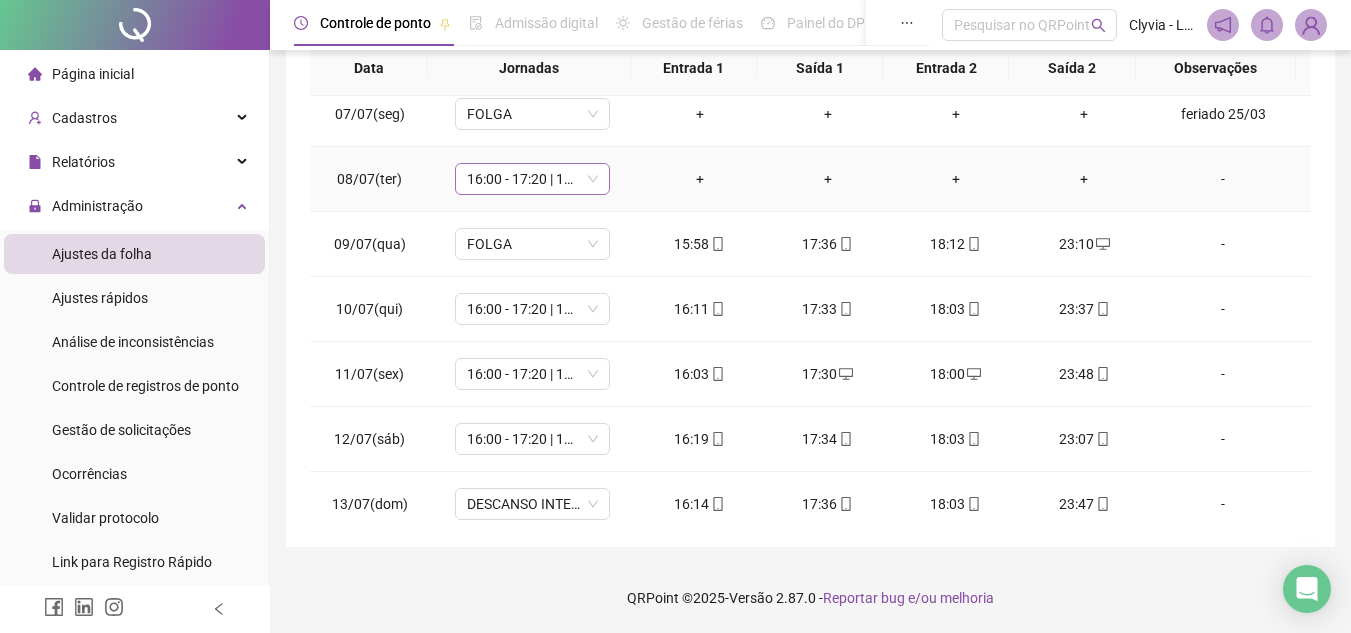 click on "16:00 - 17:20 | 17:50 - 00:00" at bounding box center [532, 179] 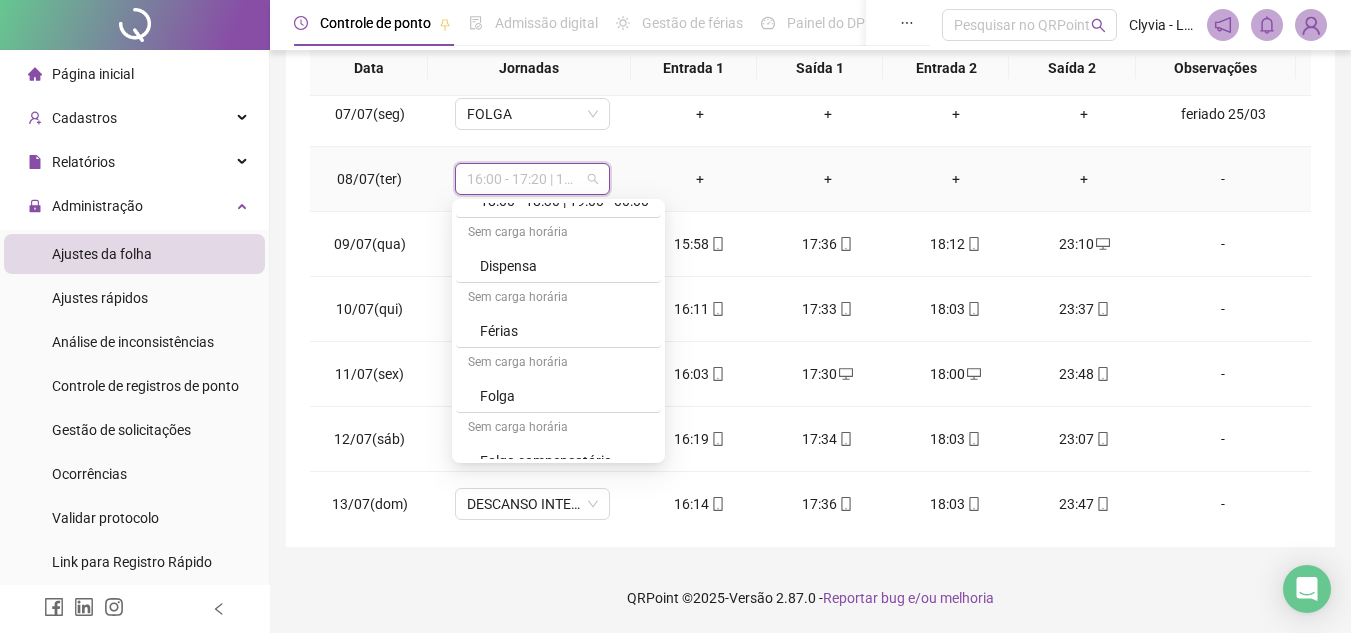 scroll, scrollTop: 1175, scrollLeft: 0, axis: vertical 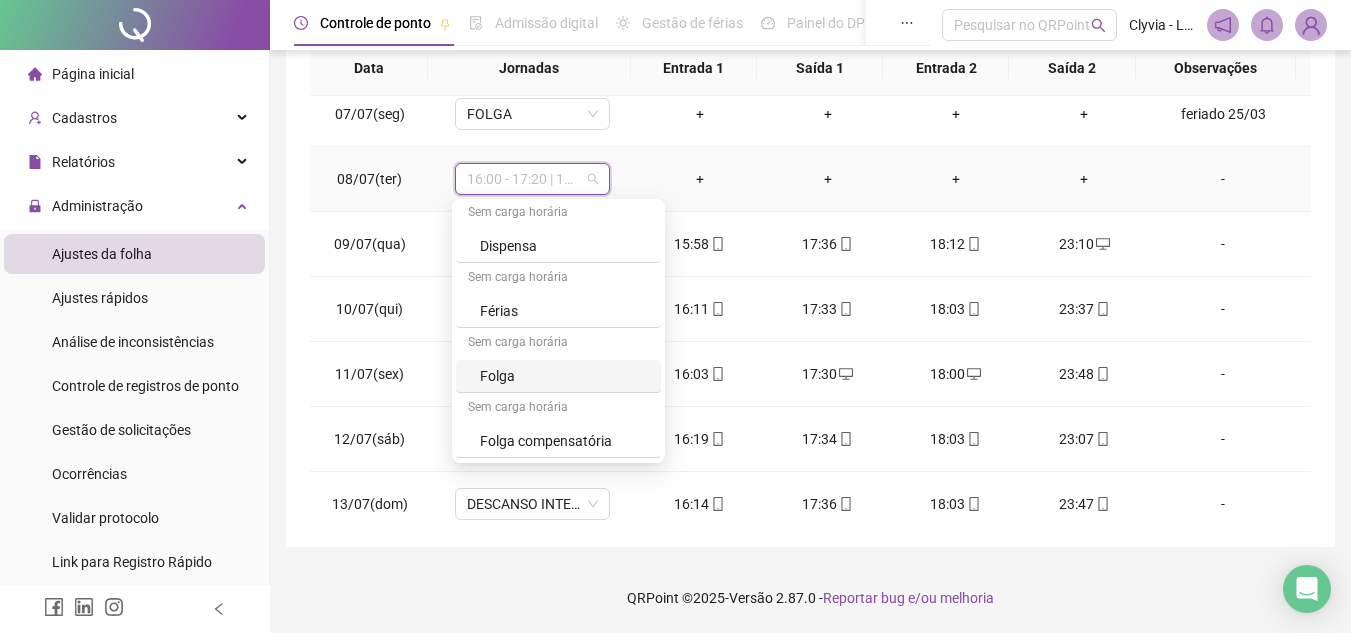 click on "Folga" at bounding box center [564, 376] 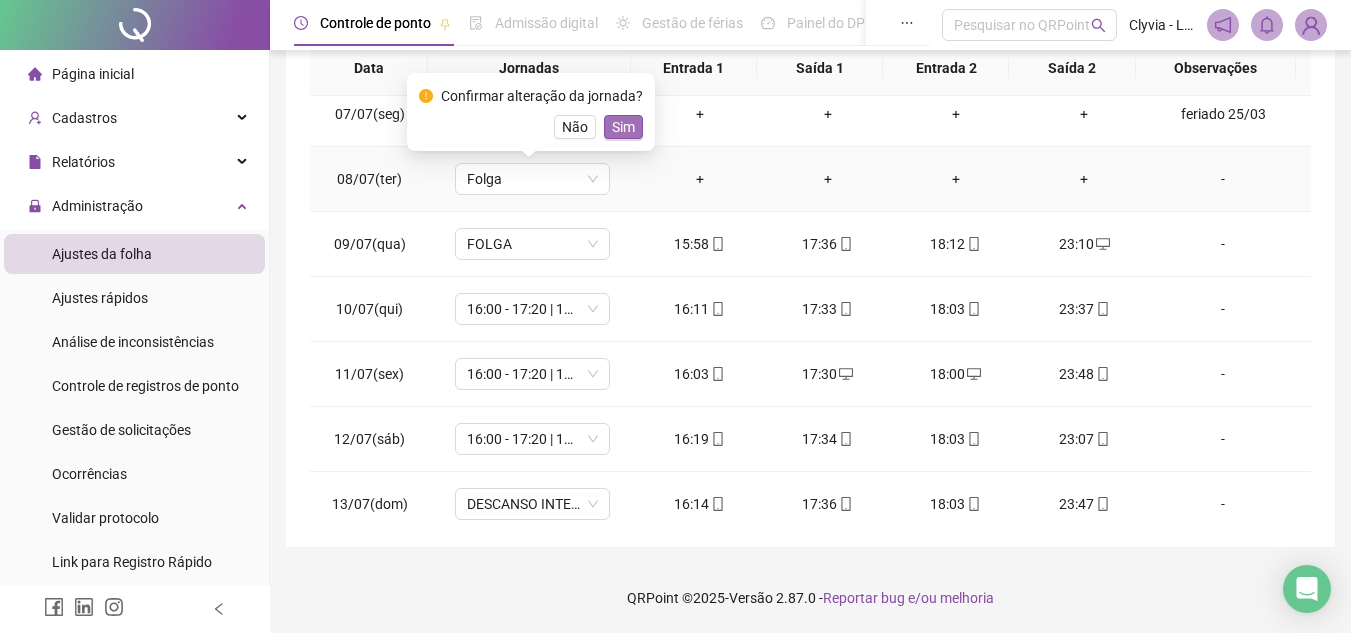 click on "Sim" at bounding box center (623, 127) 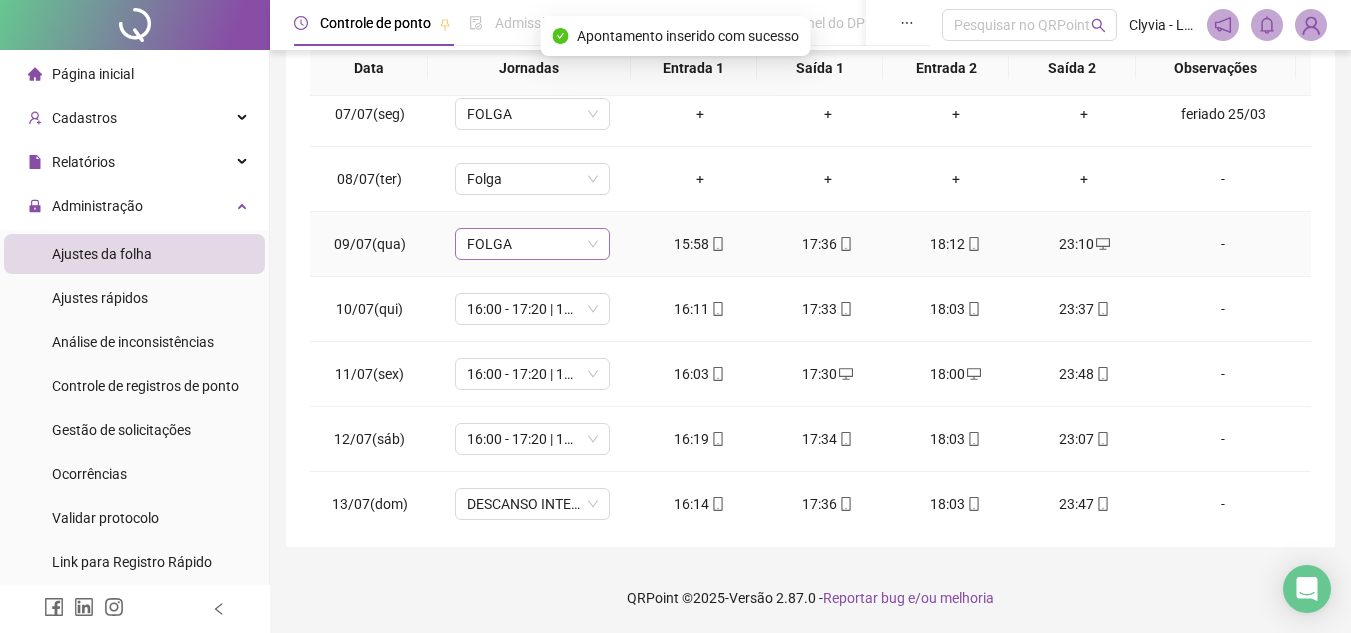 click on "FOLGA" at bounding box center [532, 244] 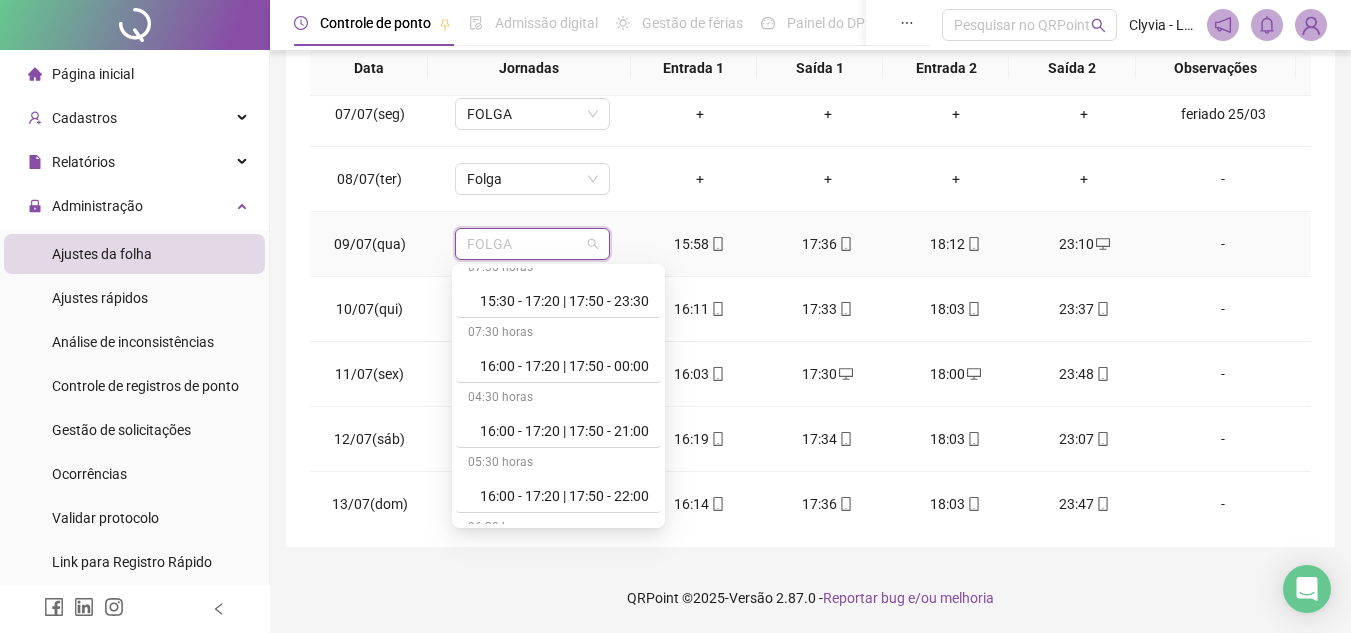 scroll, scrollTop: 463, scrollLeft: 0, axis: vertical 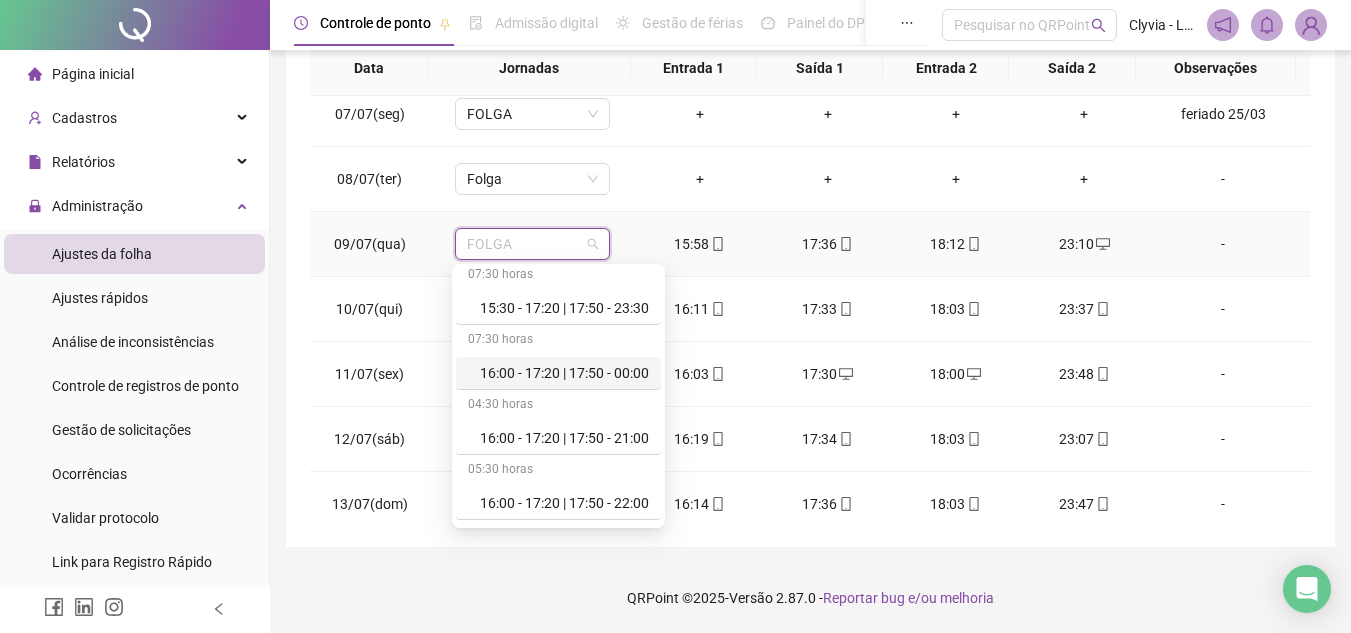 click on "16:00 - 17:20 | 17:50 - 00:00" at bounding box center (564, 373) 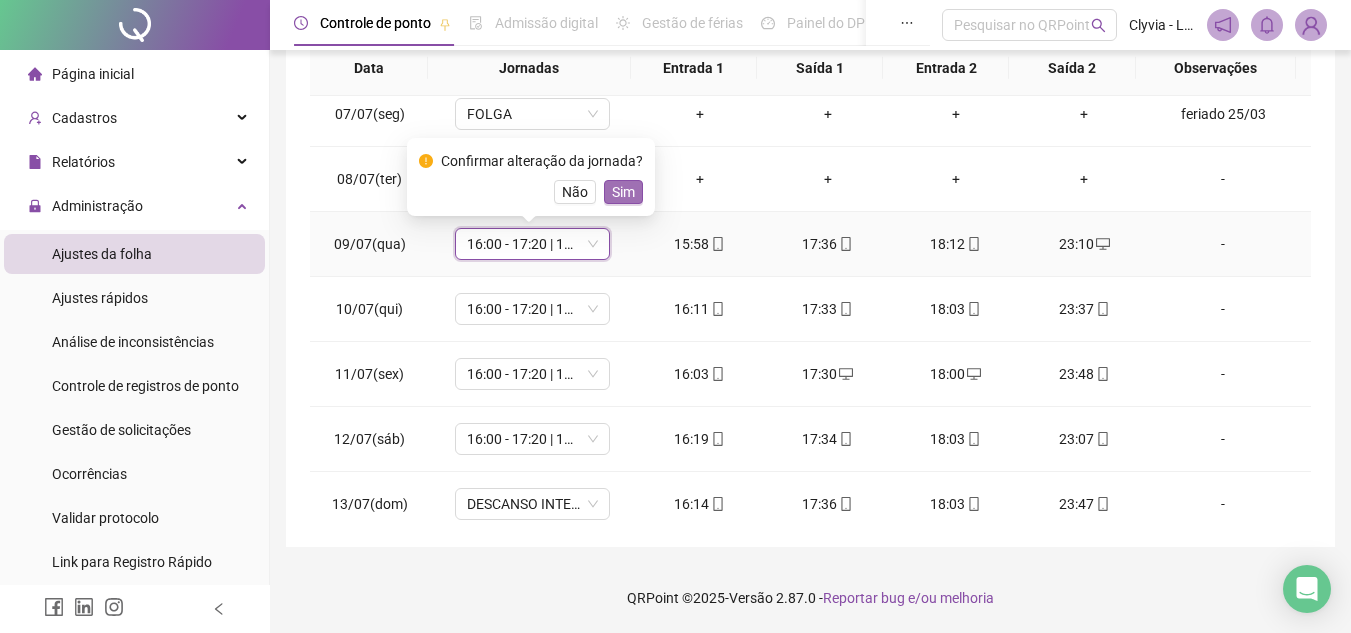 click on "Sim" at bounding box center (623, 192) 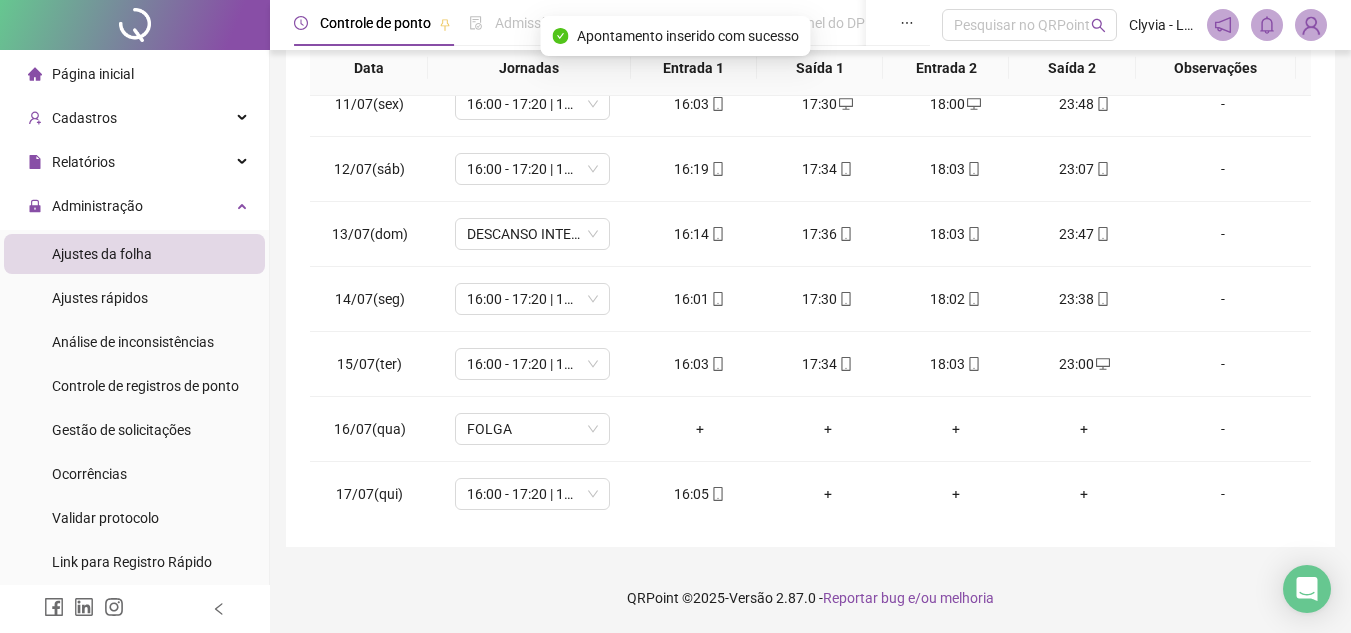 scroll, scrollTop: 743, scrollLeft: 0, axis: vertical 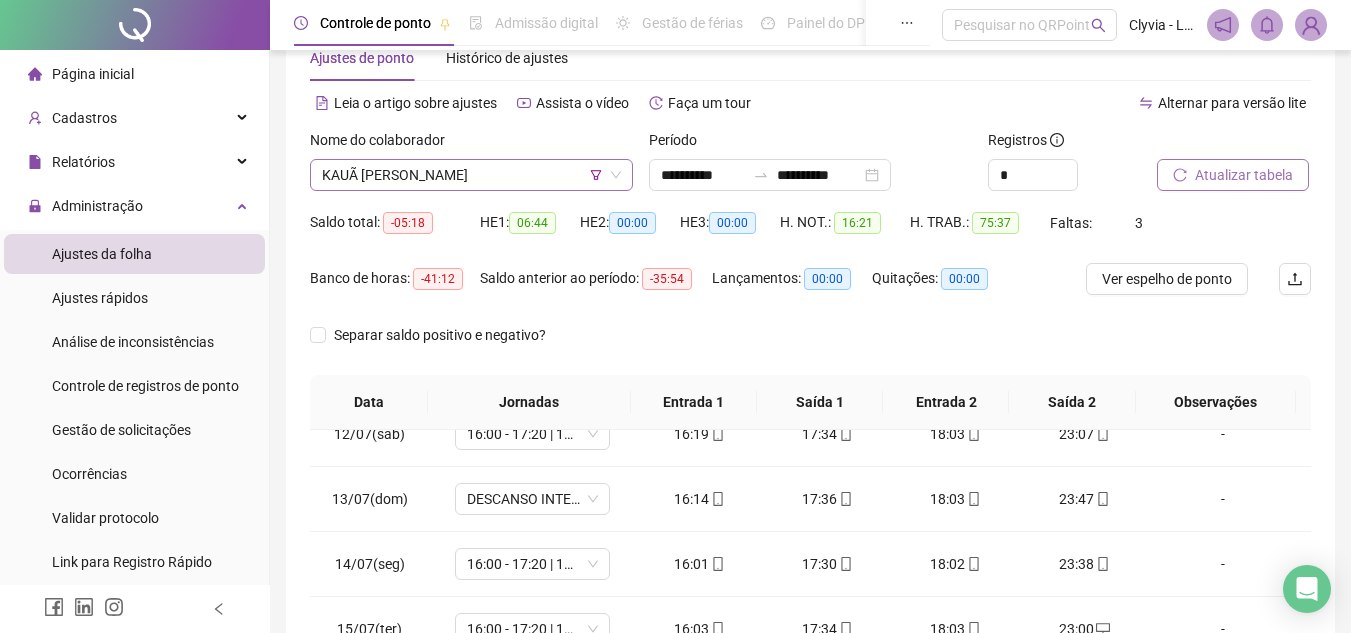click on "KAUÃ VITOR PEREIRA DE ALENCAR" at bounding box center [471, 175] 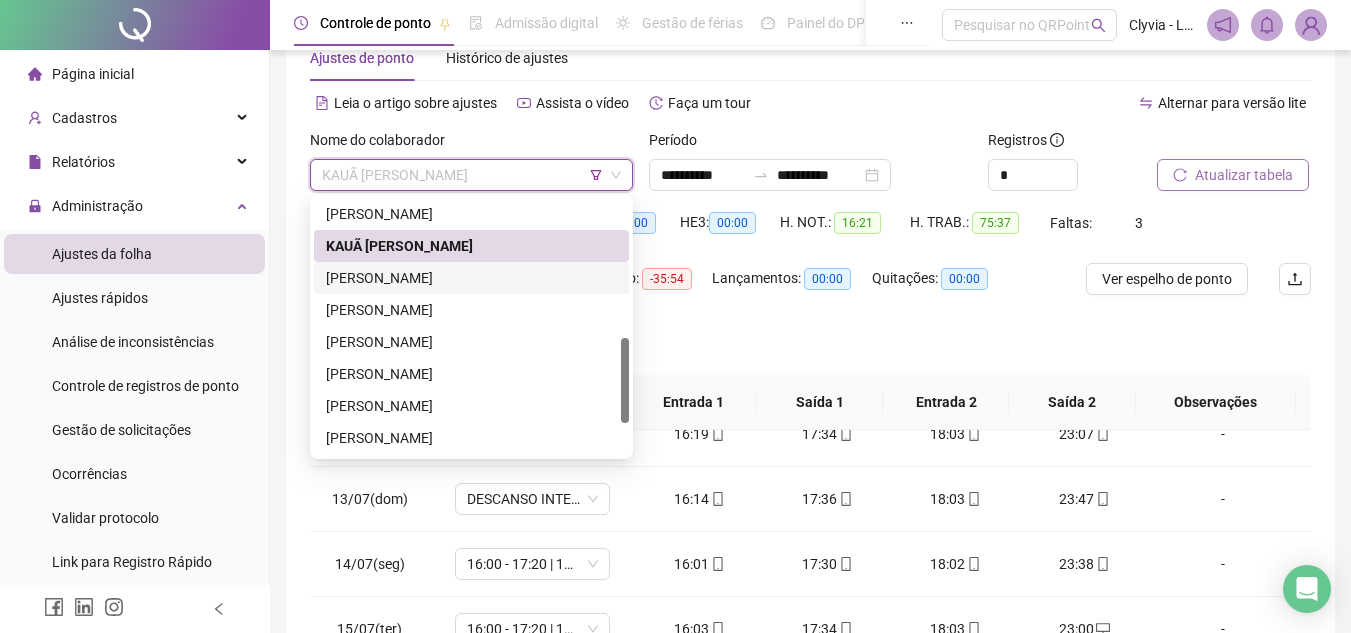 click on "LUANA DE SOUSA LIMA" at bounding box center [471, 278] 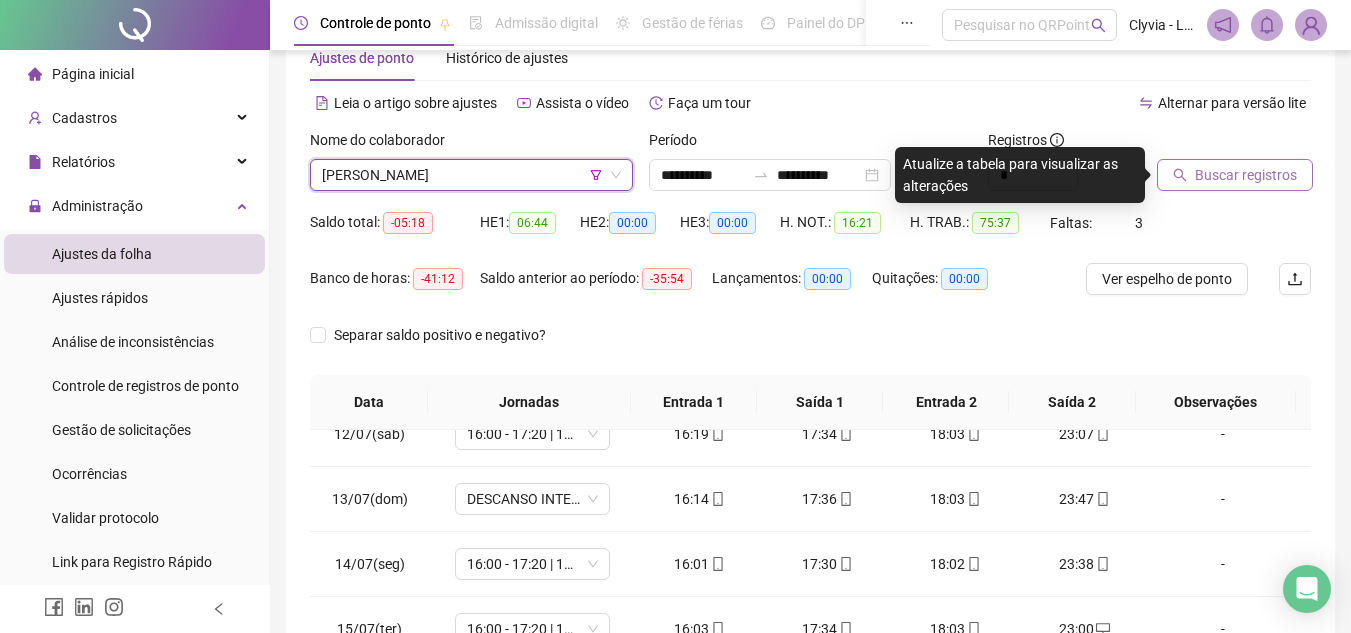 click on "Buscar registros" at bounding box center (1246, 175) 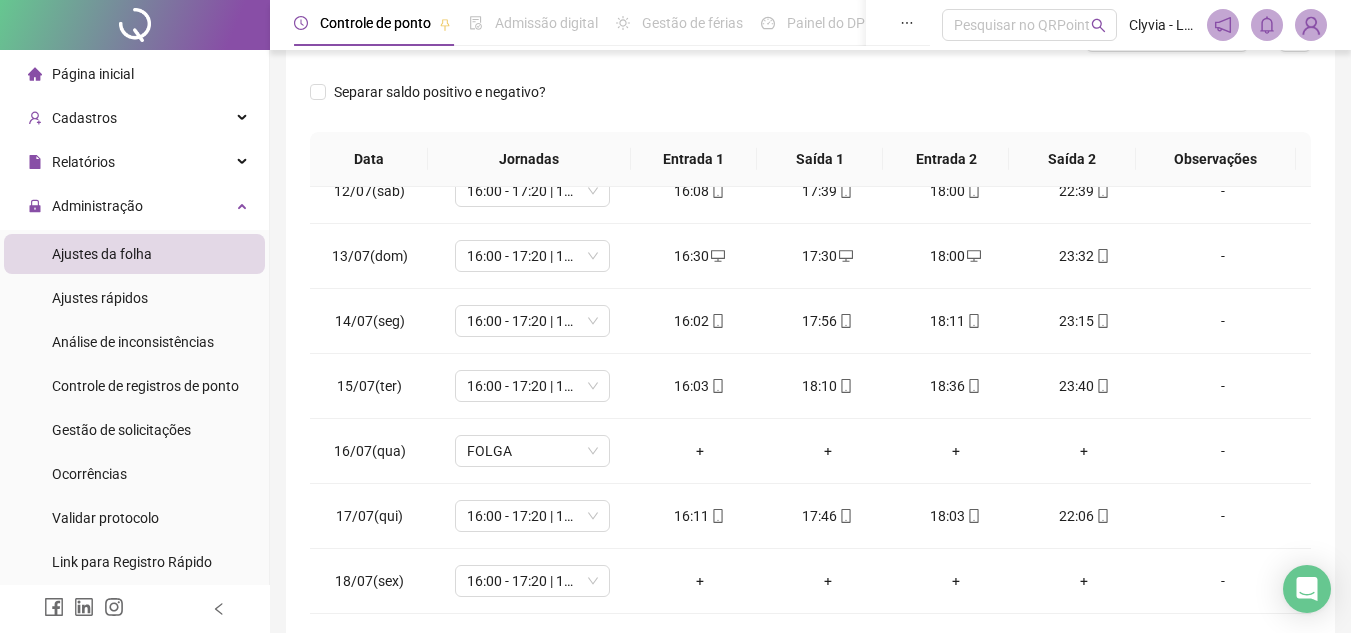 scroll, scrollTop: 377, scrollLeft: 0, axis: vertical 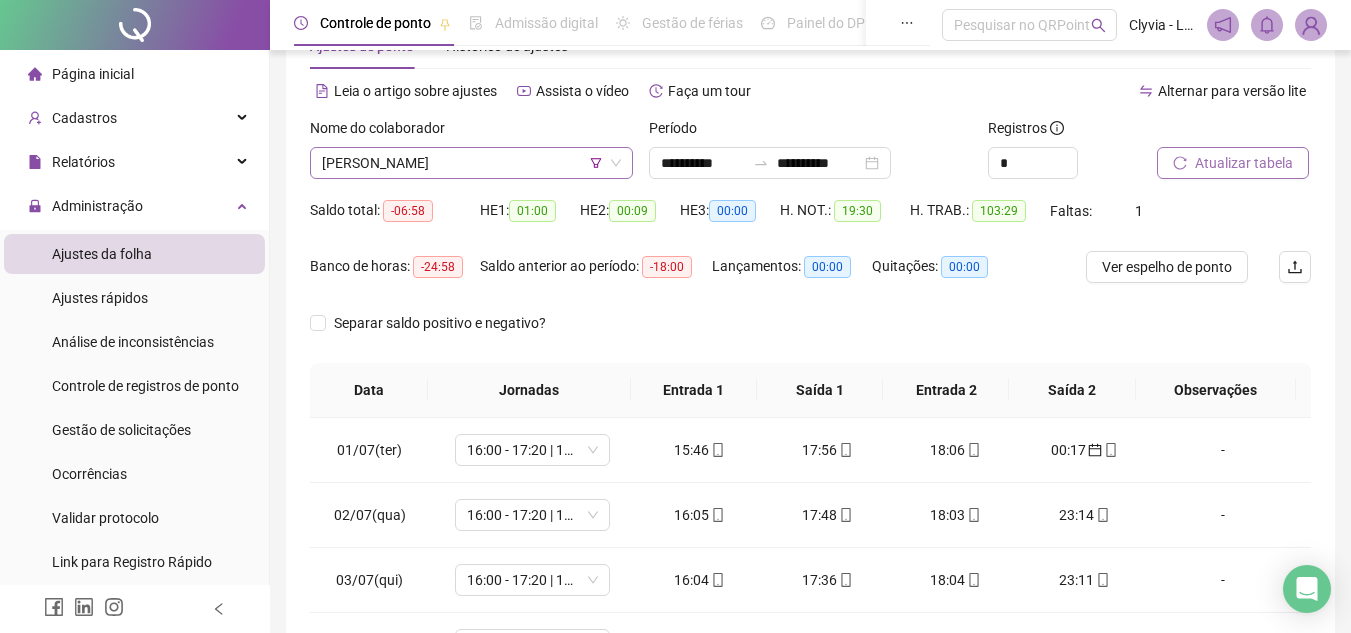 click on "LUANA DE SOUSA LIMA" at bounding box center (471, 163) 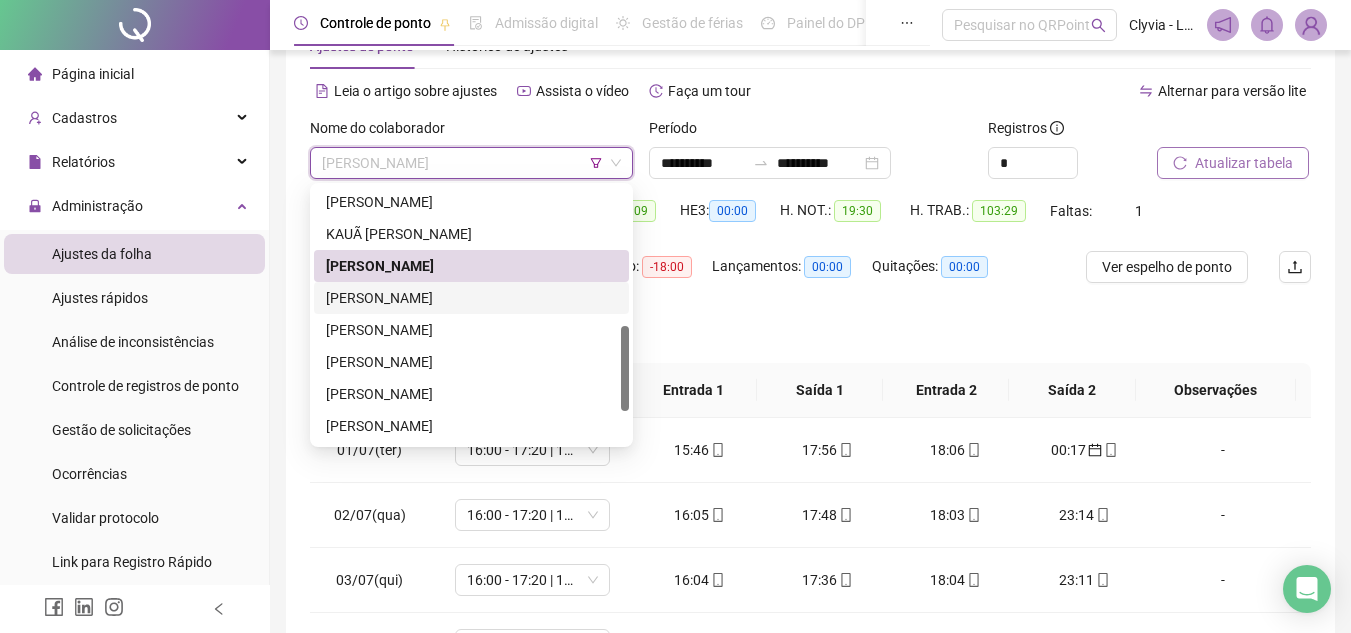 click on "LUCIMAR ALVES DE SOUSA COÊLHO" at bounding box center (471, 298) 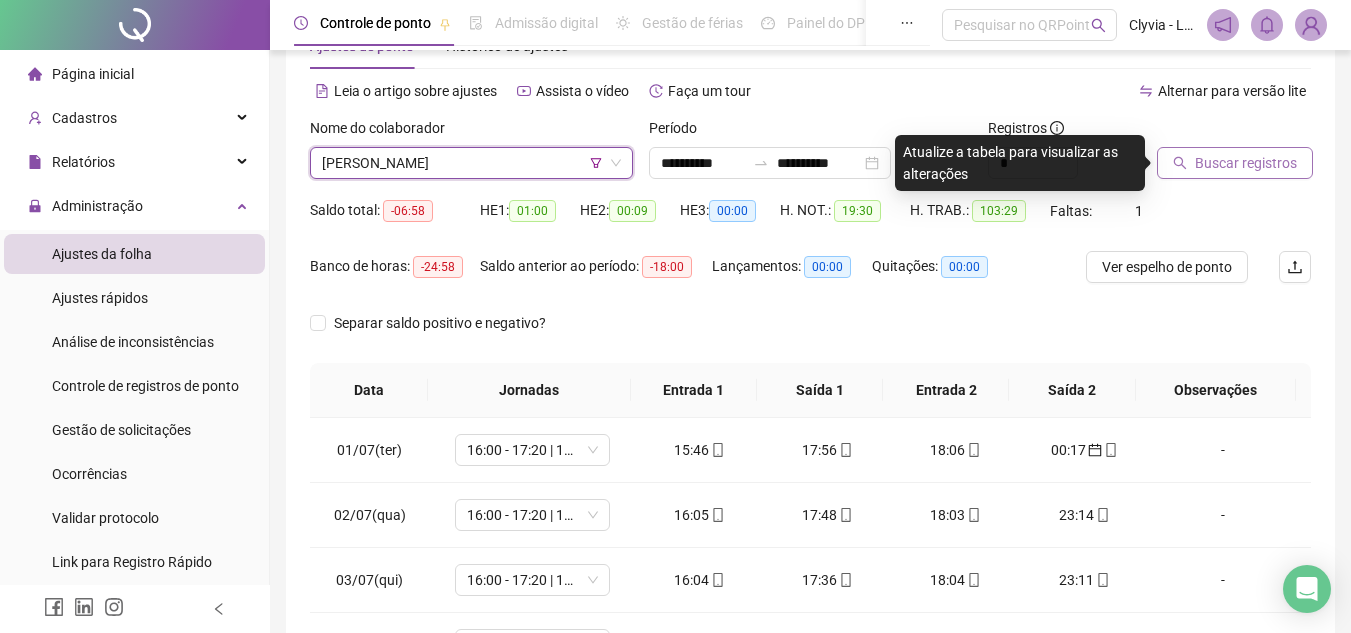 click on "Buscar registros" at bounding box center [1246, 163] 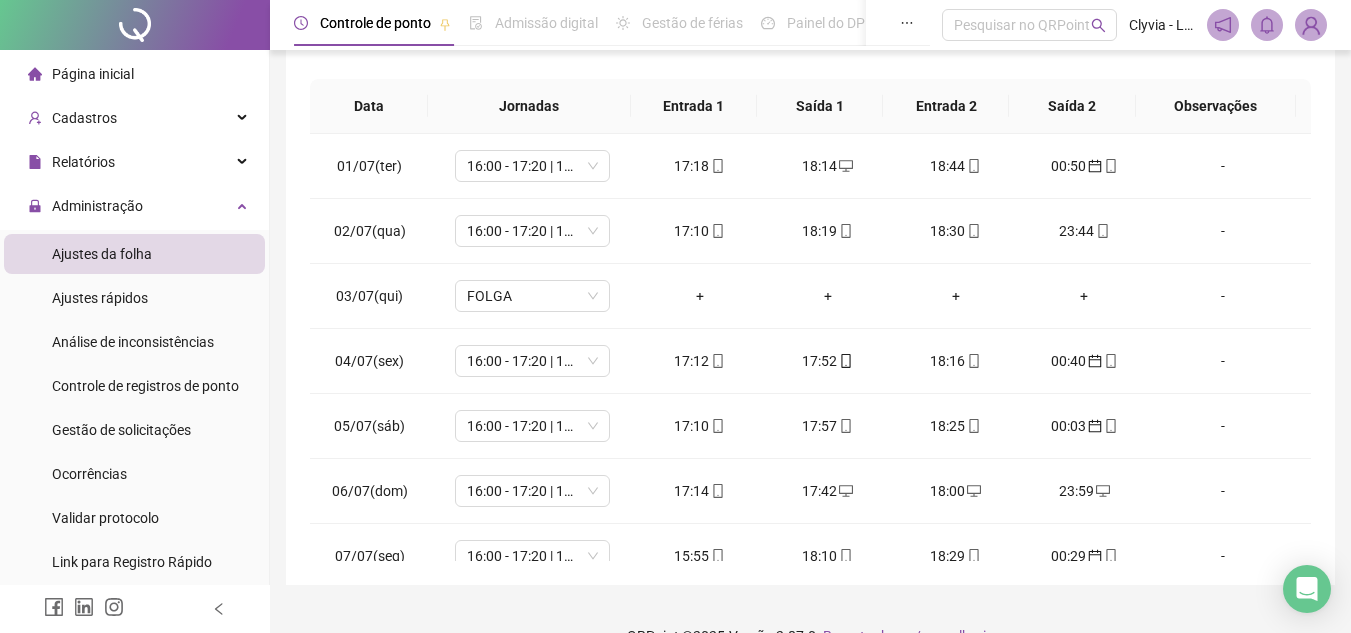 scroll, scrollTop: 372, scrollLeft: 0, axis: vertical 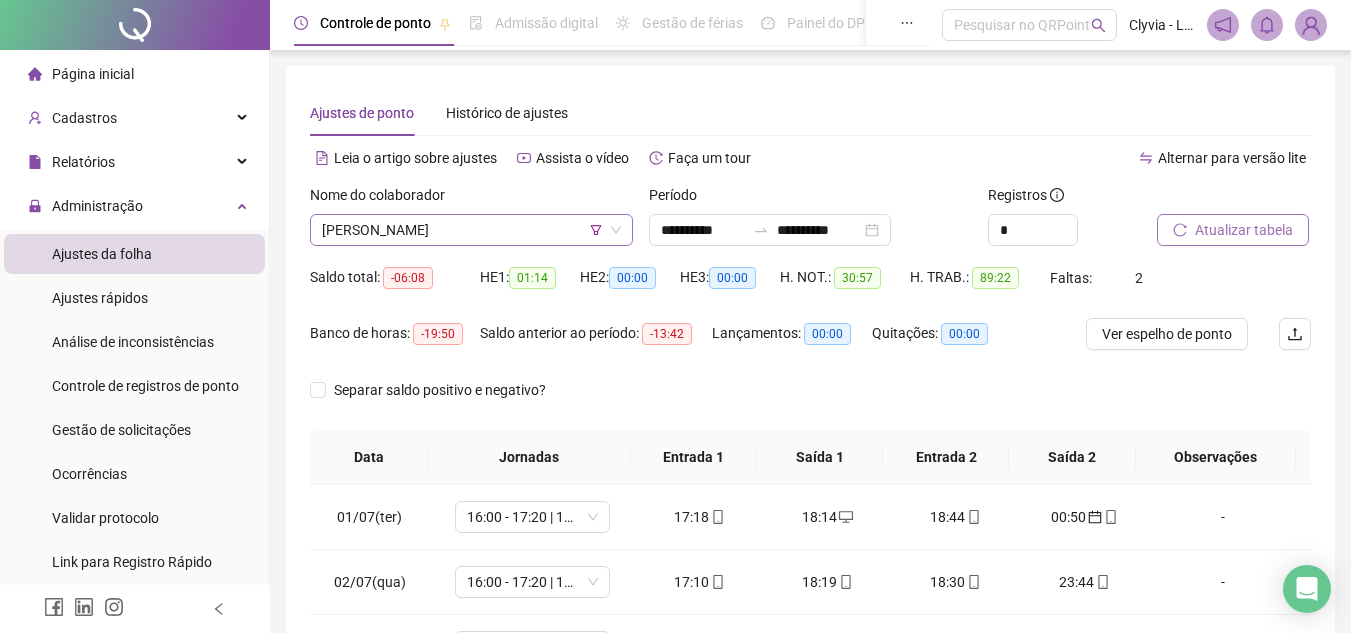 click on "LUCIMAR ALVES DE SOUSA COÊLHO" at bounding box center [471, 230] 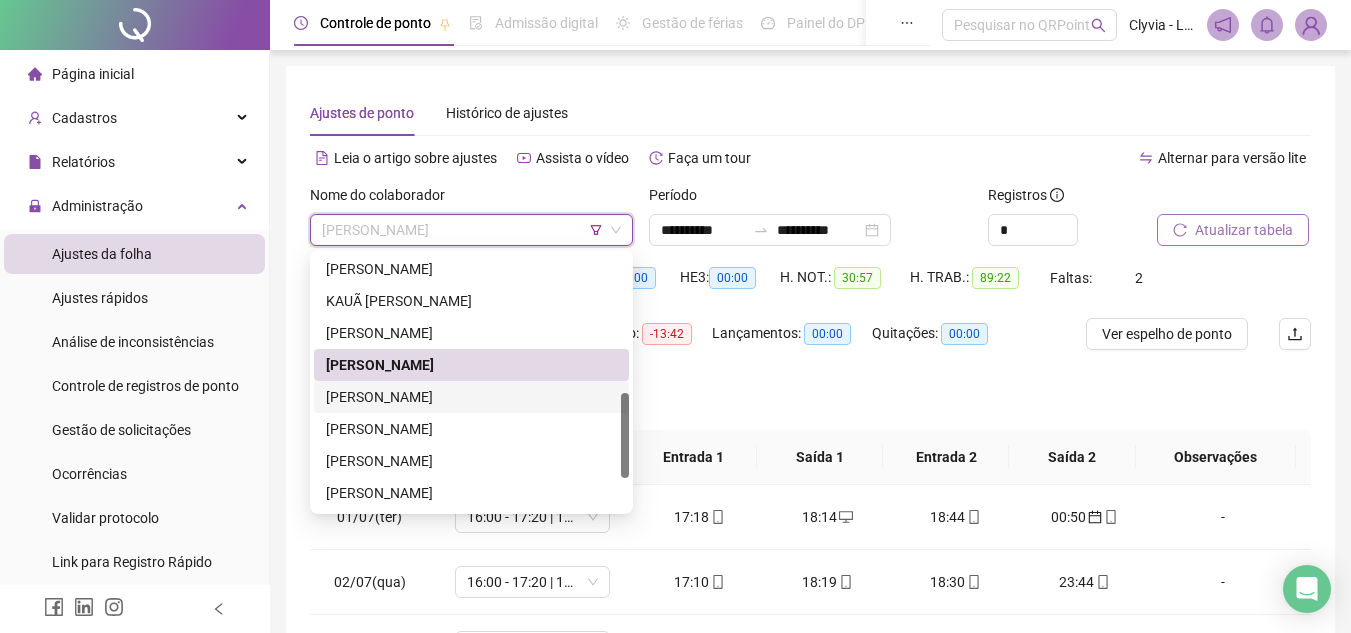 click on "MARCELA ARAUJO MENDES" at bounding box center [471, 397] 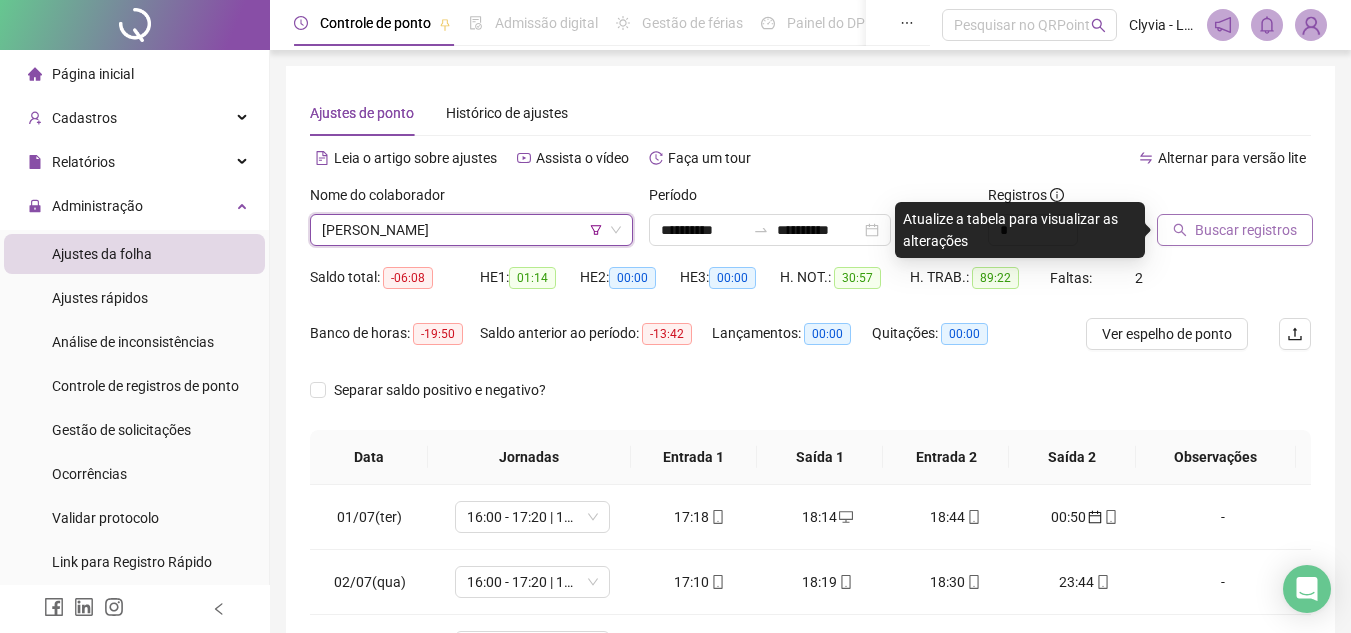 click on "Buscar registros" at bounding box center [1235, 230] 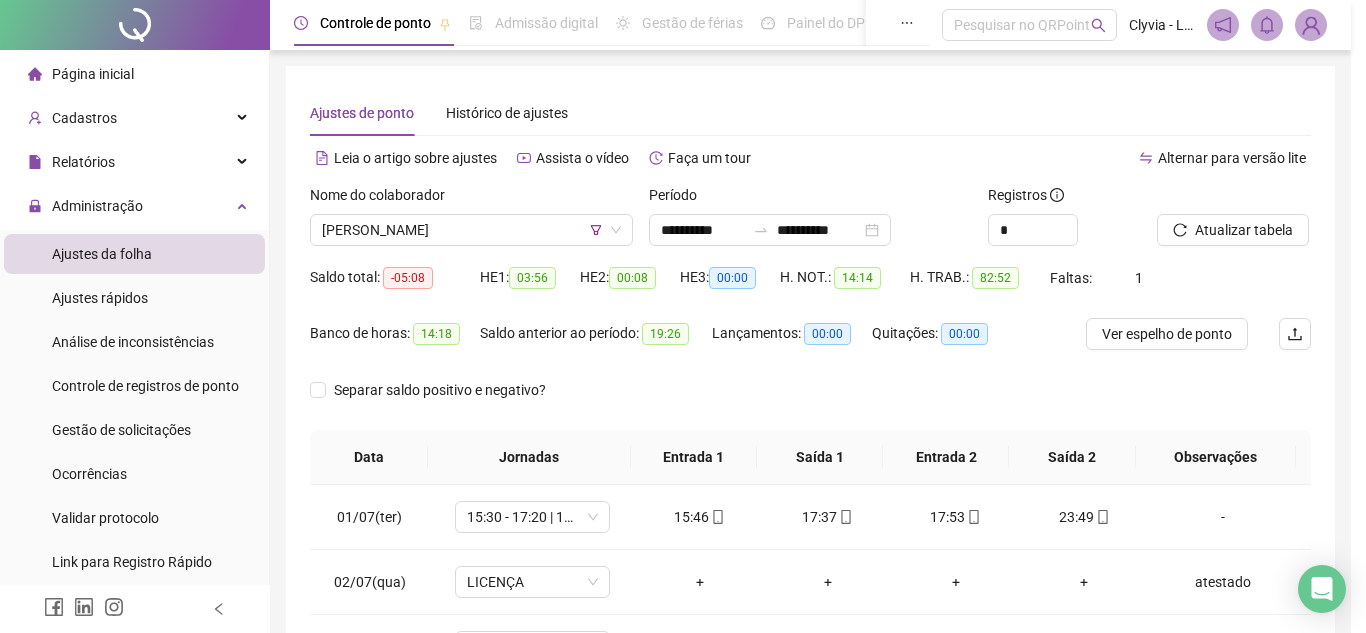 drag, startPoint x: 1365, startPoint y: 164, endPoint x: 1365, endPoint y: 306, distance: 142 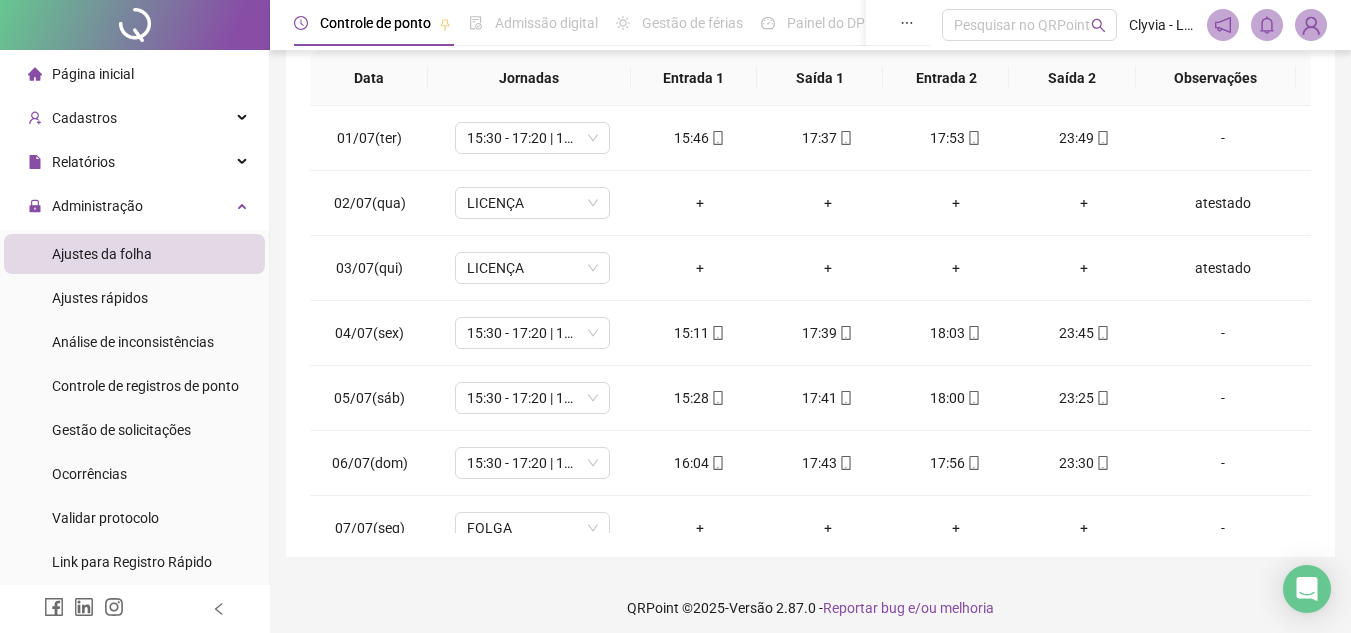 scroll, scrollTop: 389, scrollLeft: 0, axis: vertical 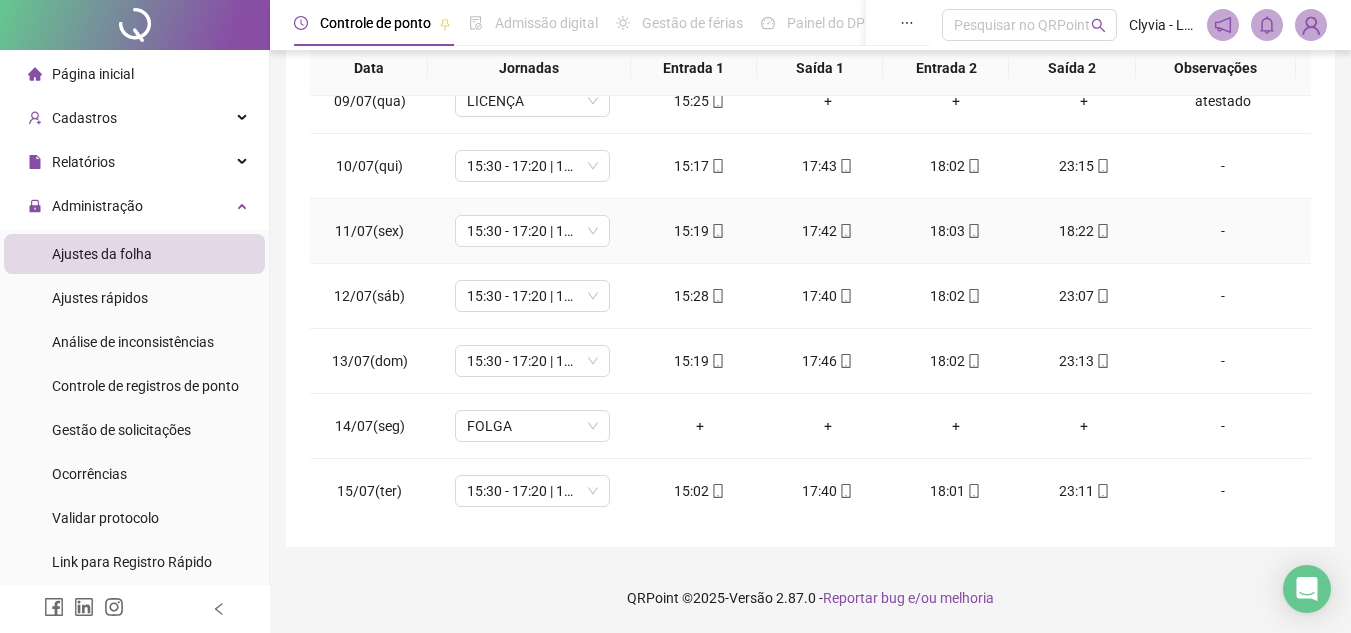 click on "17:42" at bounding box center [828, 231] 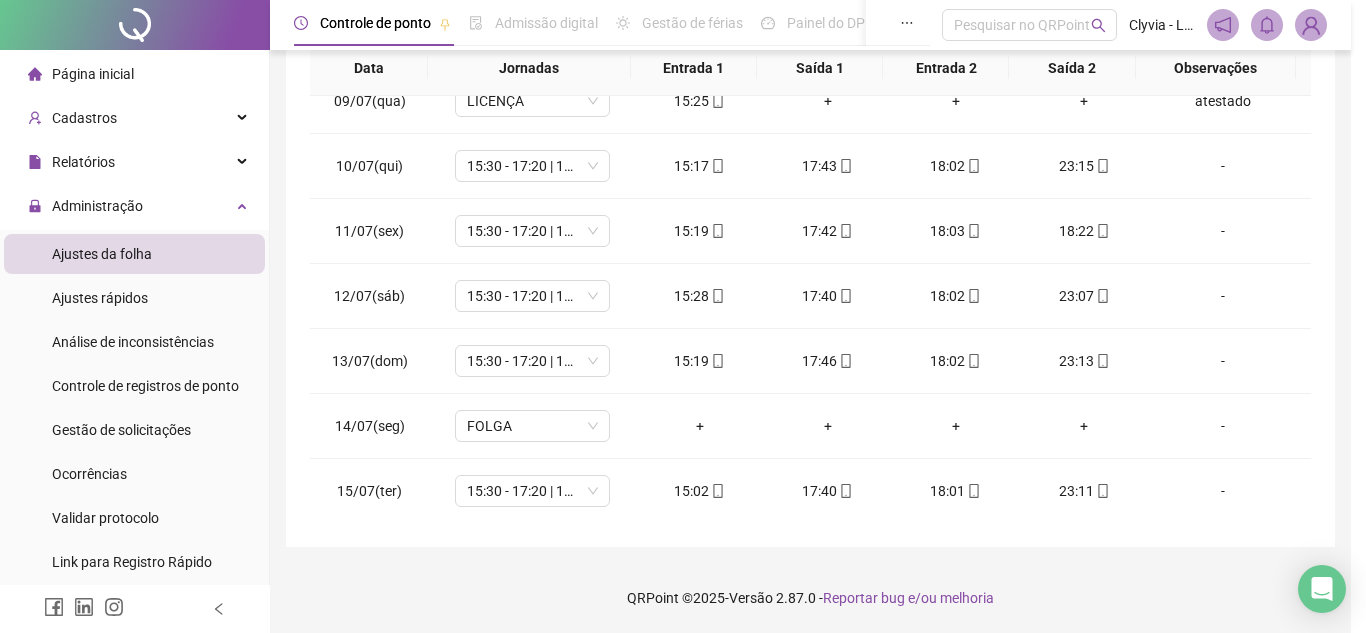 type on "**********" 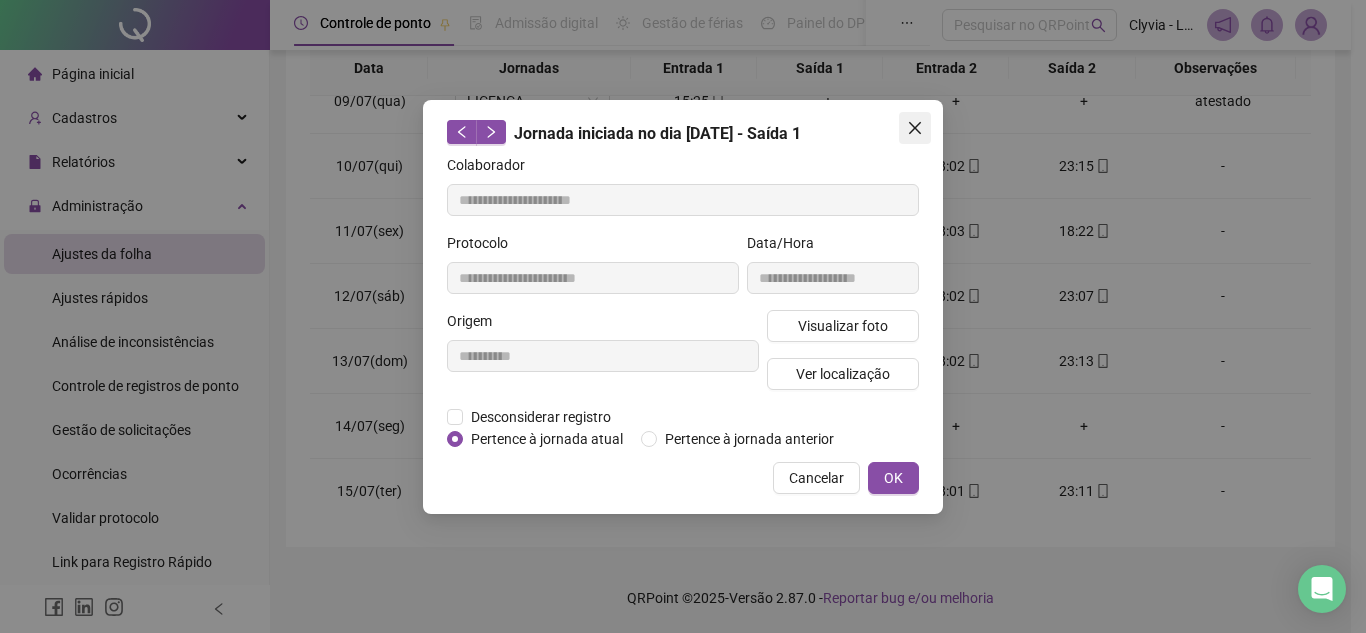 click 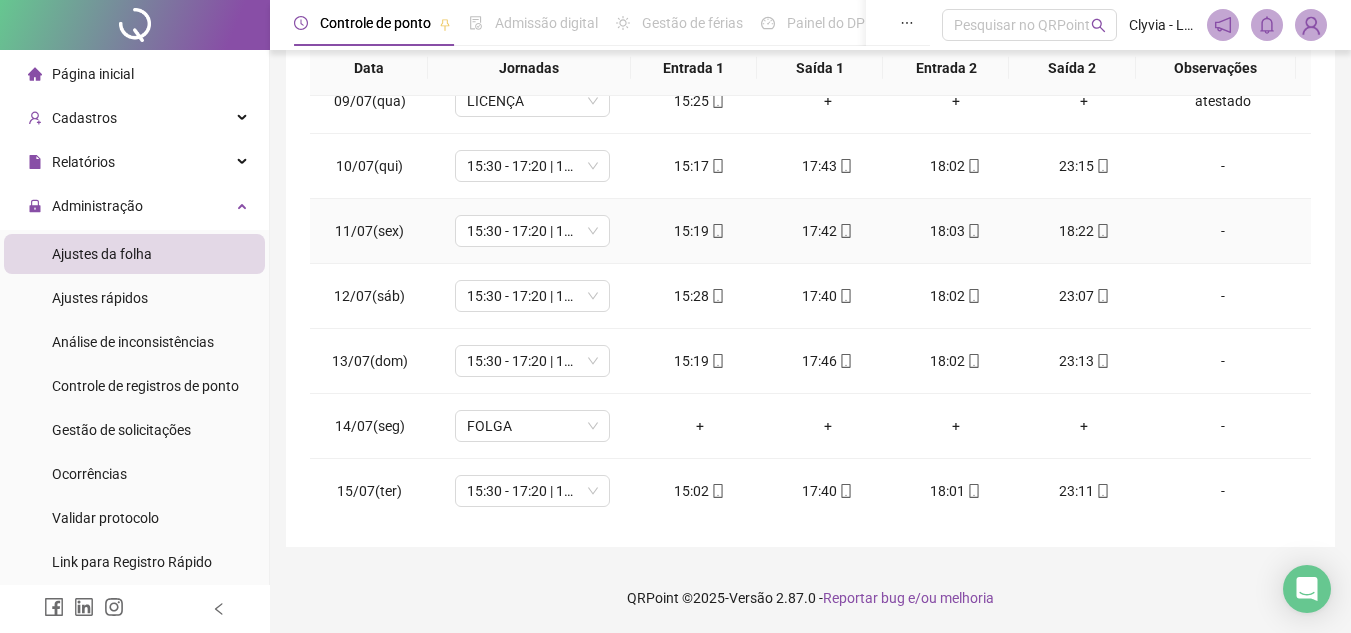 click on "-" at bounding box center [1223, 231] 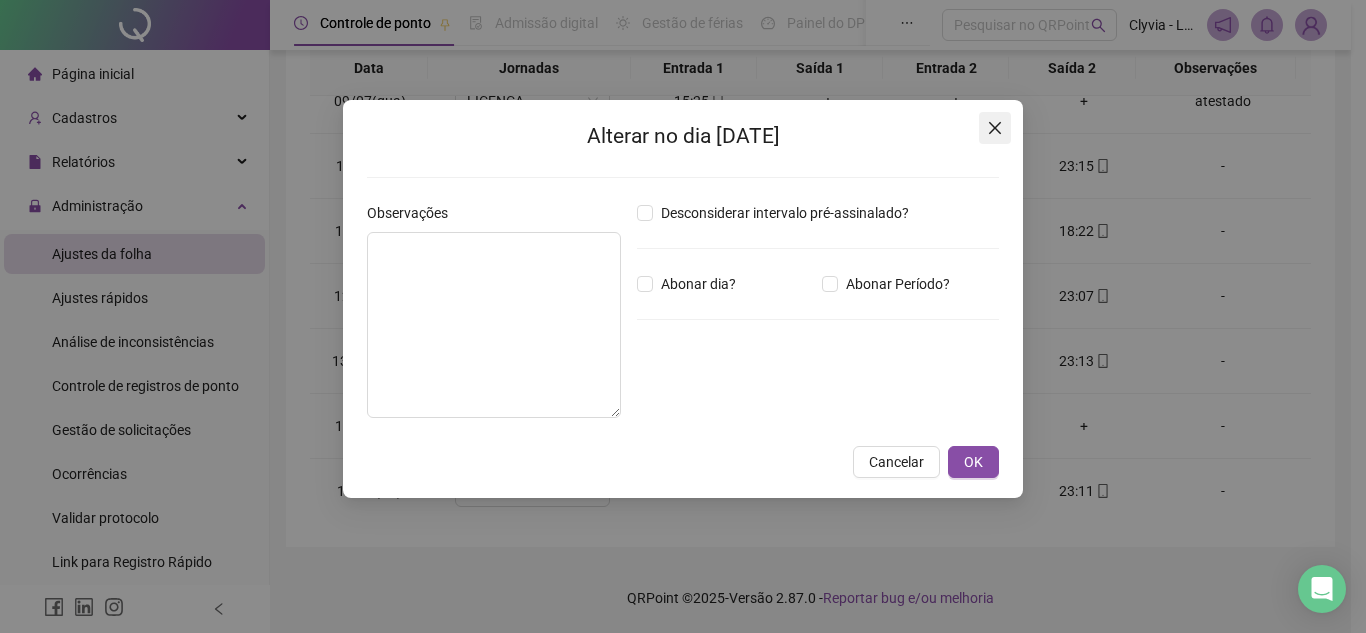 click at bounding box center [995, 128] 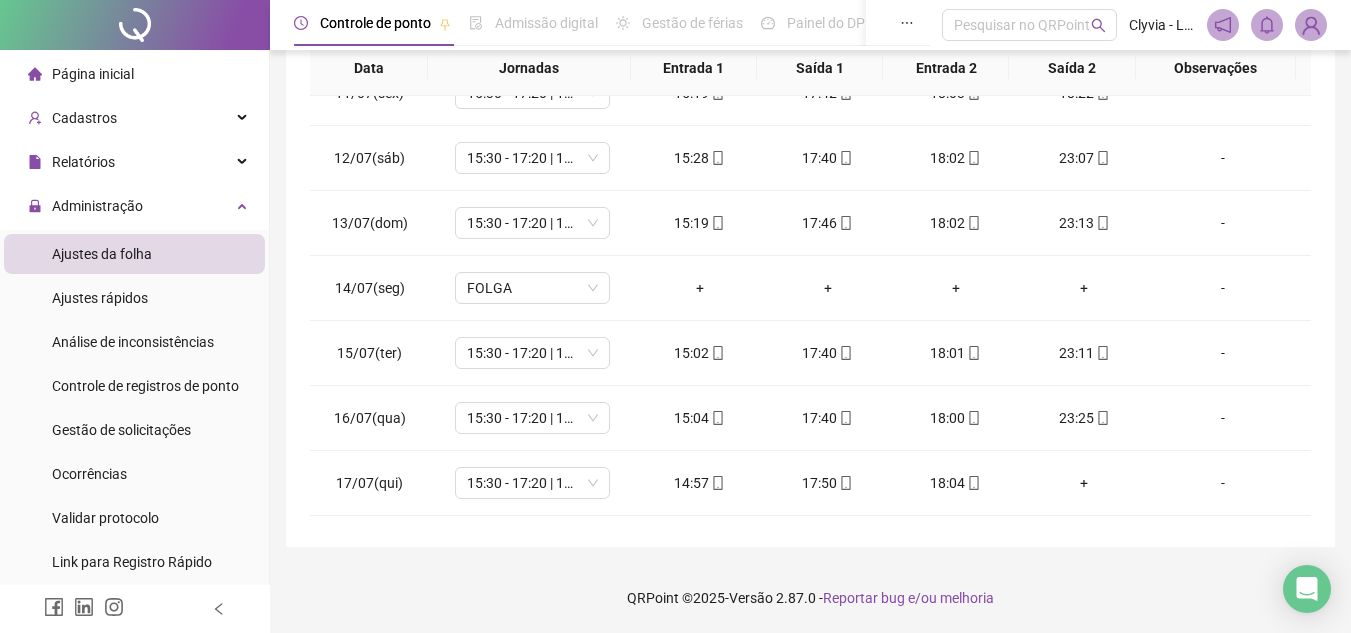 scroll, scrollTop: 743, scrollLeft: 0, axis: vertical 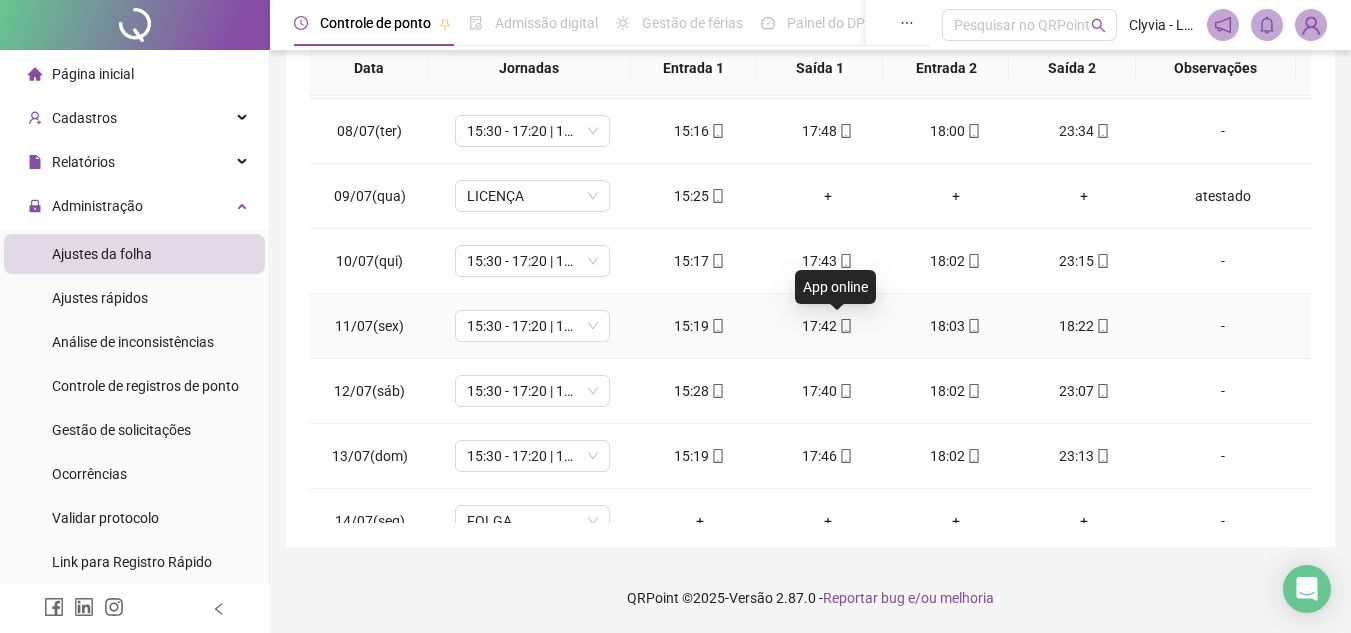 click 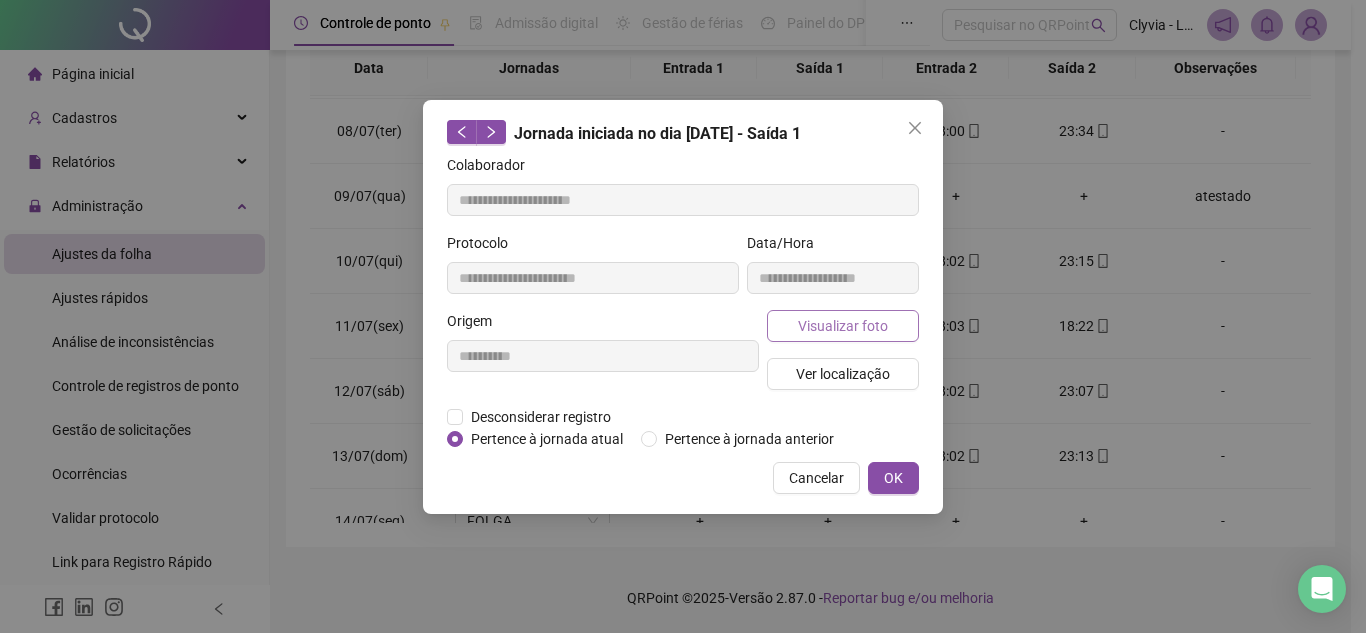 click on "Visualizar foto" at bounding box center [843, 326] 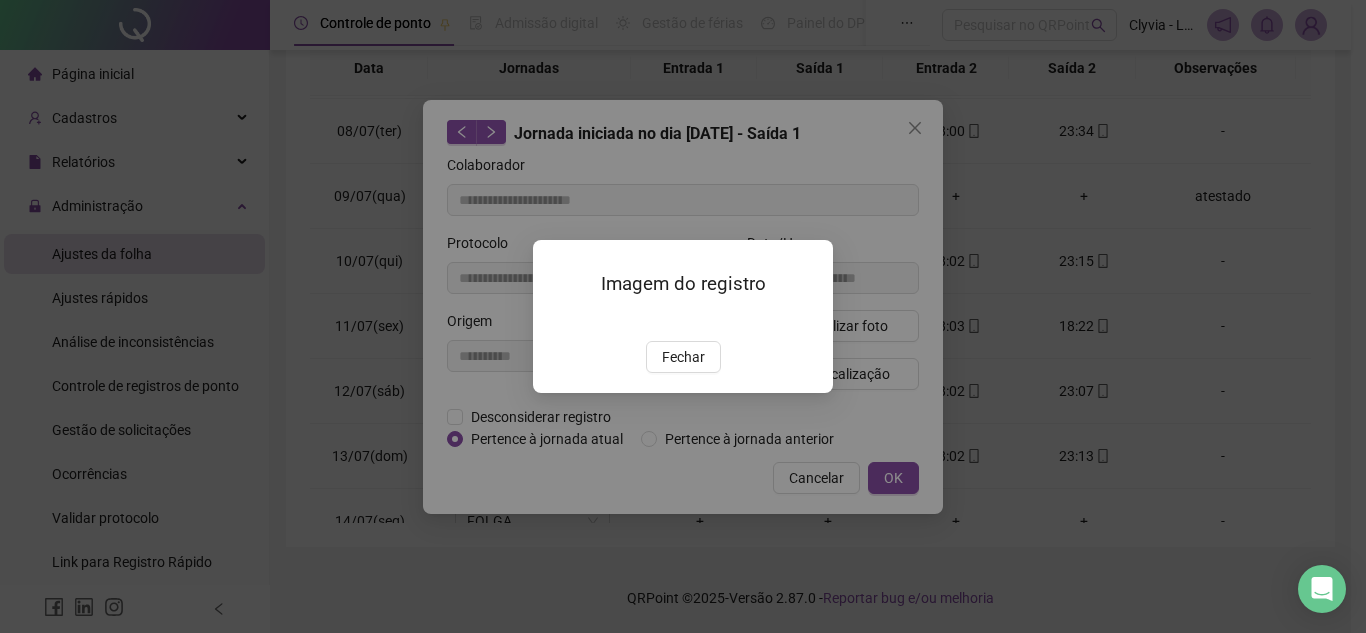 click on "Imagem do registro Fechar" at bounding box center (683, 316) 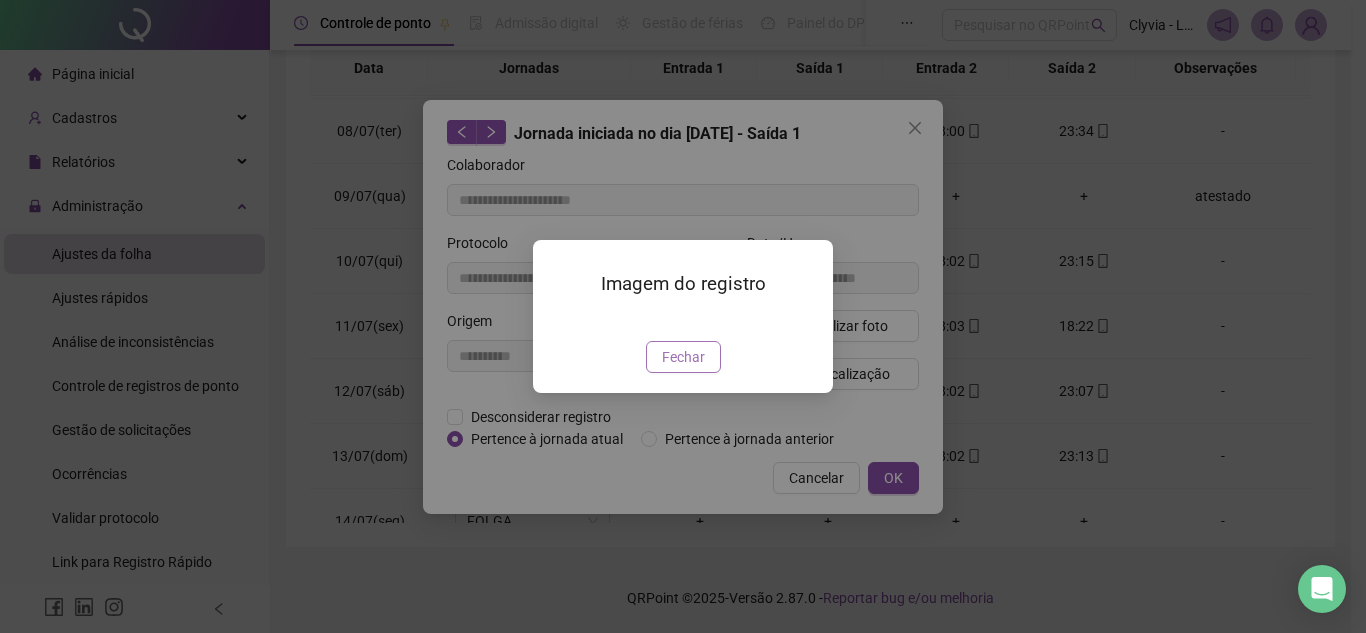click on "Fechar" at bounding box center (683, 357) 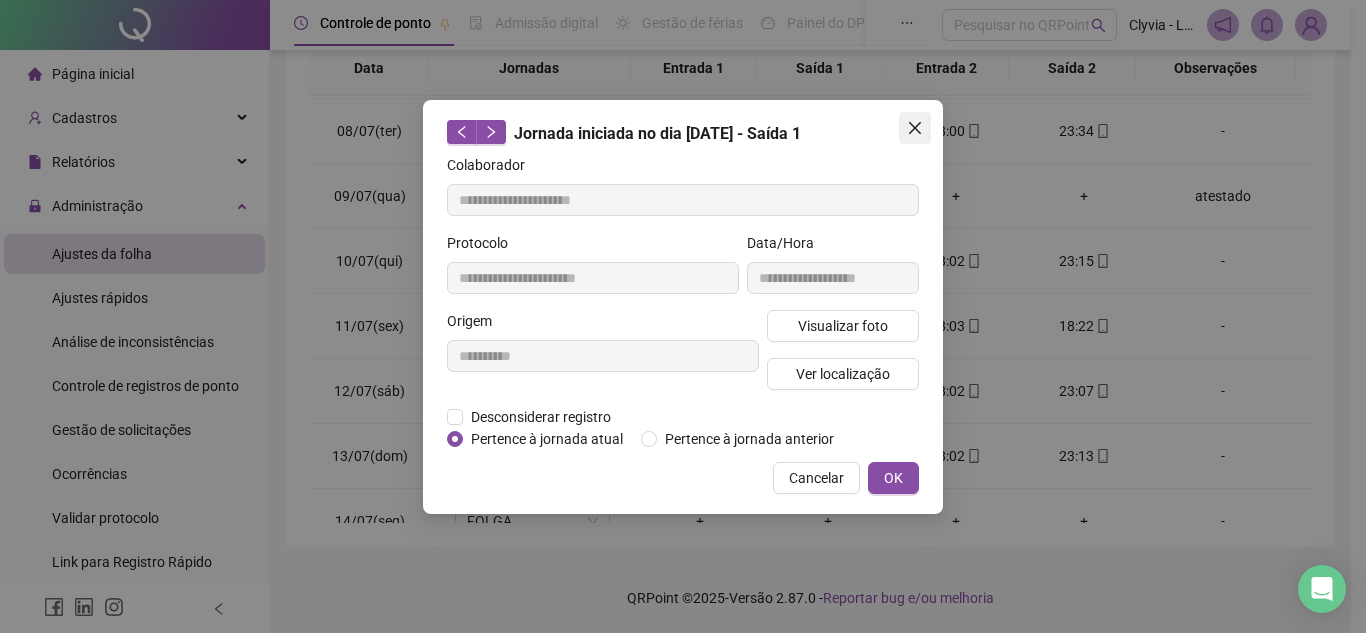click at bounding box center (915, 128) 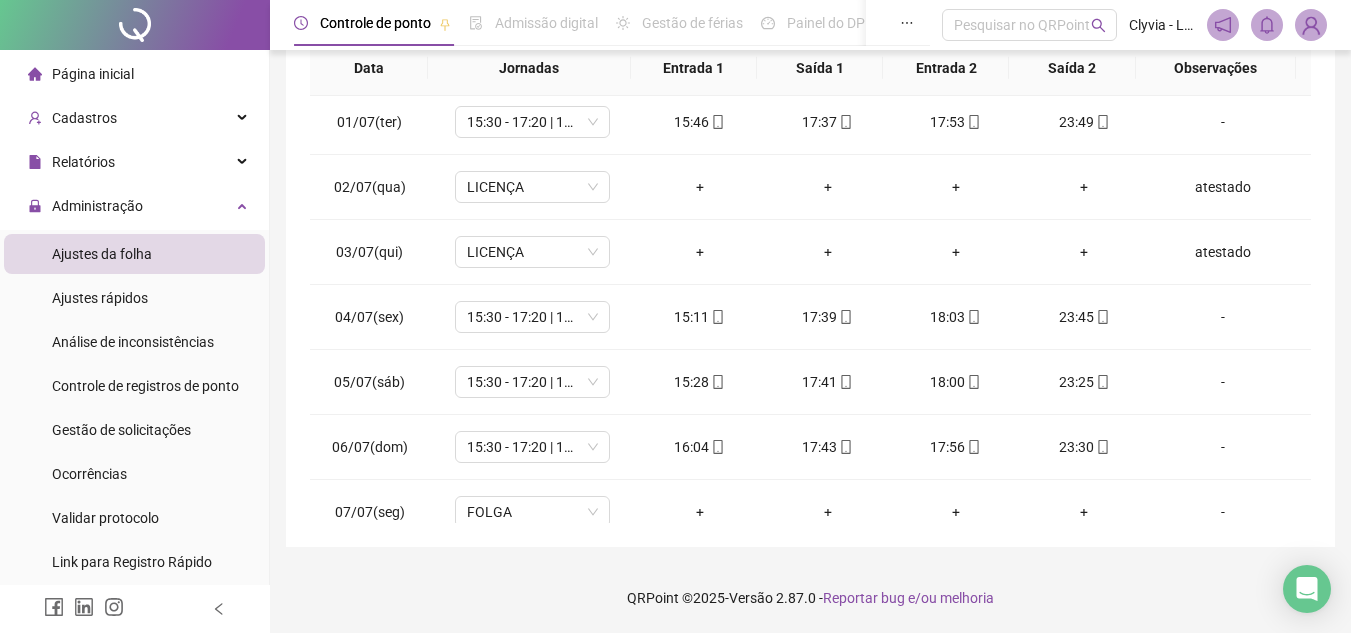 scroll, scrollTop: 0, scrollLeft: 0, axis: both 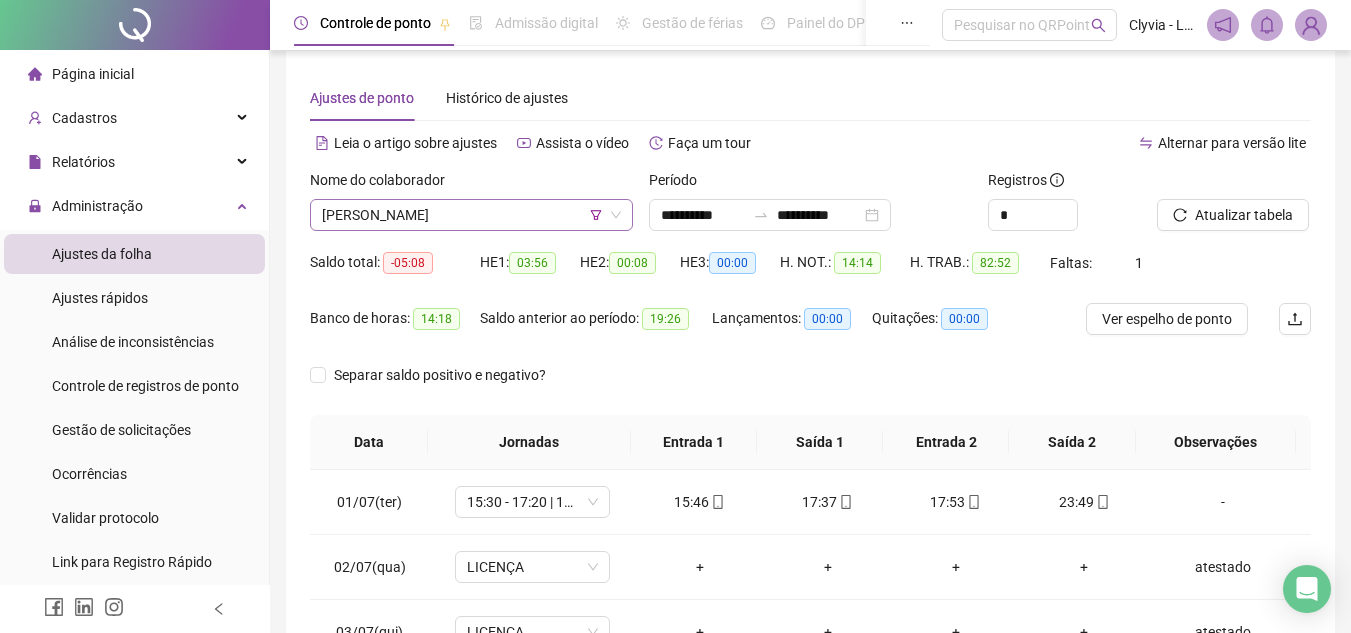click on "MARCELA ARAUJO MENDES" at bounding box center (471, 215) 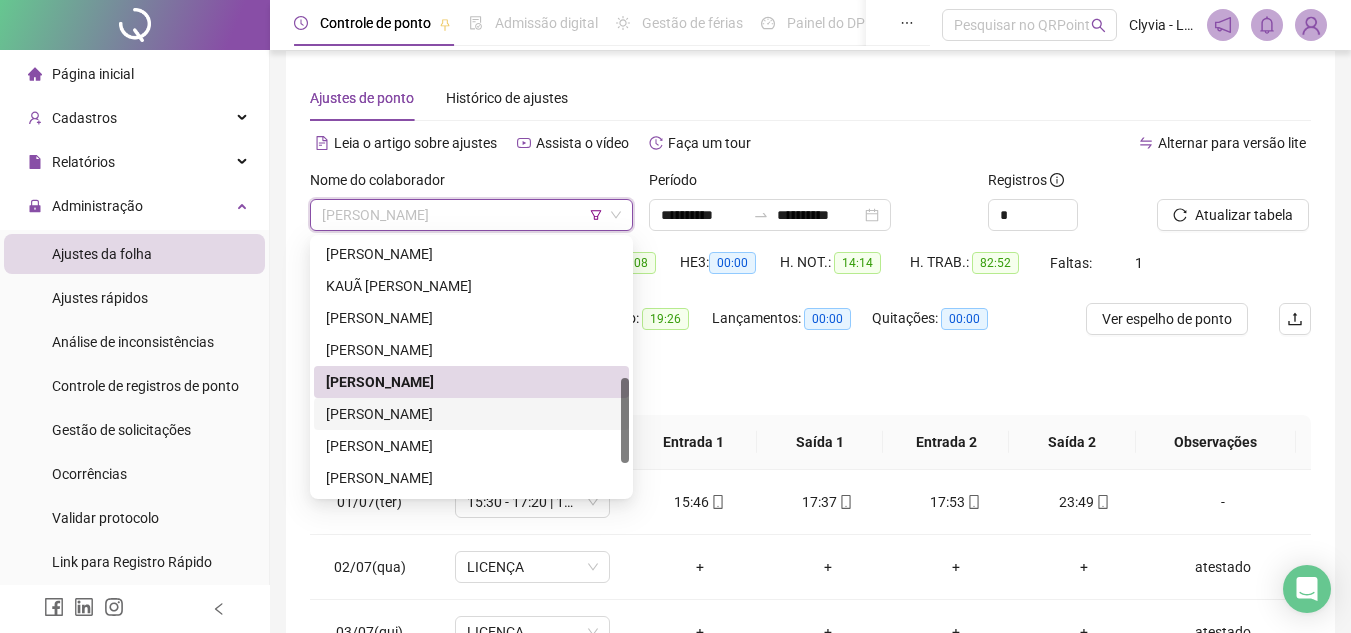 click on "[PERSON_NAME]" at bounding box center [471, 414] 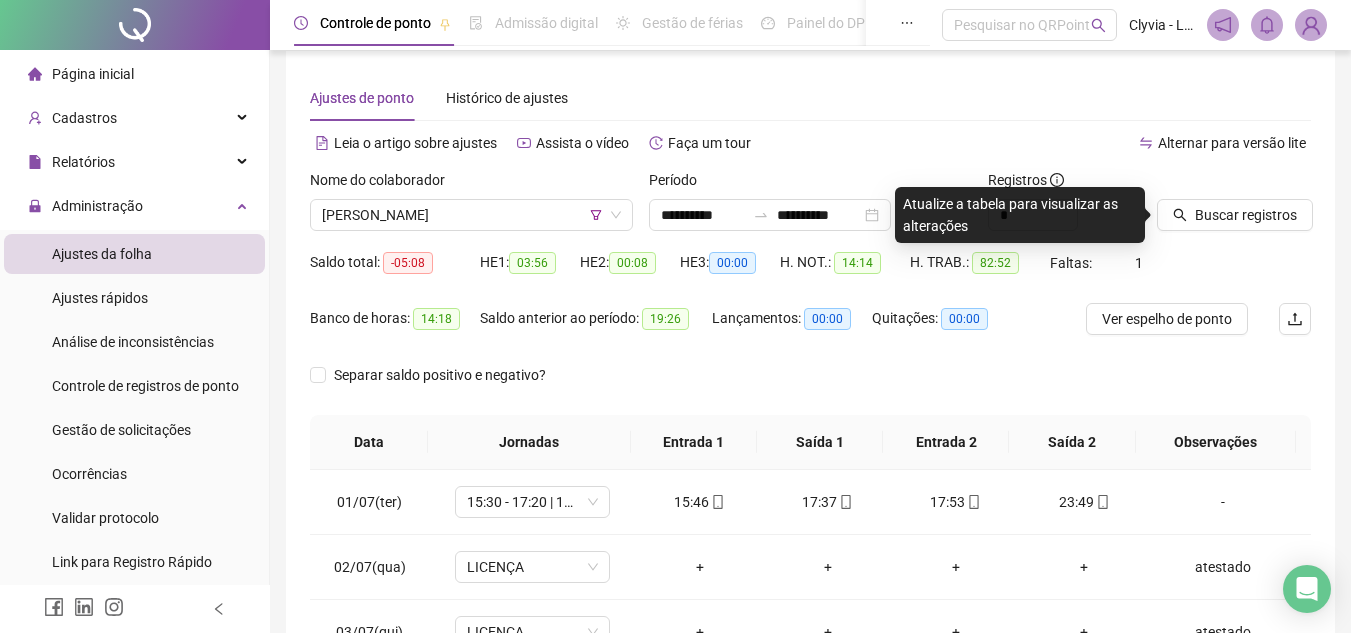 click 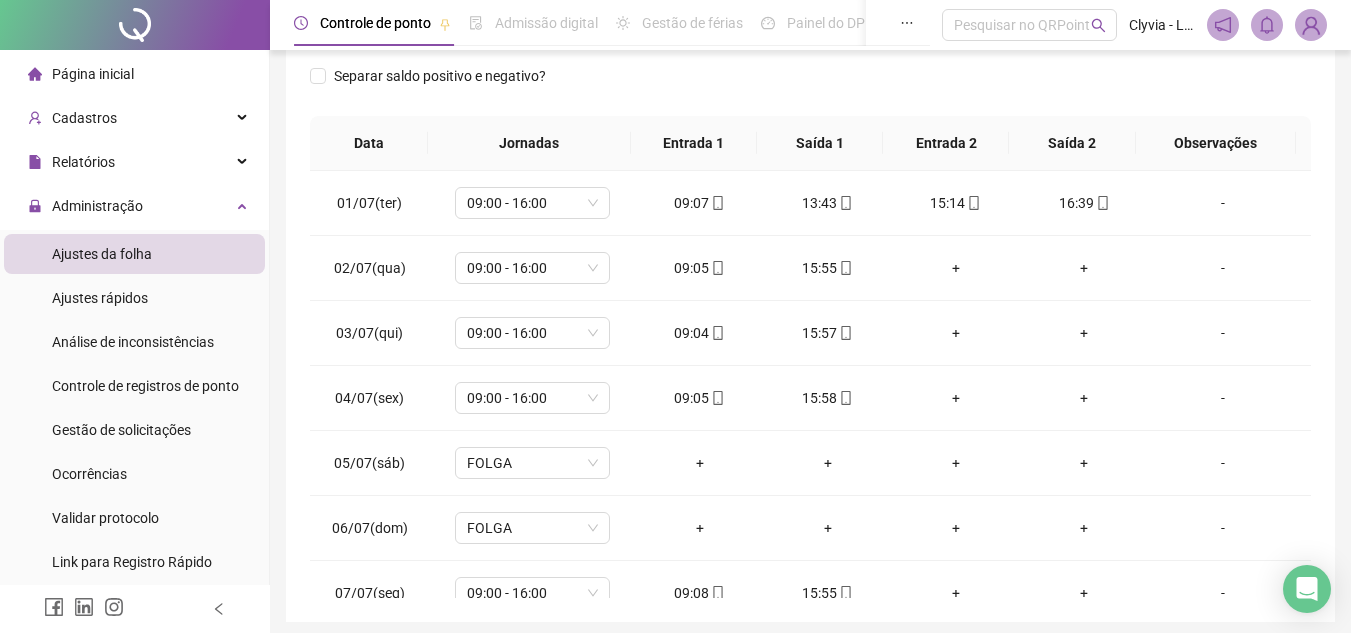 scroll, scrollTop: 389, scrollLeft: 0, axis: vertical 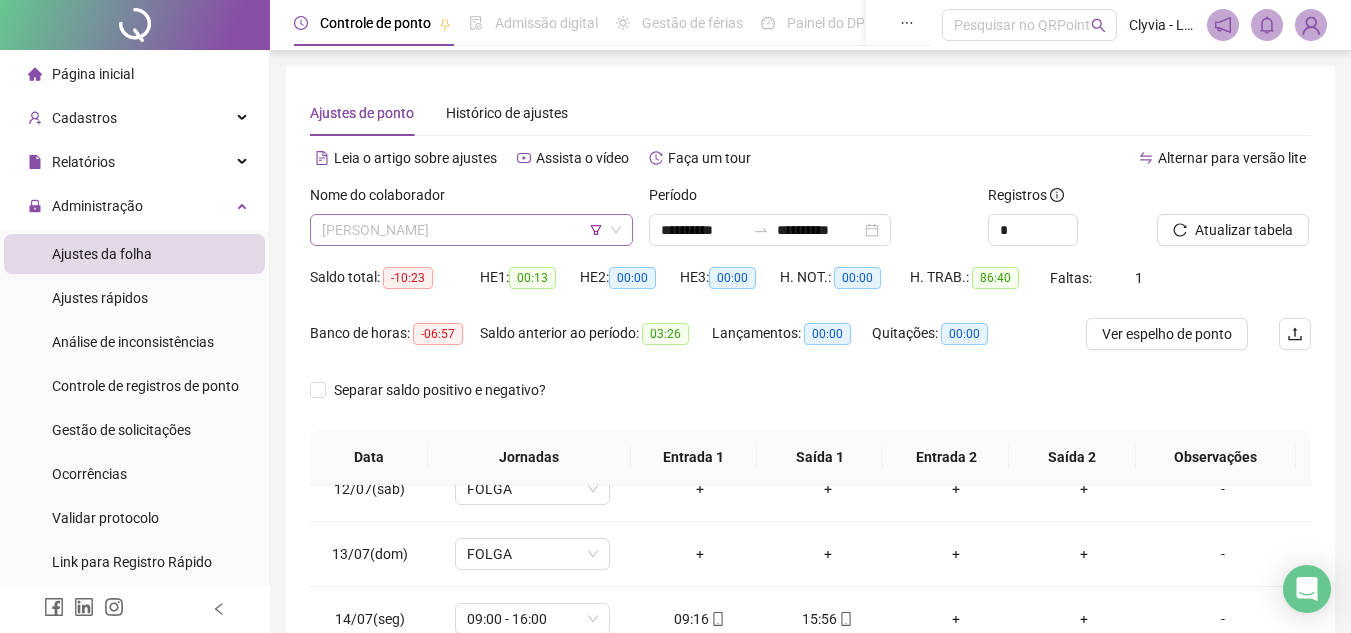 click on "[PERSON_NAME]" at bounding box center [471, 230] 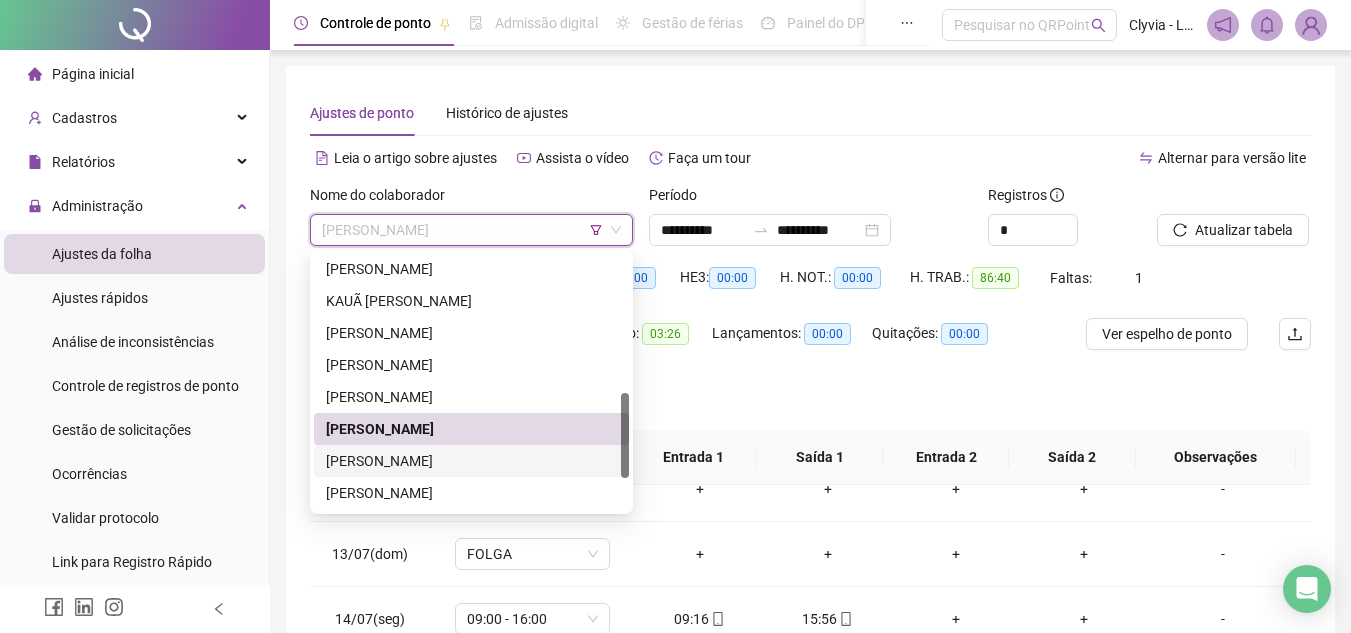 click on "MATHEUS URIEL BEZERRA LEITE" at bounding box center [471, 461] 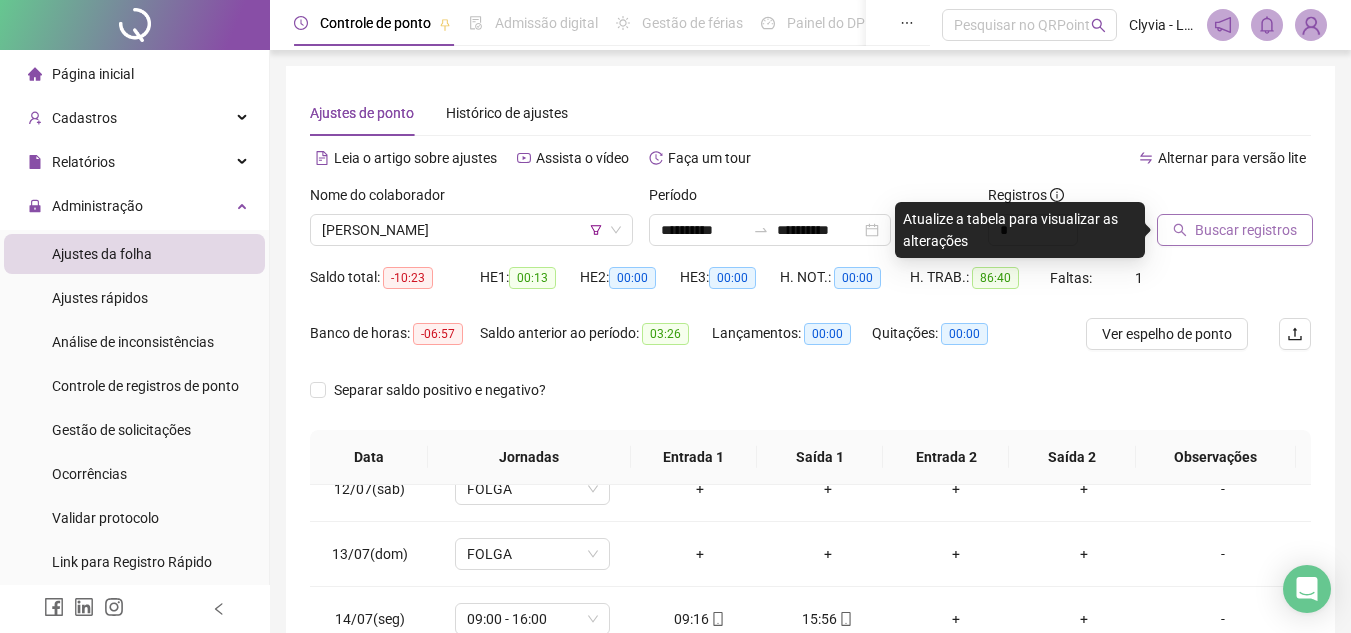 click on "Buscar registros" at bounding box center [1246, 230] 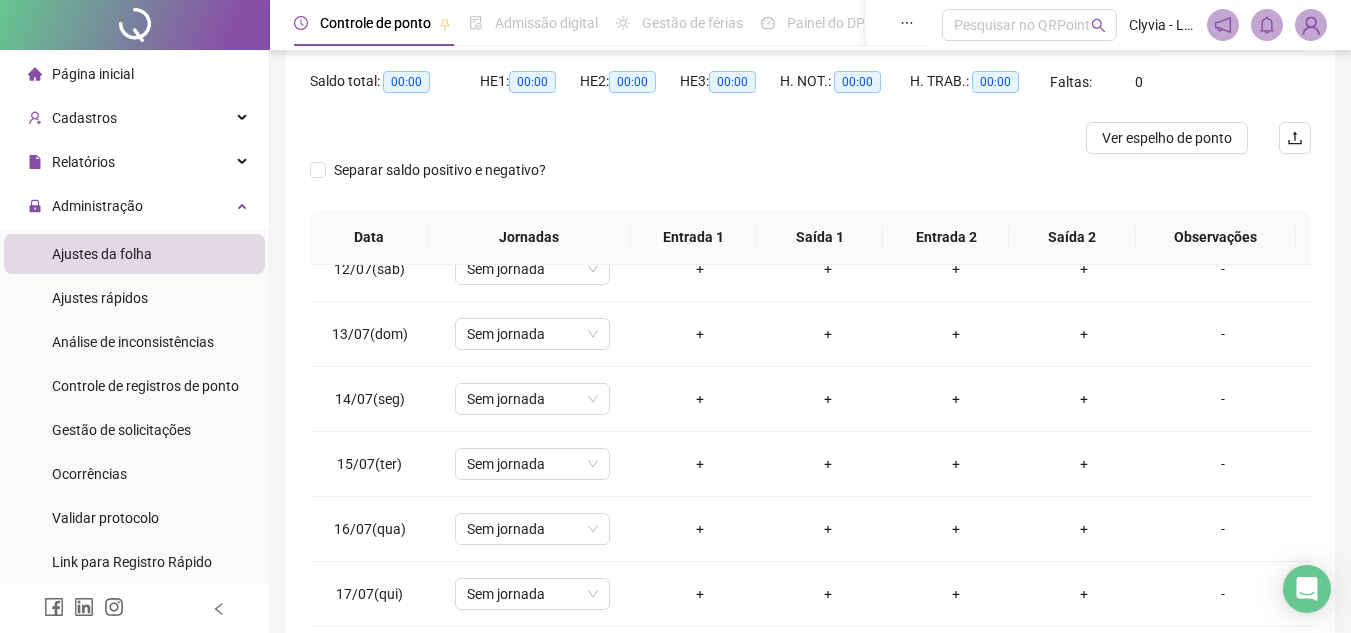 scroll, scrollTop: 142, scrollLeft: 0, axis: vertical 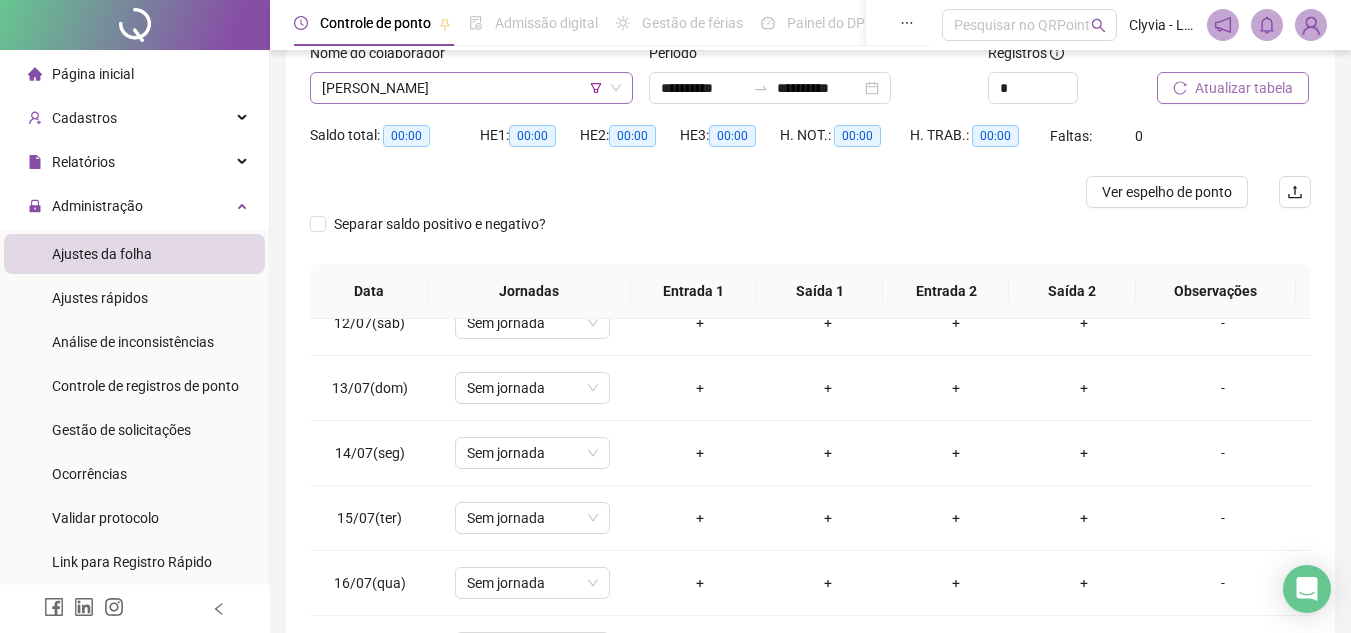 click on "MATHEUS URIEL BEZERRA LEITE" at bounding box center [471, 88] 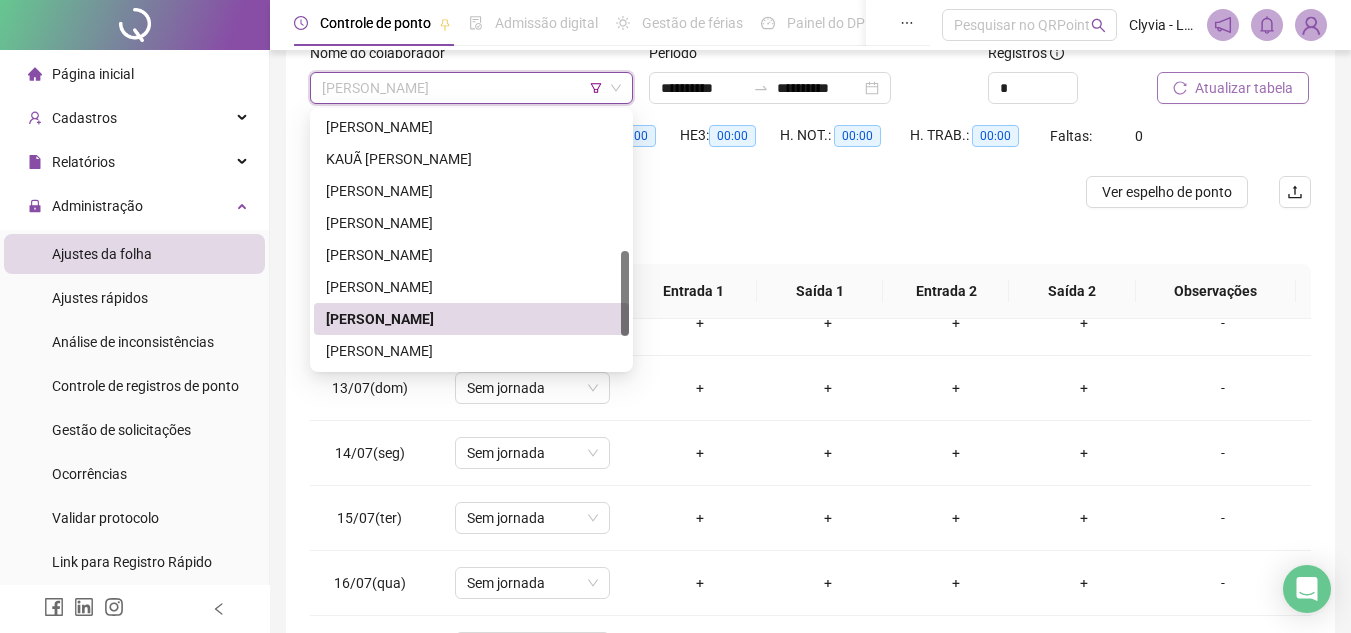 click on "MATHEUS URIEL BEZERRA LEITE" at bounding box center (471, 319) 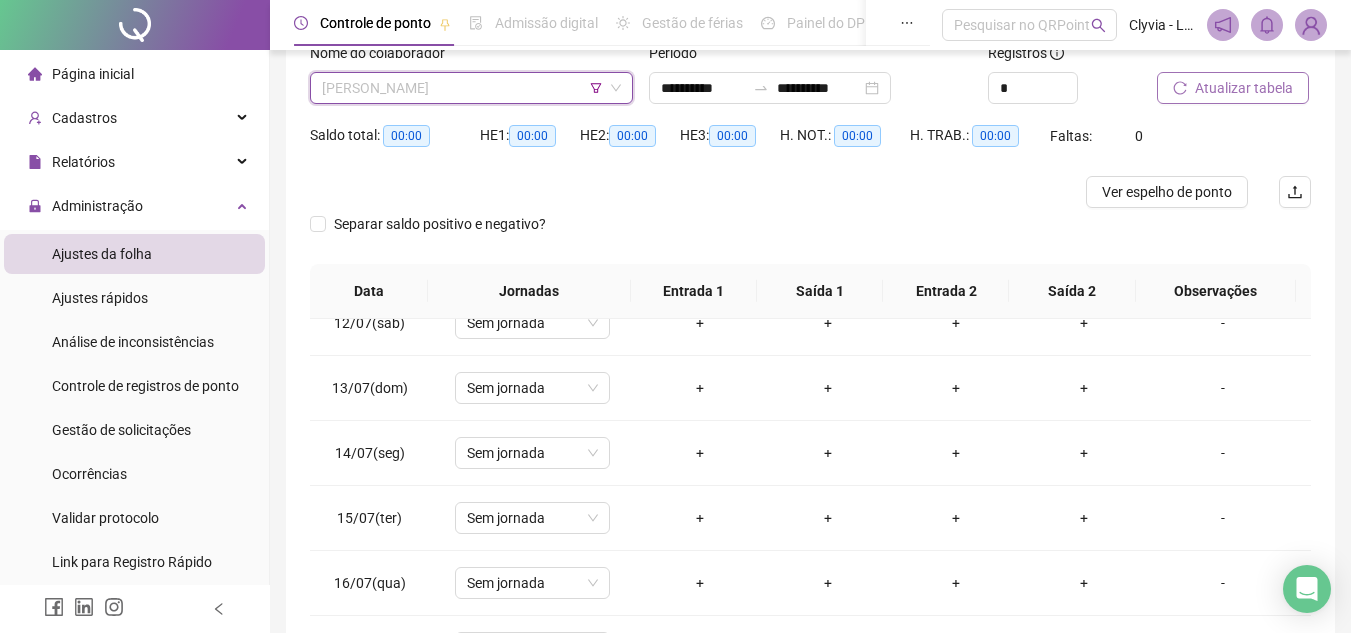 click on "MATHEUS URIEL BEZERRA LEITE" at bounding box center [471, 88] 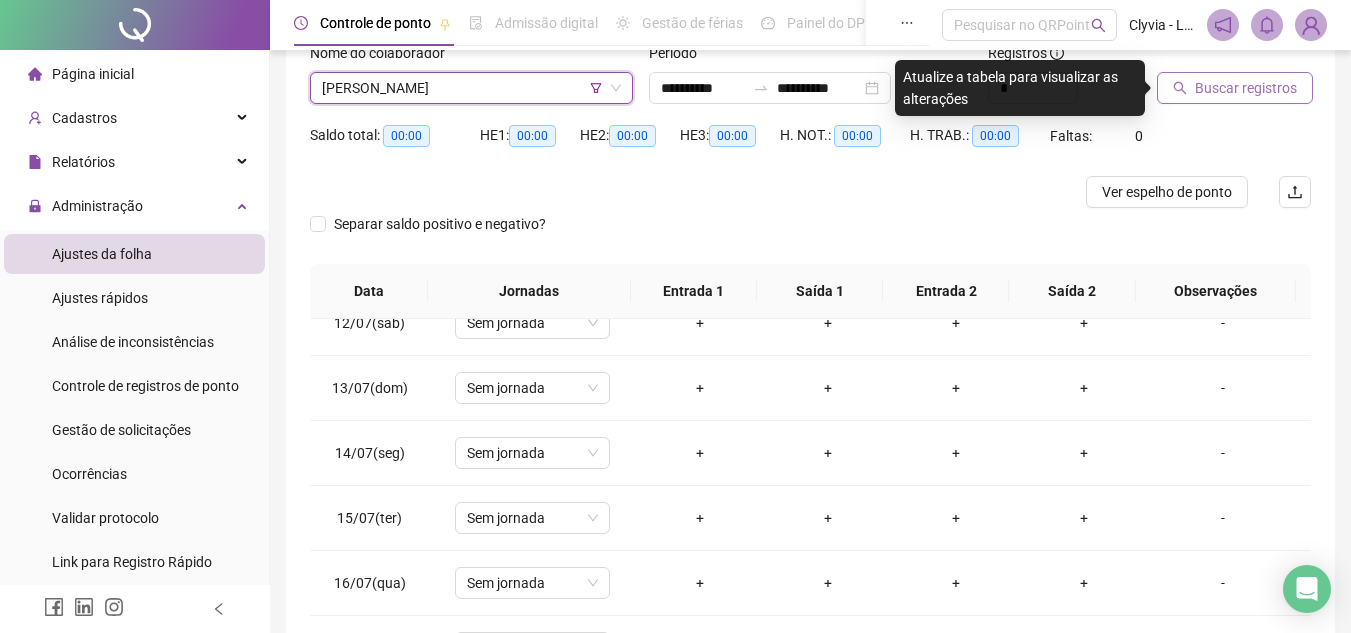 click on "Buscar registros" at bounding box center [1235, 88] 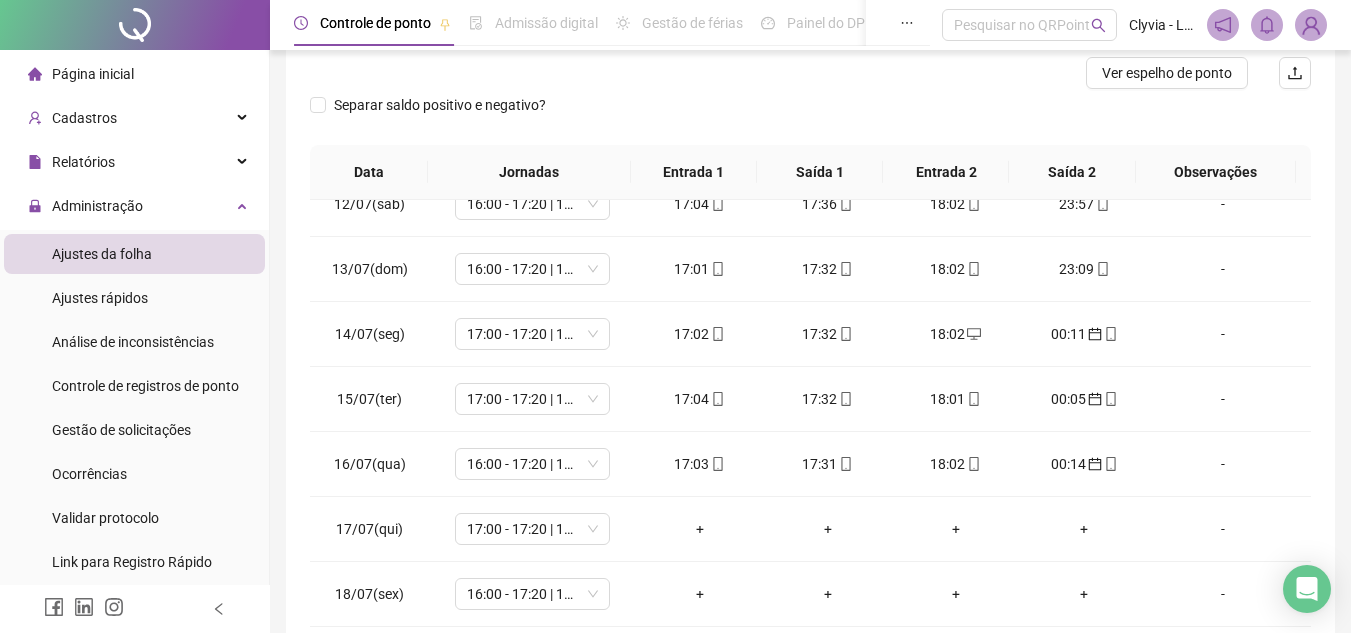 scroll, scrollTop: 365, scrollLeft: 0, axis: vertical 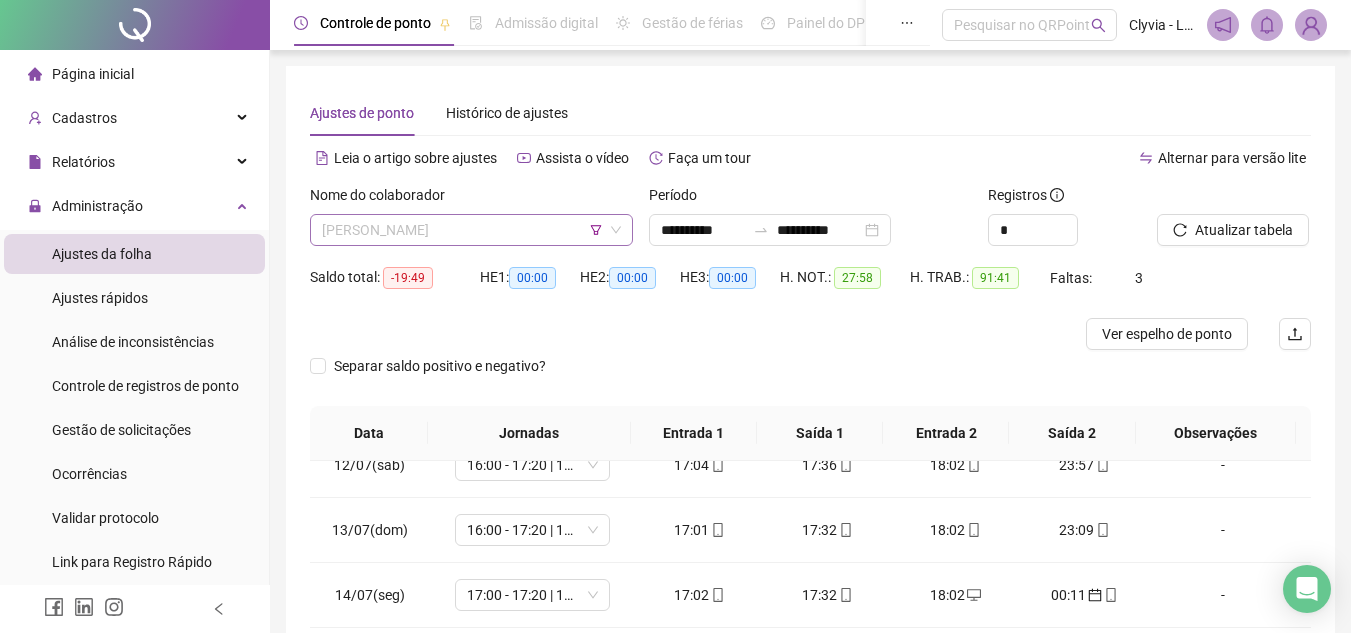click on "MILENA DA SILVA PAIVA" at bounding box center [471, 230] 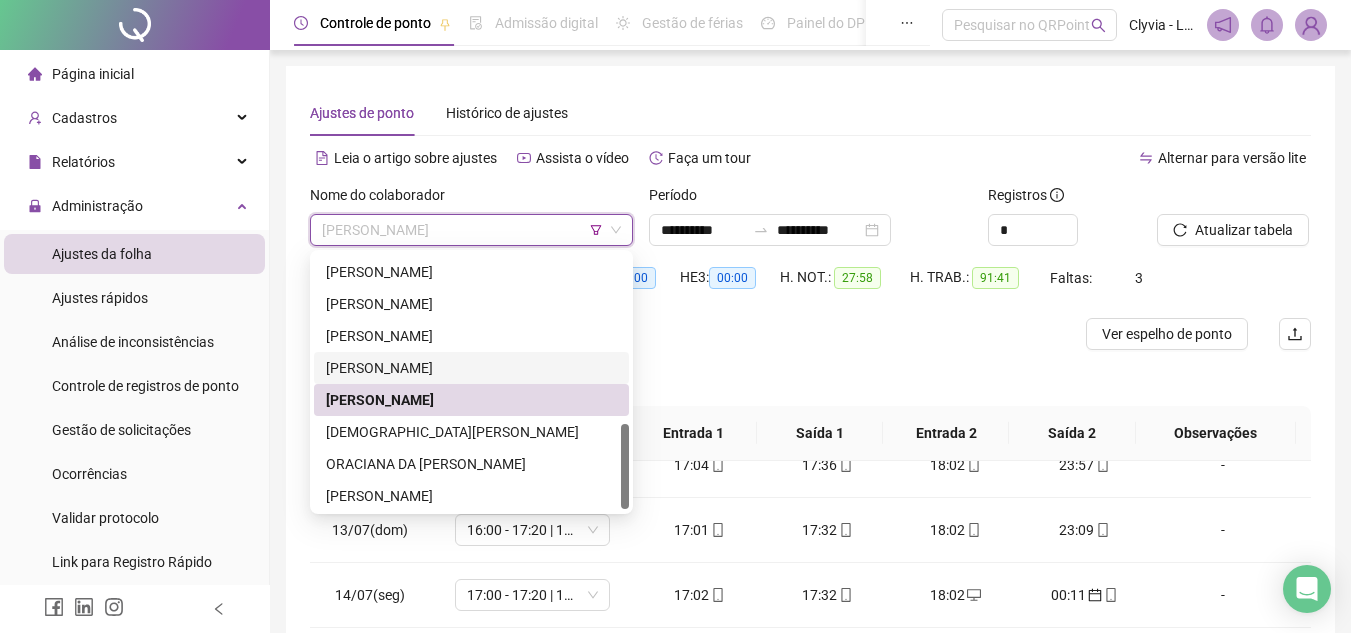 scroll, scrollTop: 512, scrollLeft: 0, axis: vertical 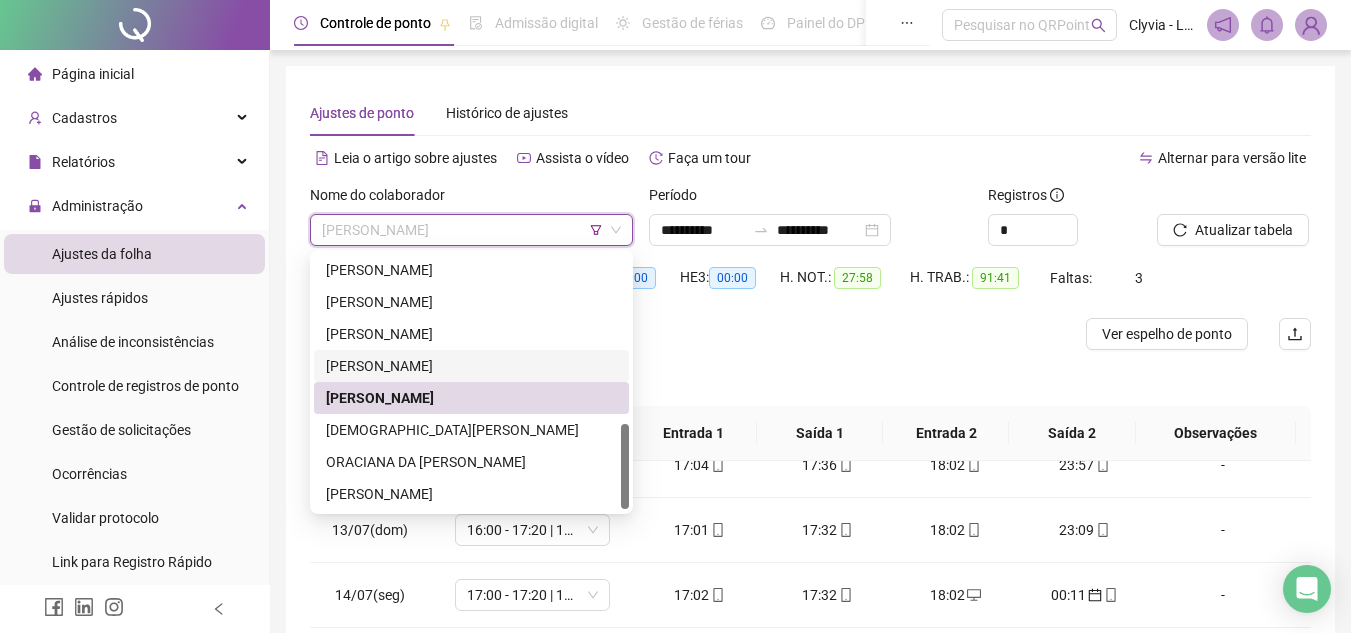 drag, startPoint x: 621, startPoint y: 448, endPoint x: 627, endPoint y: 491, distance: 43.416588 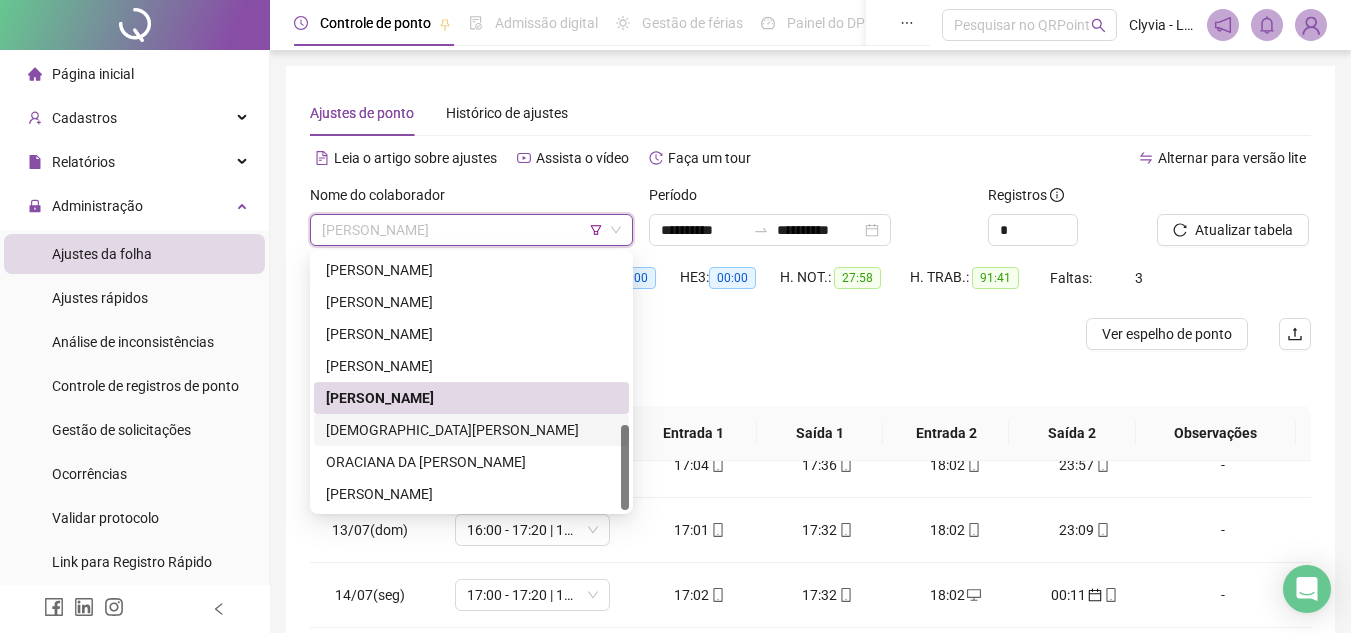 click on "MOISÉS FERREIRA DOS SANTOS" at bounding box center [471, 430] 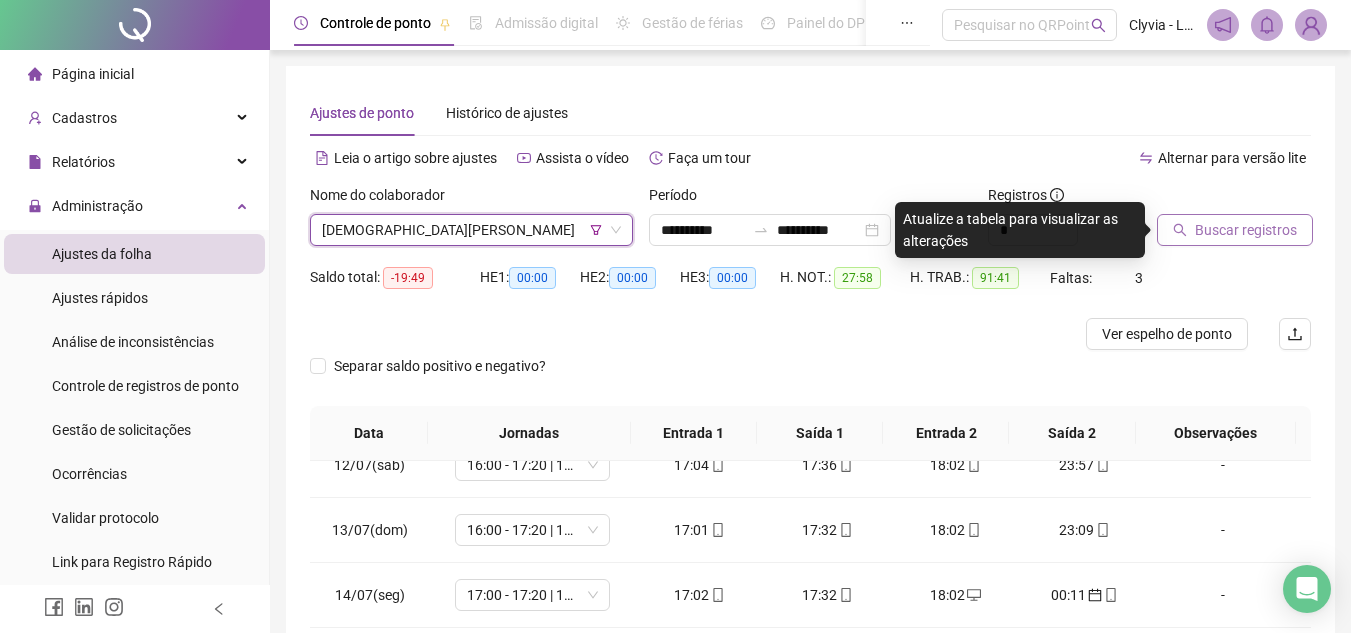 click on "Buscar registros" at bounding box center (1235, 230) 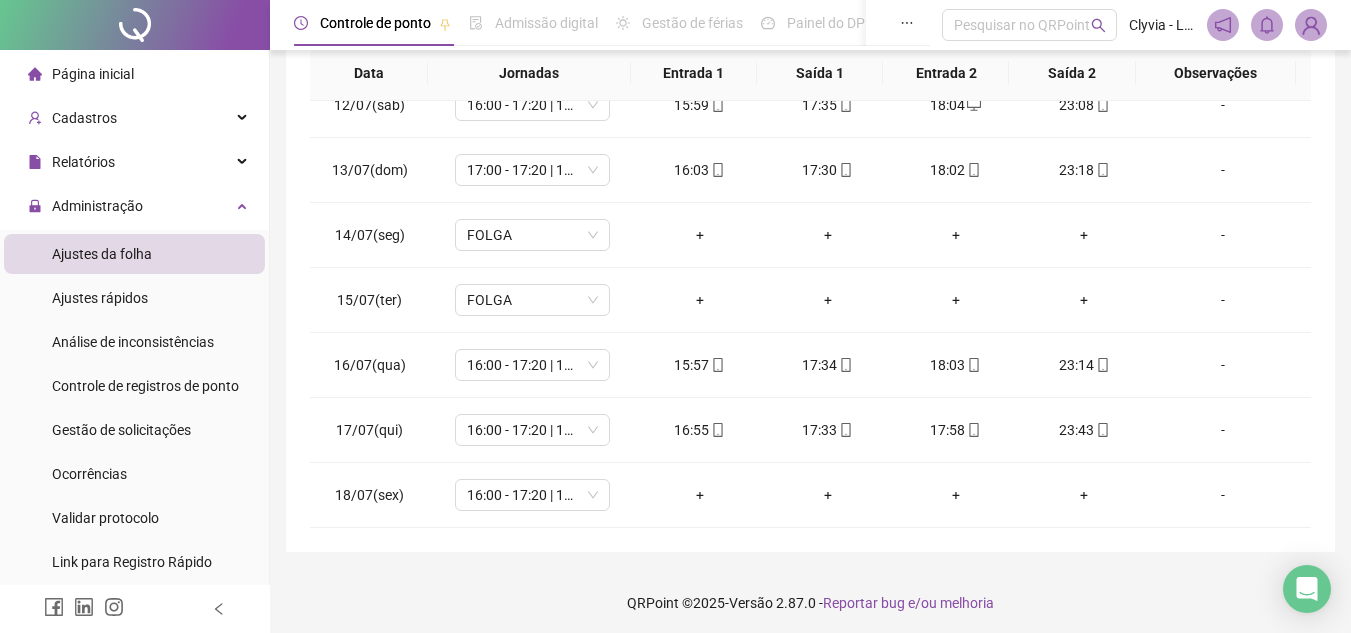 scroll, scrollTop: 389, scrollLeft: 0, axis: vertical 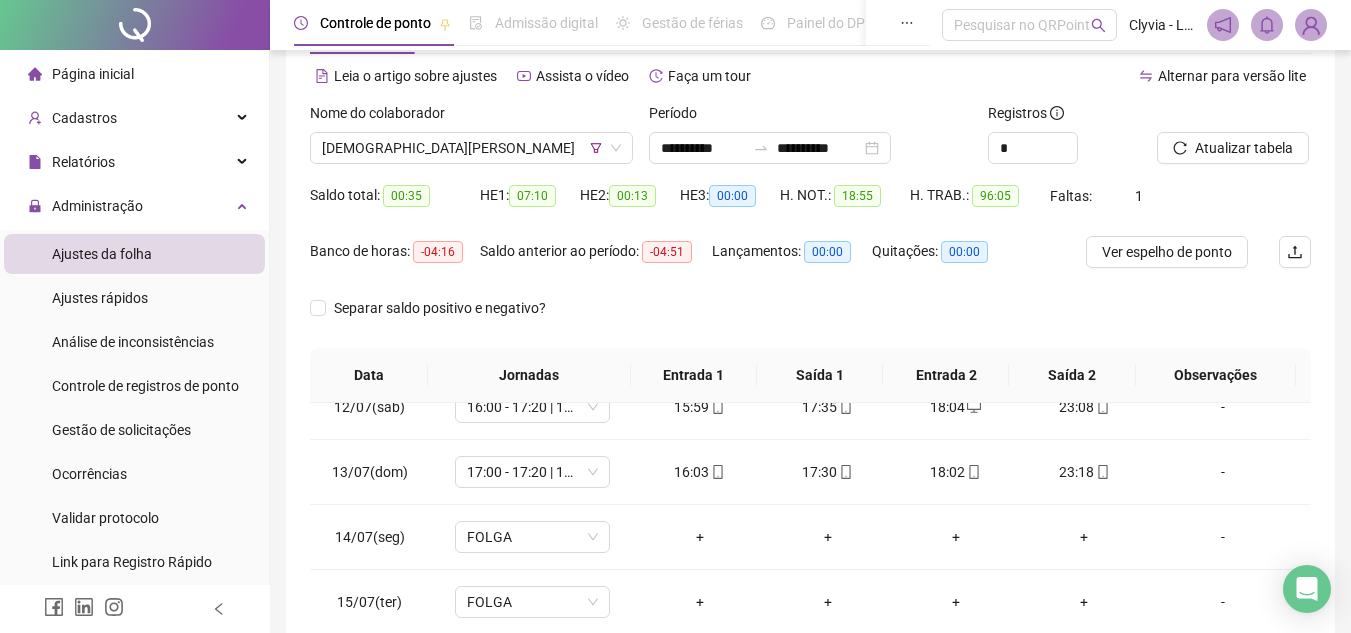 click on "Nome do colaborador" at bounding box center (471, 117) 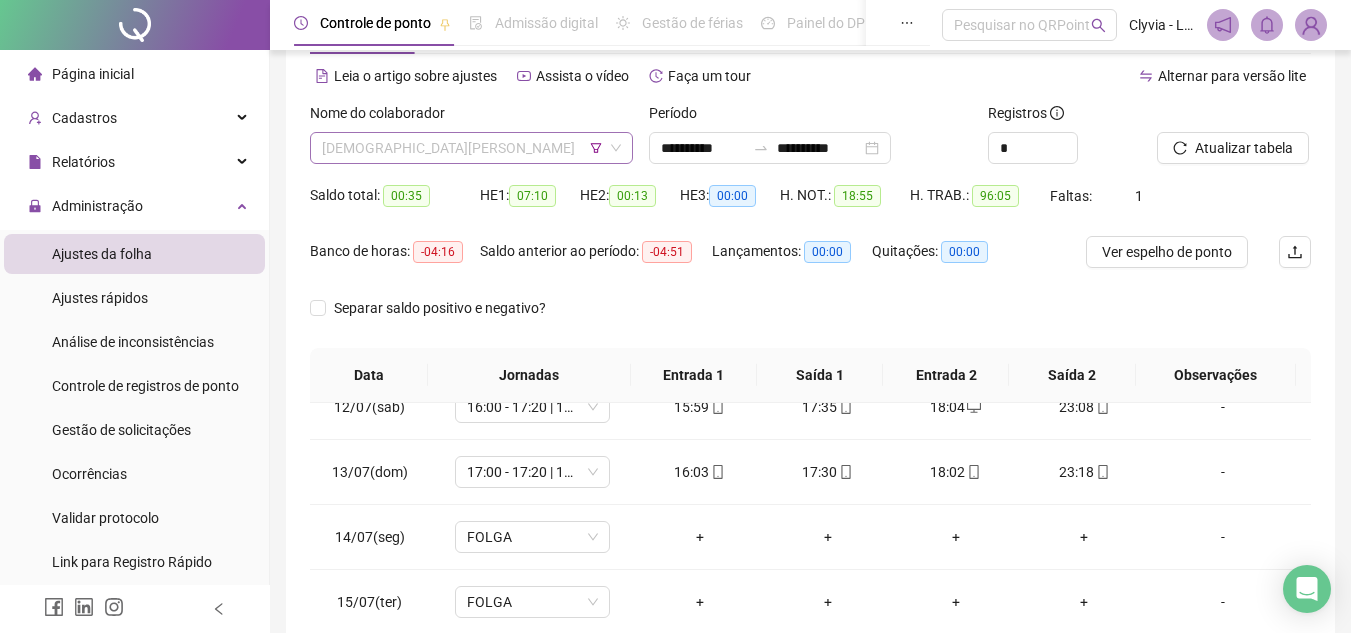 click on "MOISÉS FERREIRA DOS SANTOS" at bounding box center [471, 148] 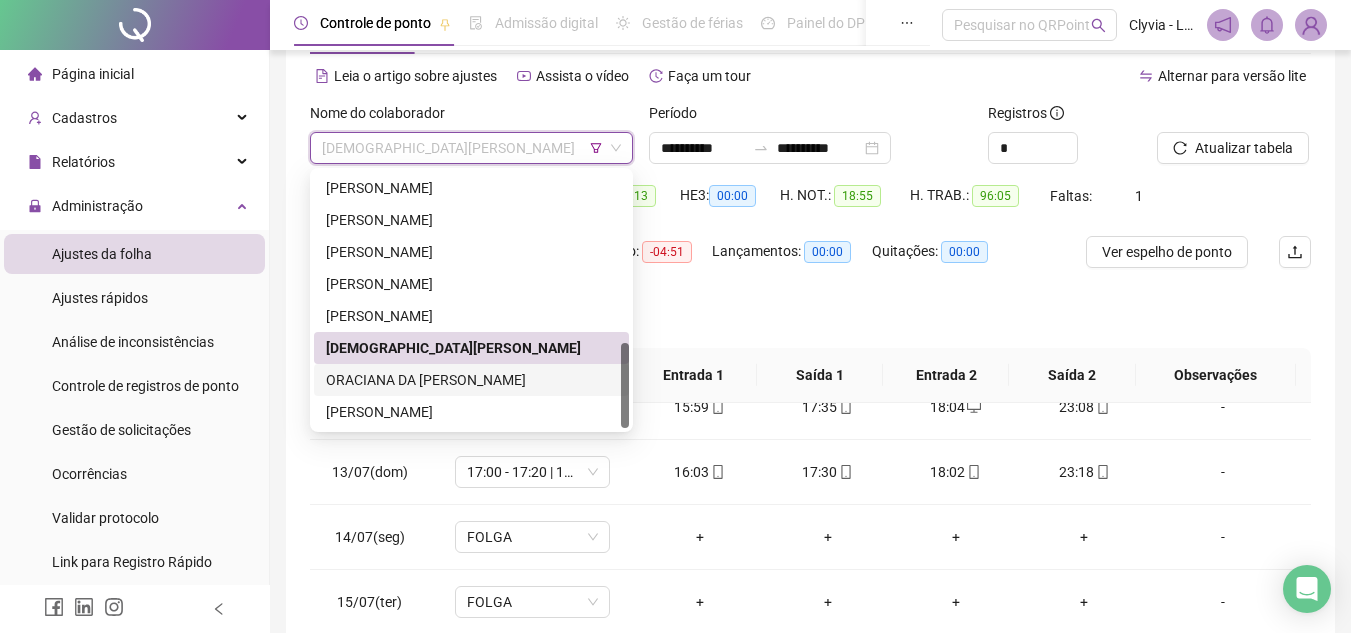 click on "ORACIANA DA [PERSON_NAME]" at bounding box center (471, 380) 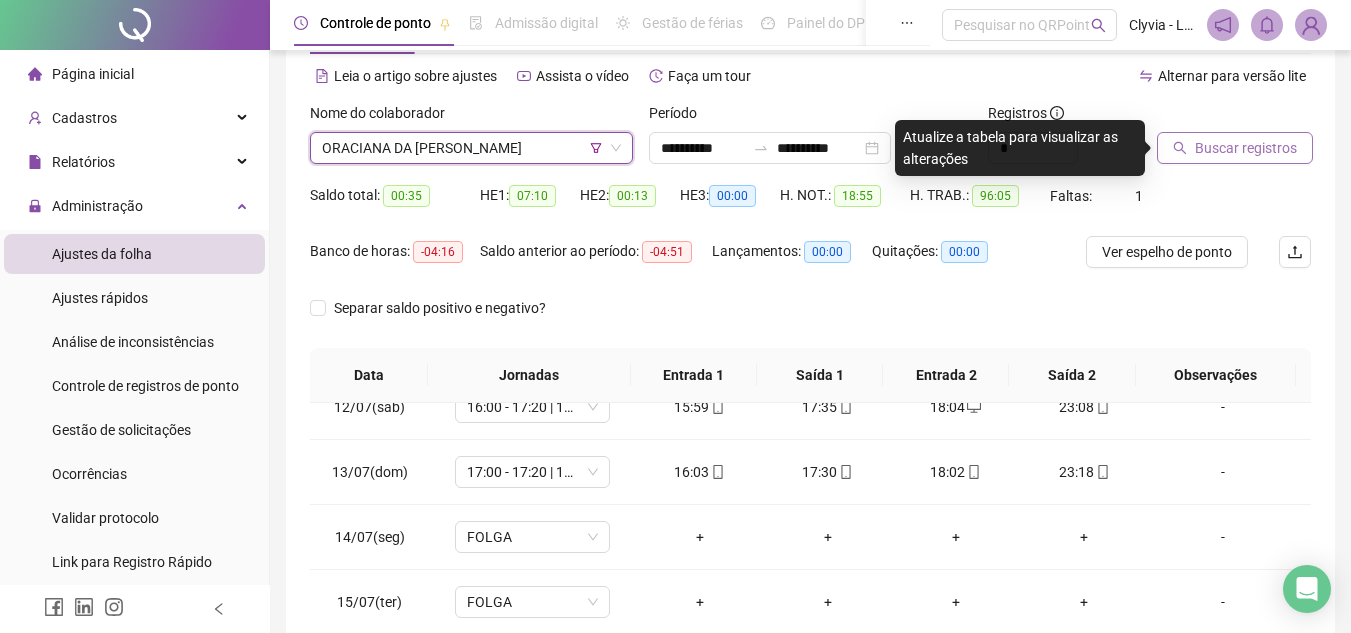 click on "Buscar registros" at bounding box center [1246, 148] 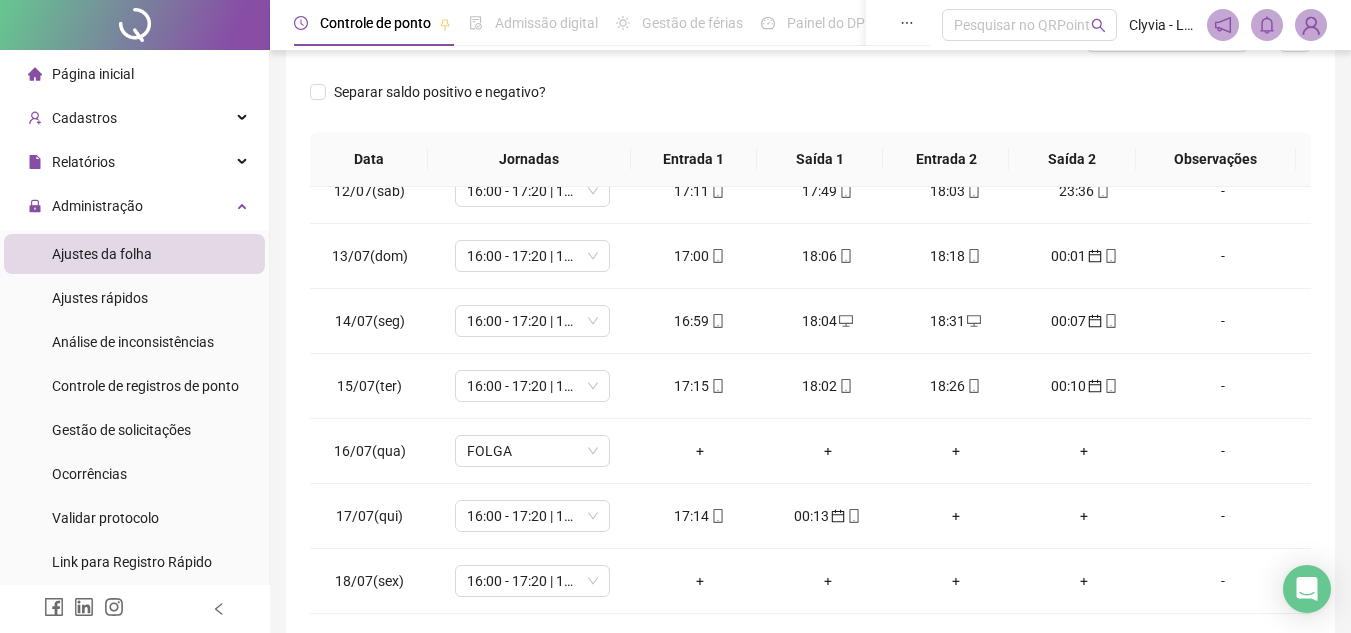 scroll, scrollTop: 389, scrollLeft: 0, axis: vertical 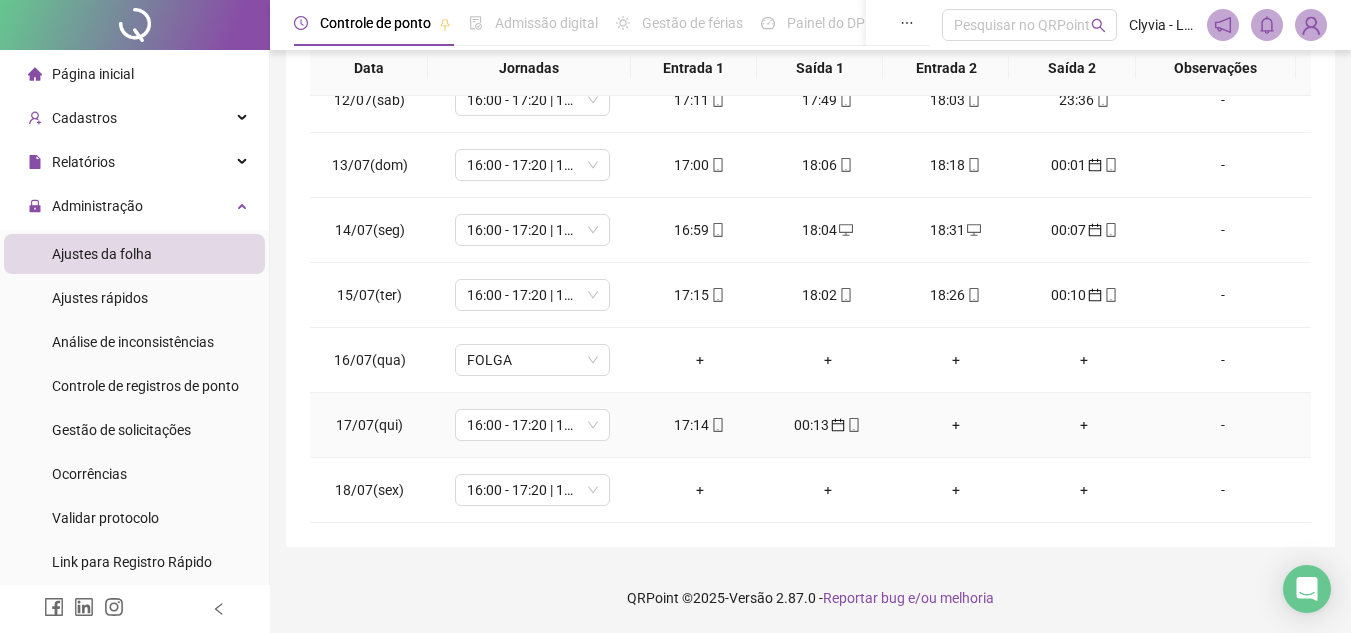 click on "+" at bounding box center (956, 425) 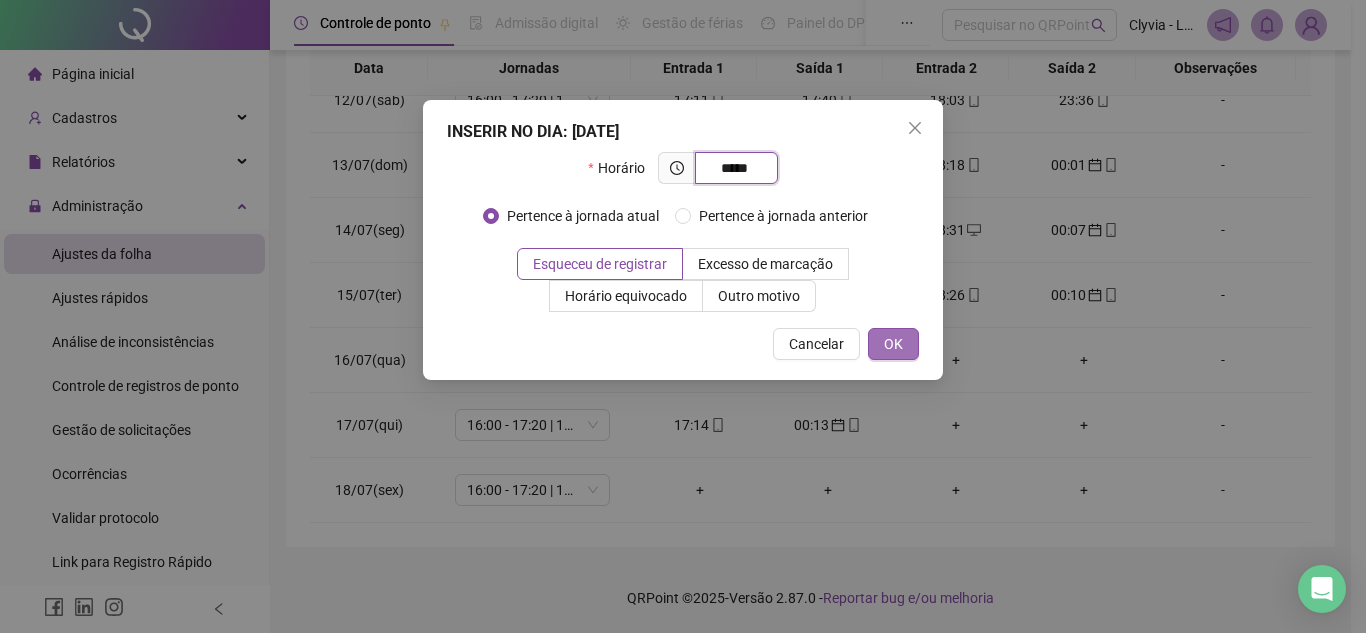 type on "*****" 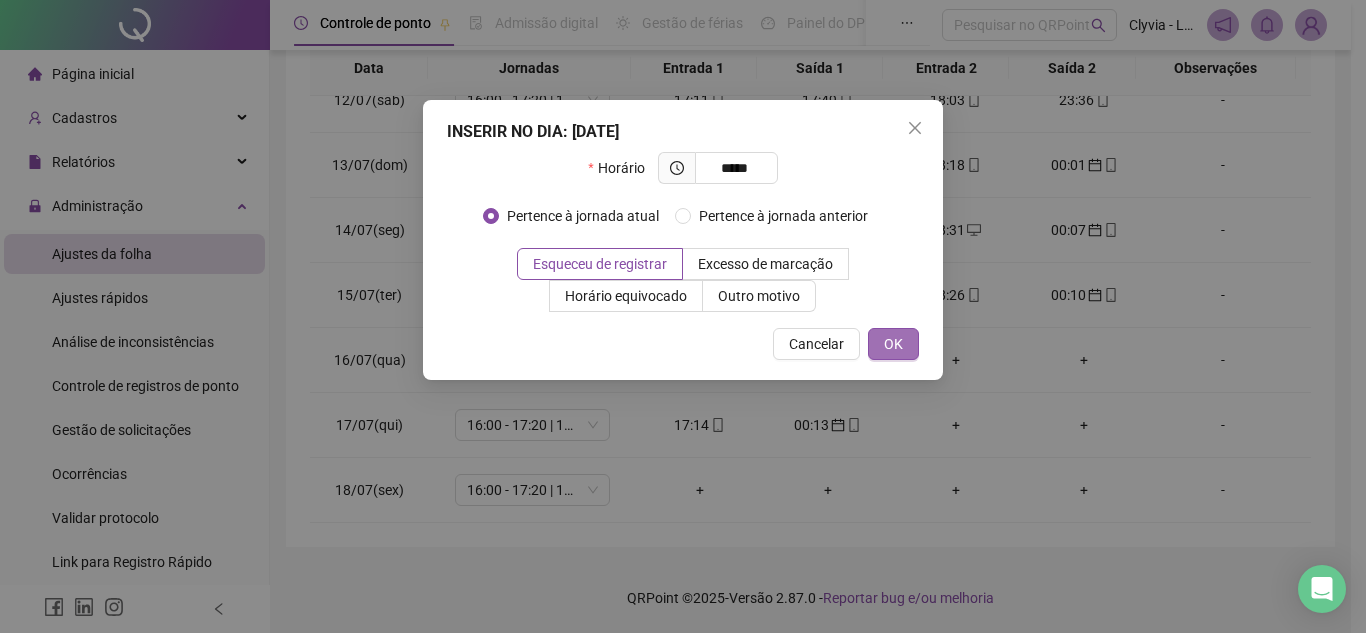 click on "OK" at bounding box center (893, 344) 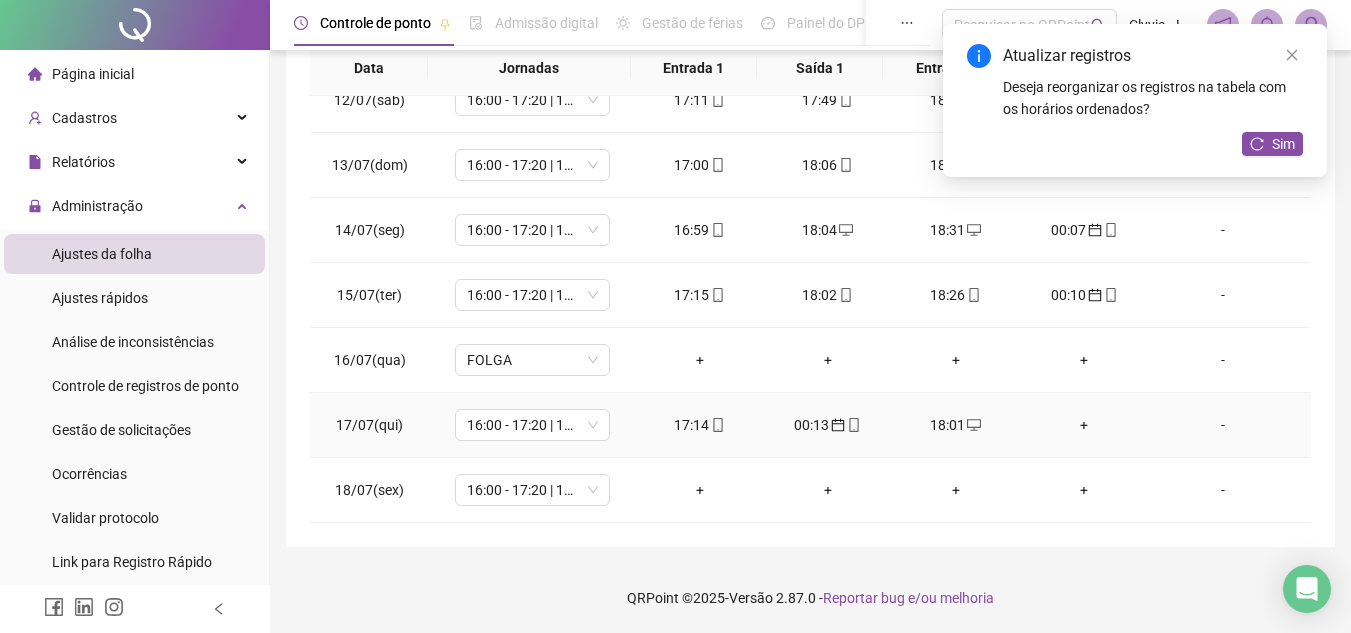 click on "+" at bounding box center (1084, 425) 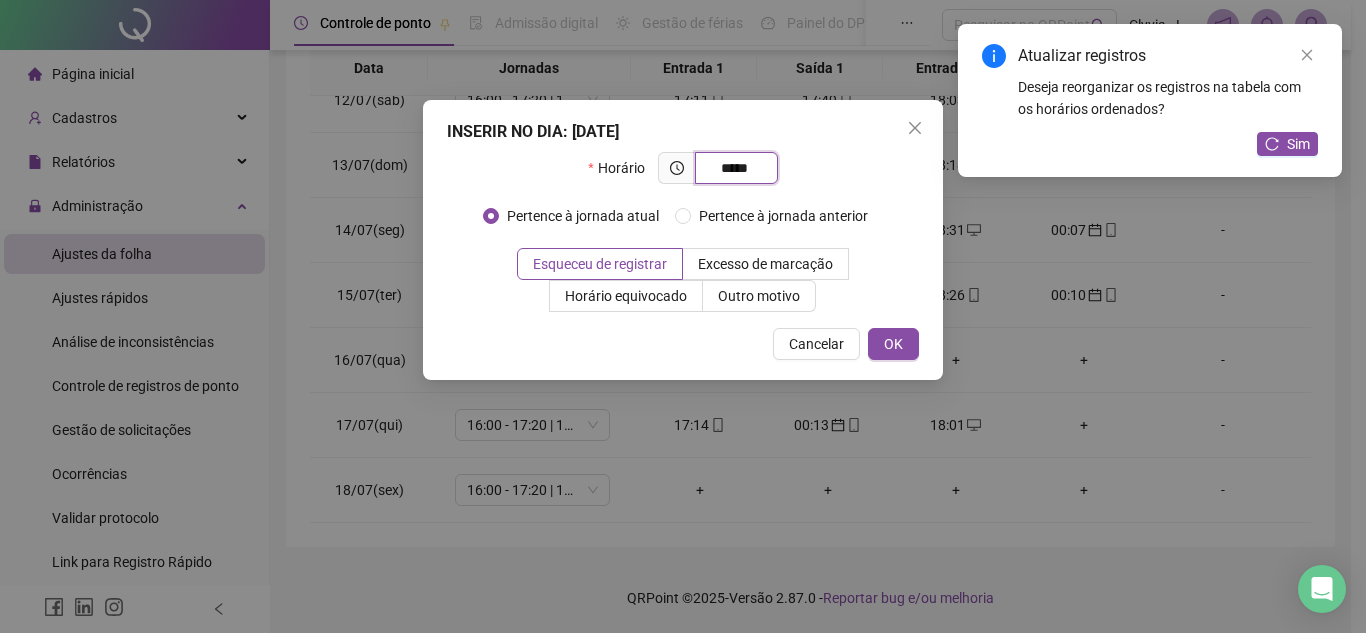 type on "*****" 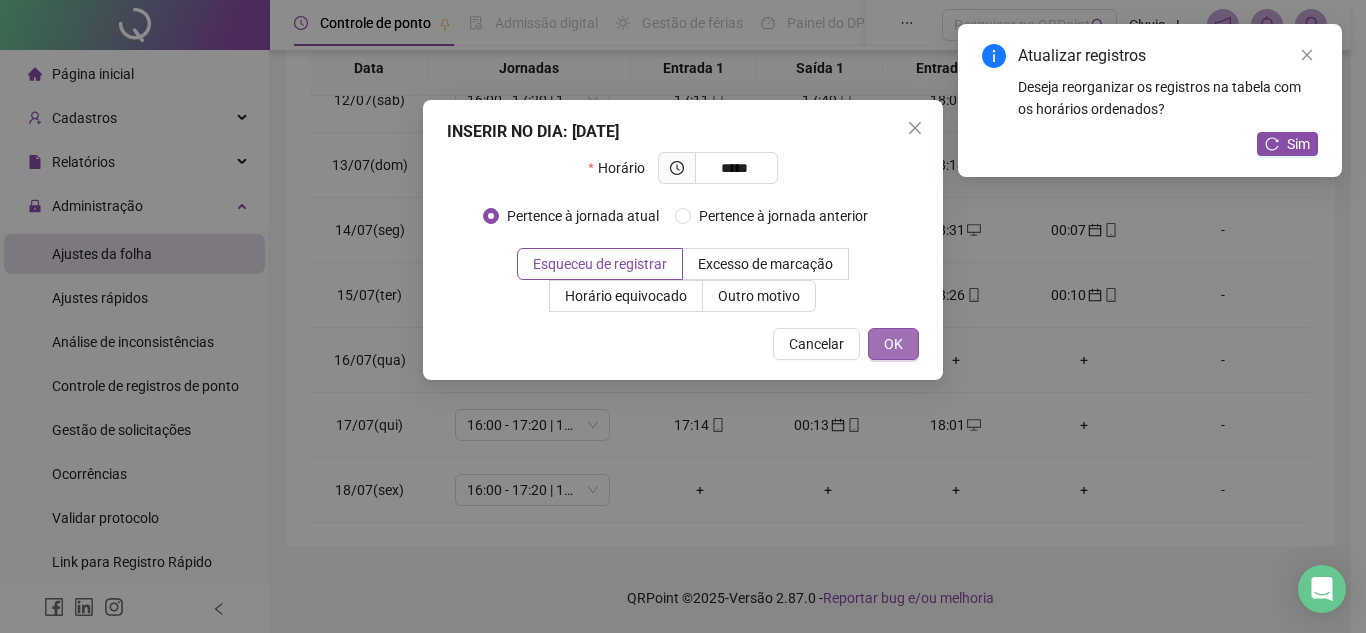 drag, startPoint x: 929, startPoint y: 355, endPoint x: 907, endPoint y: 345, distance: 24.166092 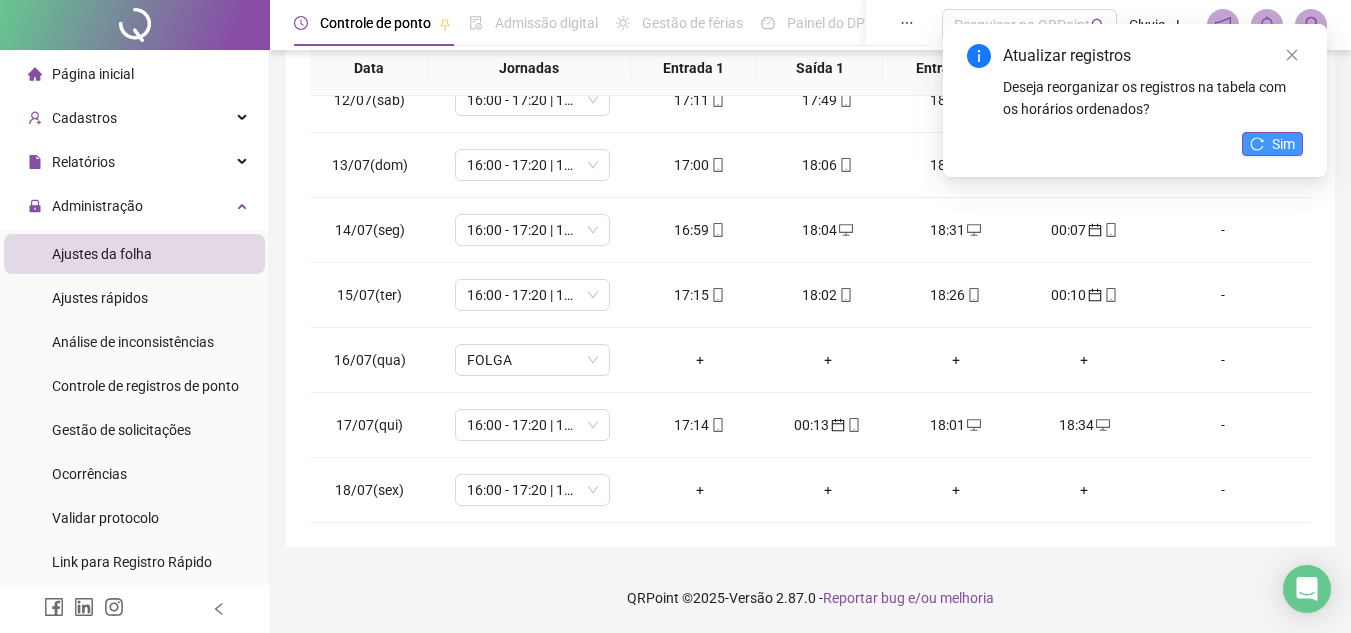 click on "Sim" at bounding box center [1283, 144] 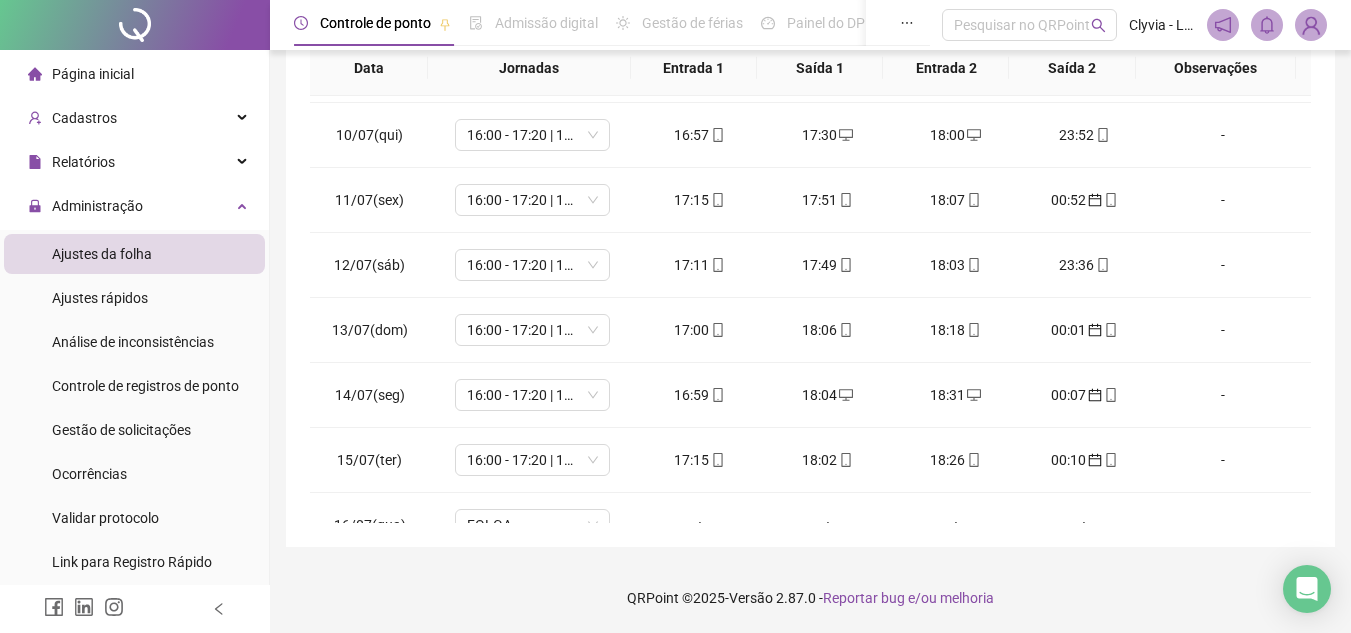 scroll, scrollTop: 743, scrollLeft: 0, axis: vertical 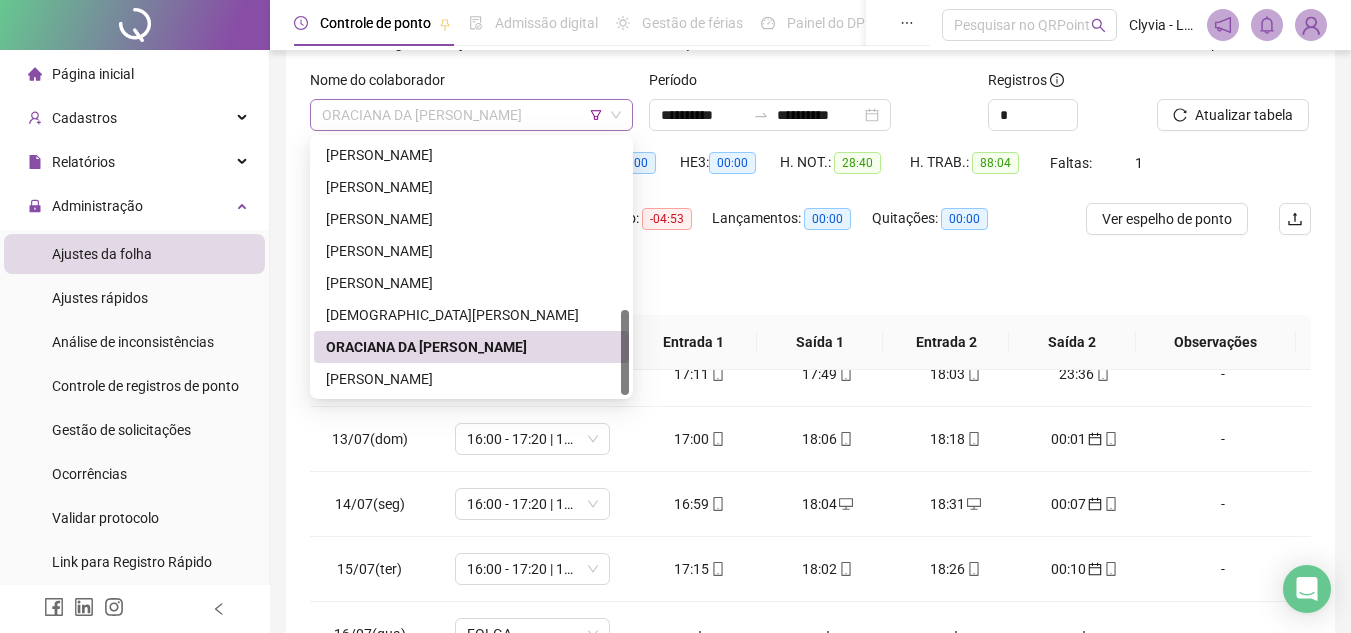 click on "ORACIANA DA [PERSON_NAME]" at bounding box center (471, 115) 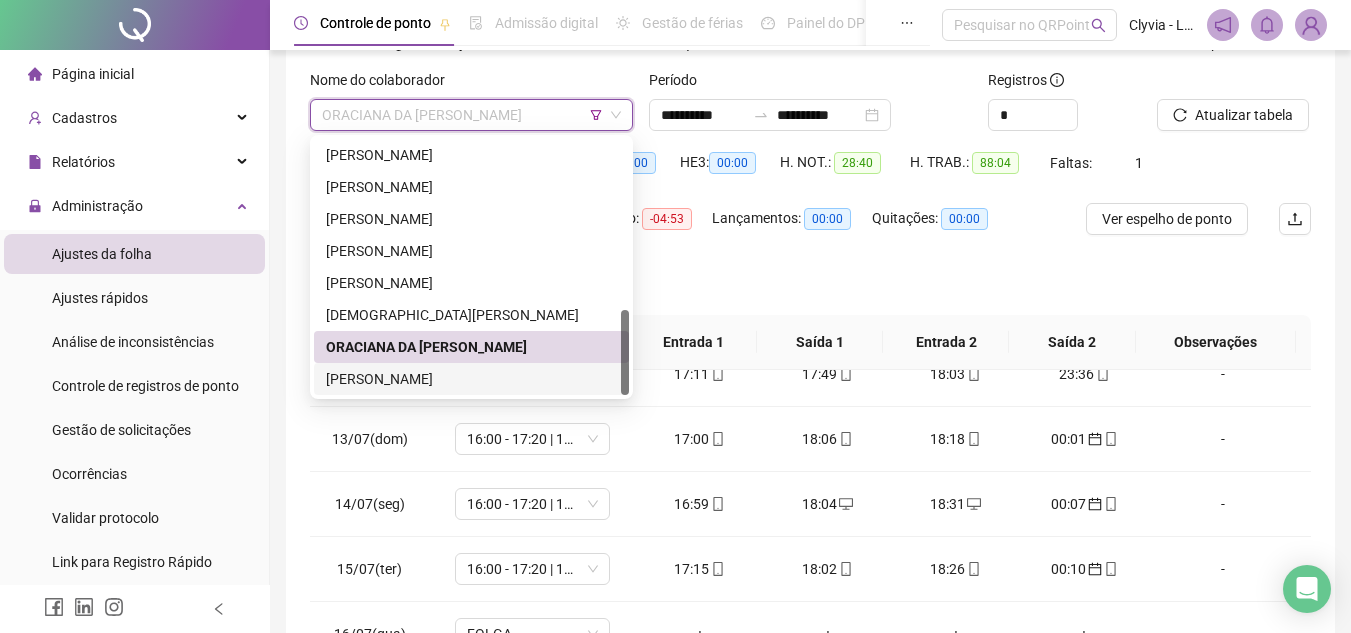 click on "[PERSON_NAME]" at bounding box center (471, 379) 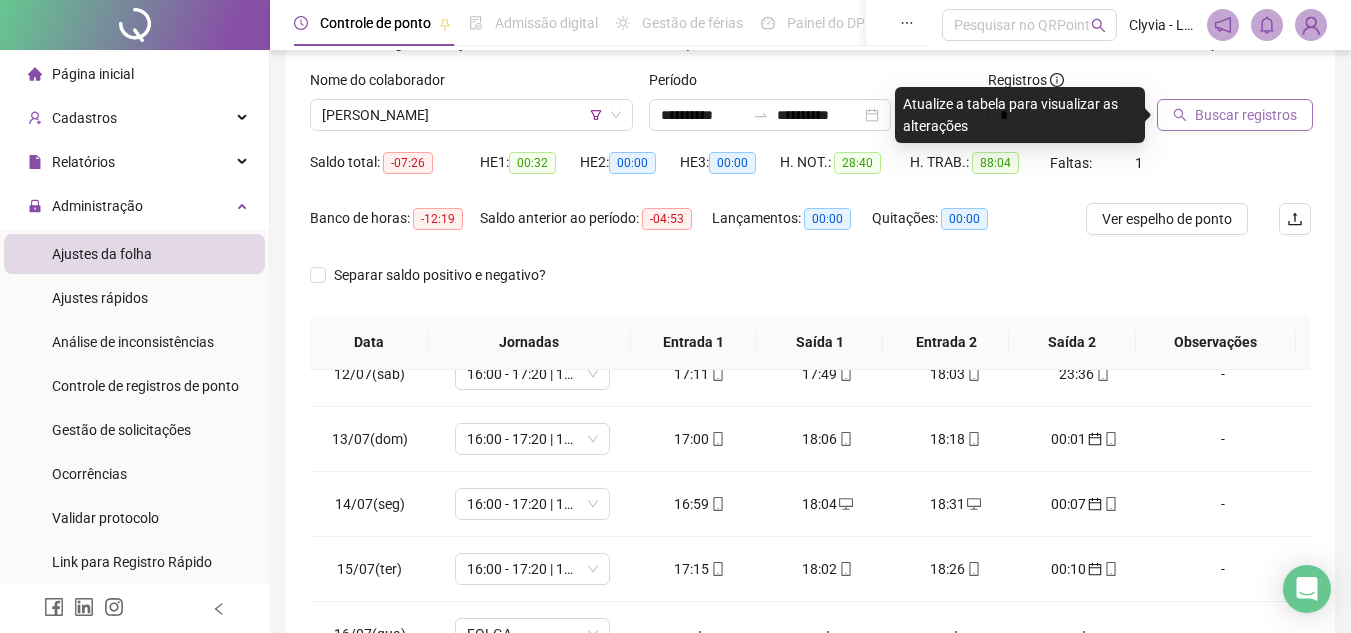 click on "Buscar registros" at bounding box center (1246, 115) 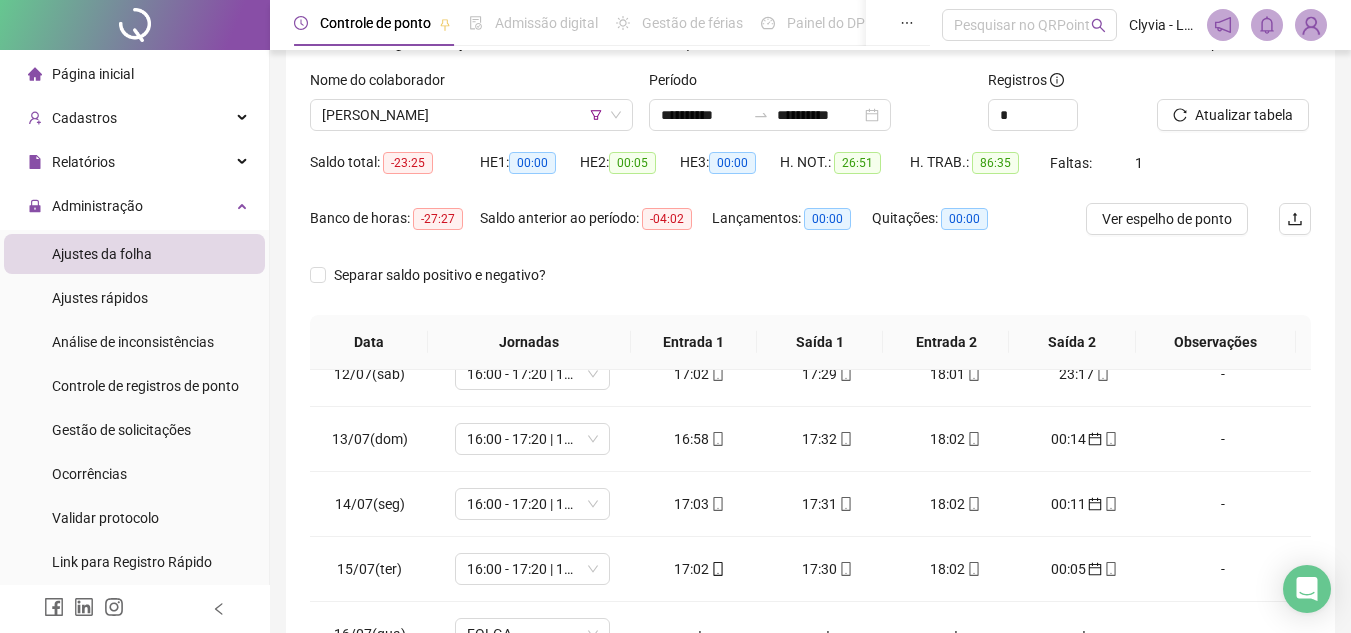 scroll, scrollTop: 389, scrollLeft: 0, axis: vertical 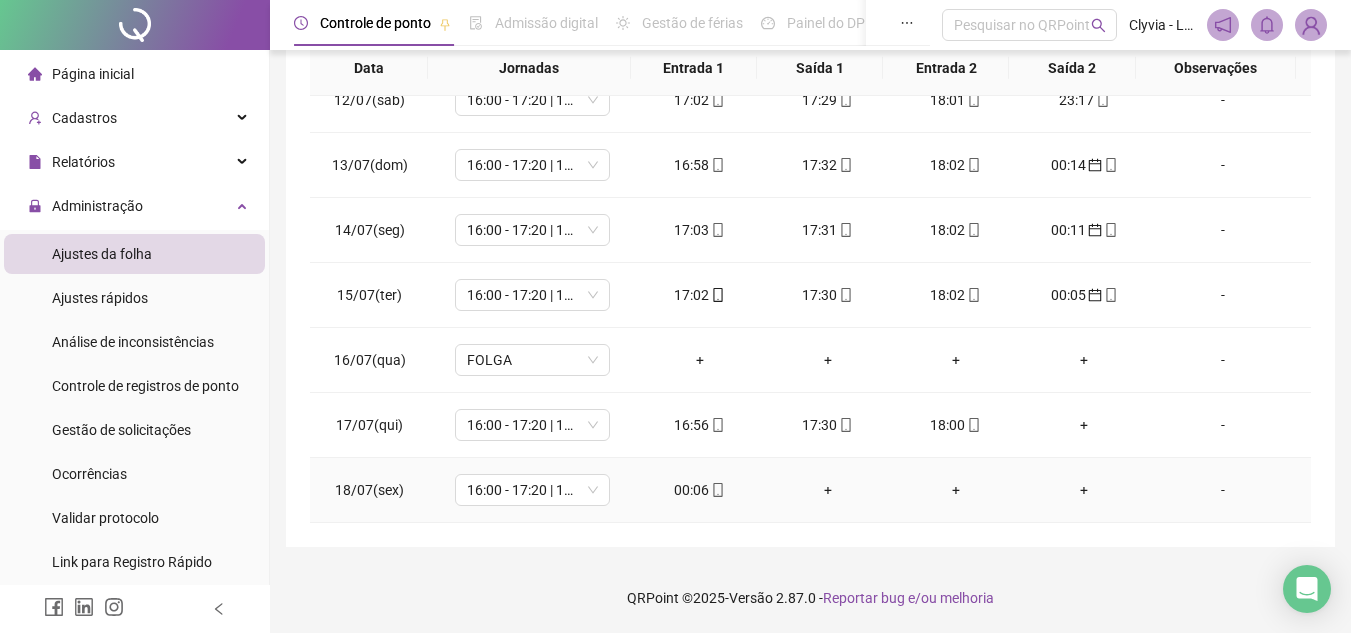 click on "00:06" at bounding box center (700, 490) 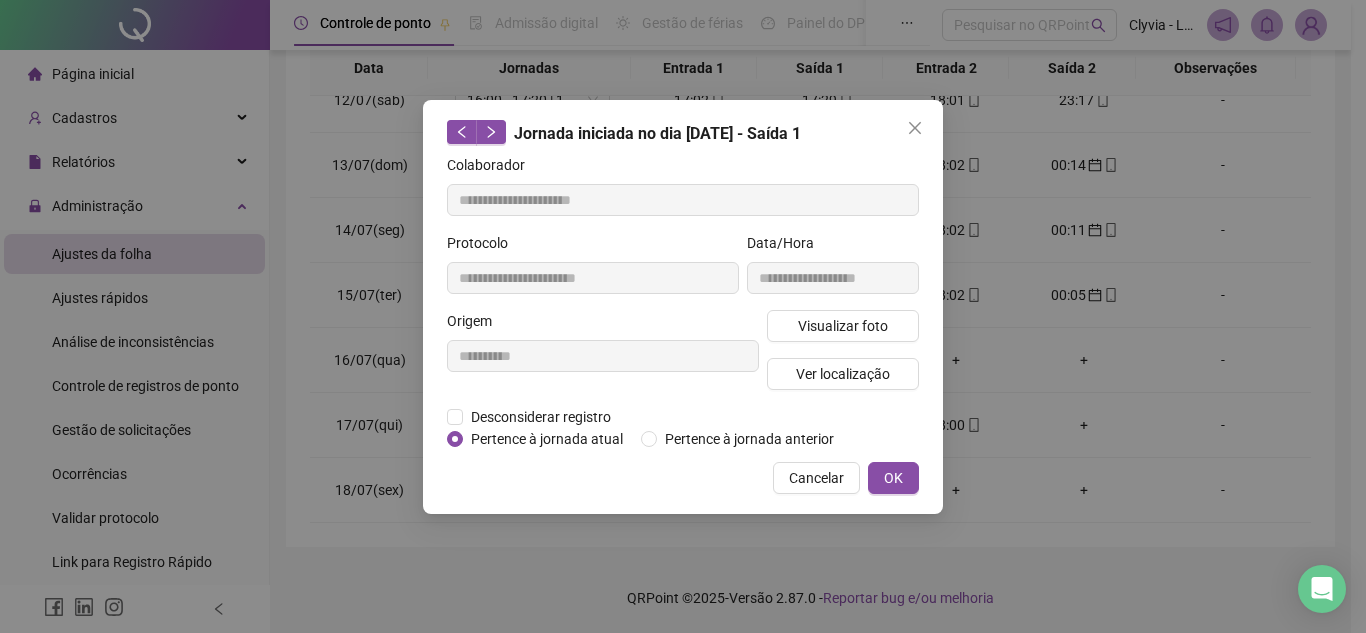type on "**********" 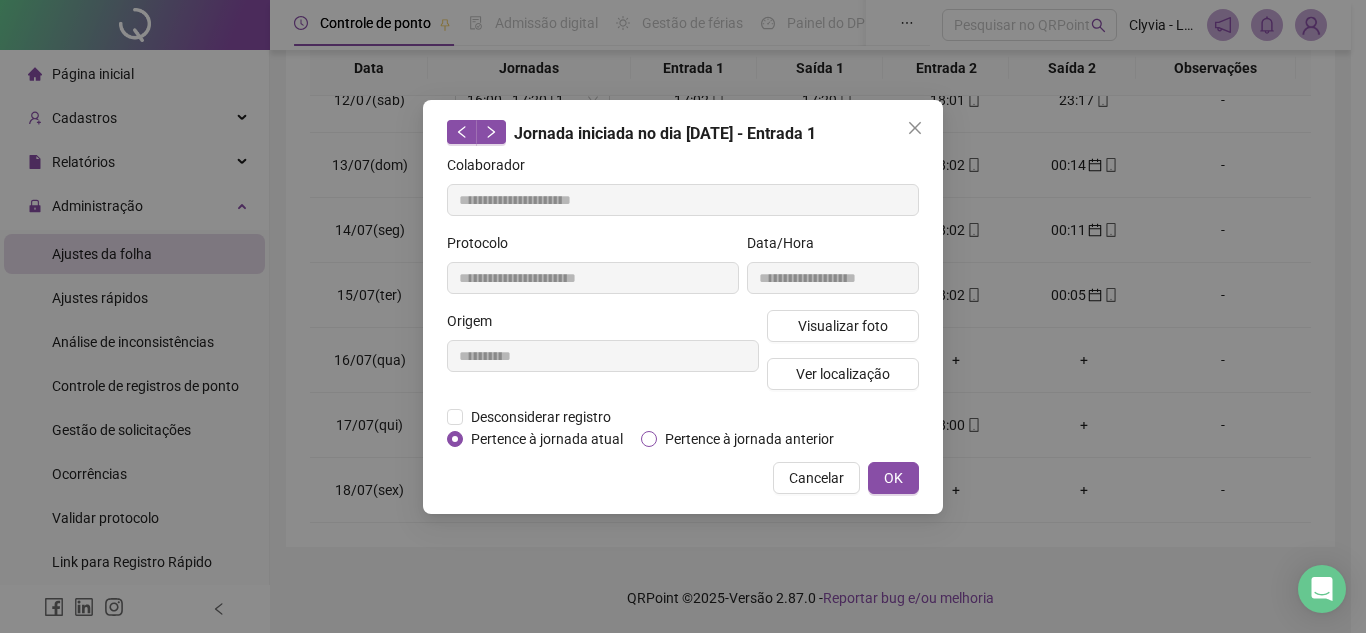 click on "Pertence à jornada anterior" at bounding box center [749, 439] 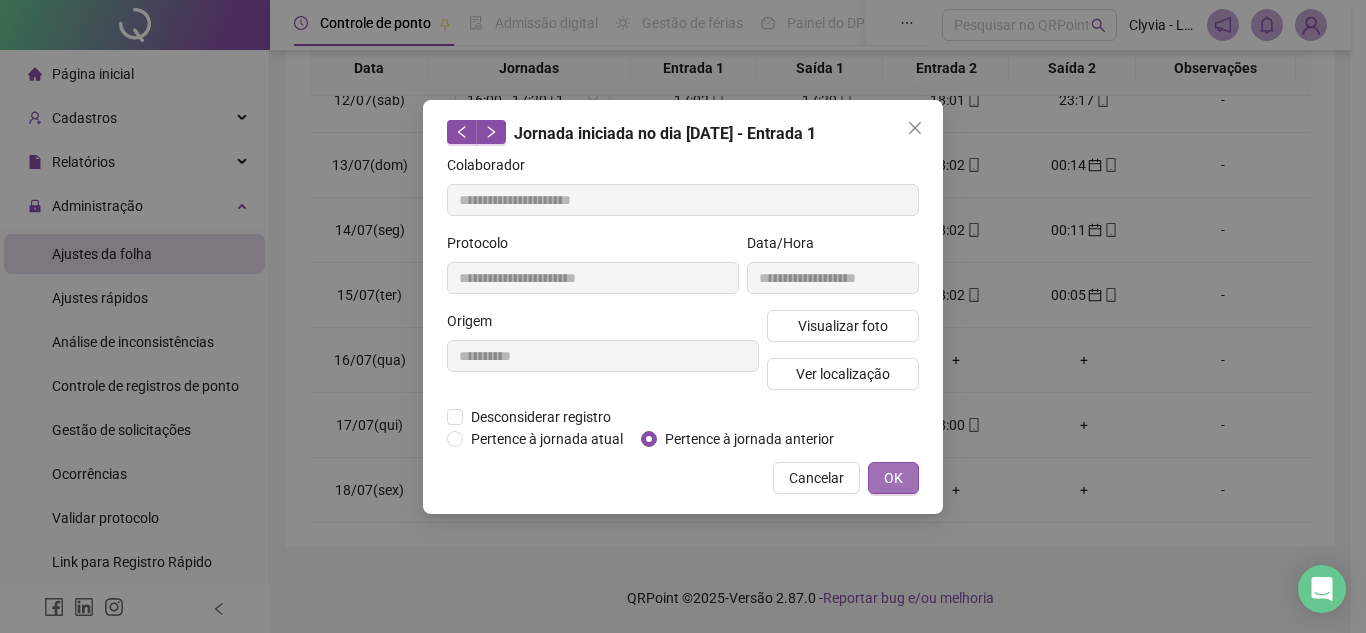 click on "OK" at bounding box center (893, 478) 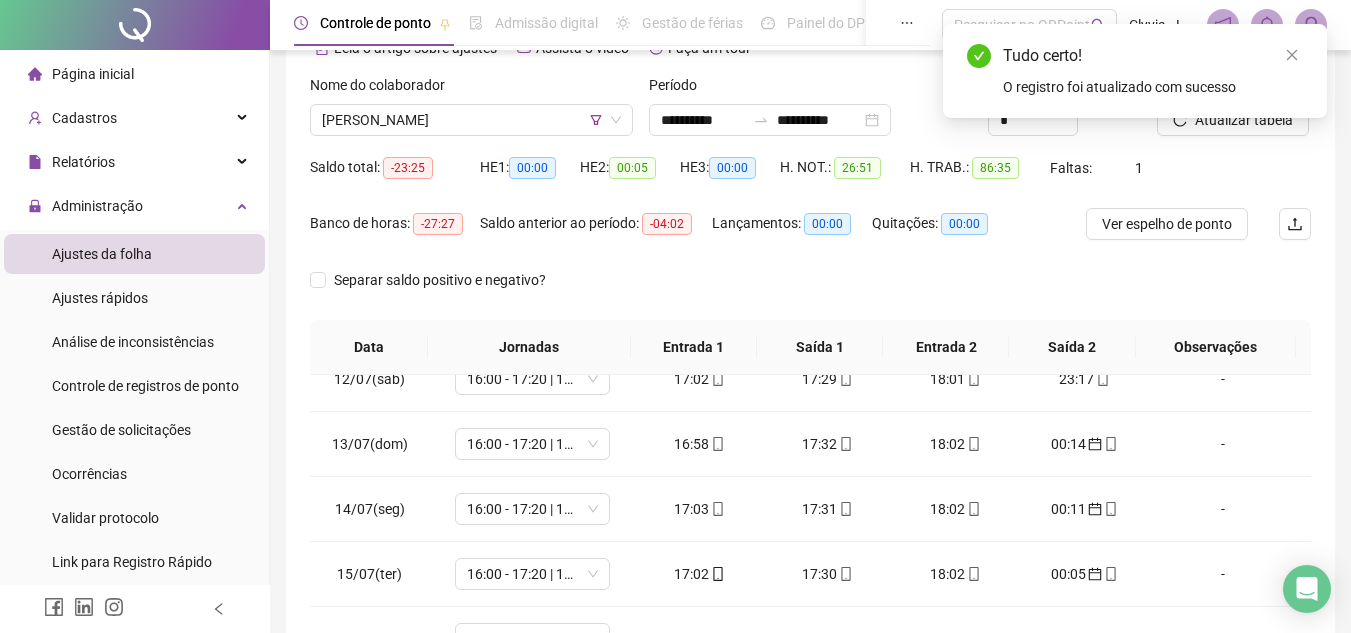 scroll, scrollTop: 0, scrollLeft: 0, axis: both 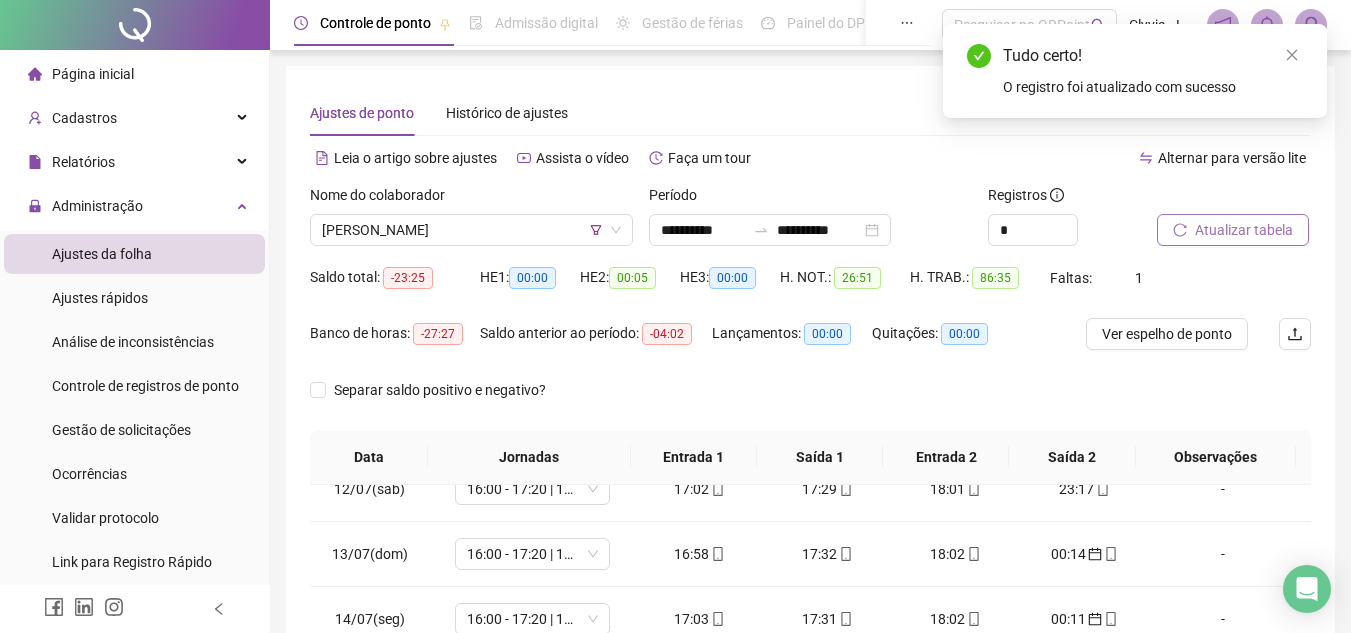 click on "Atualizar tabela" at bounding box center (1244, 230) 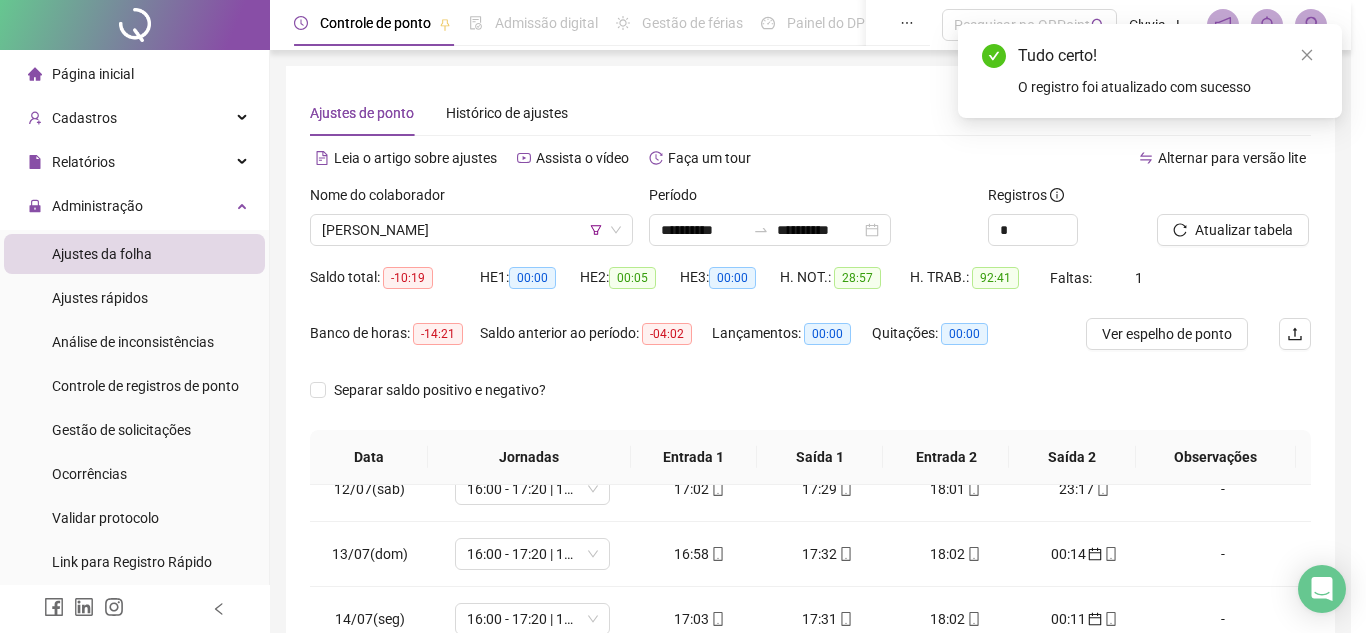 click on "Atualizando tabela Atualizando e reorganizando os registros... OK" at bounding box center [683, 316] 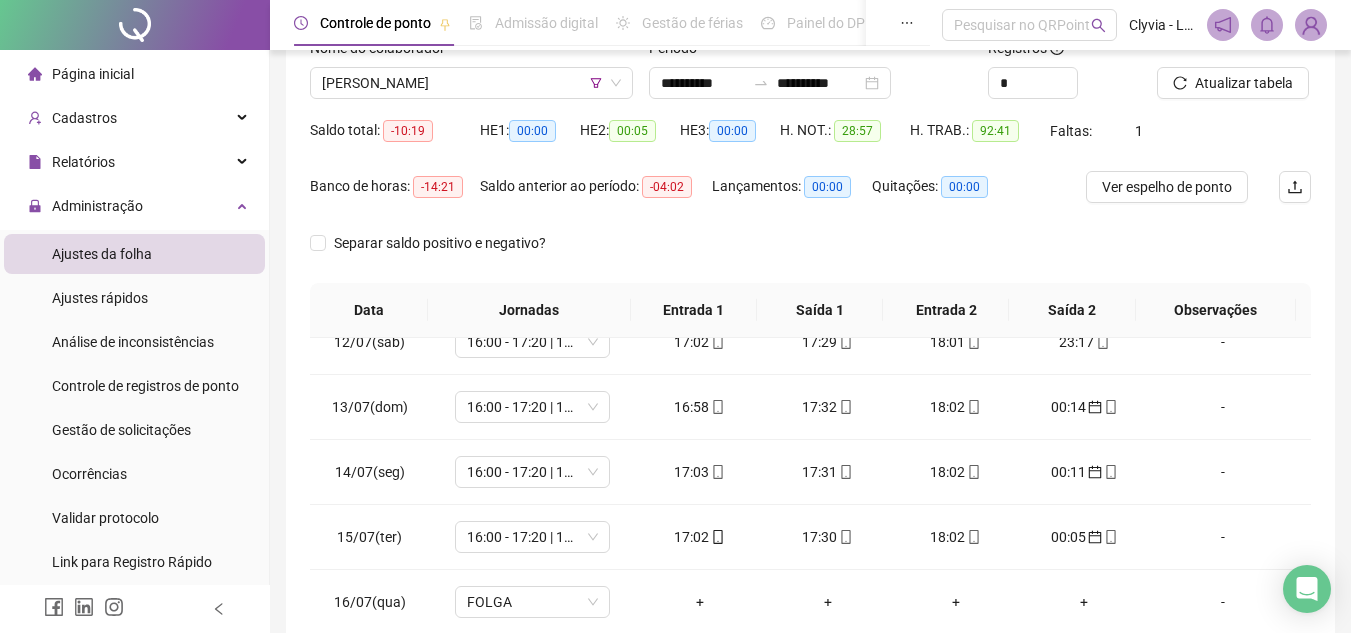 scroll, scrollTop: 0, scrollLeft: 0, axis: both 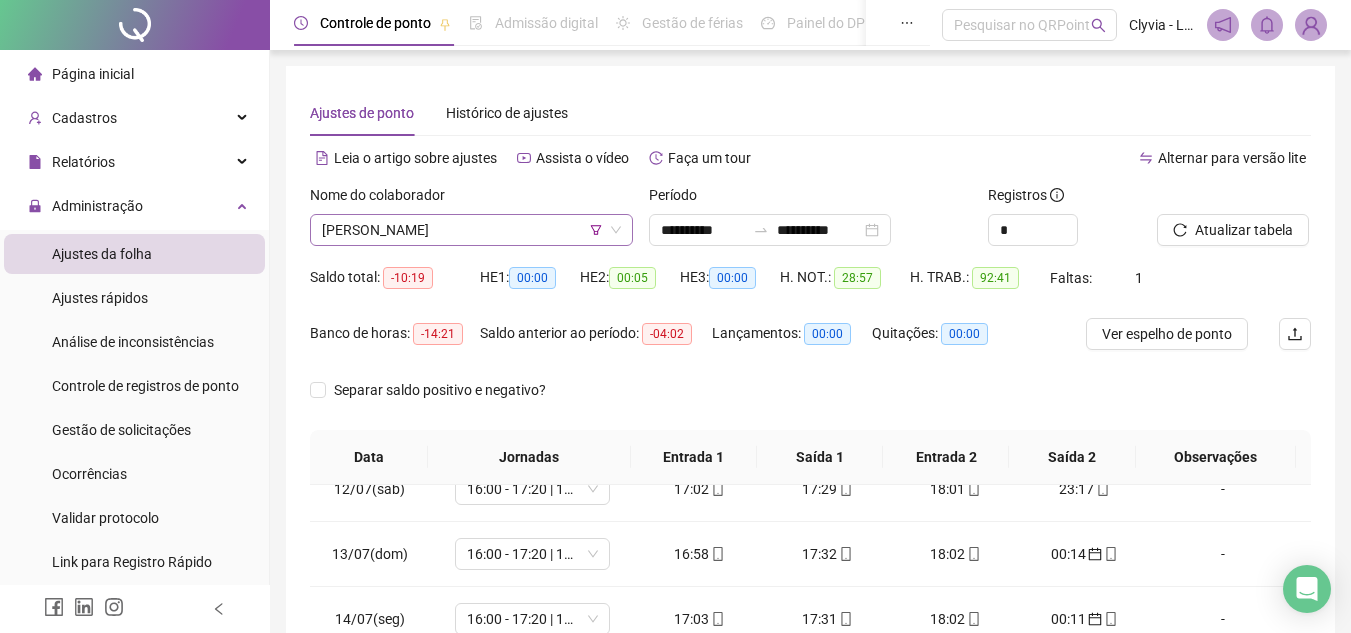 click 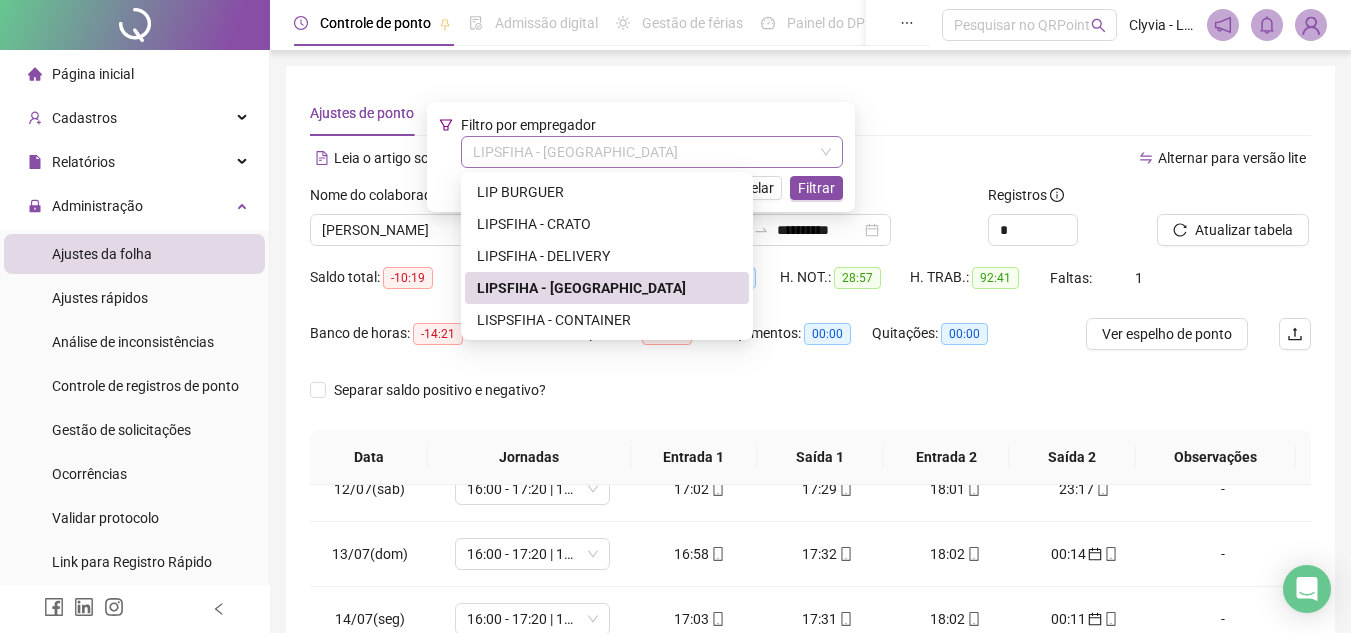 click on "LIPSFIHA - LAGOA" at bounding box center (652, 152) 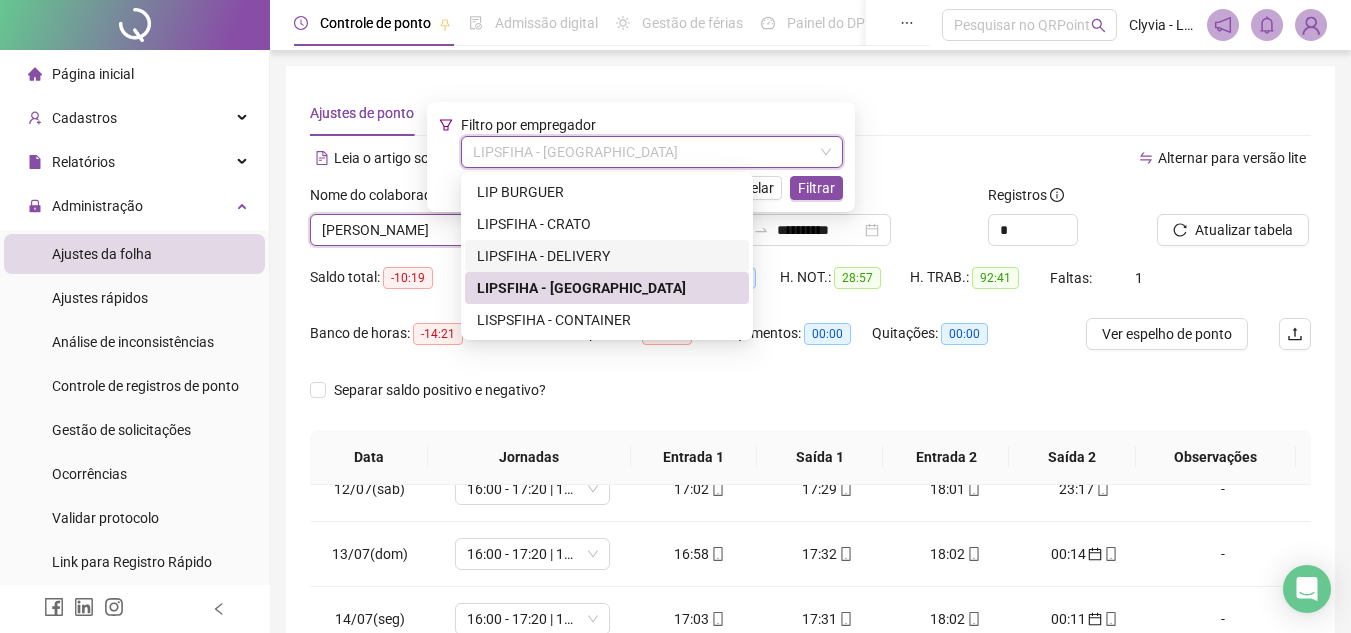 click on "LIPSFIHA - DELIVERY" at bounding box center [607, 256] 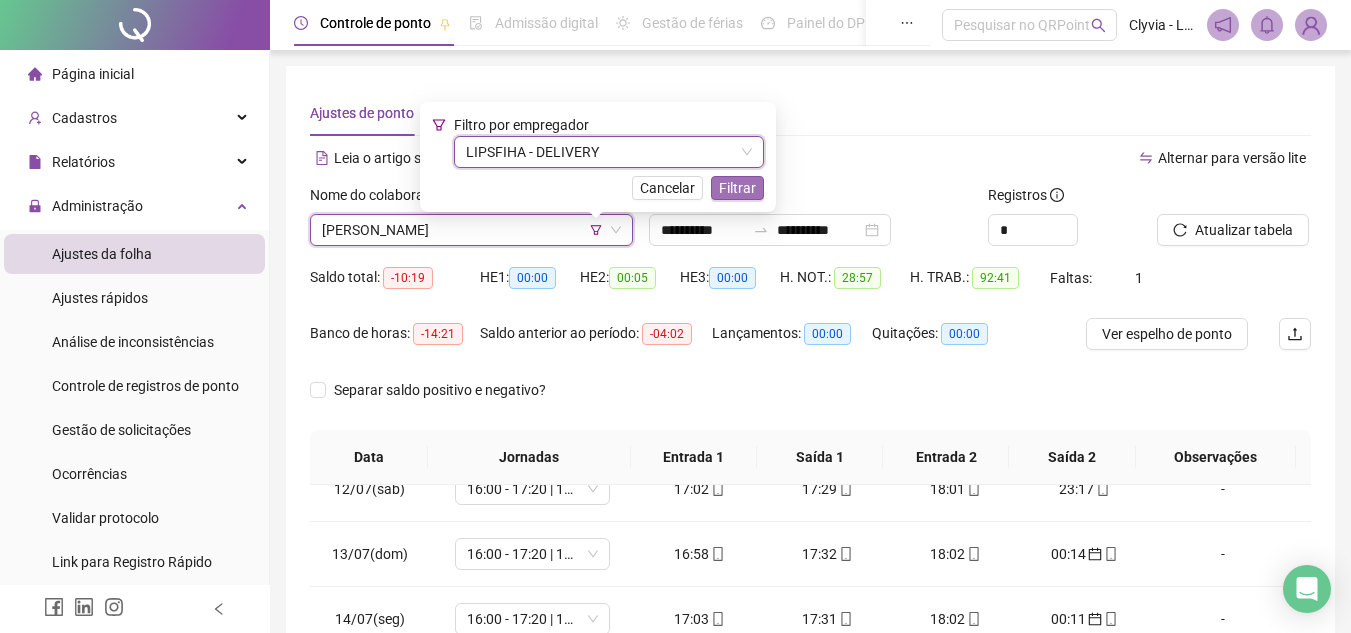 click on "Filtrar" at bounding box center (737, 188) 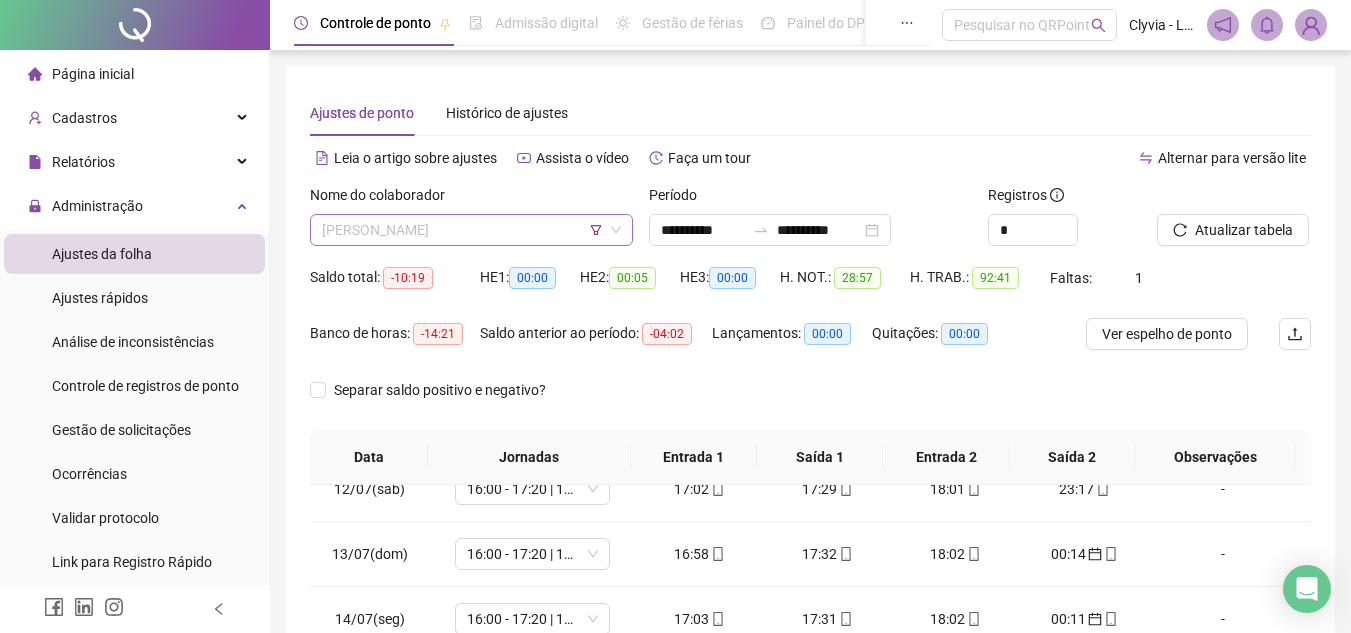 scroll, scrollTop: 0, scrollLeft: 0, axis: both 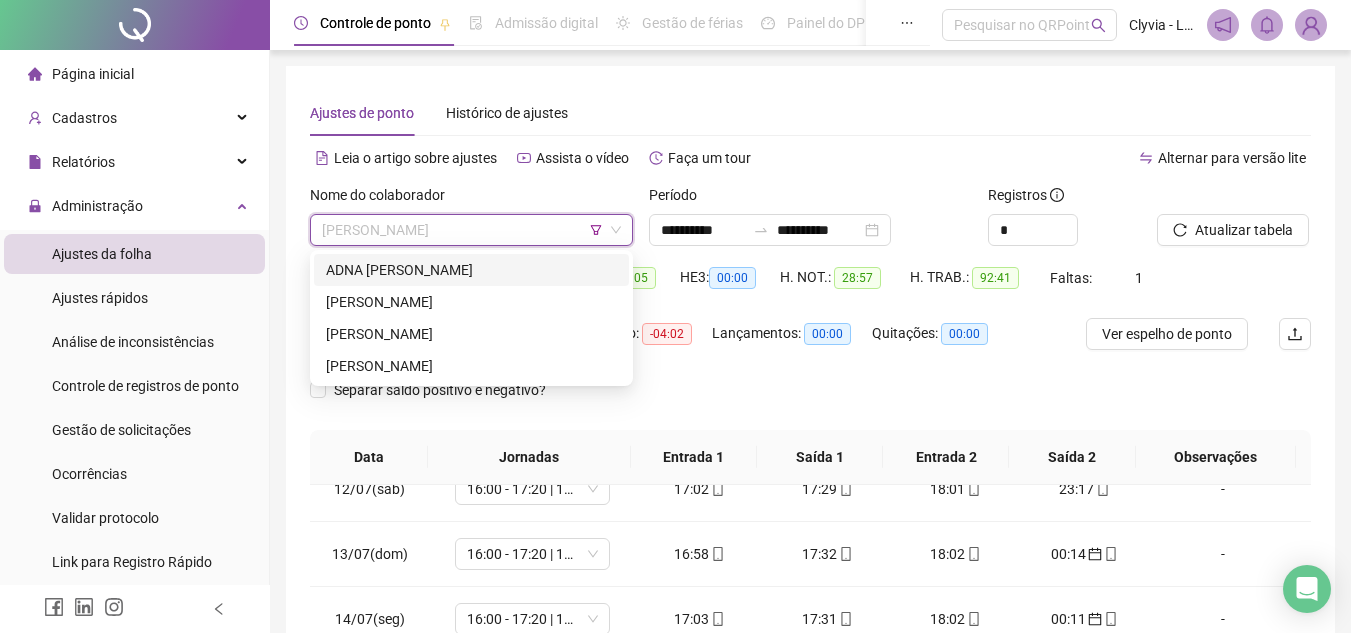 click on "ADNA [PERSON_NAME]" at bounding box center (471, 270) 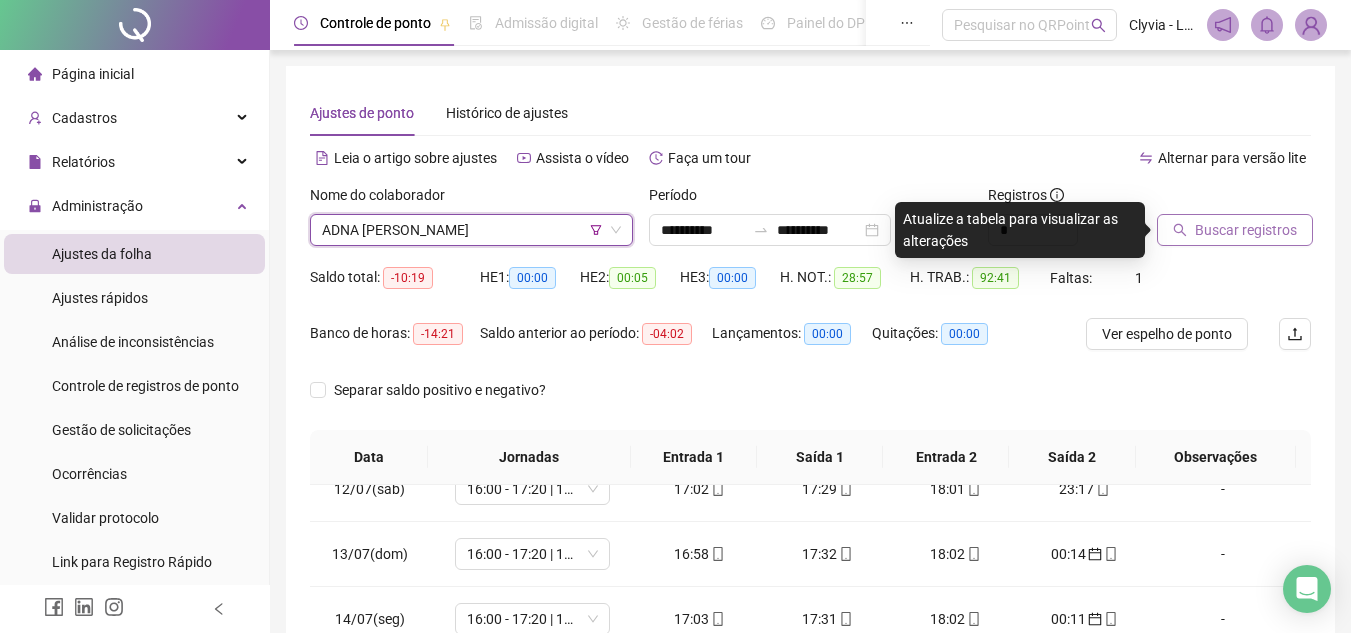 click on "Buscar registros" at bounding box center [1235, 230] 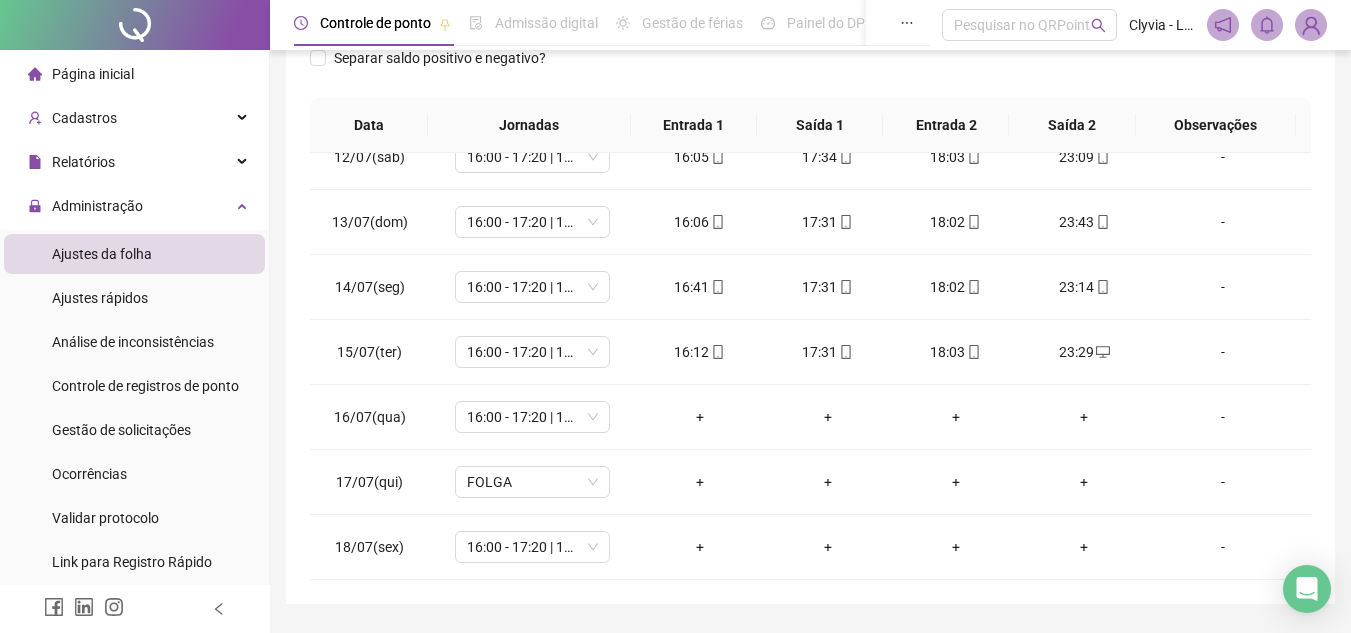 scroll, scrollTop: 389, scrollLeft: 0, axis: vertical 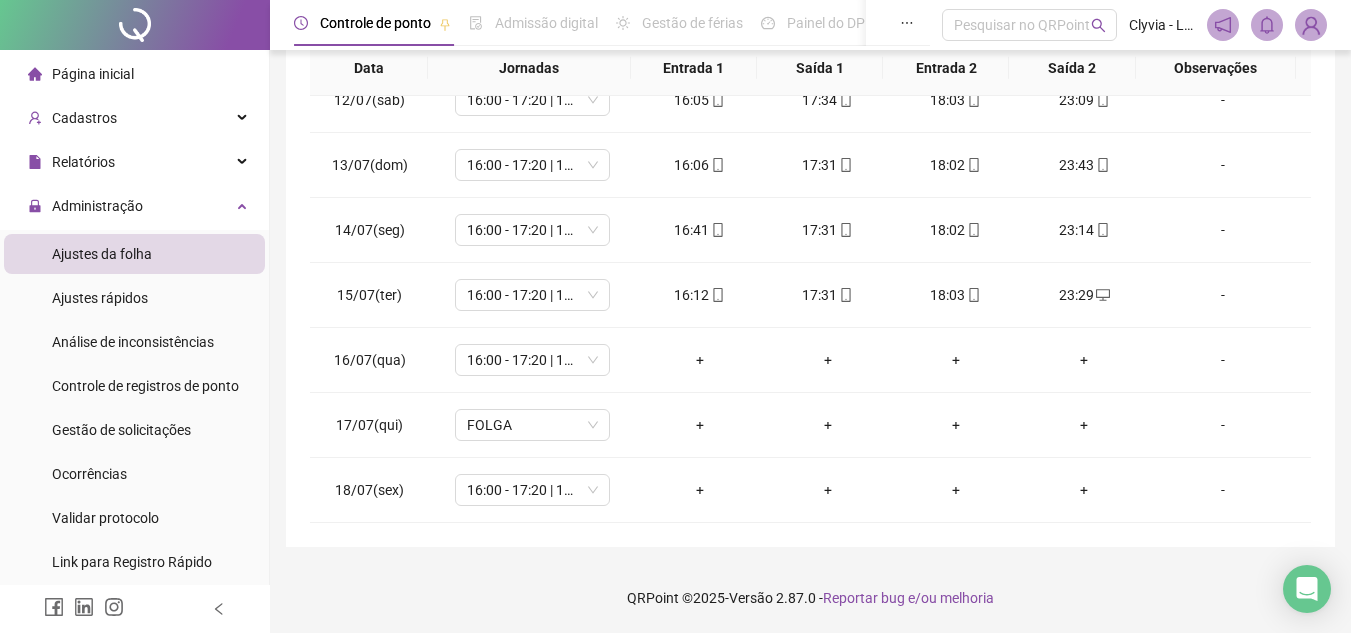click on "**********" at bounding box center (810, 112) 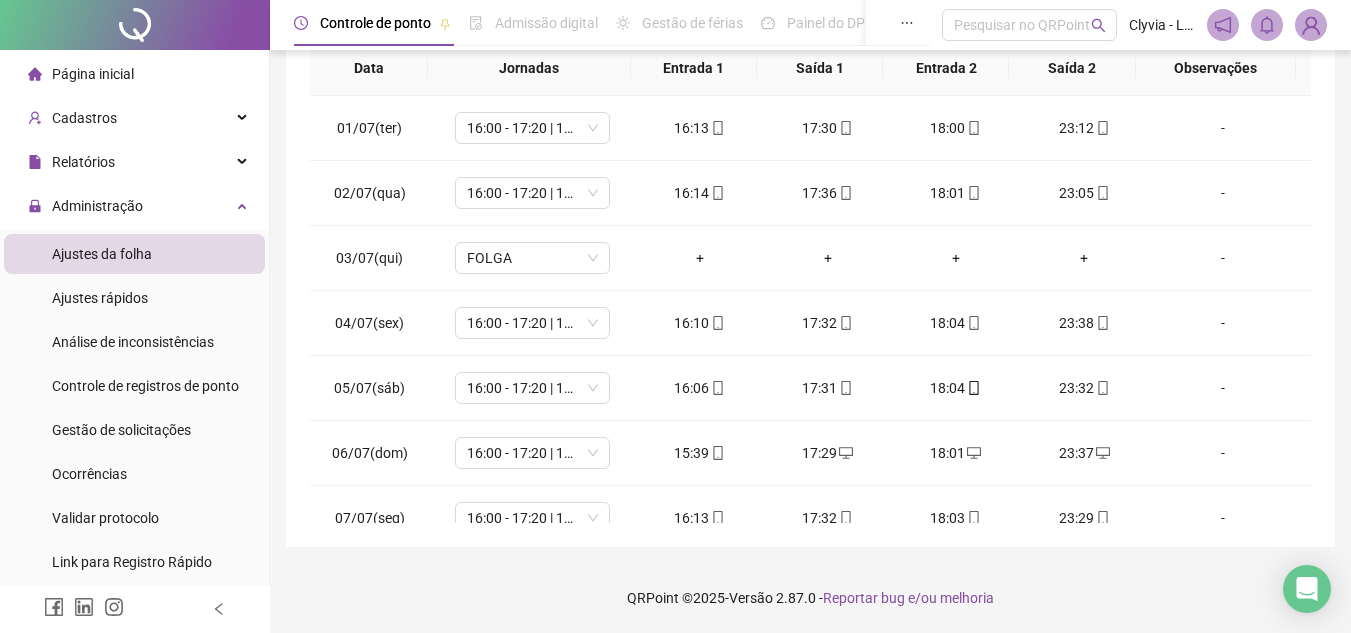 scroll, scrollTop: 0, scrollLeft: 0, axis: both 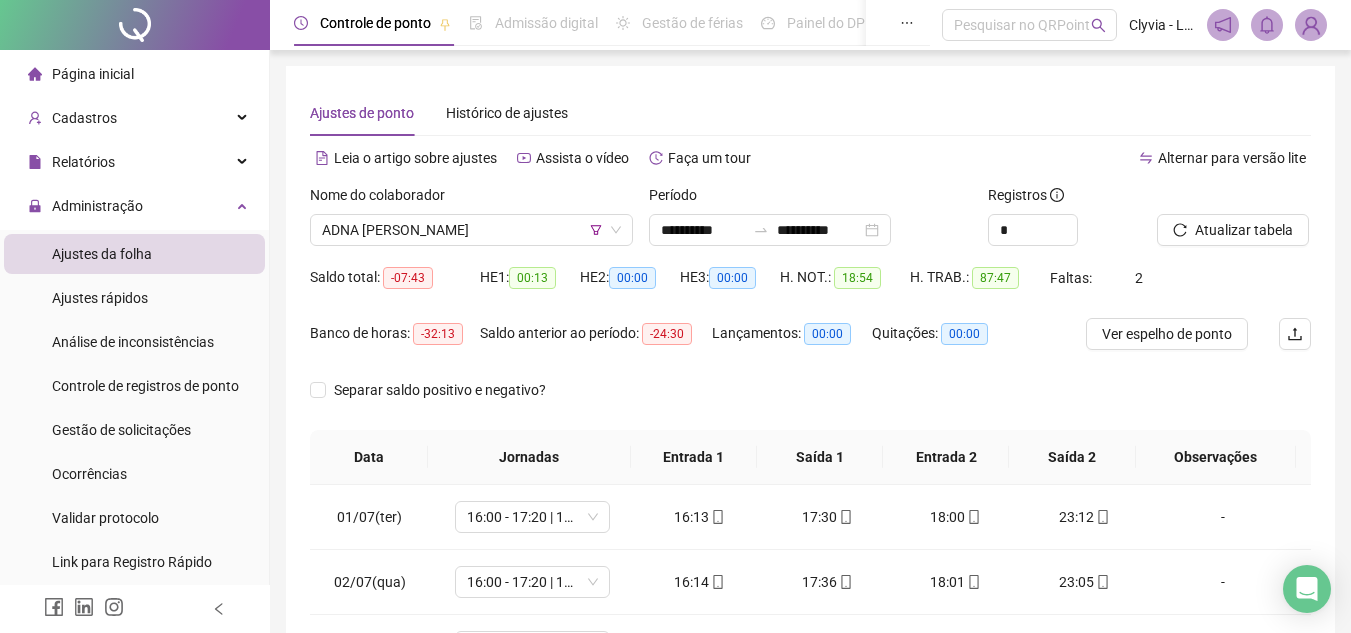 click on "Nome do colaborador ADNA KESIA CORREIA DA SILVA" at bounding box center [471, 223] 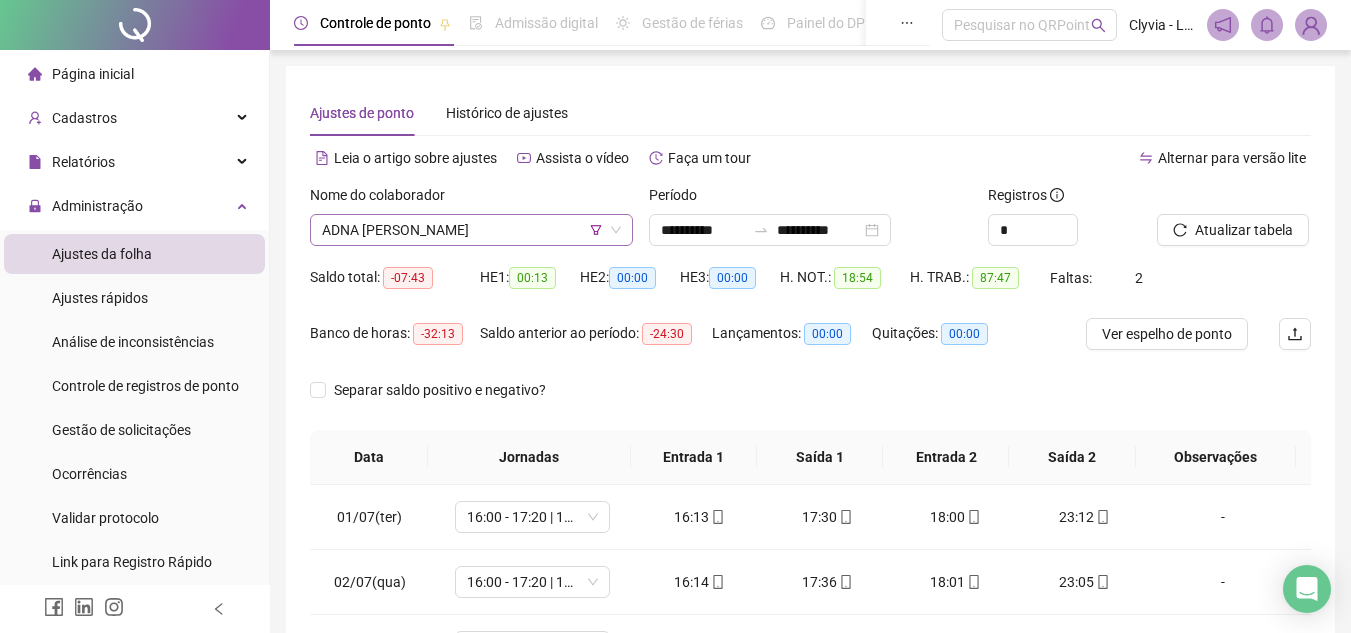 click on "ADNA [PERSON_NAME]" at bounding box center [471, 230] 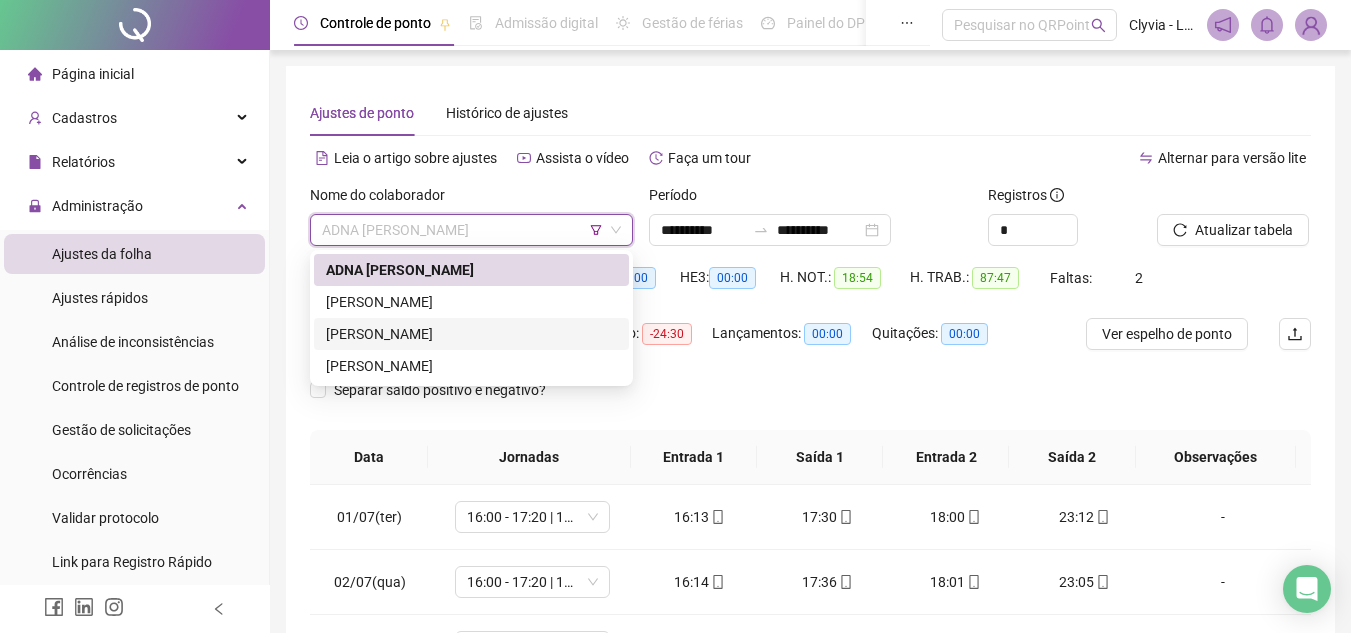 click on "LILIANE SILVA DO NASCIMENTO" at bounding box center [471, 334] 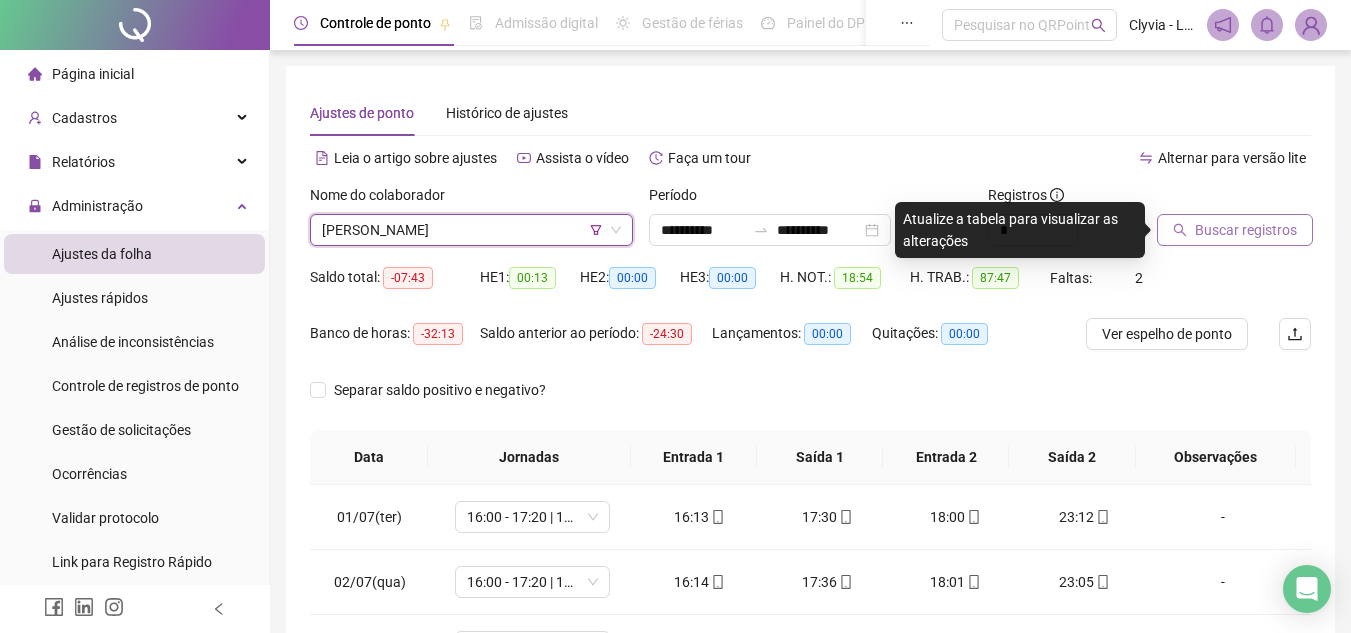 click on "Buscar registros" at bounding box center [1246, 230] 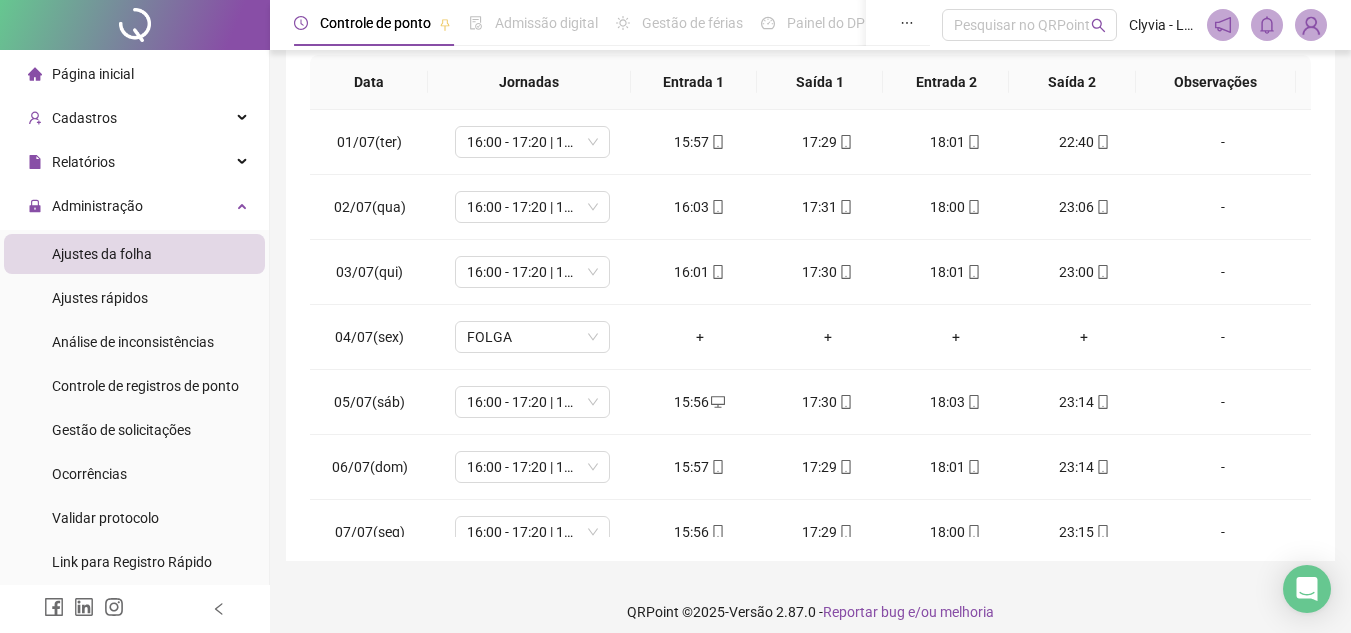 scroll, scrollTop: 389, scrollLeft: 0, axis: vertical 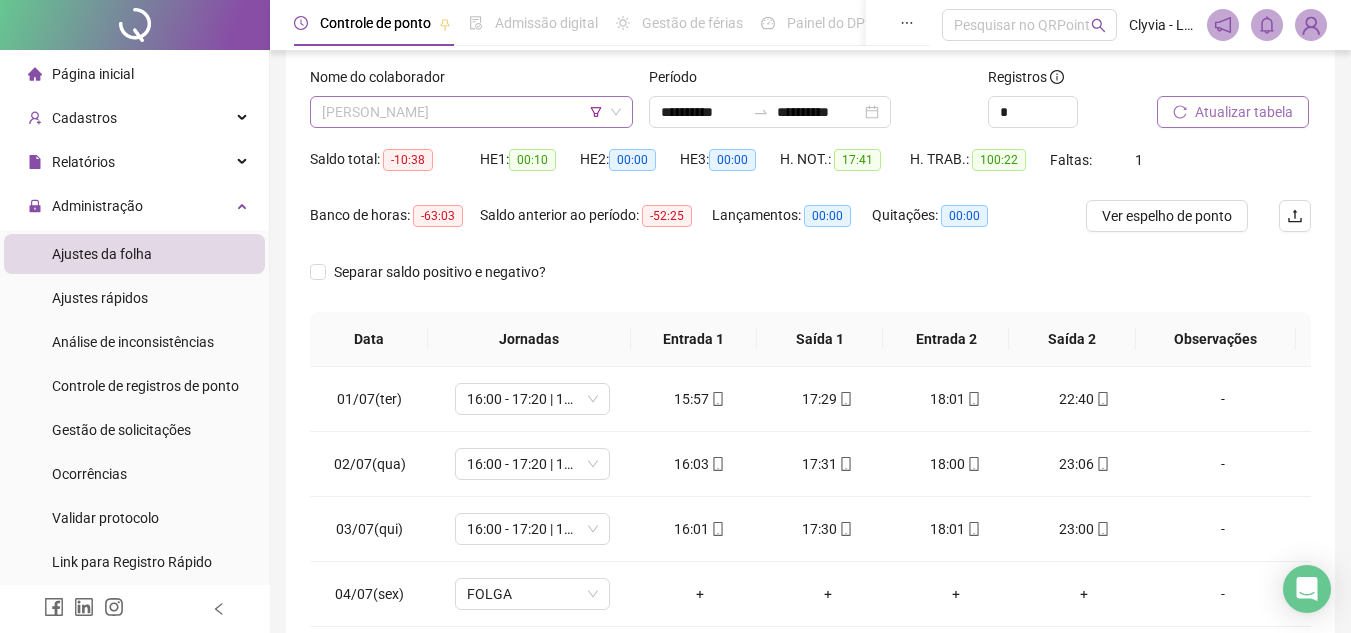 click on "LILIANE SILVA DO NASCIMENTO" at bounding box center [471, 112] 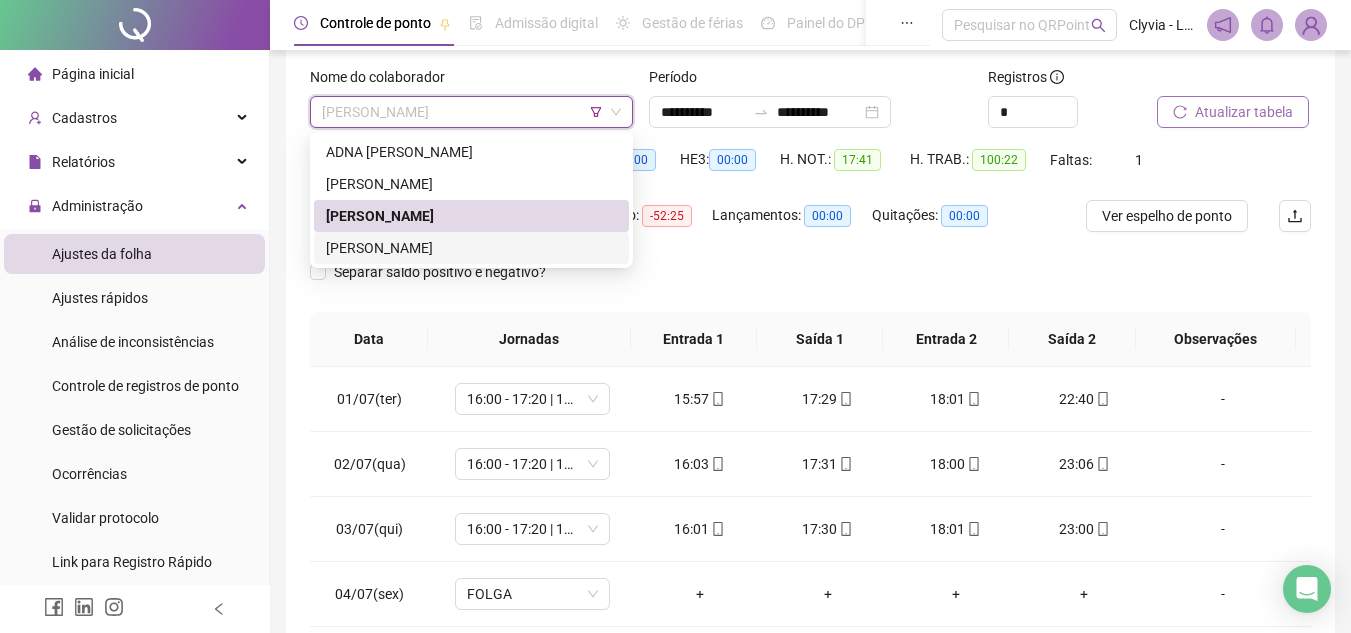 click on "[PERSON_NAME]" at bounding box center [471, 248] 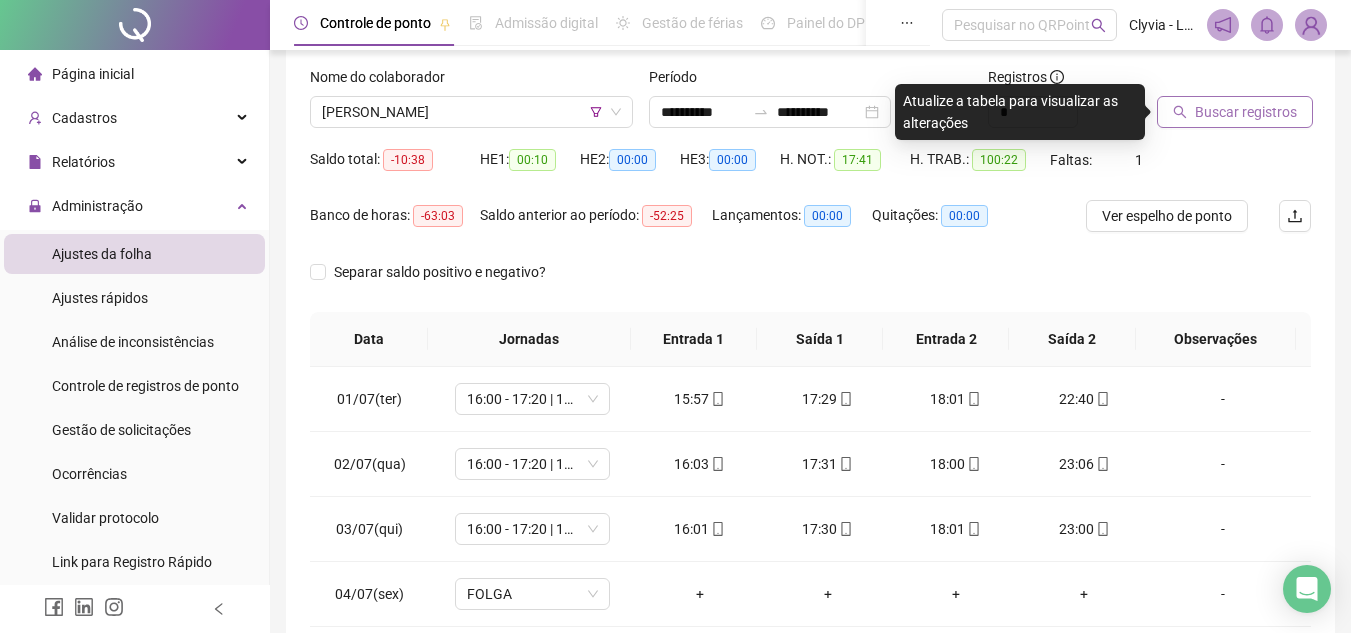 click on "Buscar registros" at bounding box center (1246, 112) 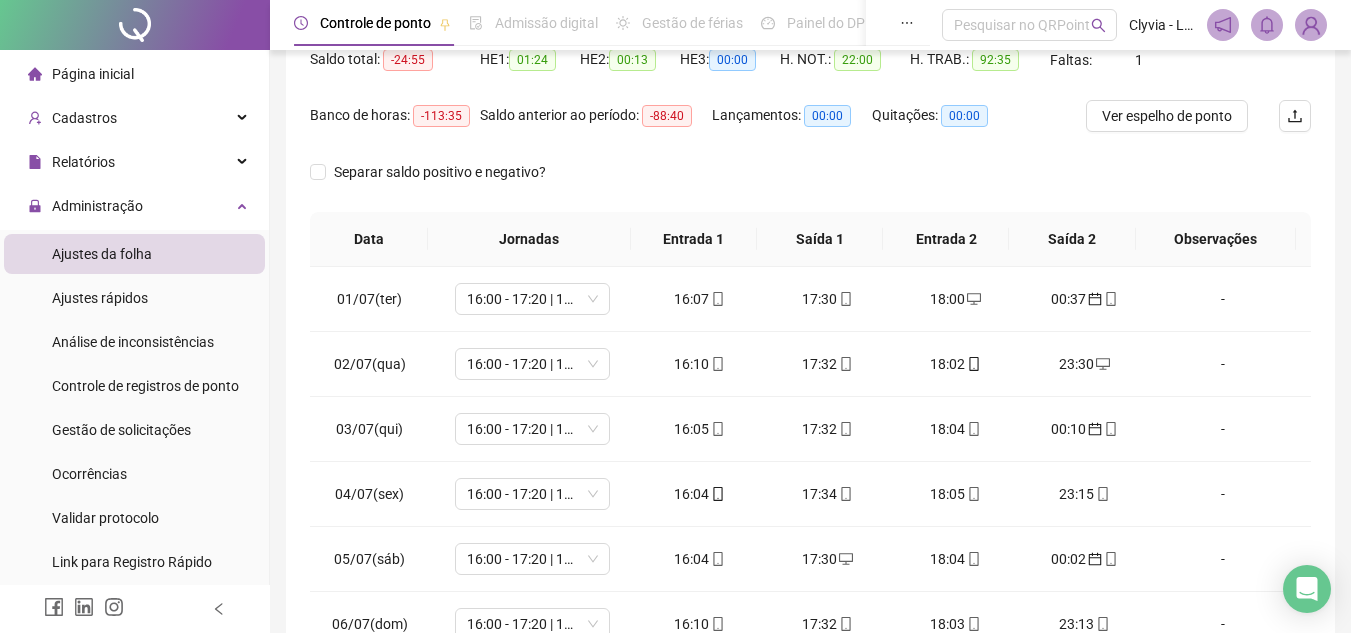 scroll, scrollTop: 389, scrollLeft: 0, axis: vertical 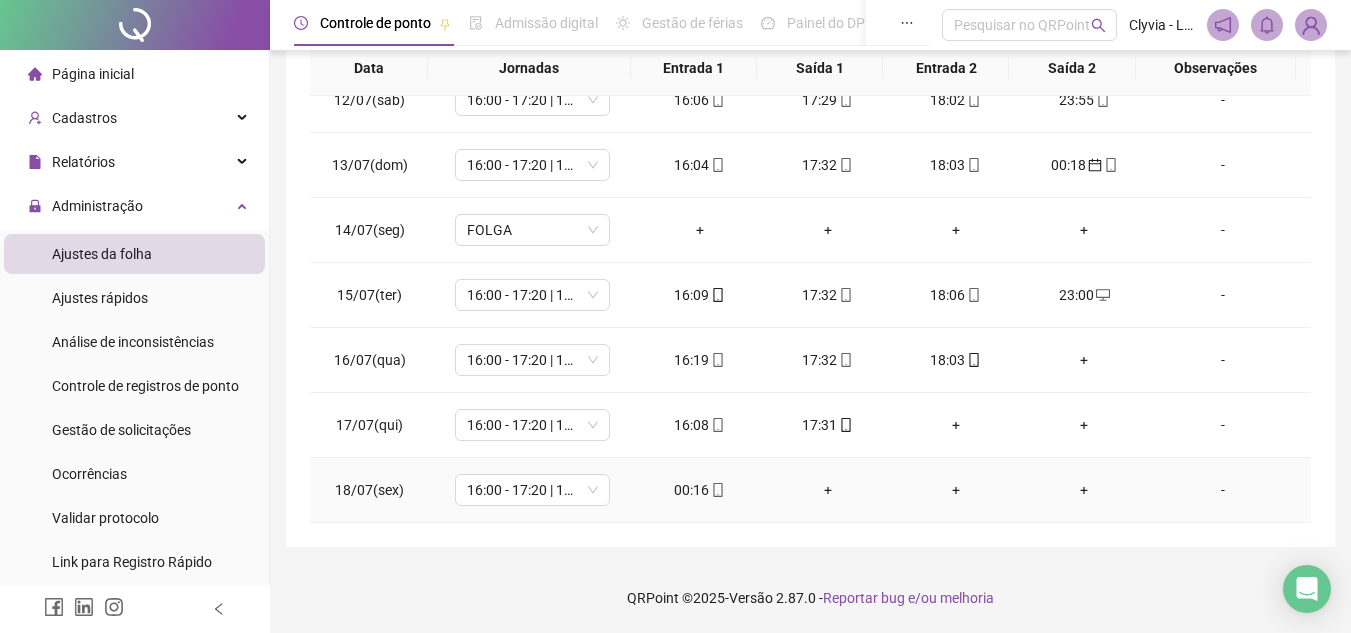click on "00:16" at bounding box center (700, 490) 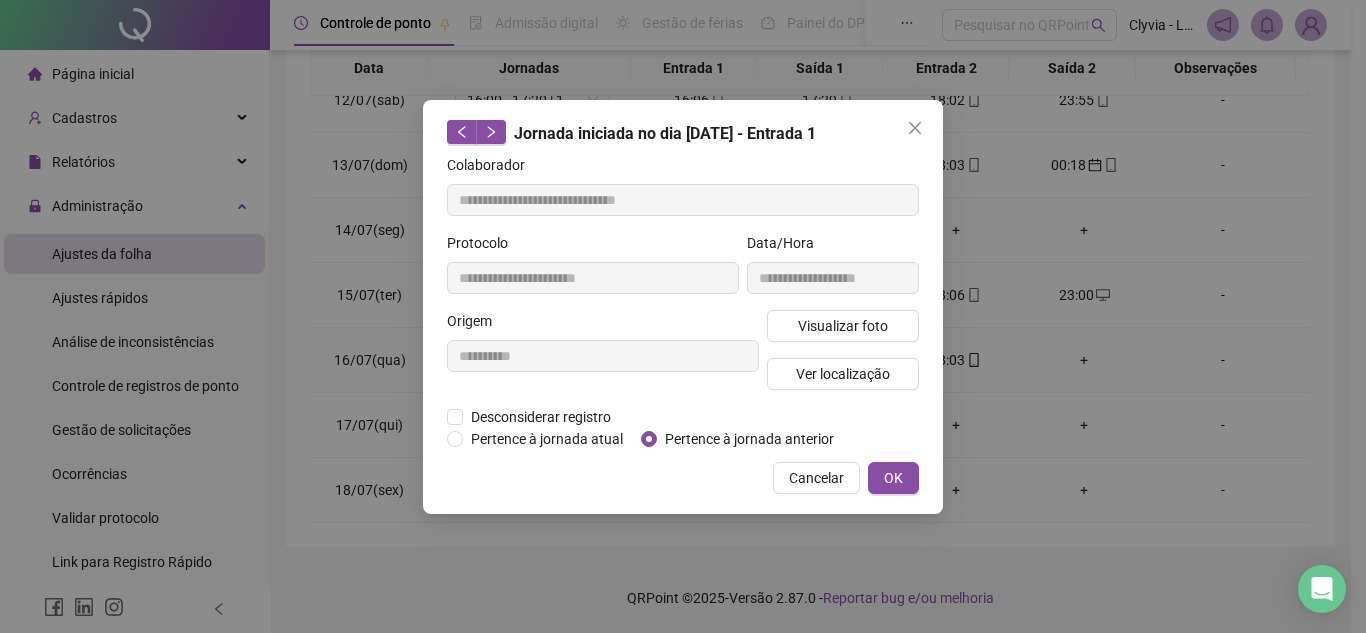 type on "**********" 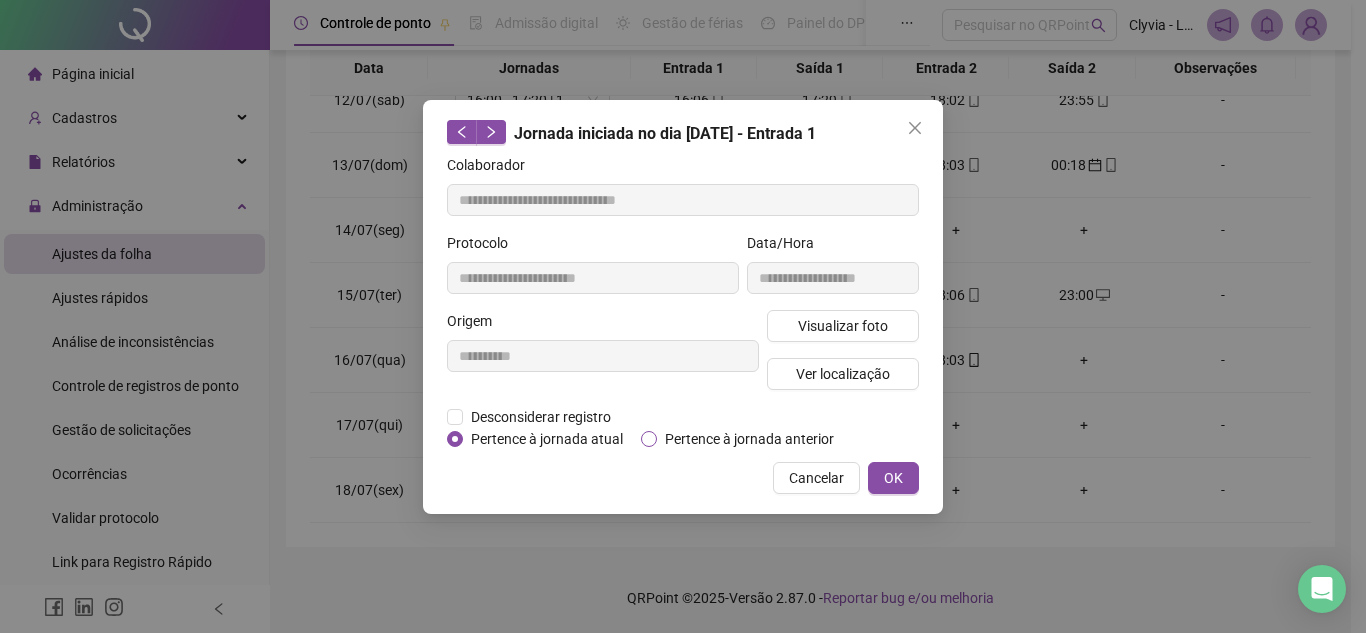 click on "Pertence à jornada anterior" at bounding box center [749, 439] 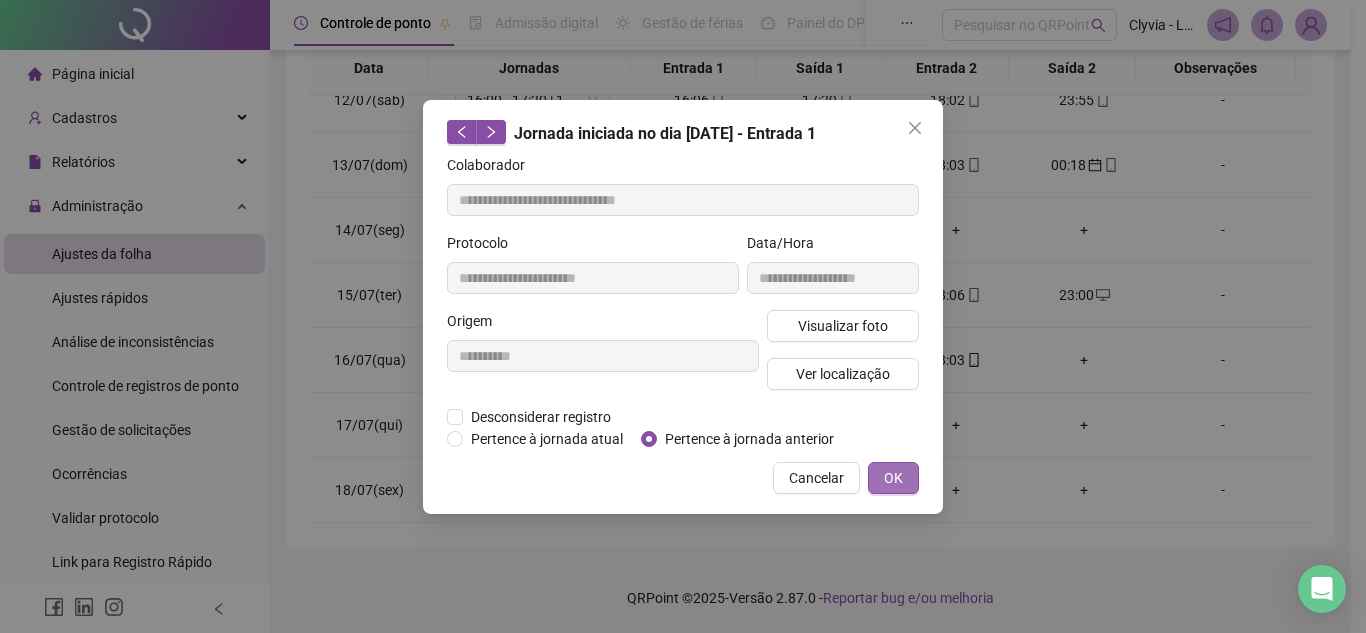 click on "OK" at bounding box center (893, 478) 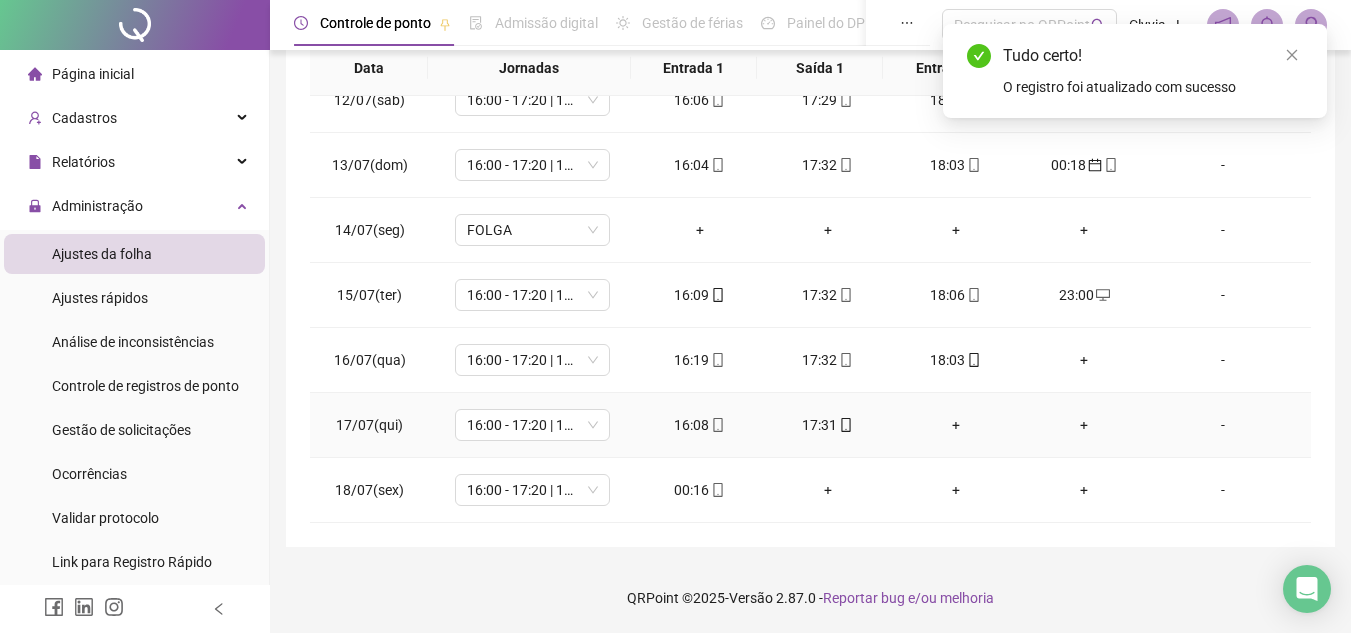 click on "+" at bounding box center (956, 425) 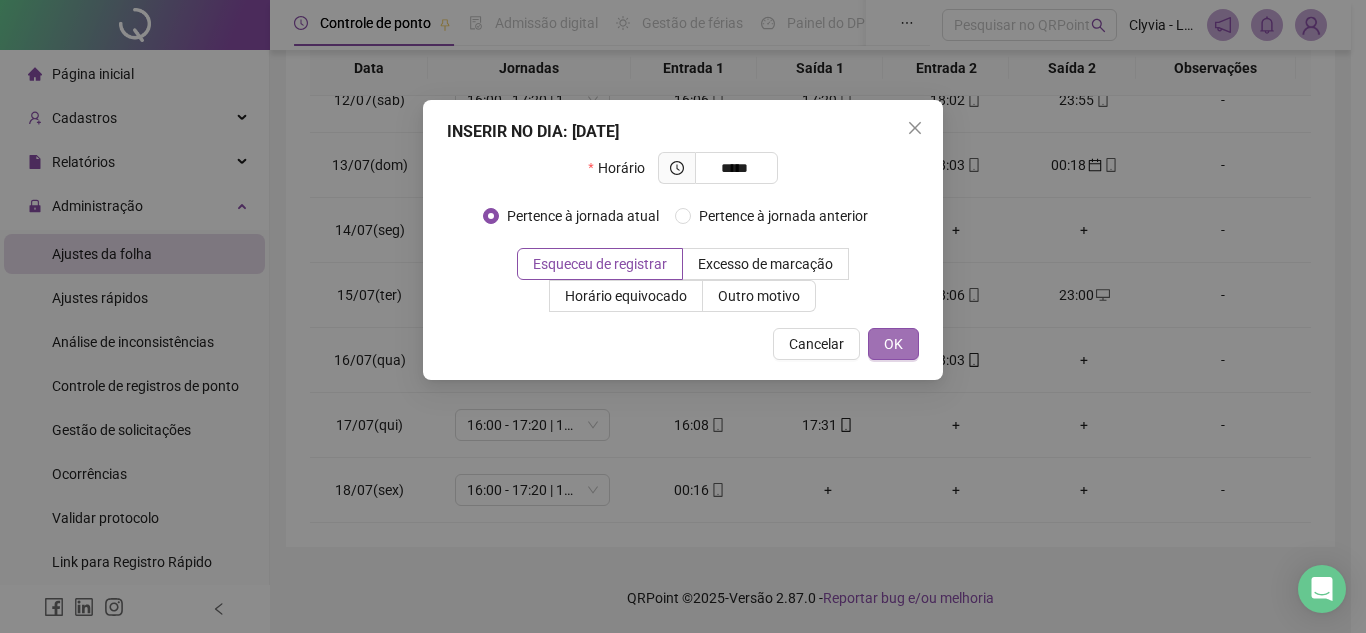 type on "*****" 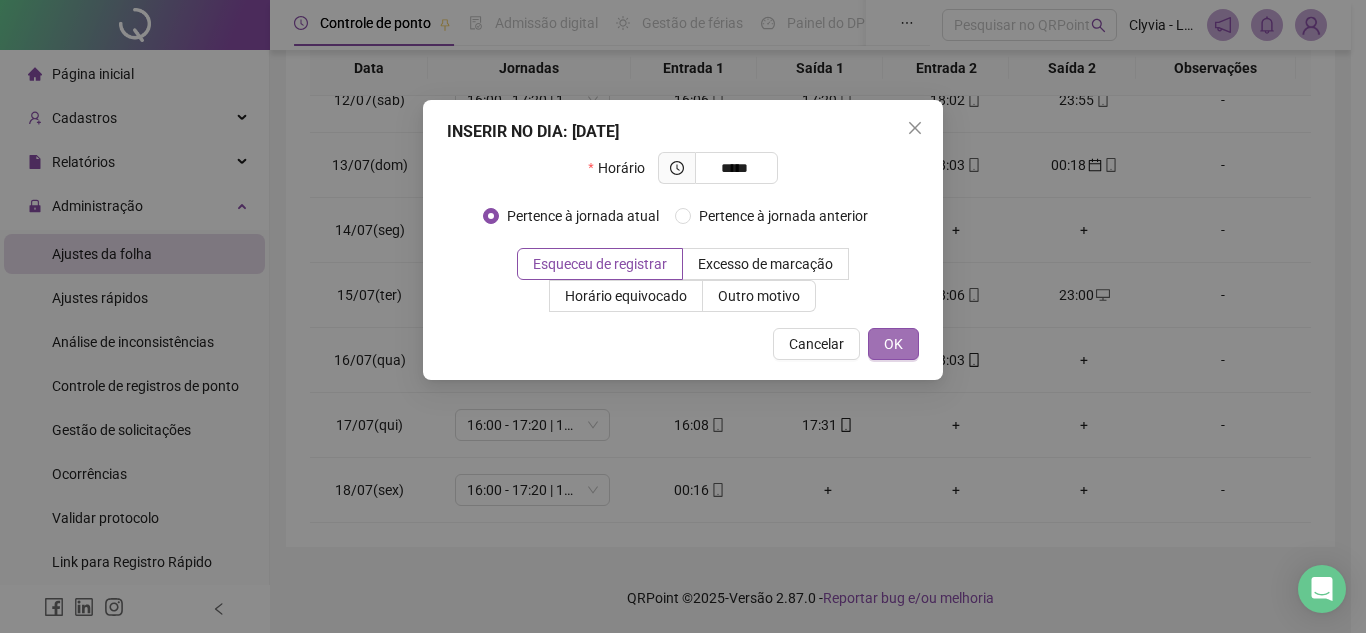 click on "OK" at bounding box center [893, 344] 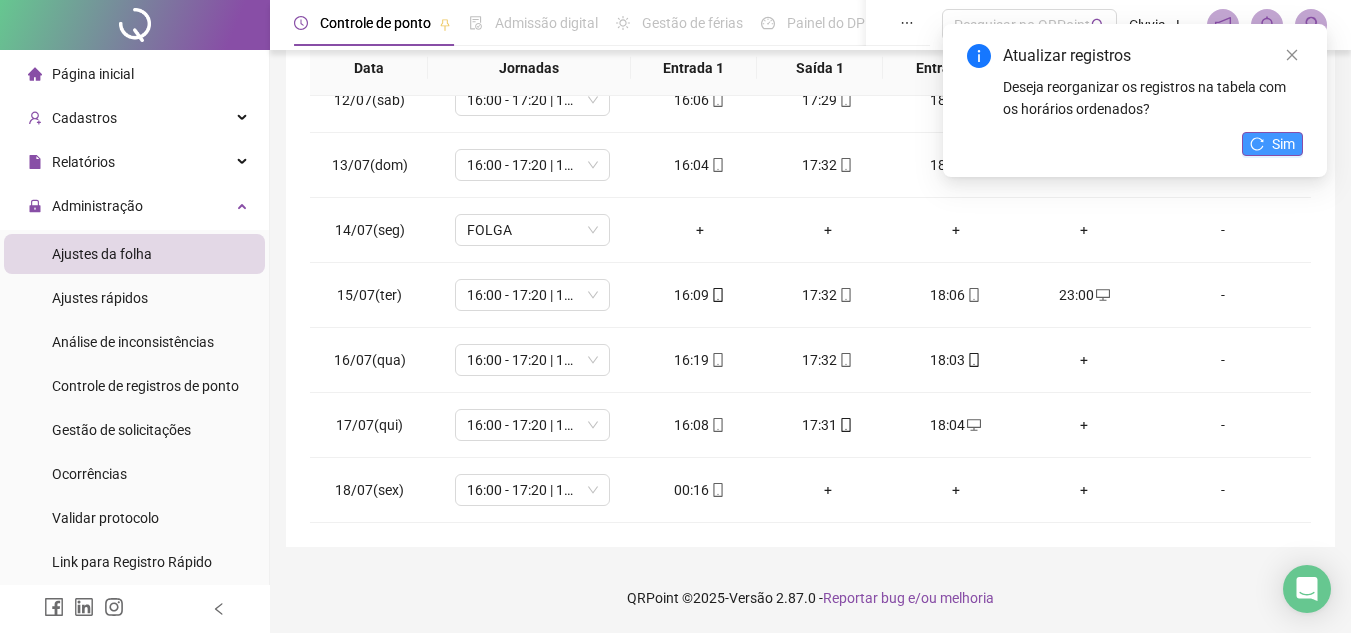 click on "Sim" at bounding box center (1283, 144) 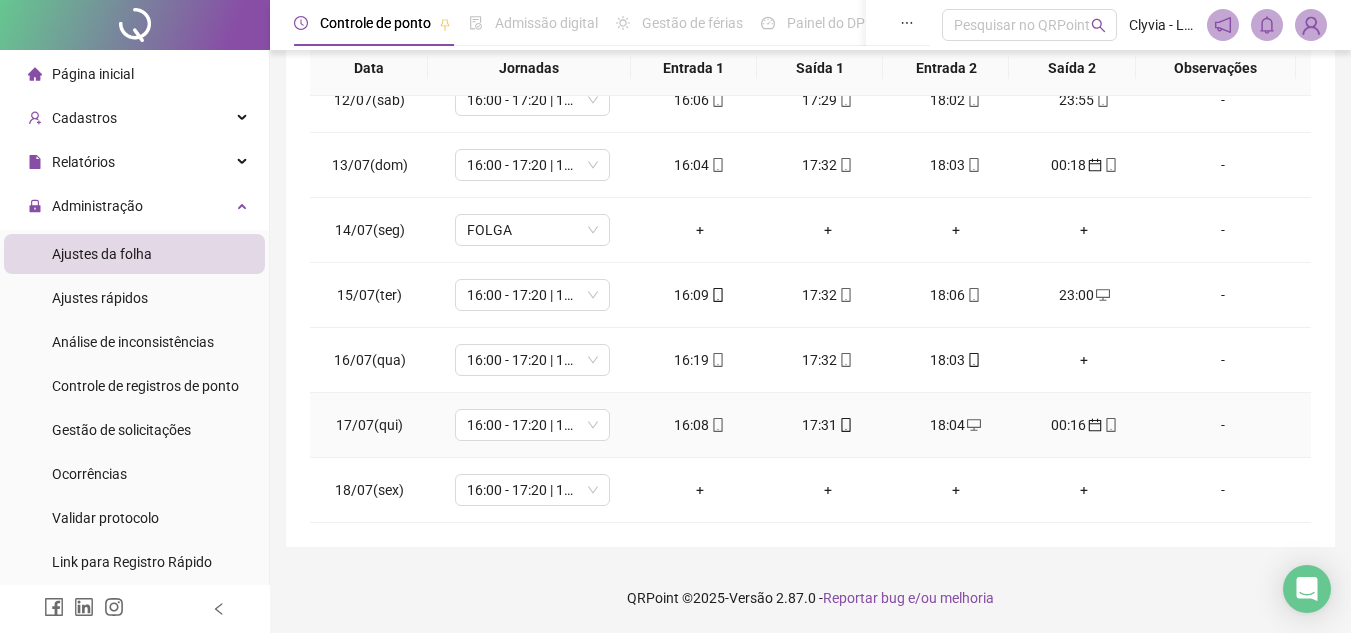 click on "18:04" at bounding box center (956, 425) 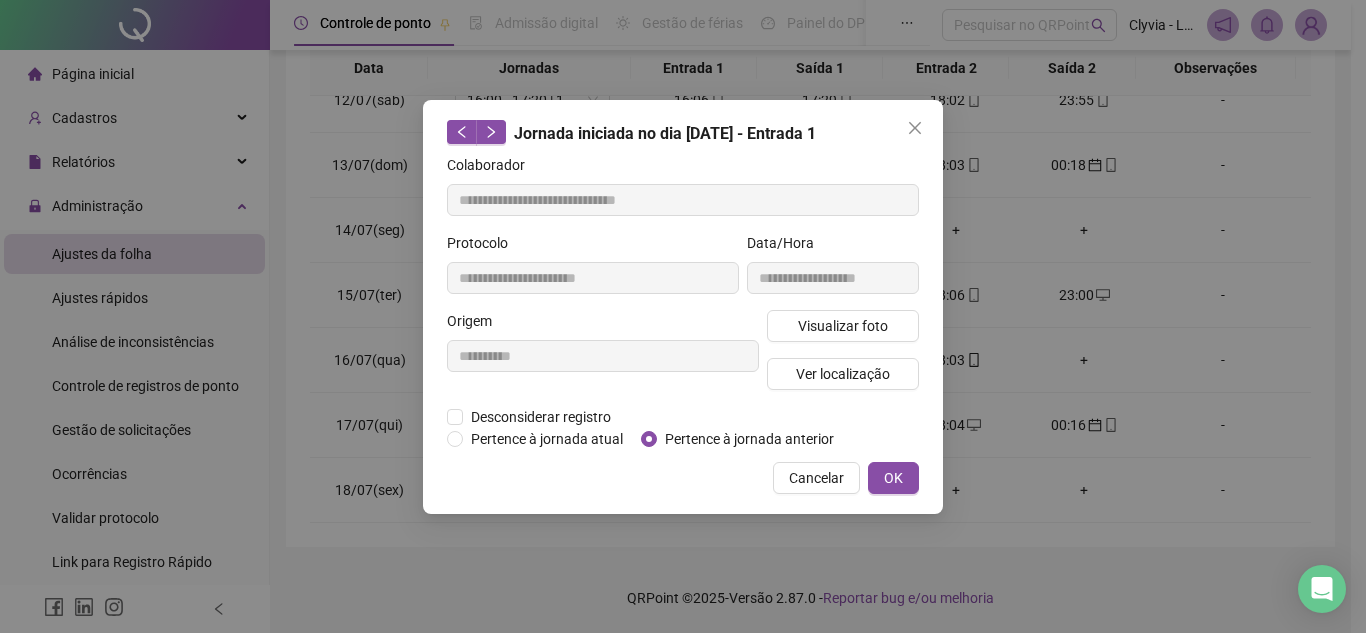 type on "**********" 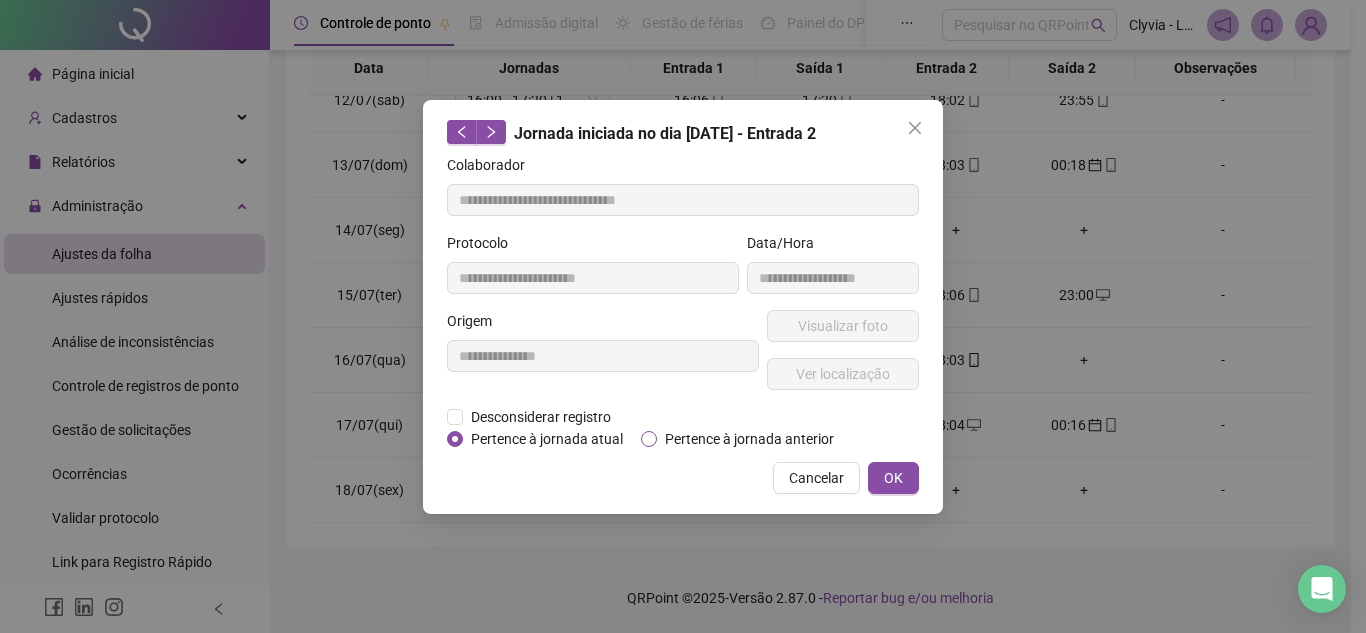 click on "Pertence à jornada anterior" at bounding box center [749, 439] 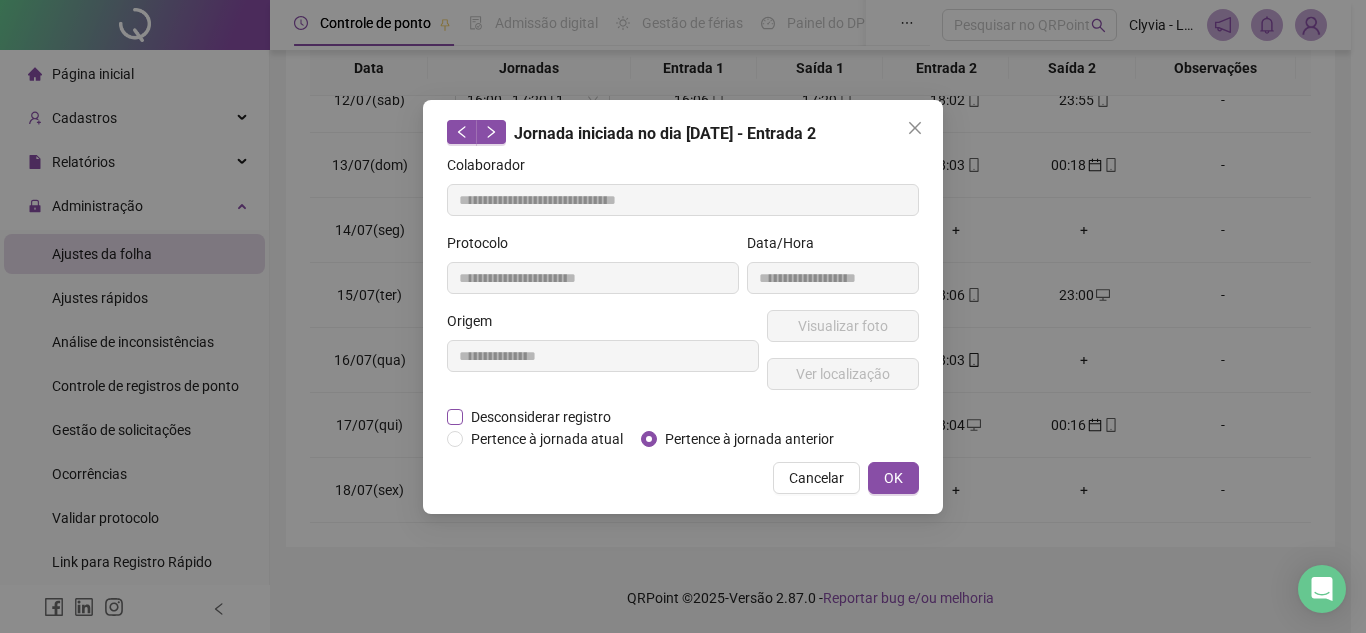click on "Desconsiderar registro" at bounding box center (541, 417) 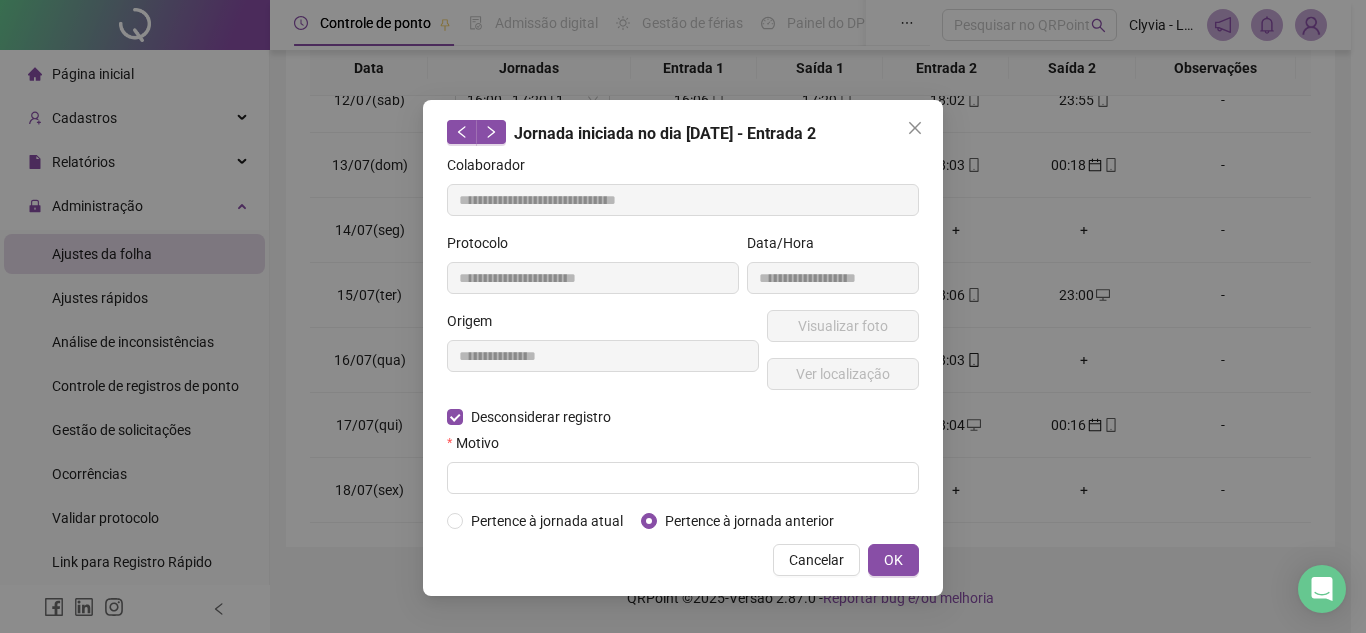 click on "Motivo" at bounding box center [683, 447] 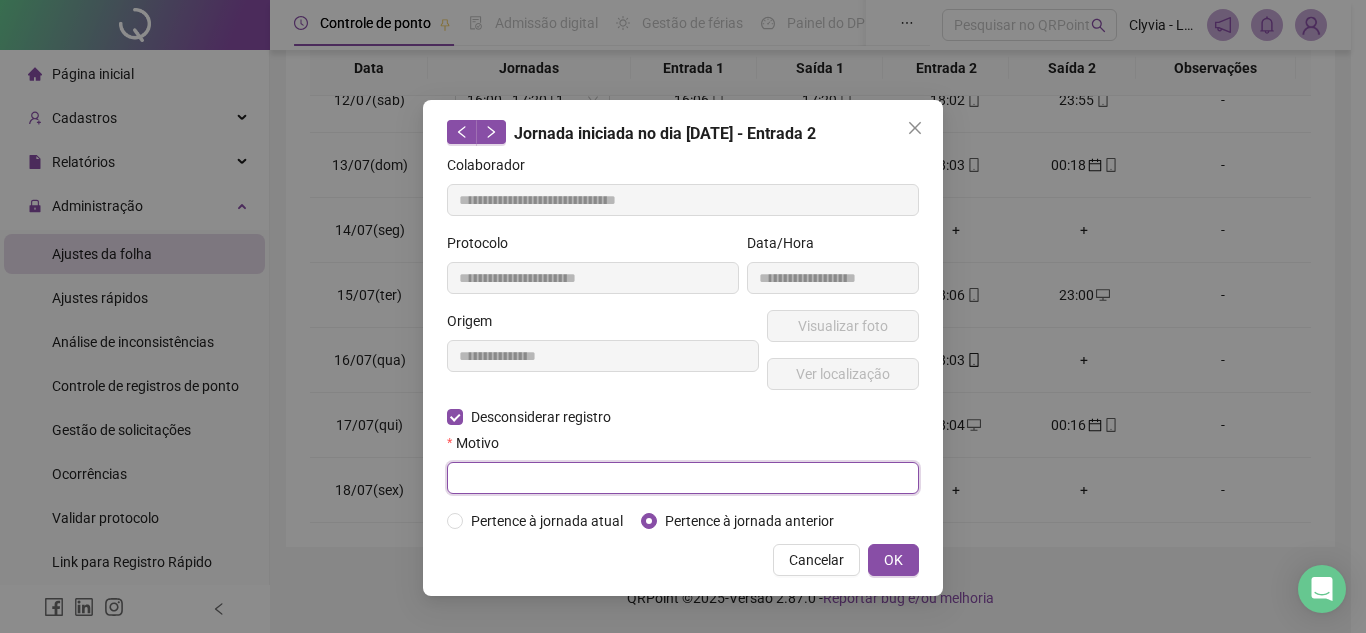 click at bounding box center (683, 478) 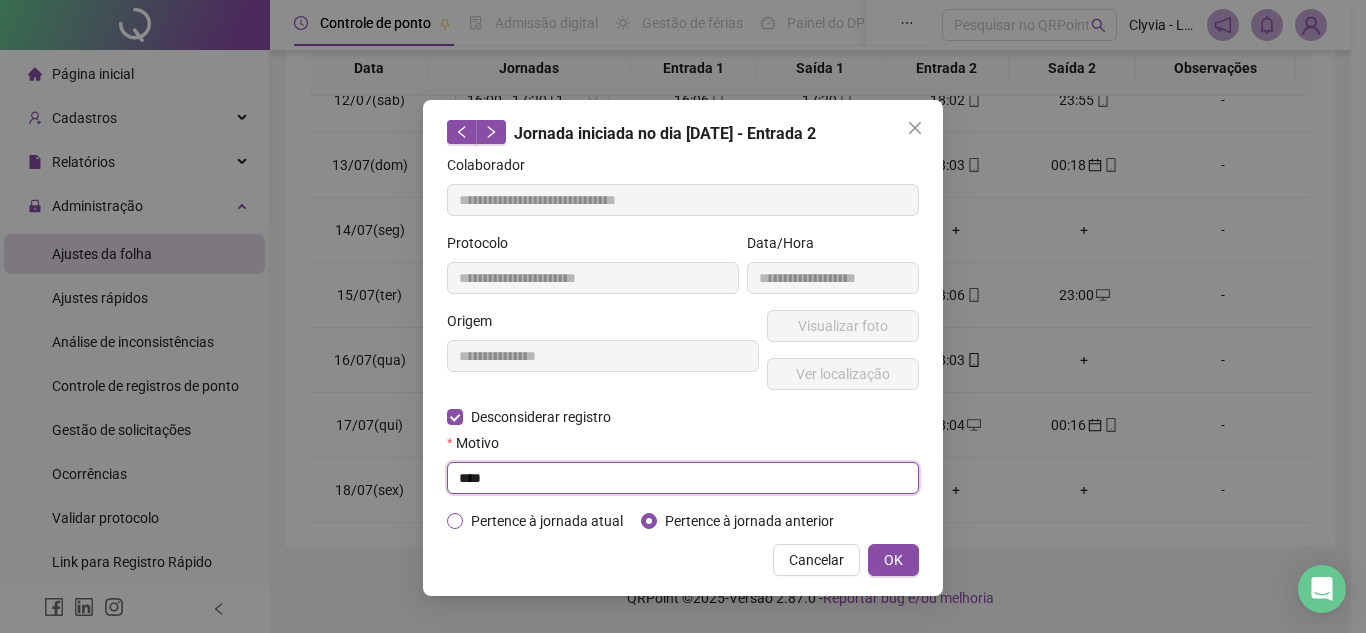 type on "****" 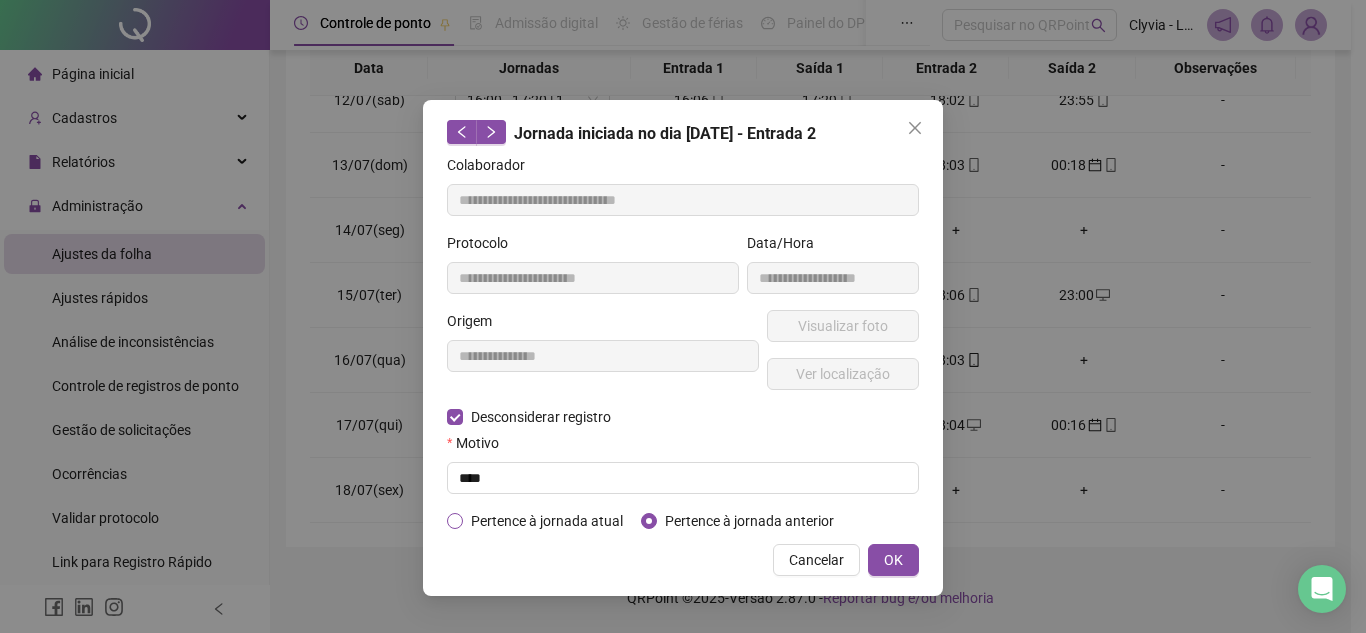 click on "Pertence à jornada atual" at bounding box center [547, 521] 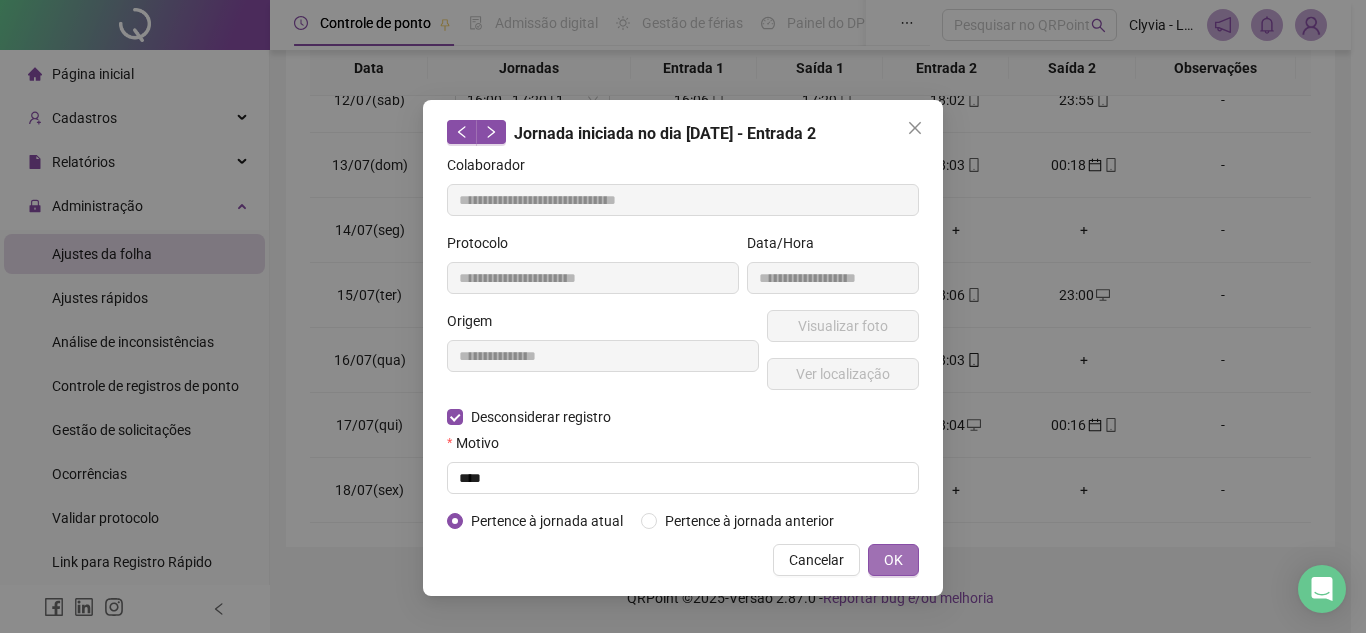 click on "OK" at bounding box center (893, 560) 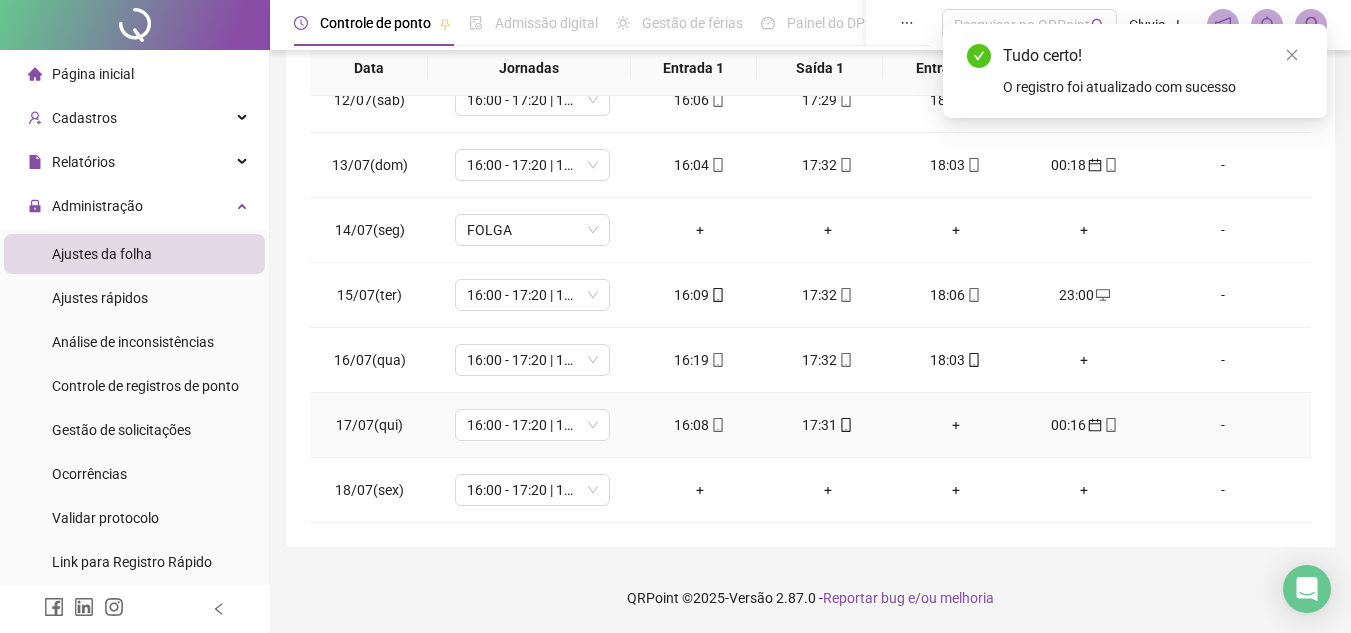 click on "+" at bounding box center (956, 425) 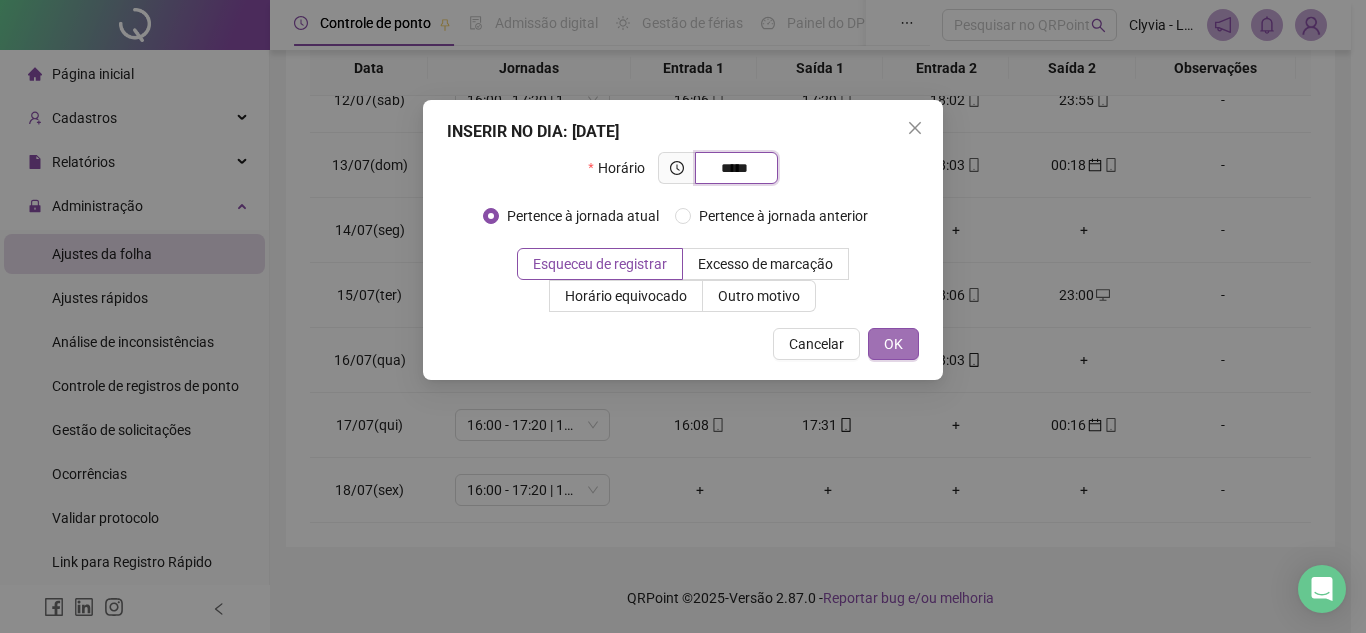 type on "*****" 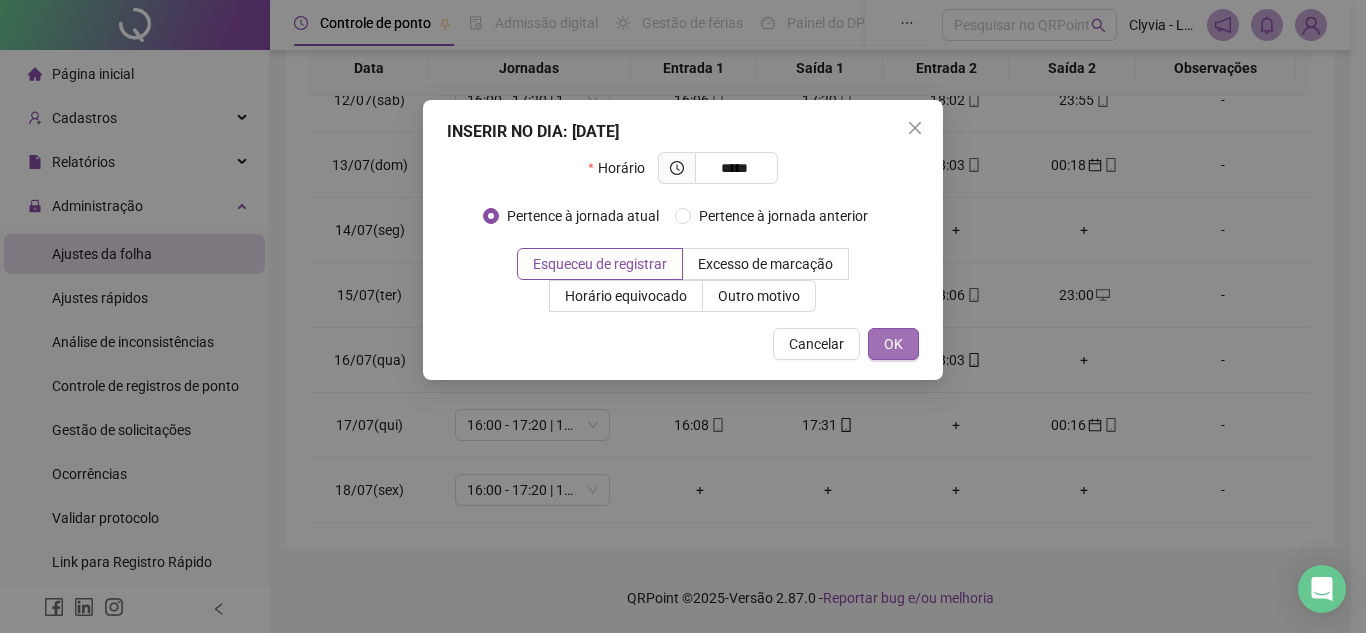 click on "OK" at bounding box center (893, 344) 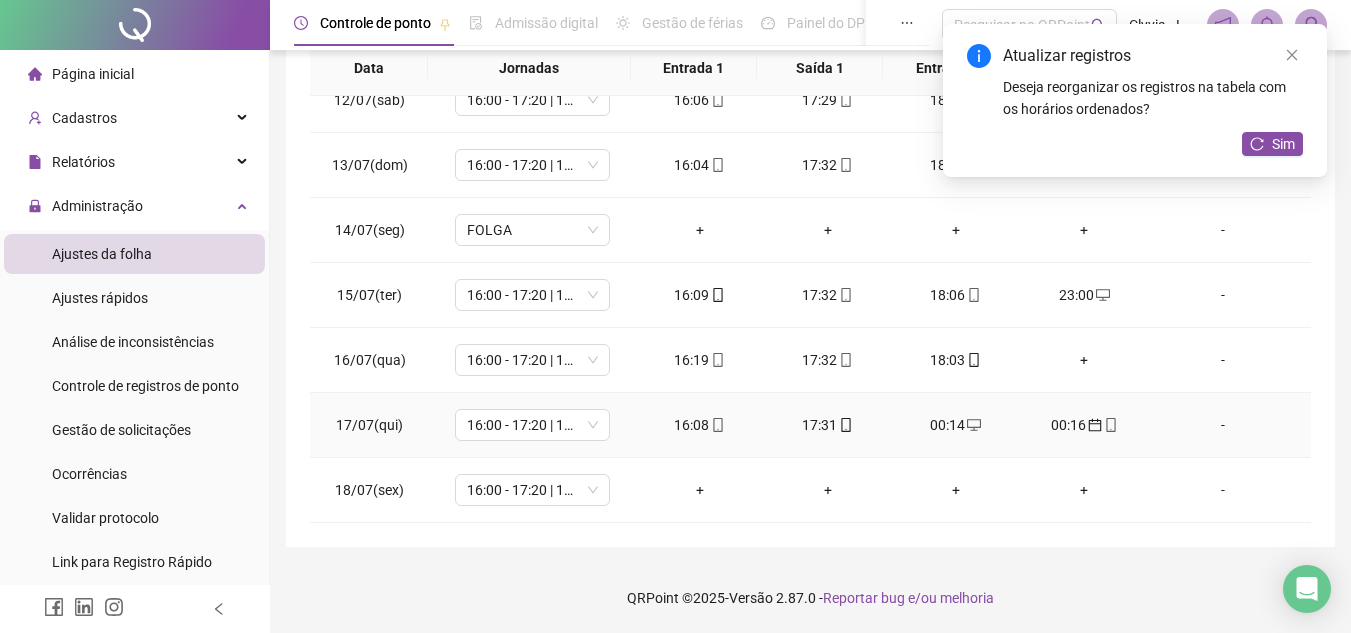 click on "00:14" at bounding box center [956, 425] 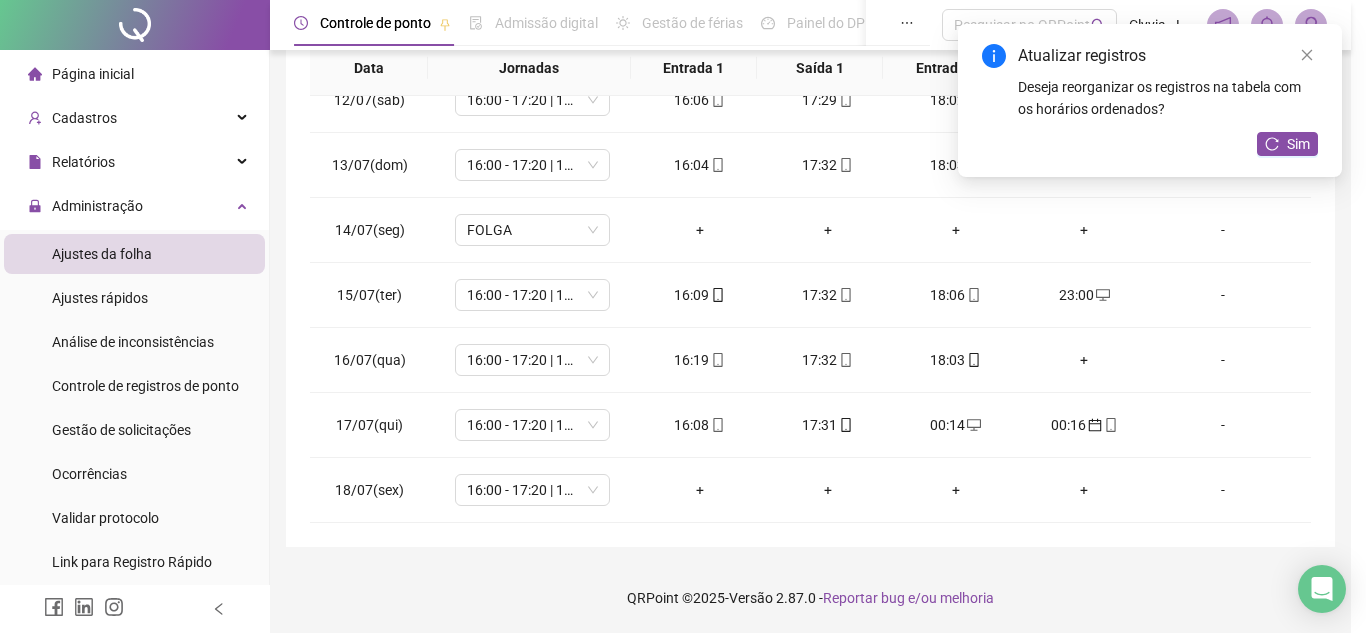 type on "**********" 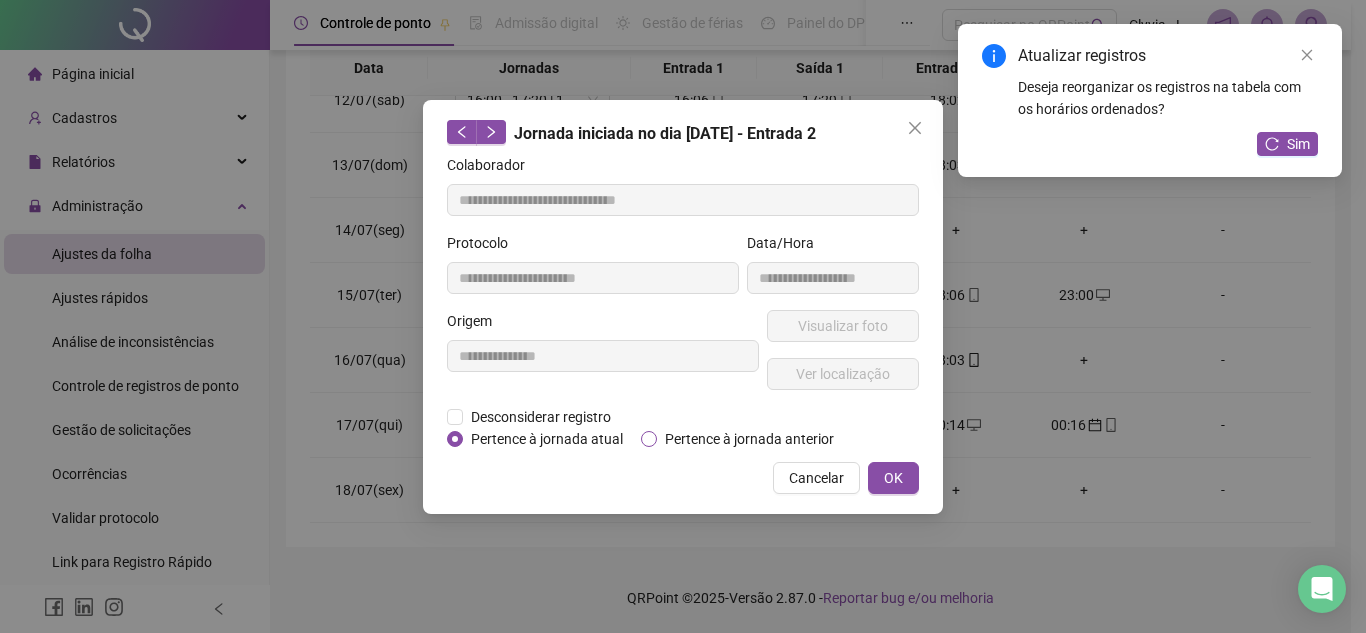 click on "Pertence à jornada anterior" at bounding box center [749, 439] 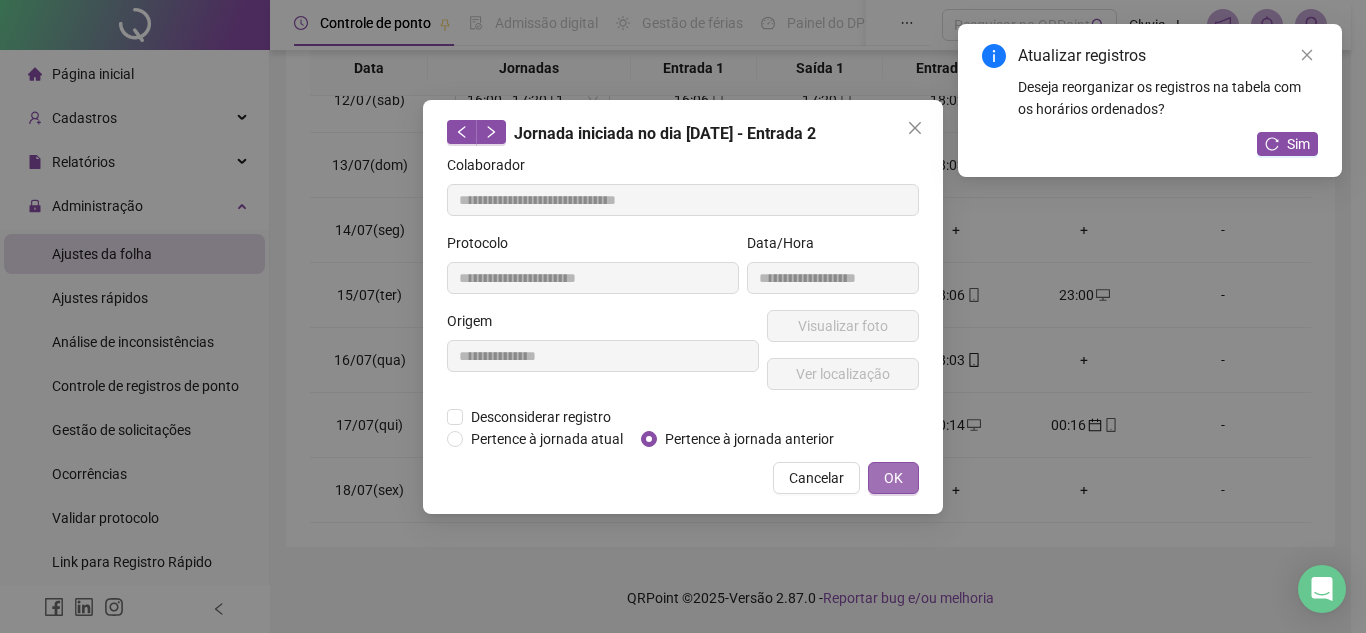 click on "OK" at bounding box center (893, 478) 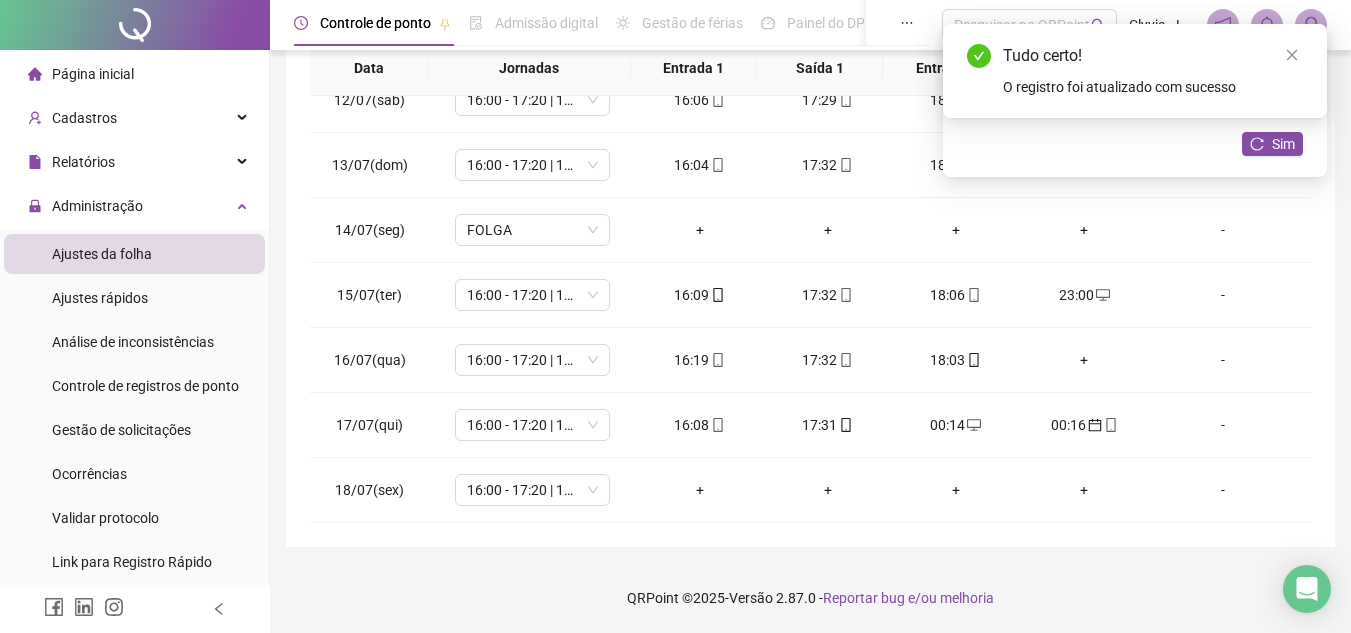click on "Atualizar registros Deseja reorganizar os registros na tabela com os horários ordenados? Sim" at bounding box center [1135, 100] 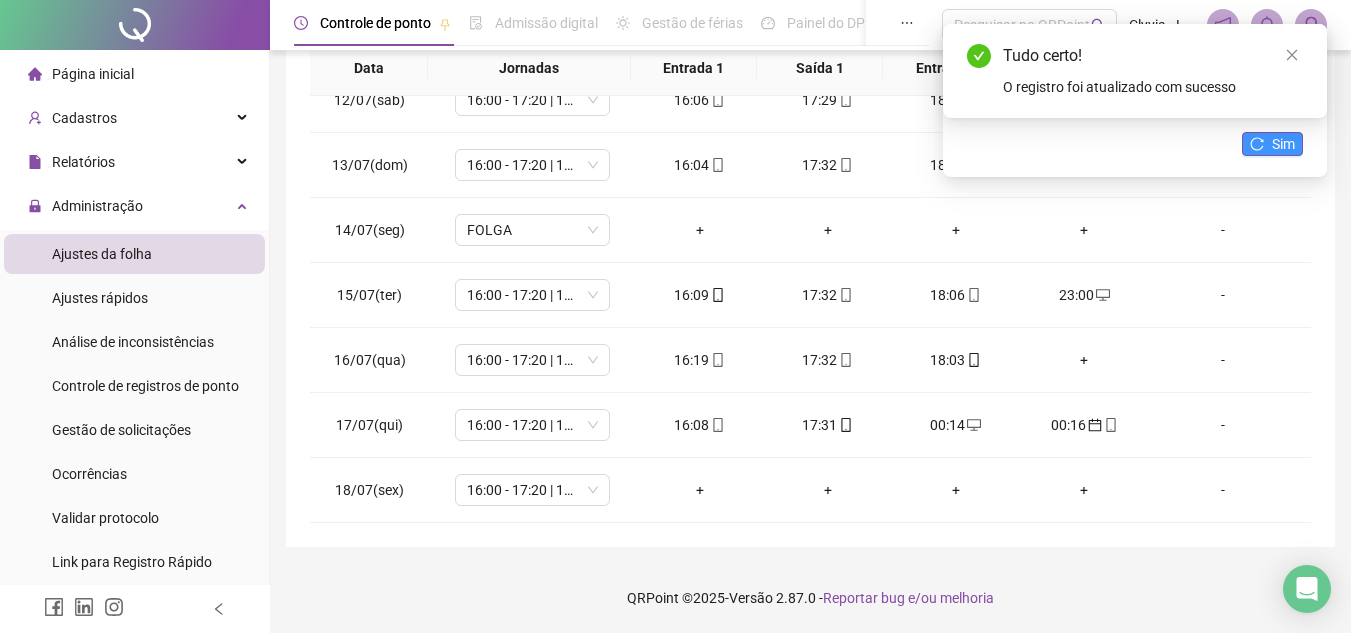 click 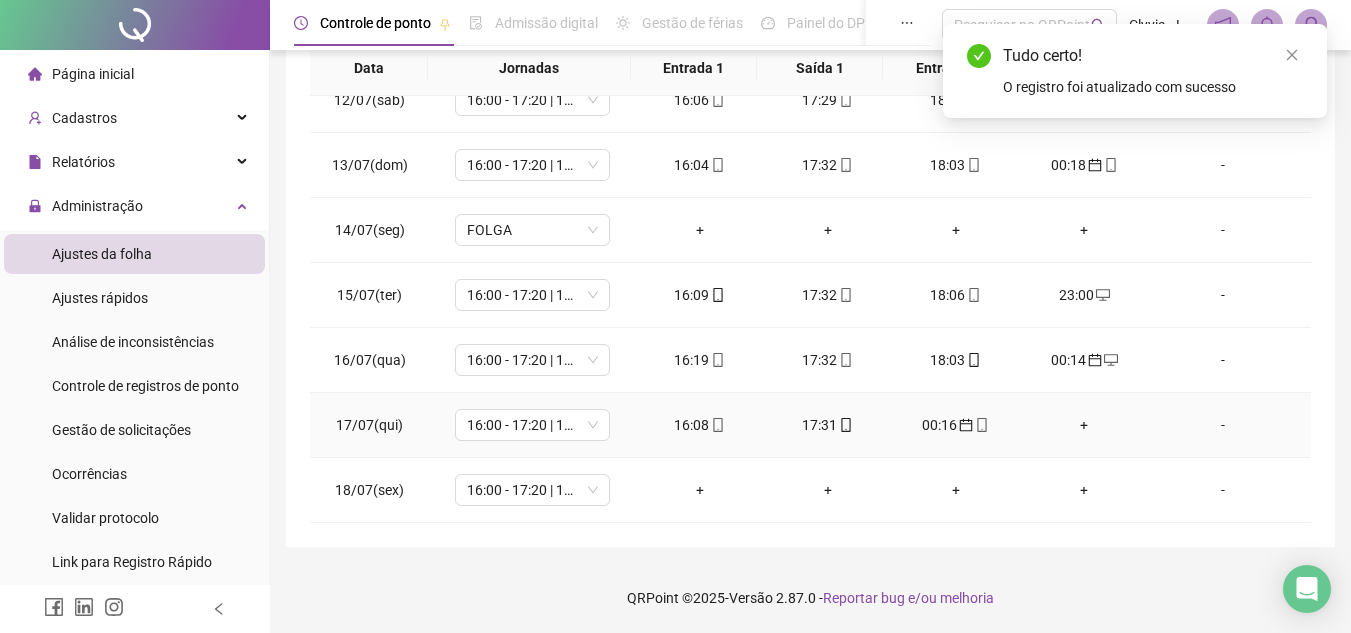 click on "+" at bounding box center (1084, 425) 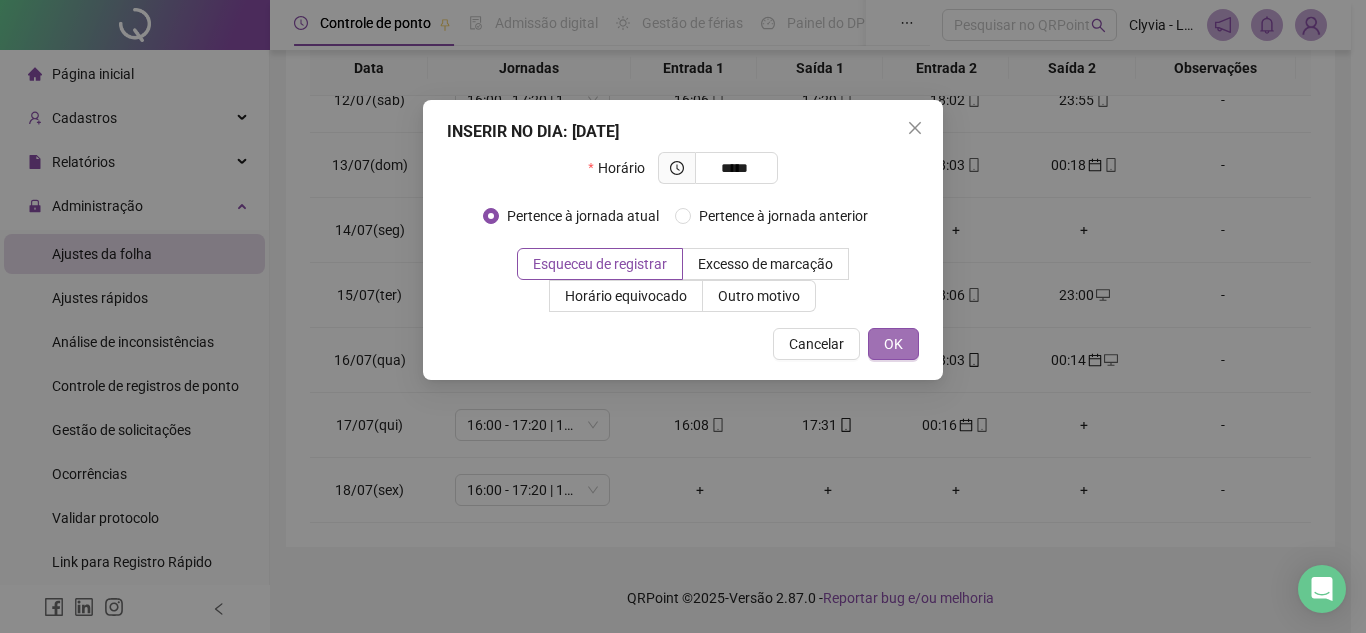 type on "*****" 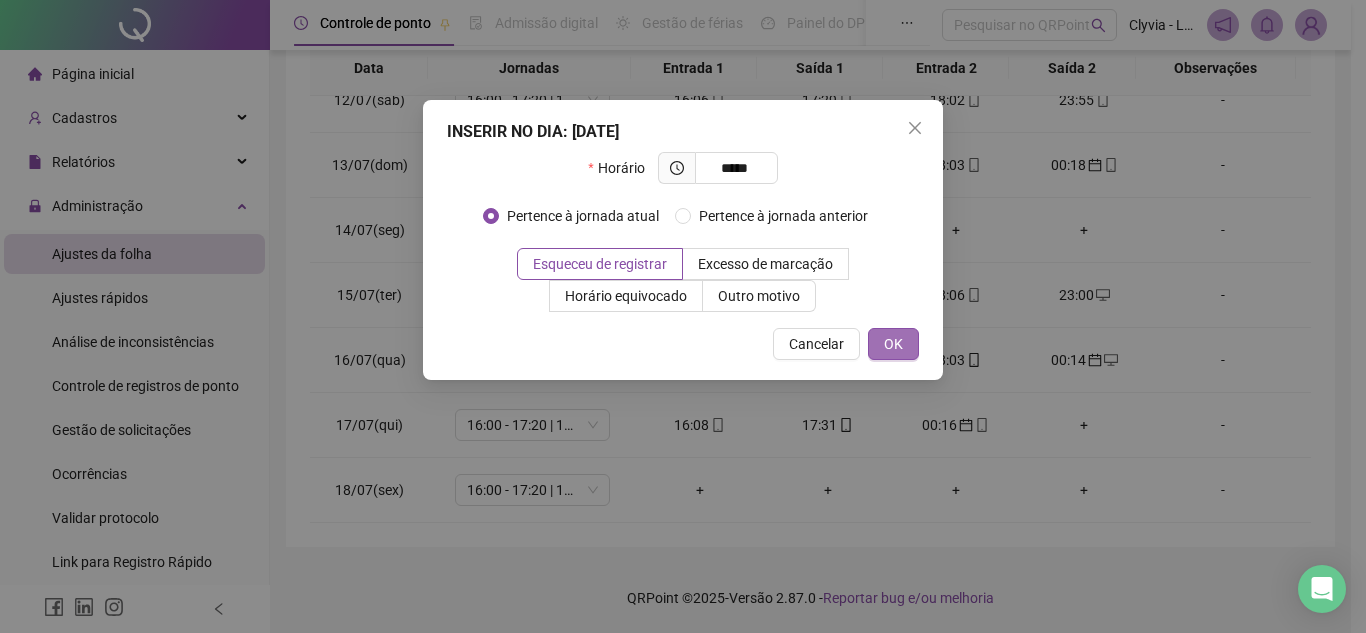 click on "OK" at bounding box center (893, 344) 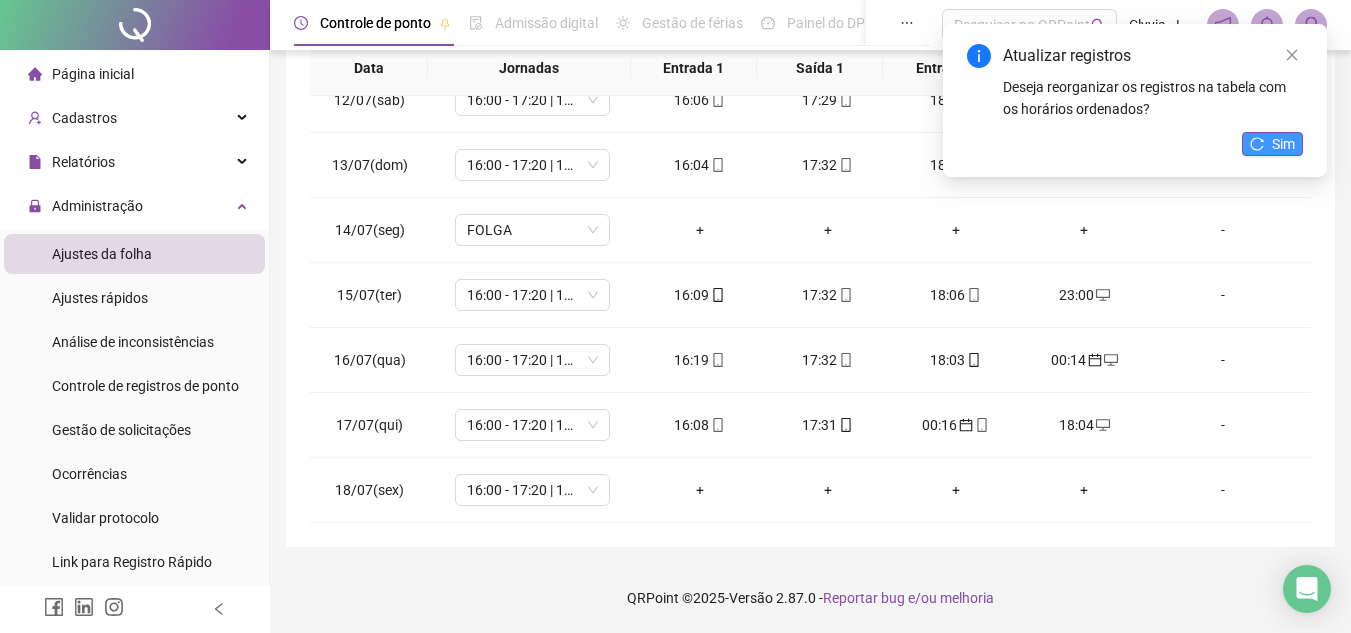 click on "Sim" at bounding box center (1283, 144) 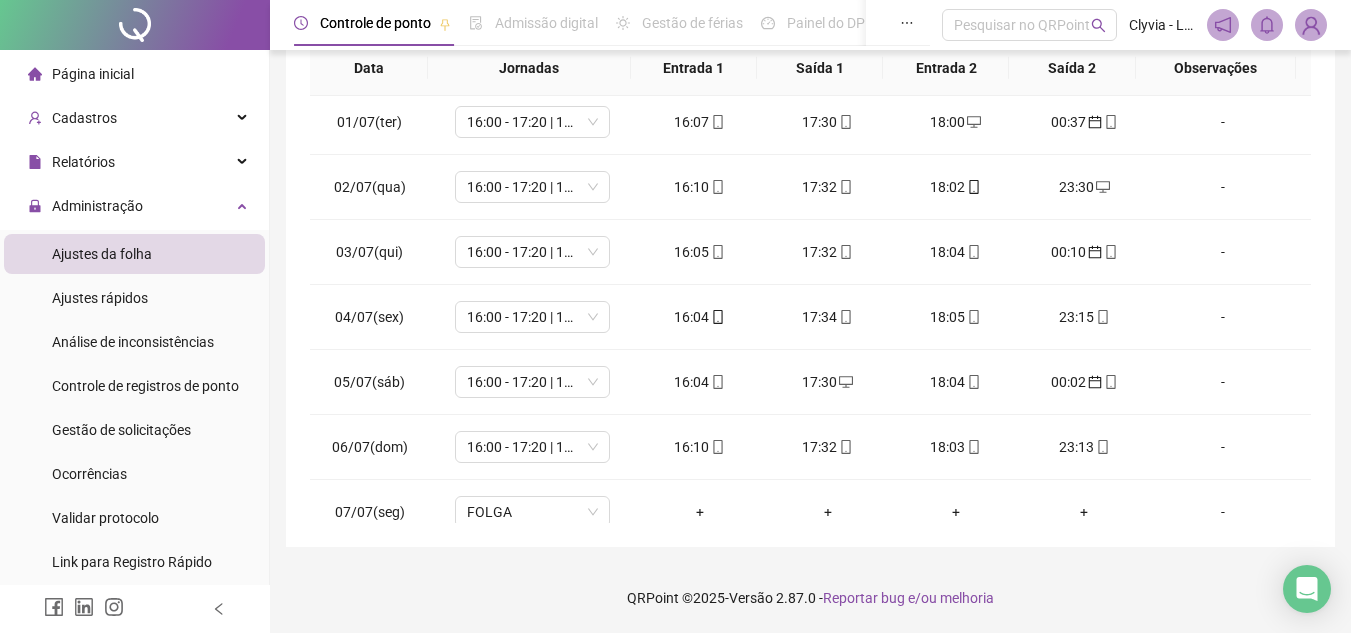 scroll, scrollTop: 0, scrollLeft: 0, axis: both 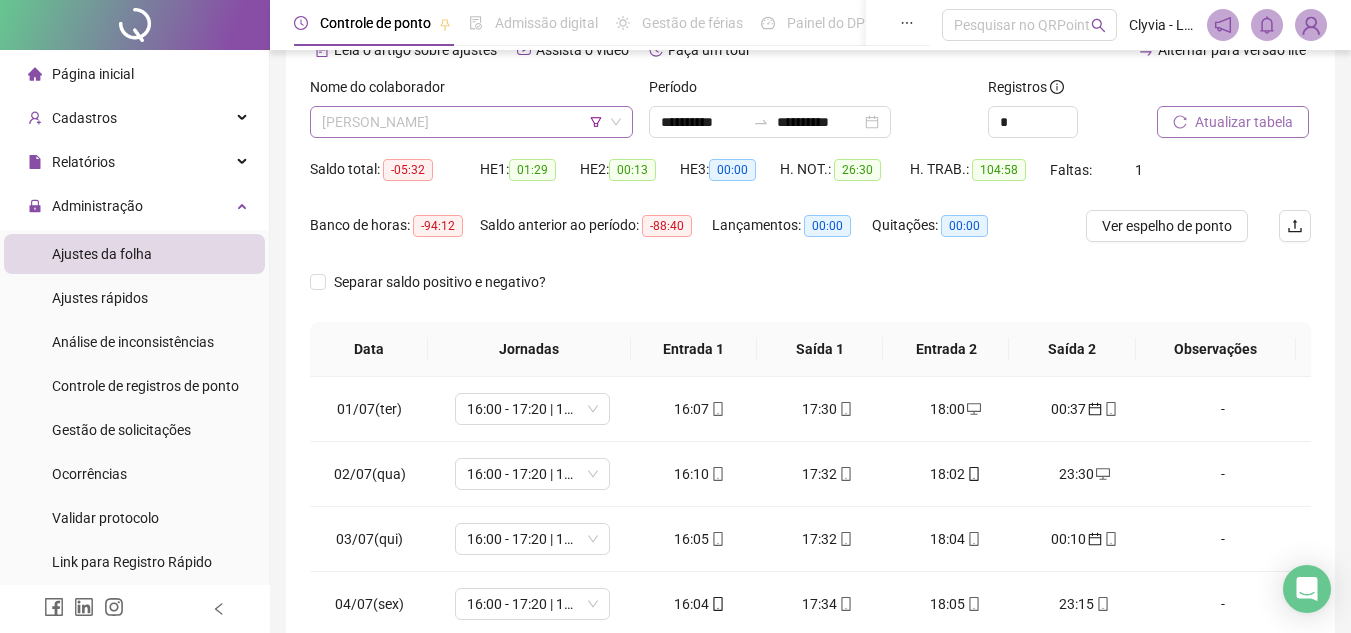 click on "[PERSON_NAME]" at bounding box center [471, 122] 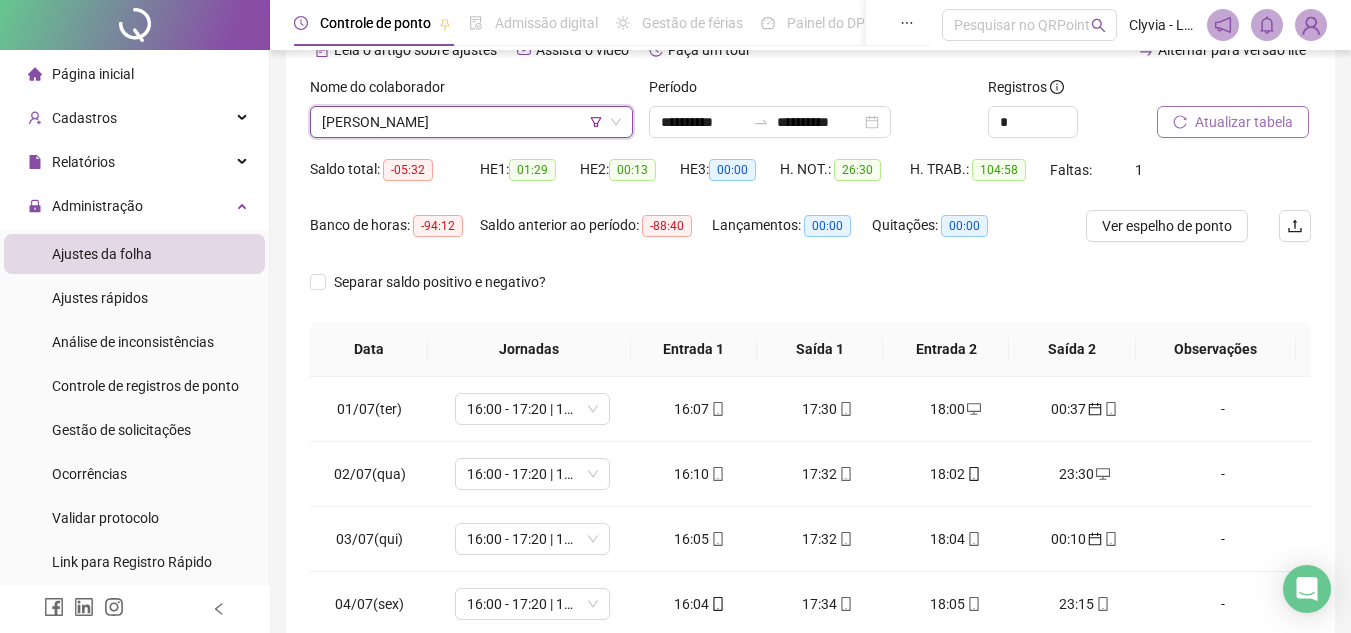 click on "[PERSON_NAME]" at bounding box center (471, 122) 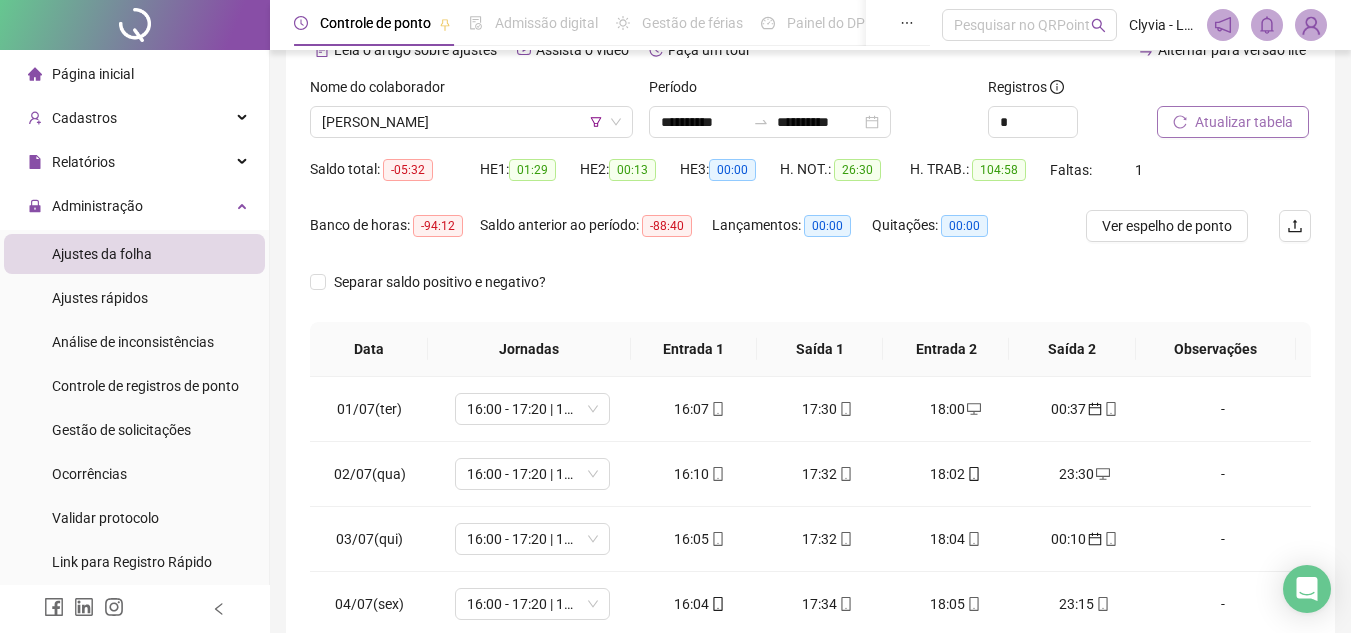 drag, startPoint x: 1296, startPoint y: 103, endPoint x: 1283, endPoint y: 113, distance: 16.40122 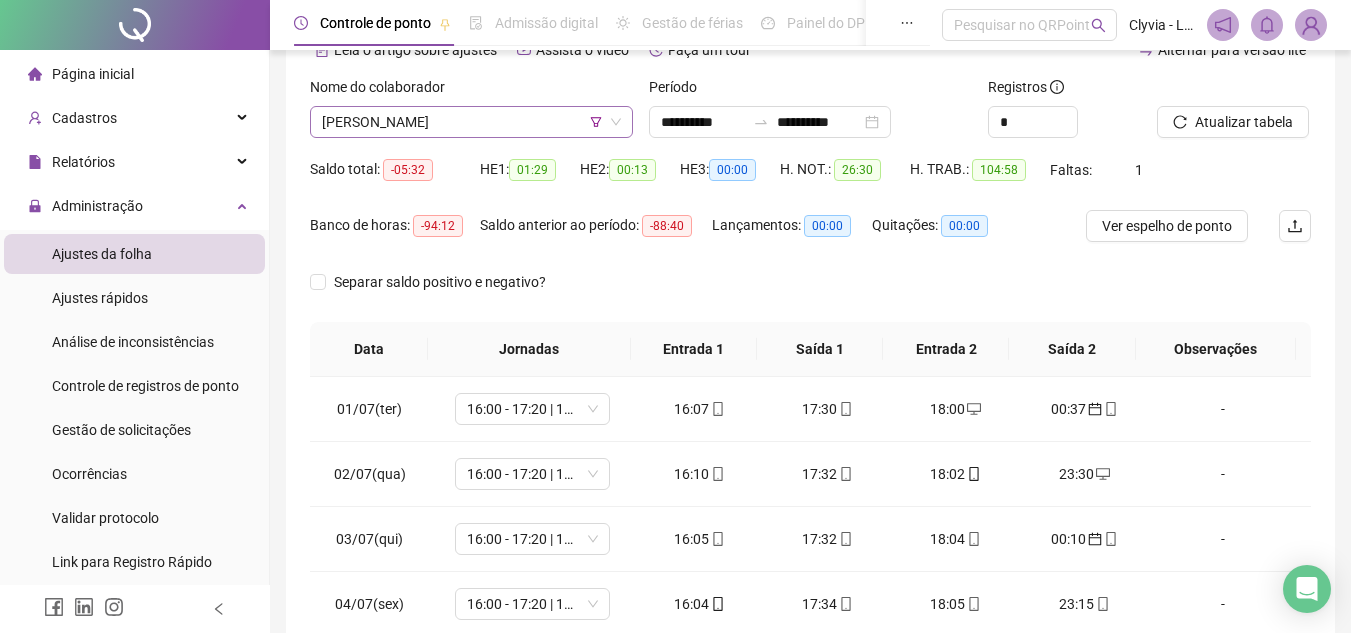 click on "[PERSON_NAME]" at bounding box center [471, 122] 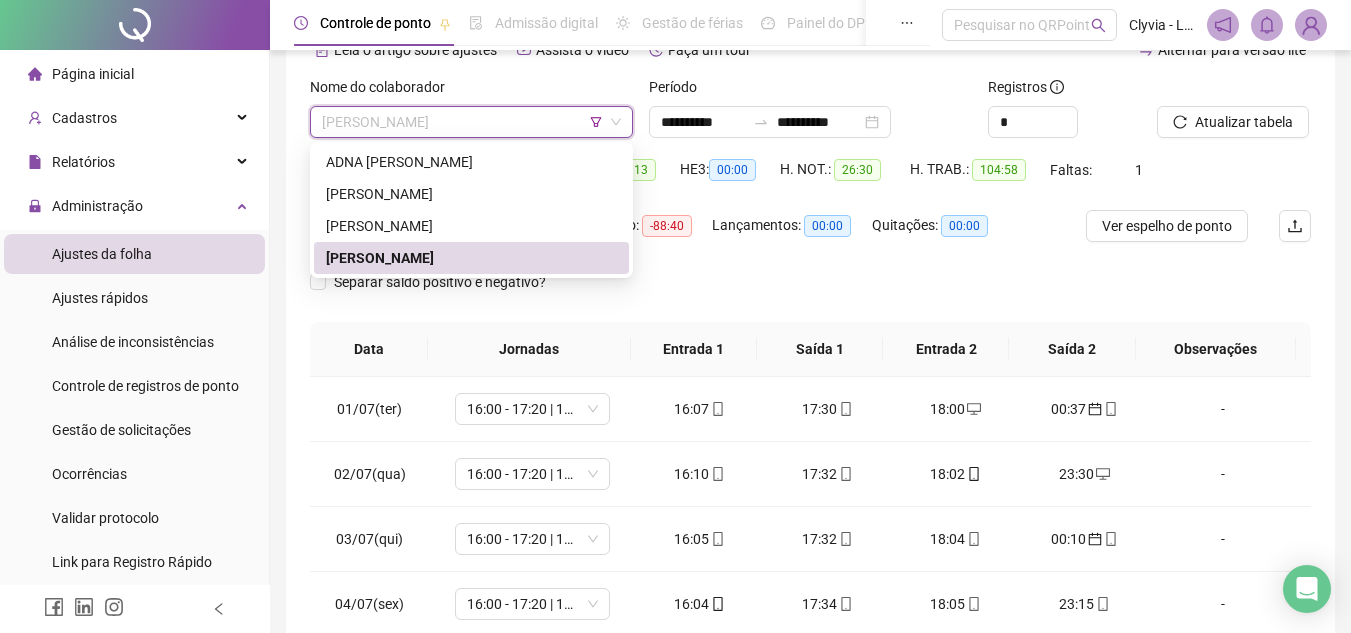 click 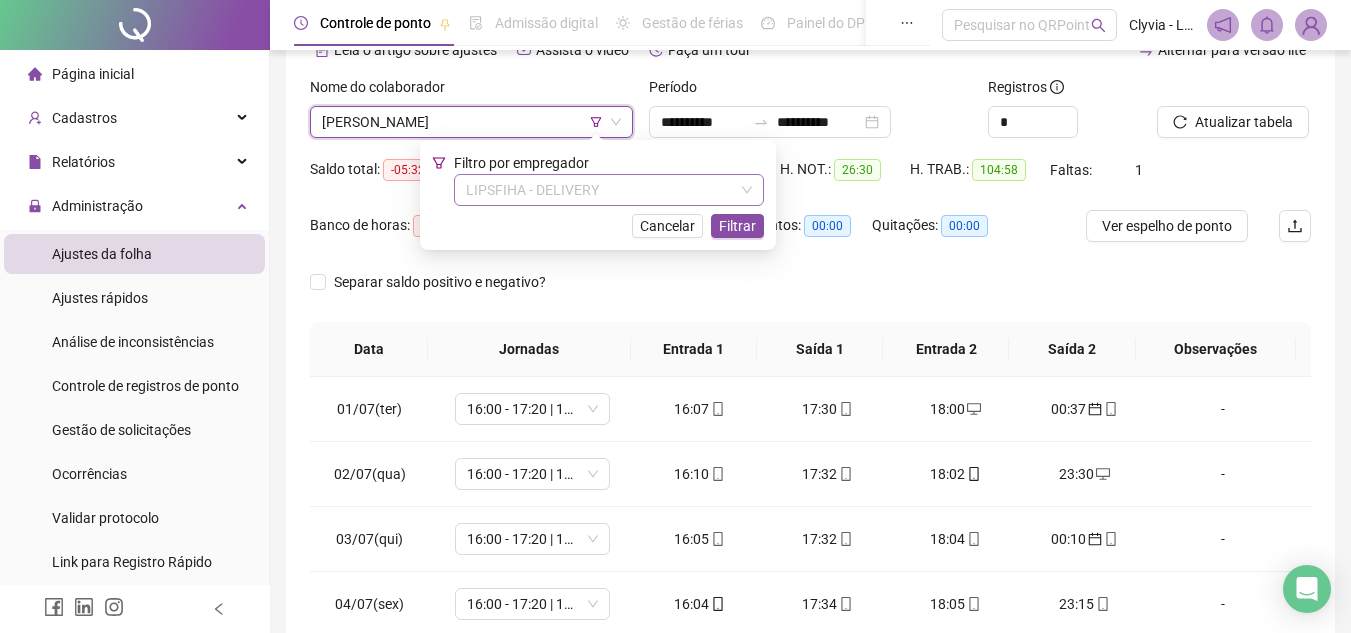 click on "LIPSFIHA - DELIVERY" at bounding box center (609, 190) 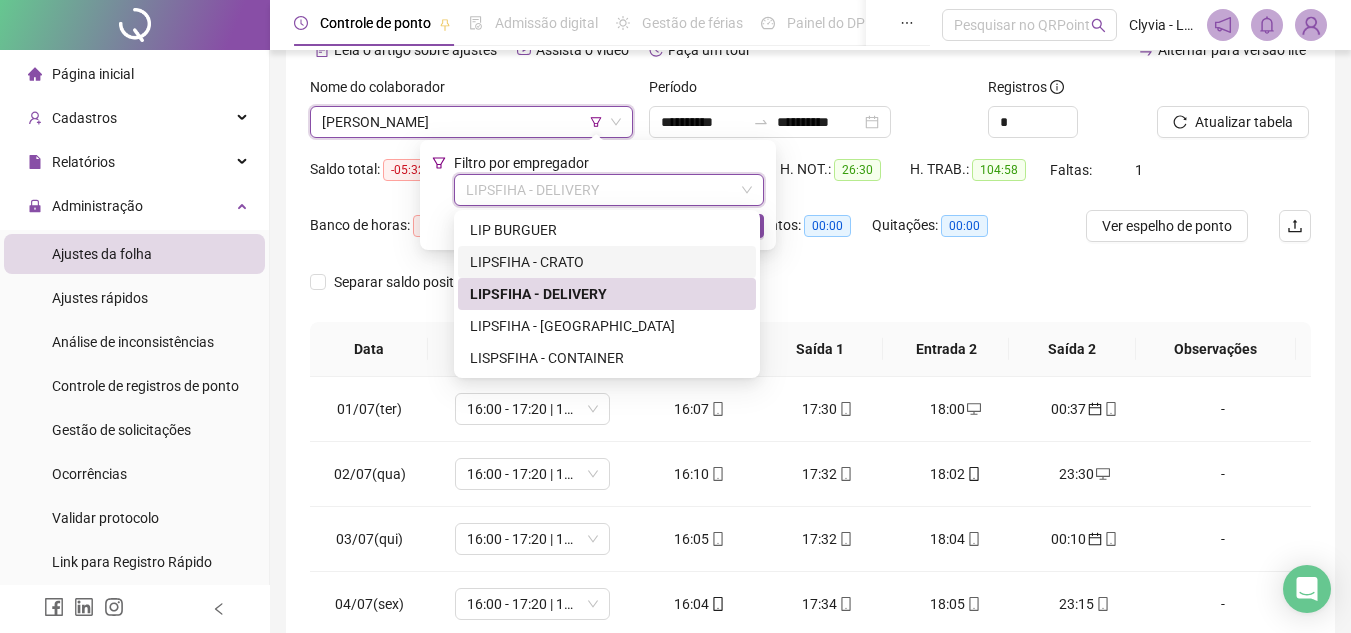 click on "LIPSFIHA - CRATO" at bounding box center (607, 262) 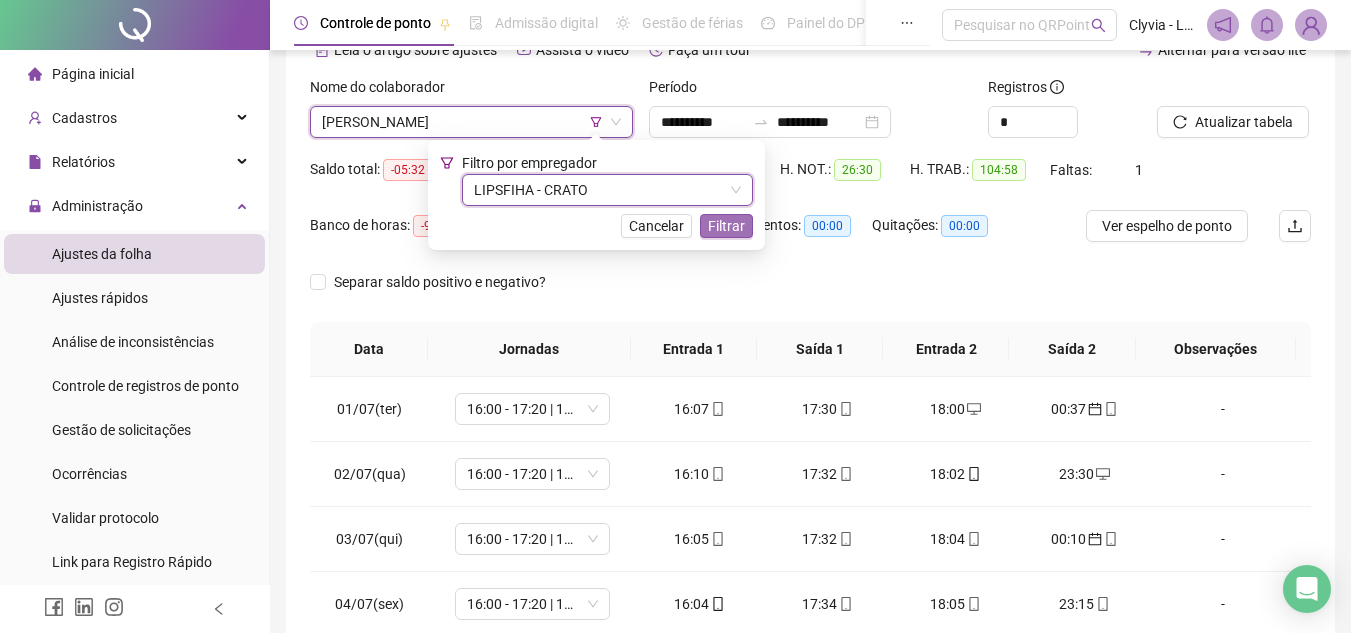 click on "Filtrar" at bounding box center (726, 226) 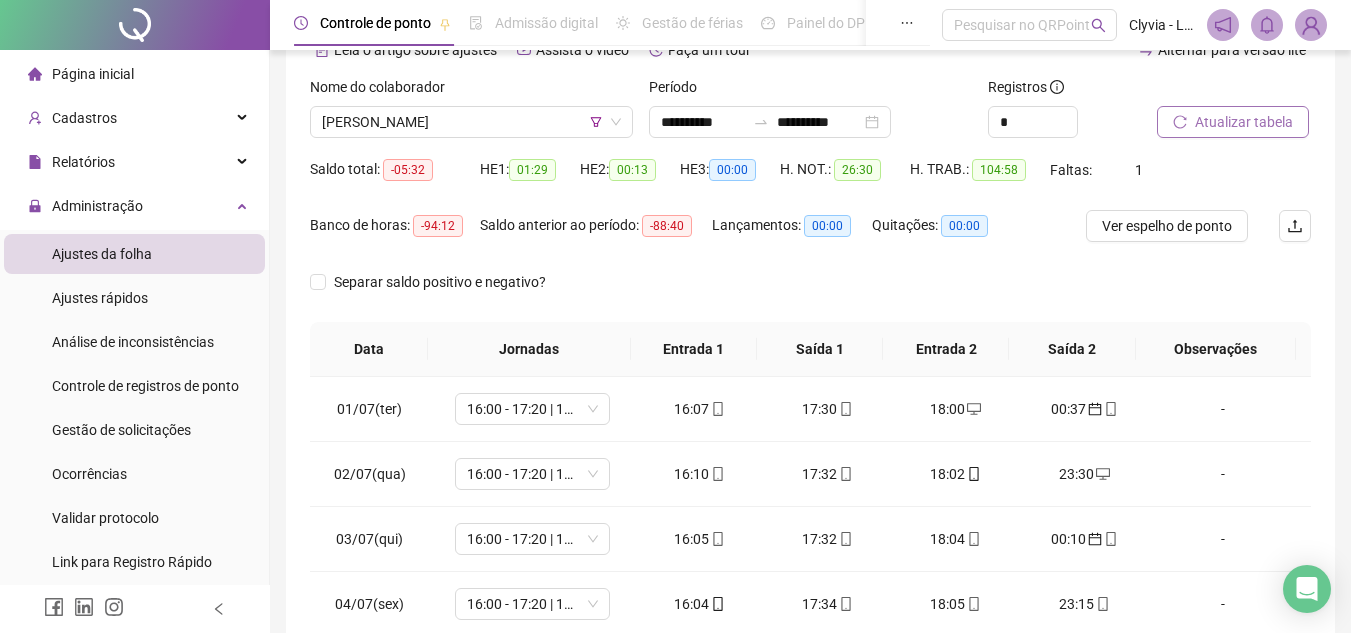 click on "Atualizar tabela" at bounding box center (1244, 122) 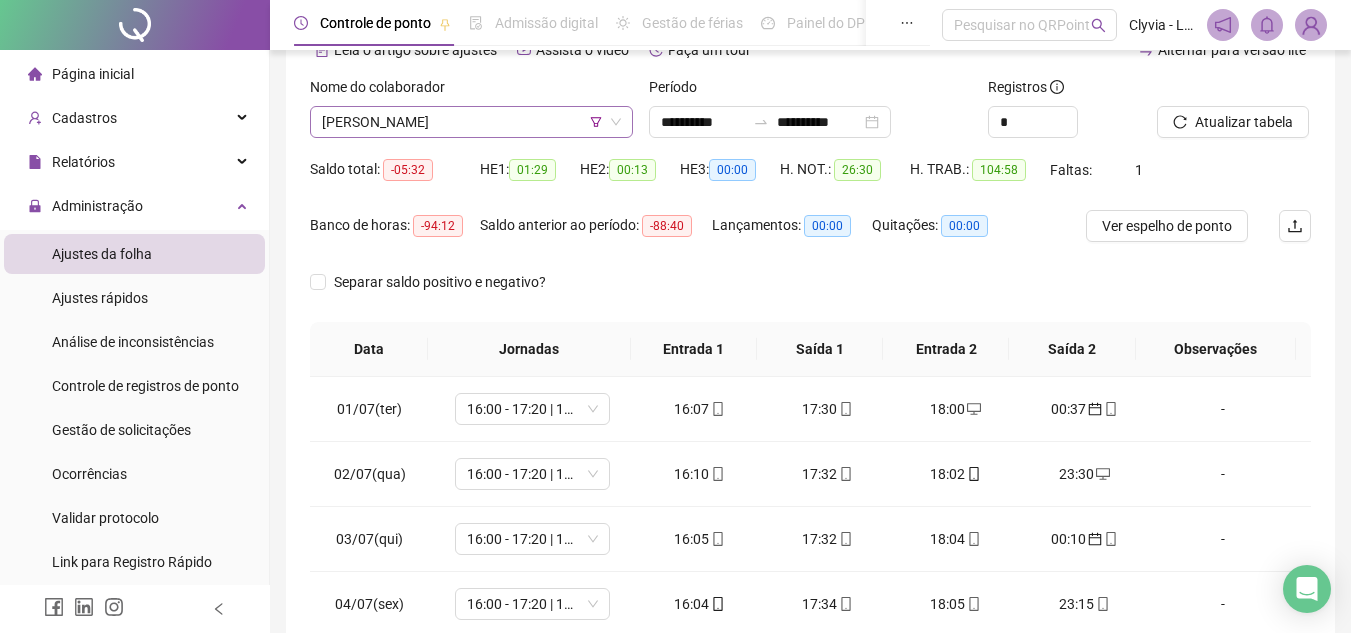 click on "[PERSON_NAME]" at bounding box center (471, 122) 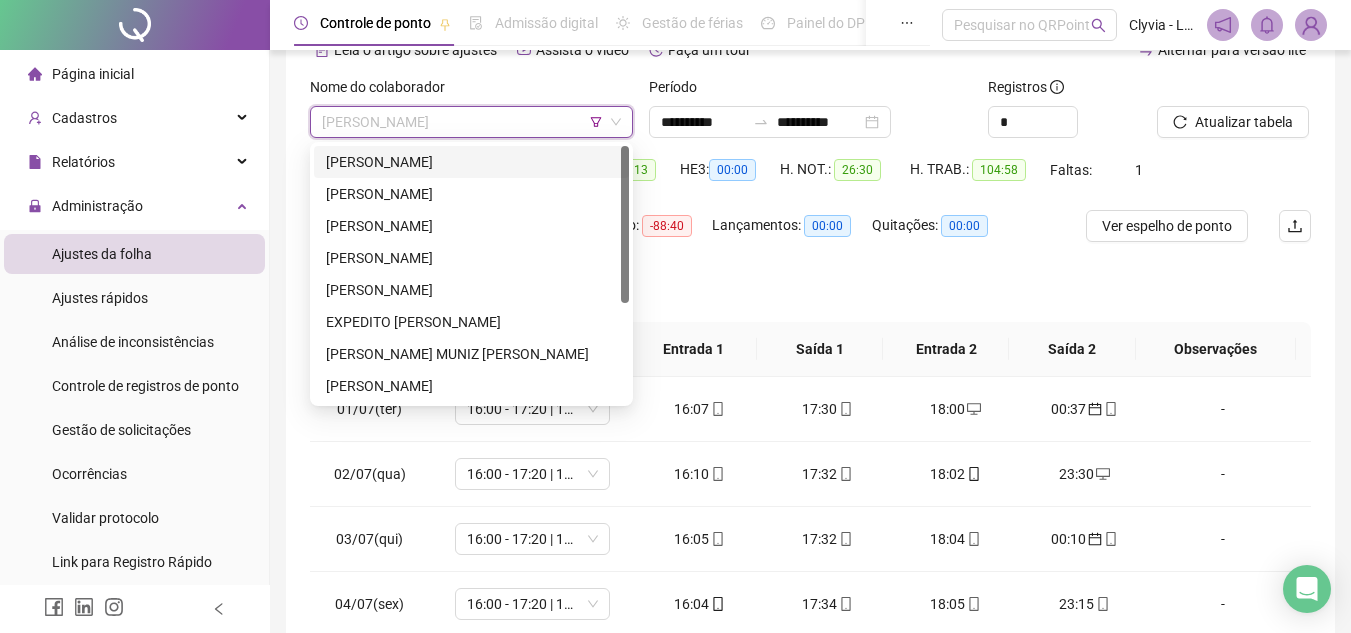 click on "[PERSON_NAME]" at bounding box center [471, 162] 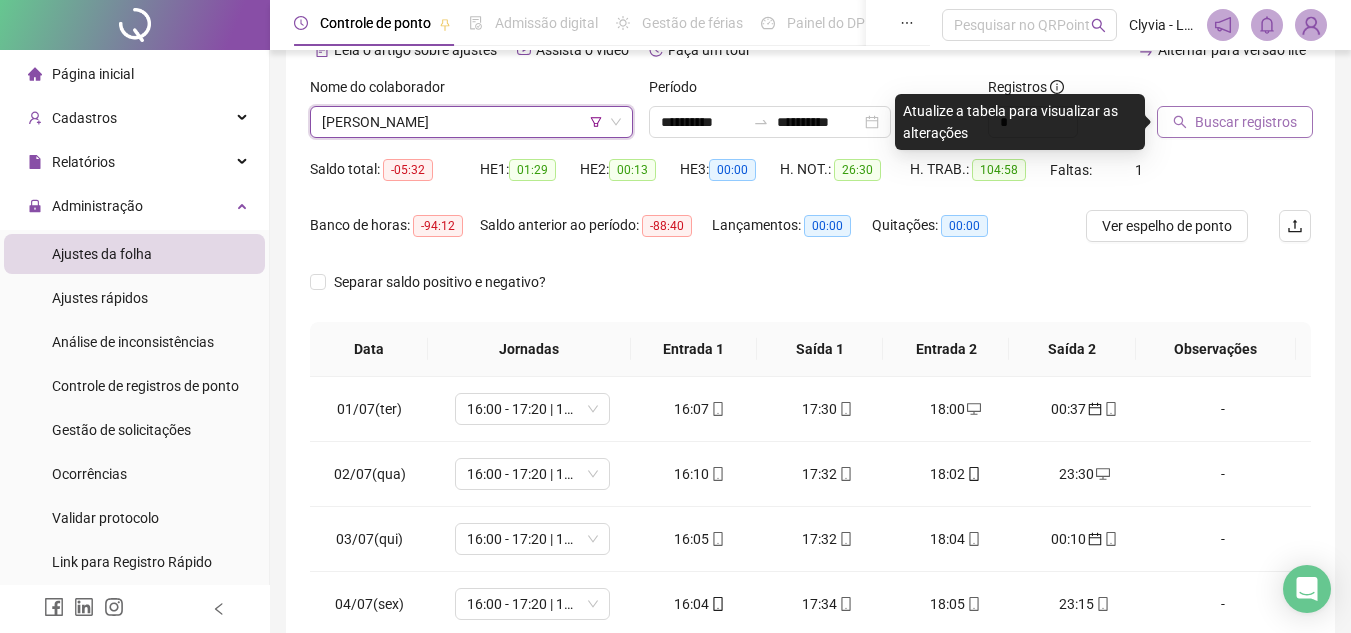 click on "Buscar registros" at bounding box center (1235, 122) 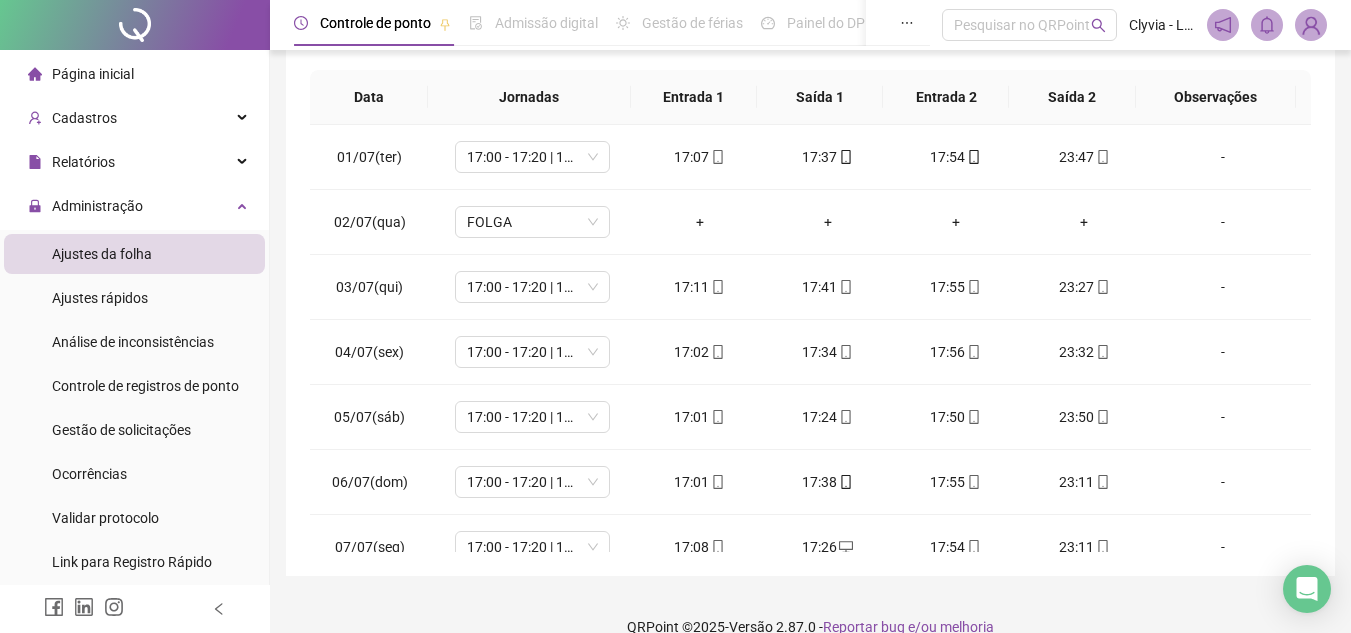 scroll, scrollTop: 389, scrollLeft: 0, axis: vertical 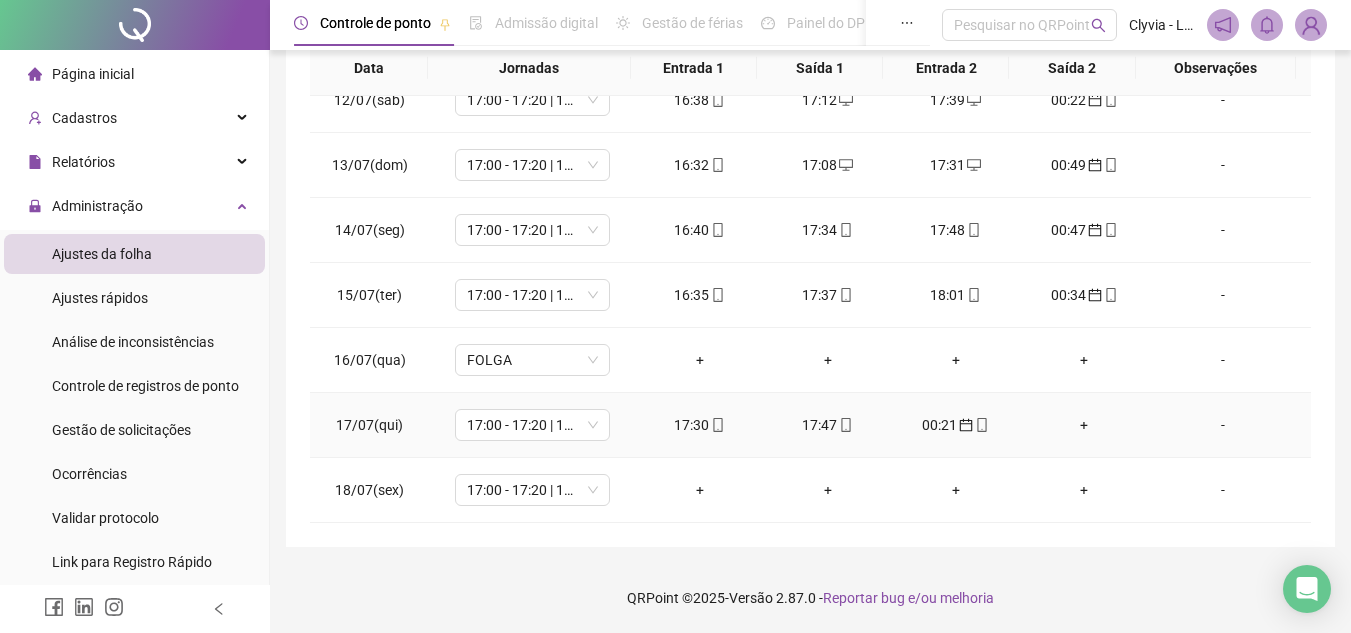 click on "+" at bounding box center (1084, 425) 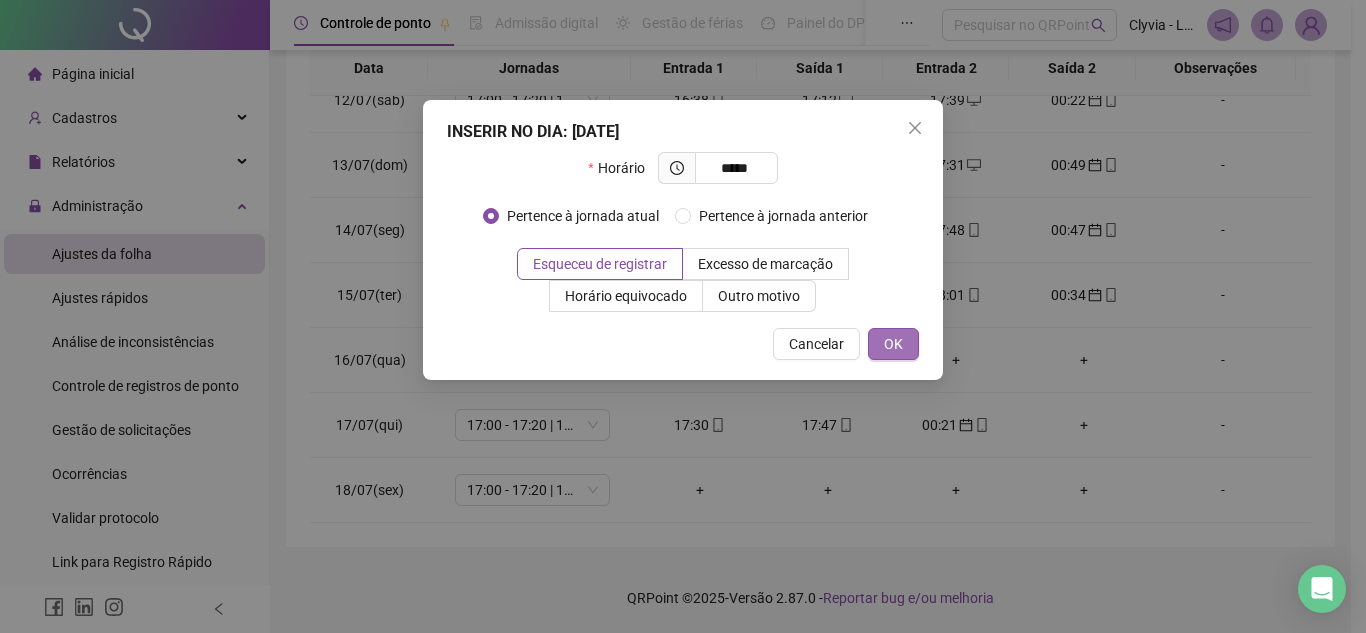 type on "*****" 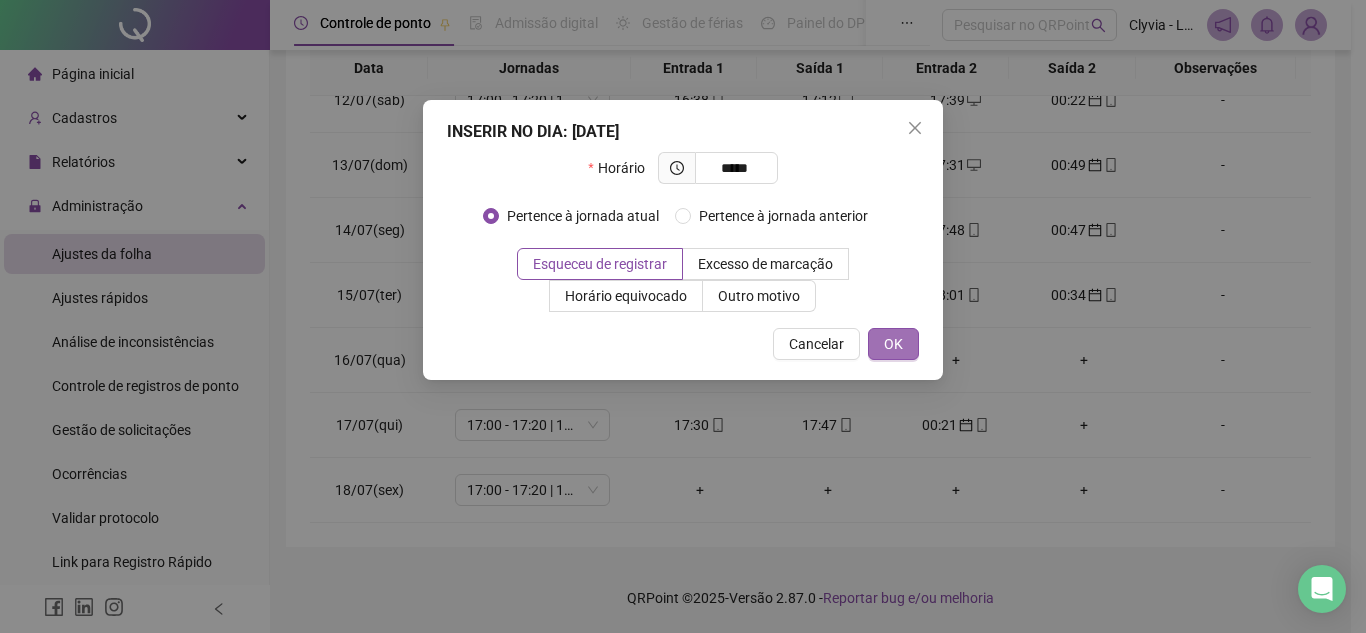 click on "OK" at bounding box center [893, 344] 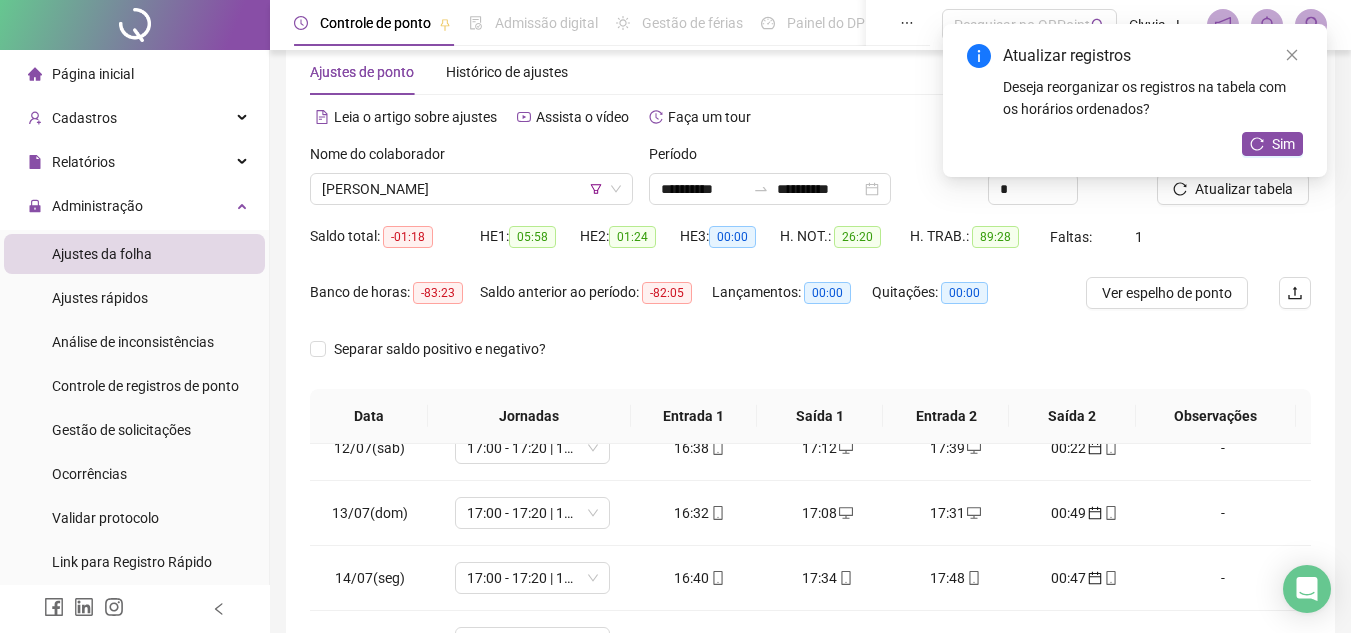 scroll, scrollTop: 0, scrollLeft: 0, axis: both 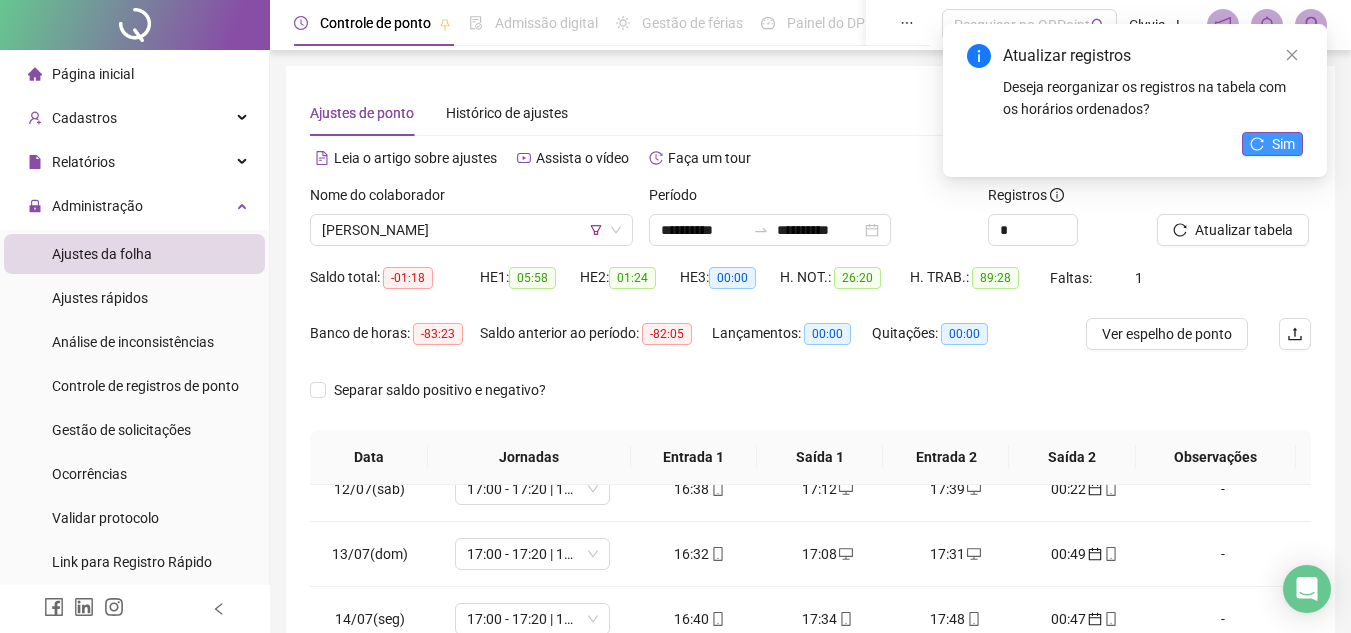 click on "Sim" at bounding box center (1283, 144) 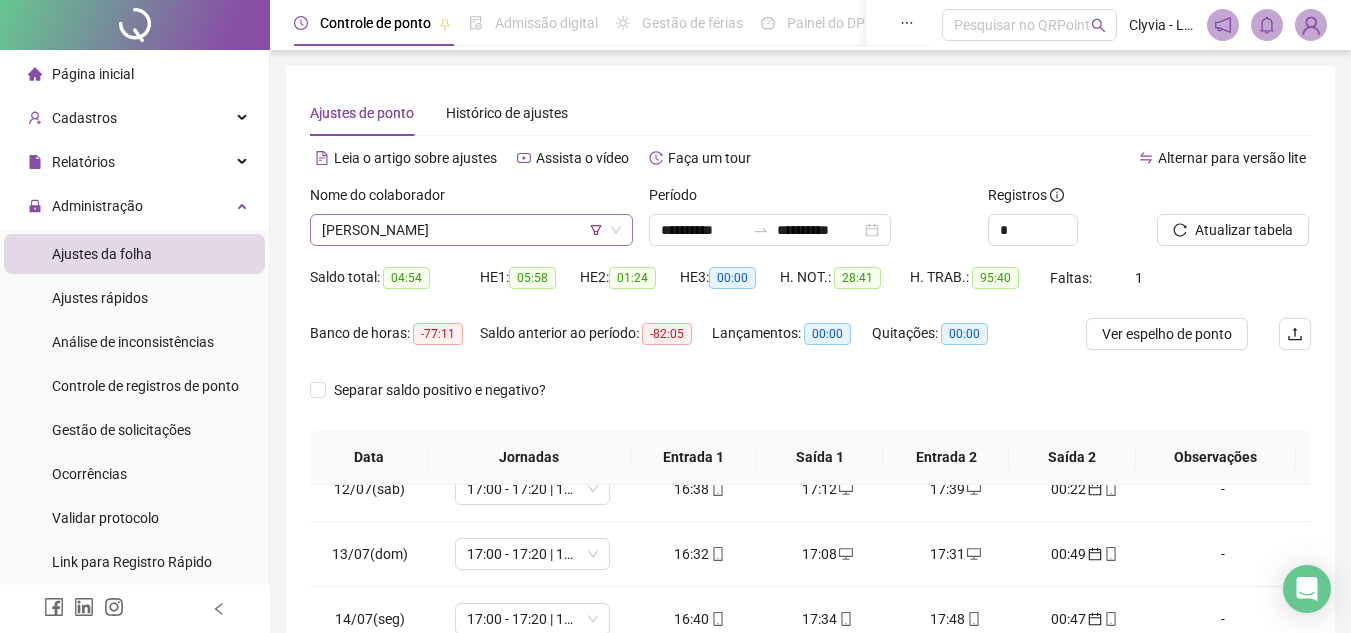 click on "[PERSON_NAME]" at bounding box center [471, 230] 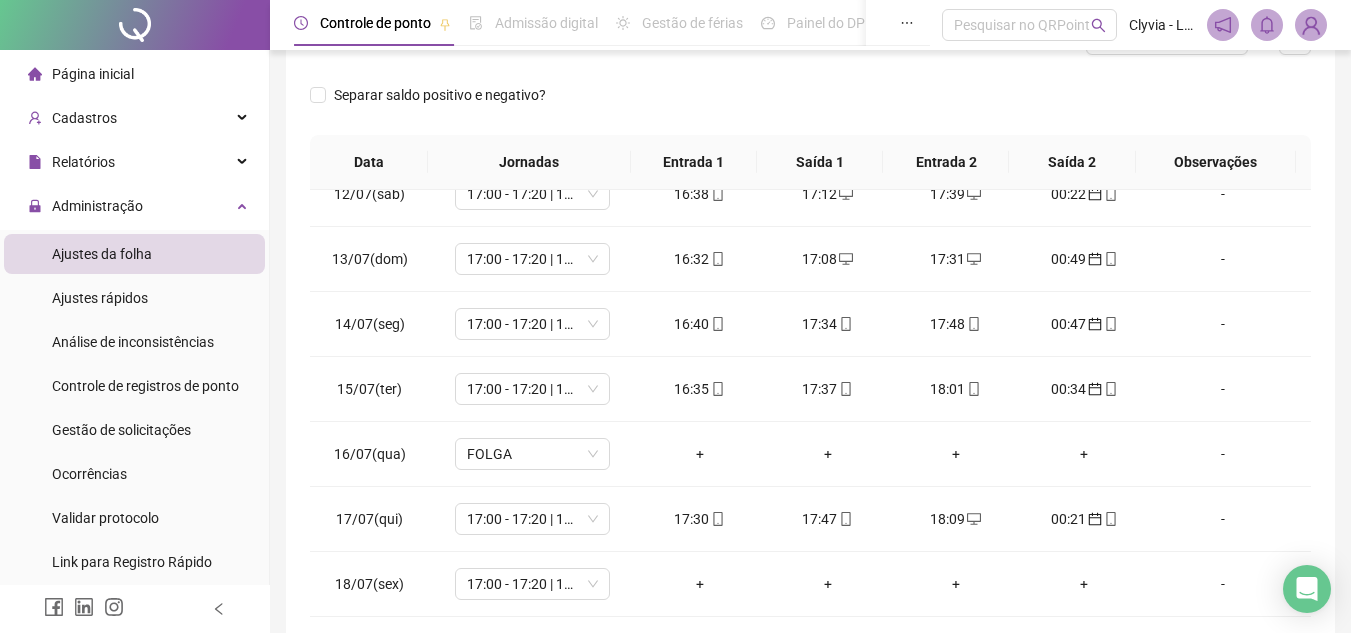 scroll, scrollTop: 389, scrollLeft: 0, axis: vertical 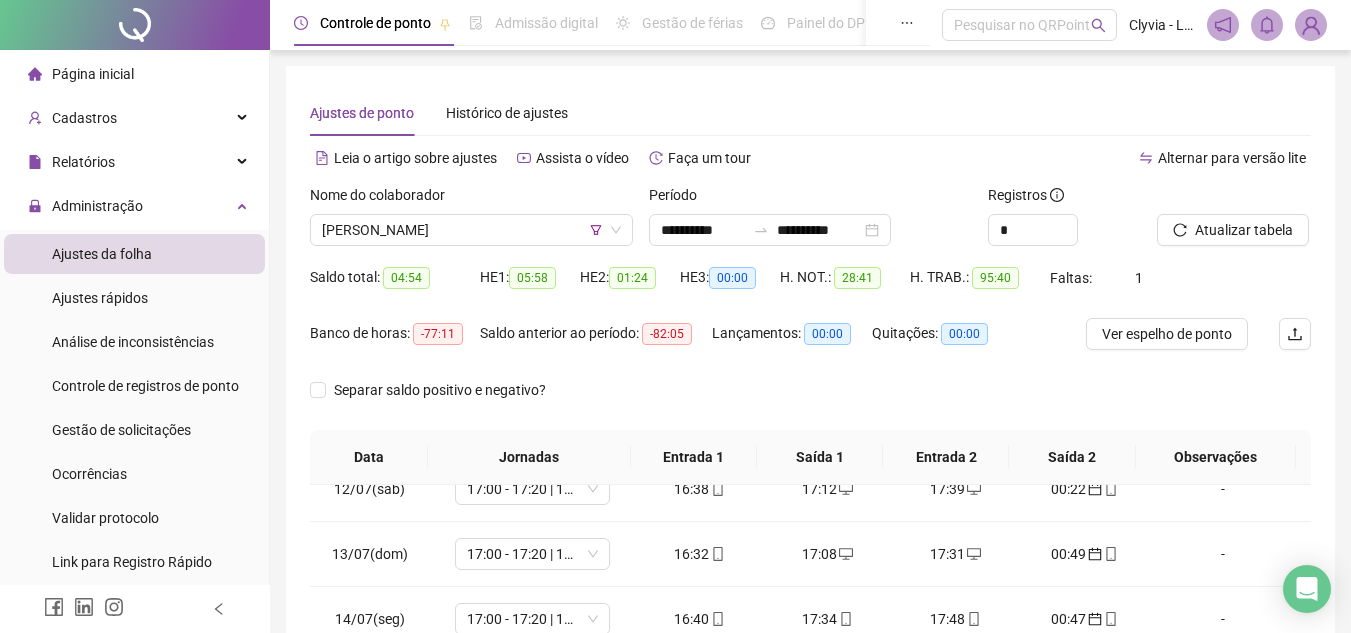 click on "Nome do colaborador ALINE KELLY DE MORAIS" at bounding box center [471, 223] 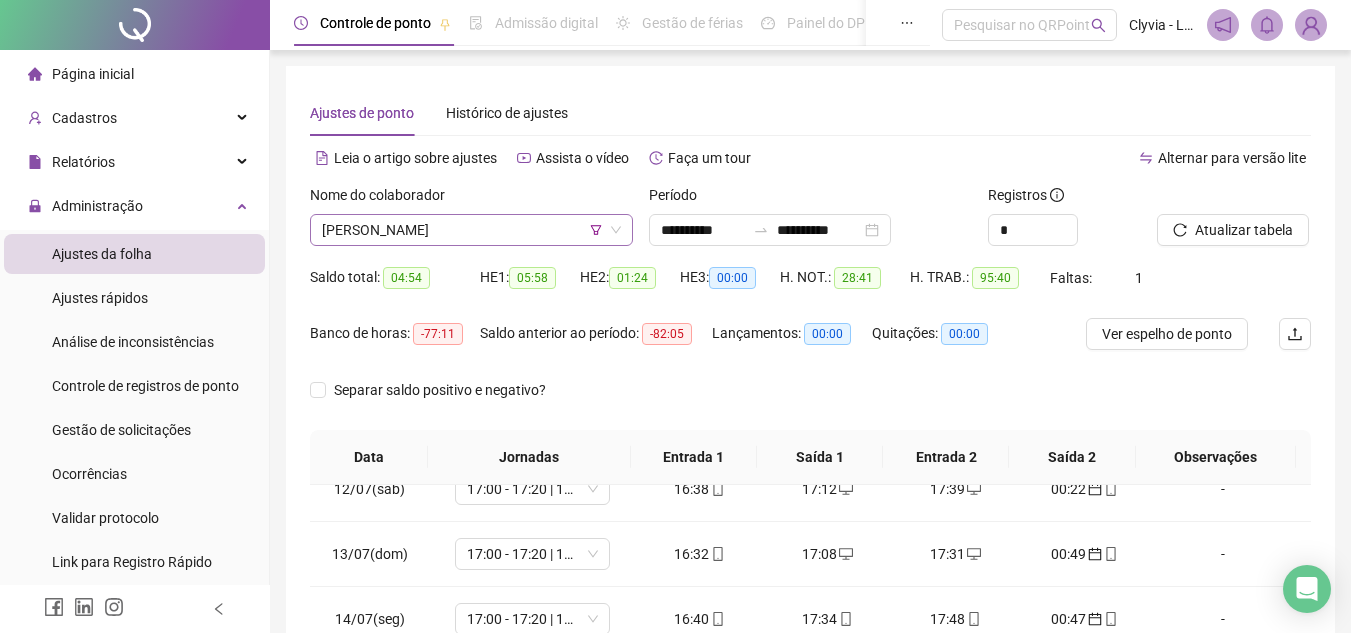 click on "[PERSON_NAME]" at bounding box center (471, 230) 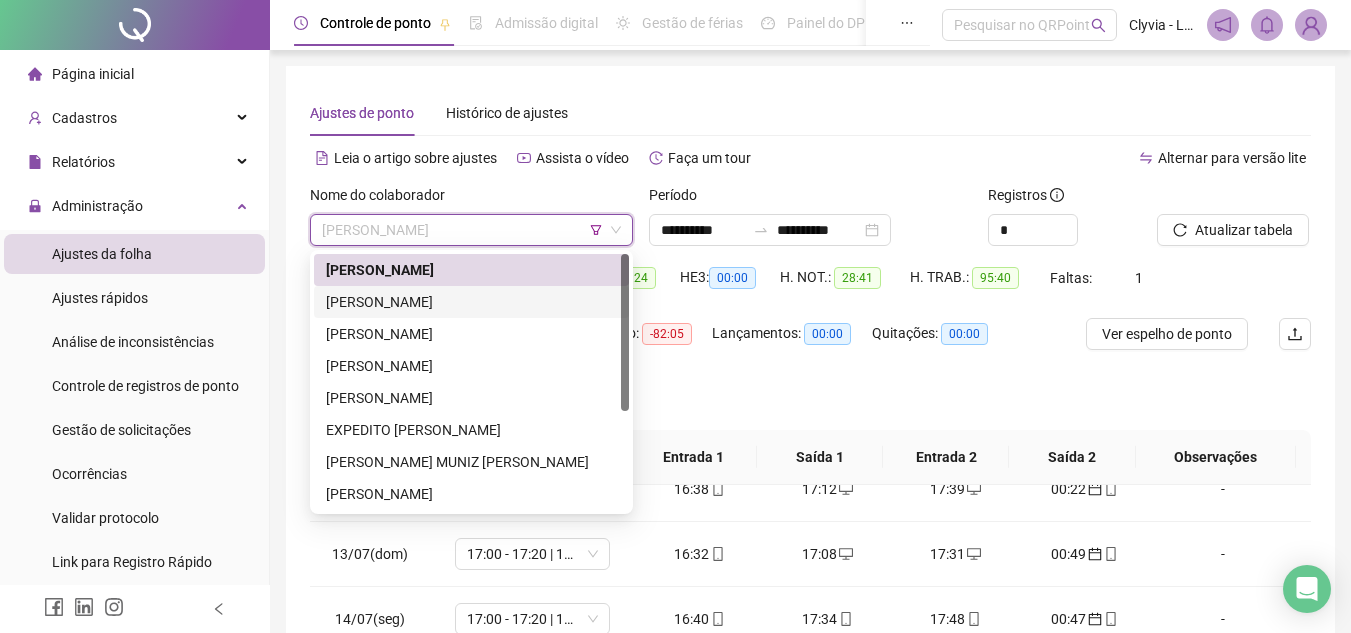 click on "[PERSON_NAME]" at bounding box center (471, 302) 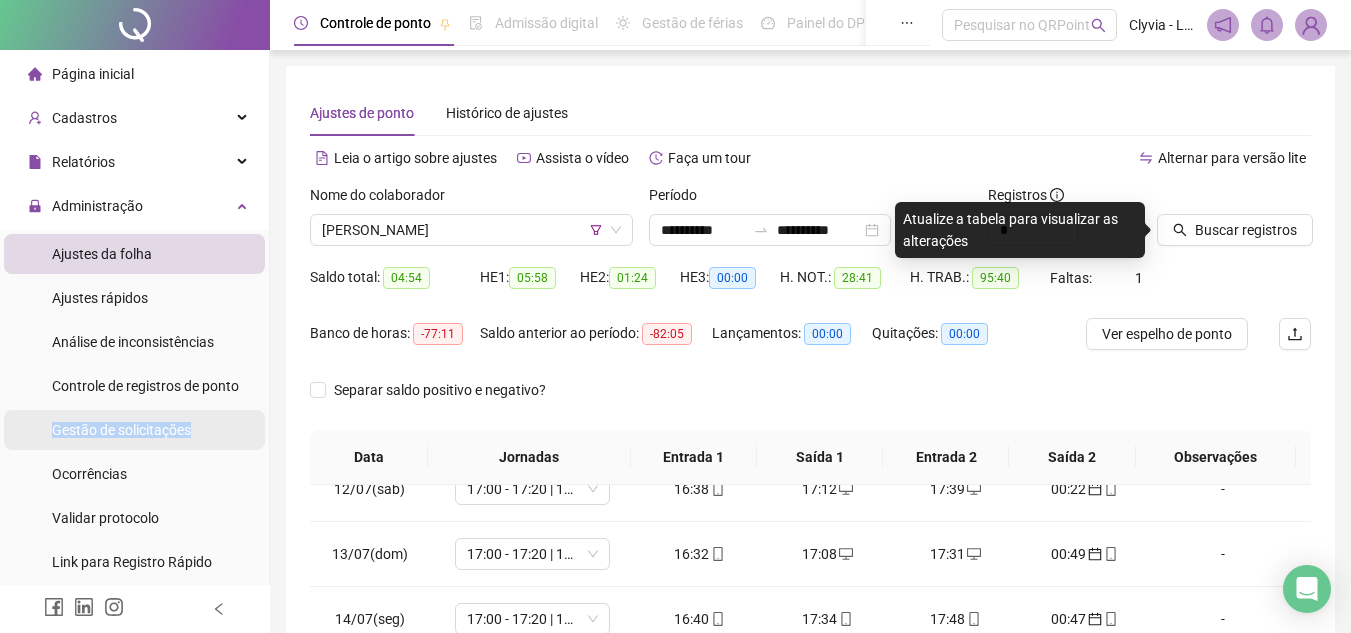 drag, startPoint x: 176, startPoint y: 443, endPoint x: 179, endPoint y: 411, distance: 32.140316 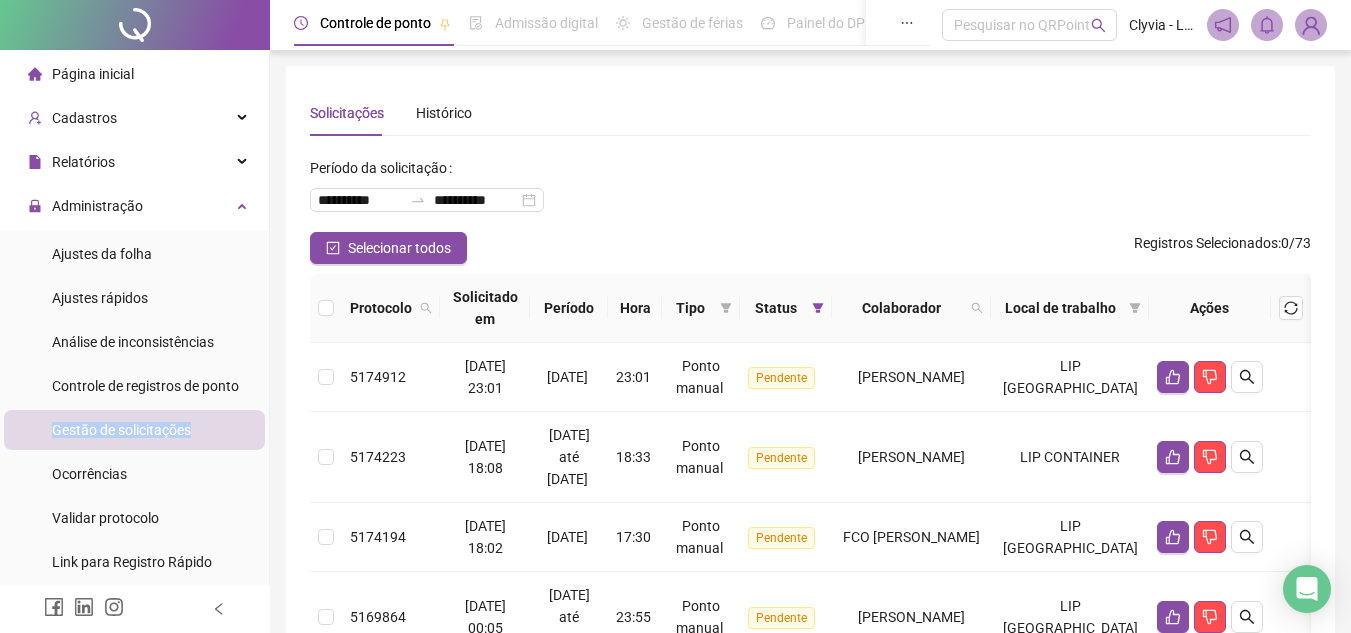 click on "Gestão de solicitações" at bounding box center (121, 430) 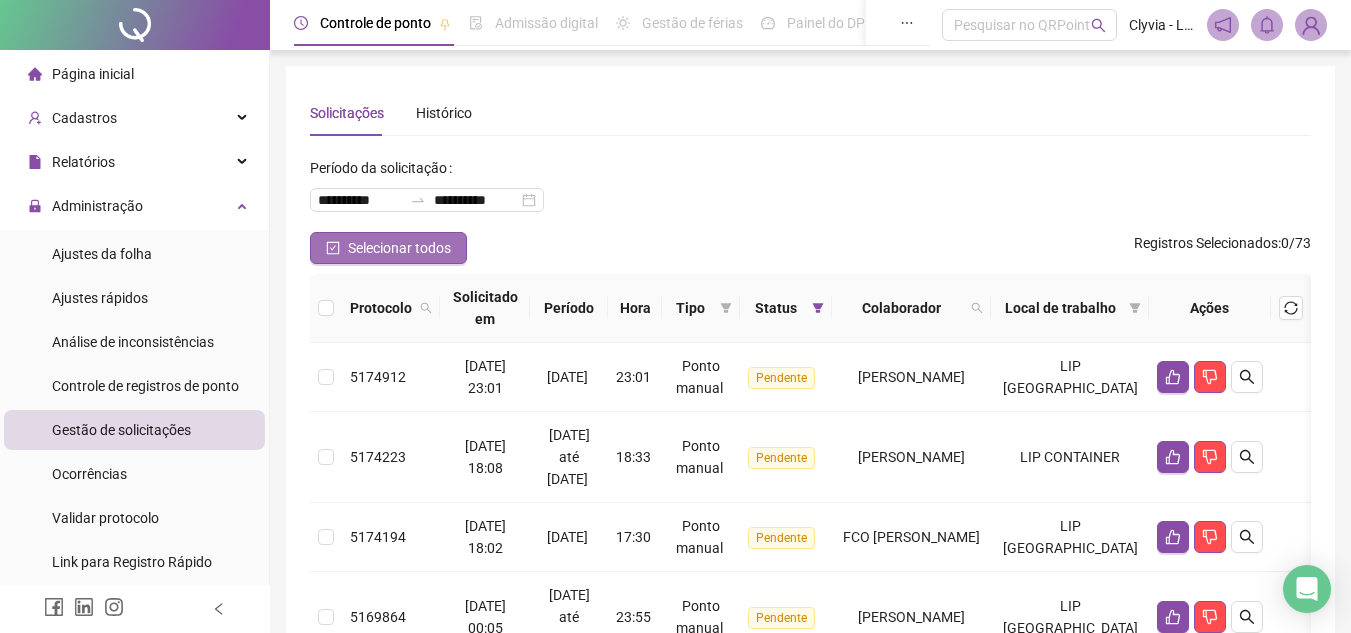 click on "Selecionar todos" at bounding box center [399, 248] 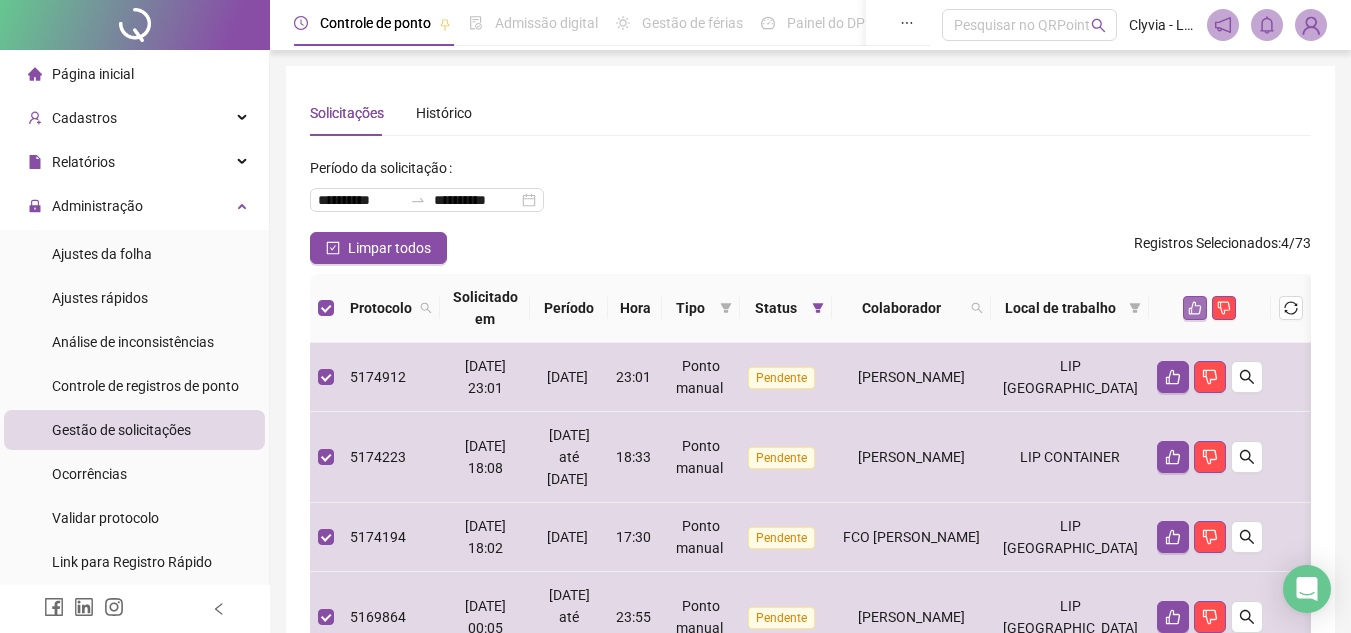 click 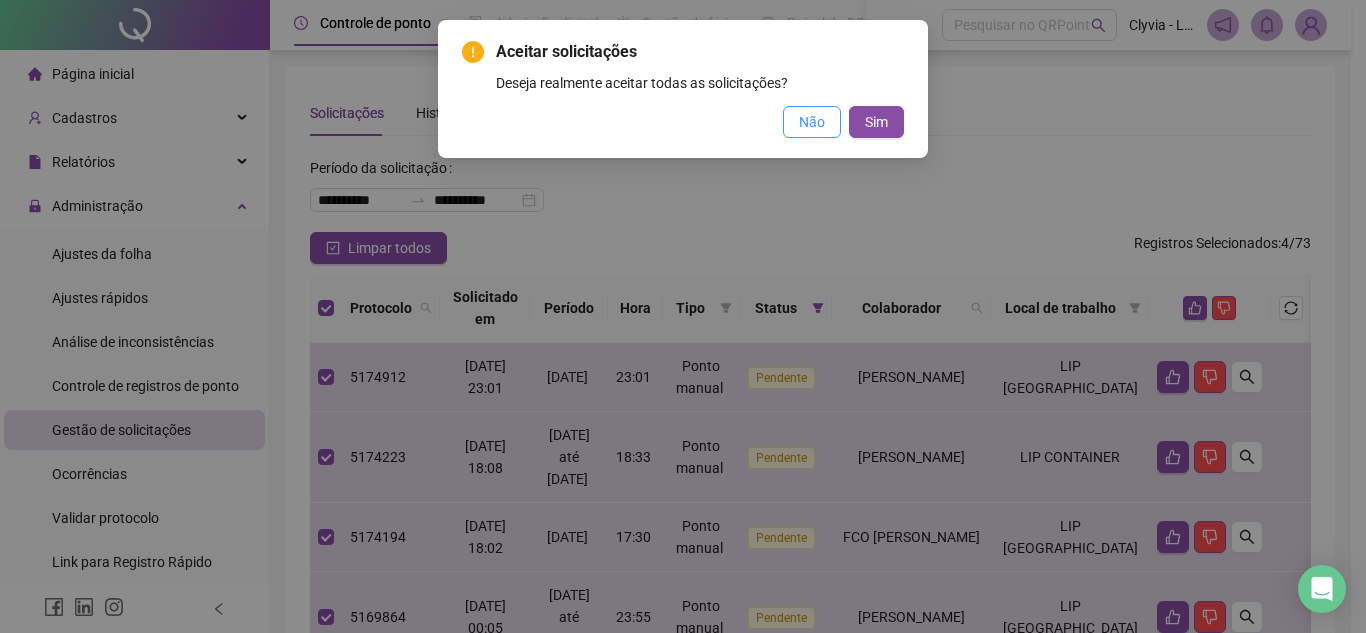 click on "Não" at bounding box center (812, 122) 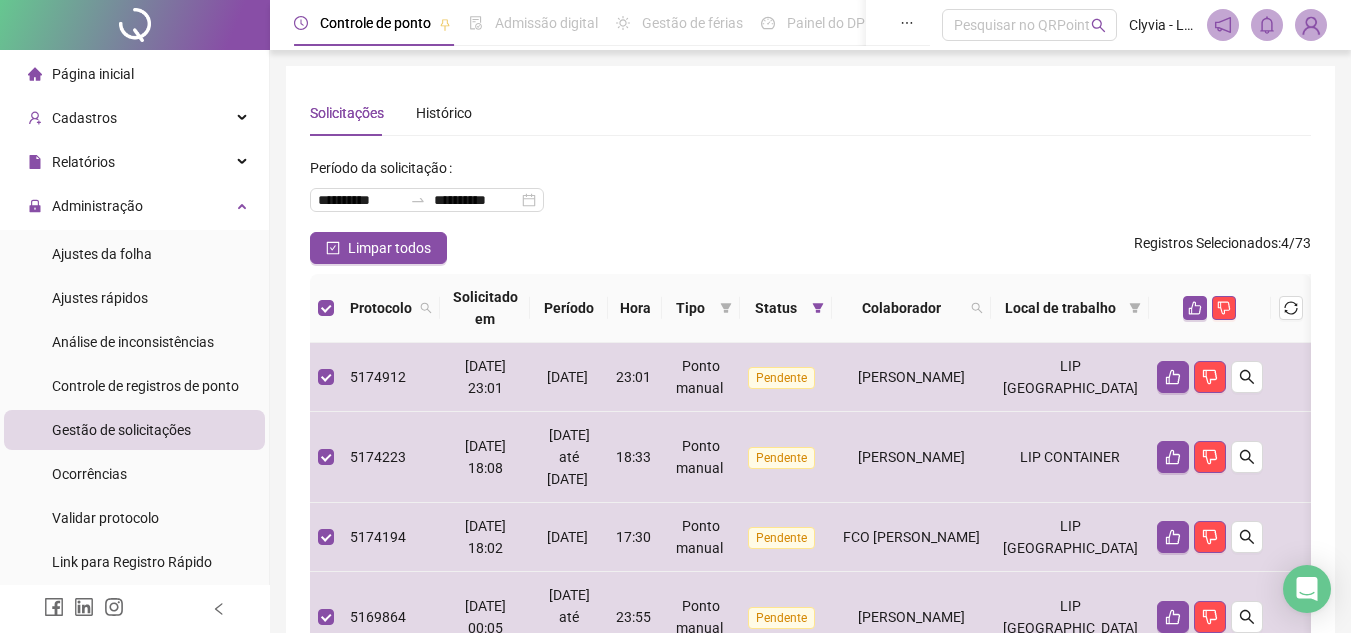 scroll, scrollTop: 211, scrollLeft: 0, axis: vertical 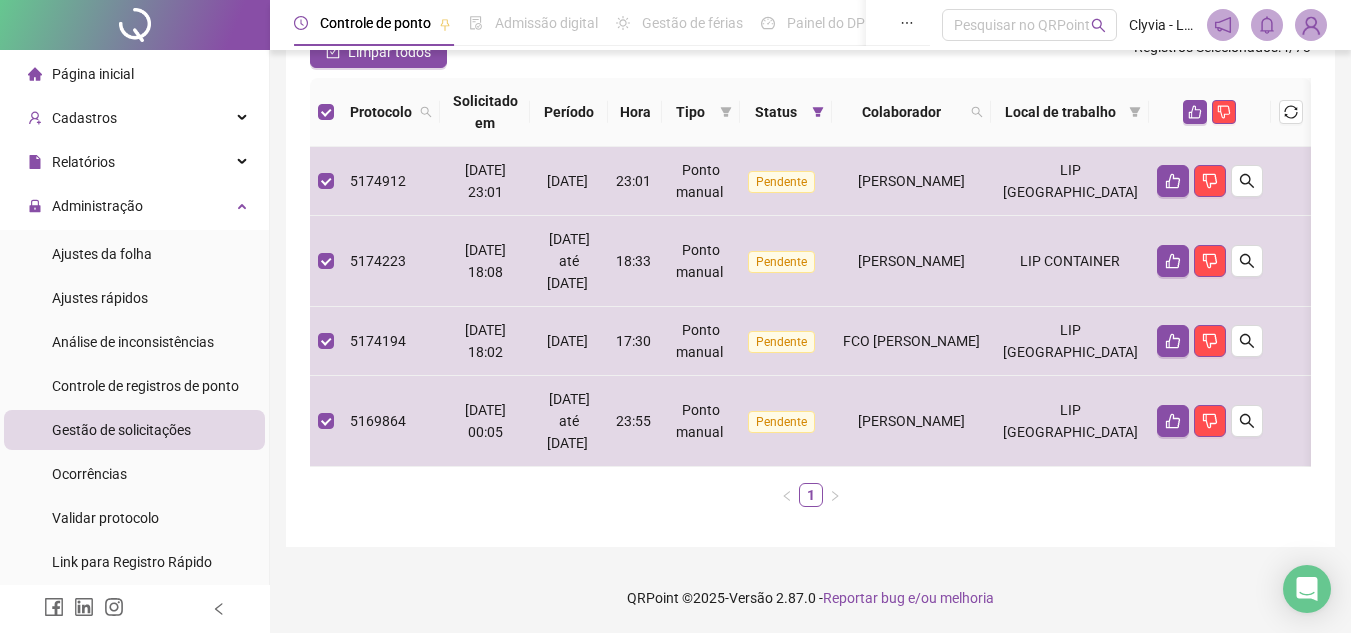 click at bounding box center (135, 25) 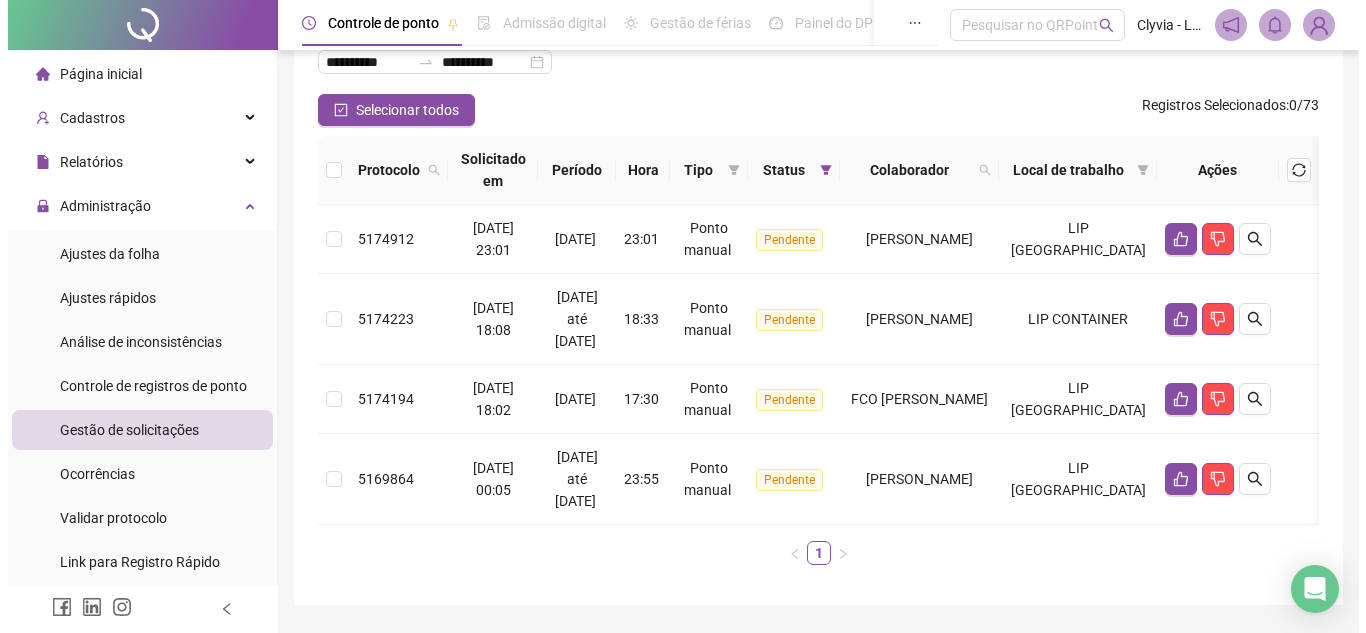 scroll, scrollTop: 154, scrollLeft: 0, axis: vertical 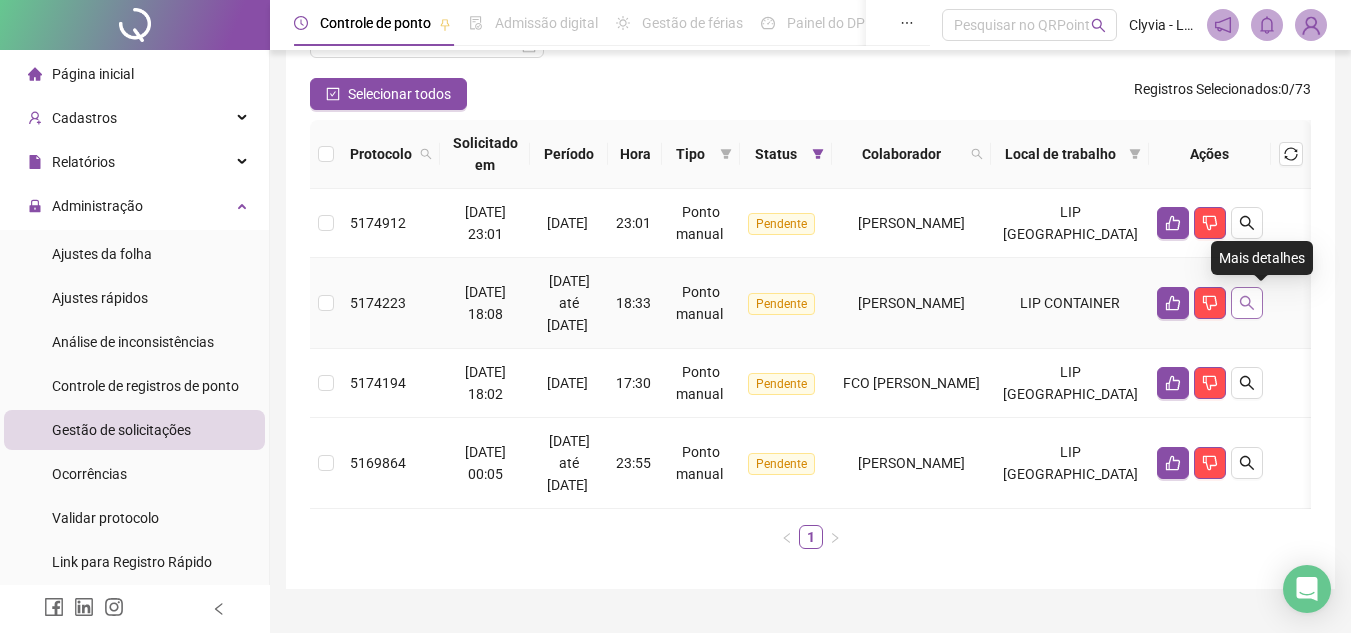 click 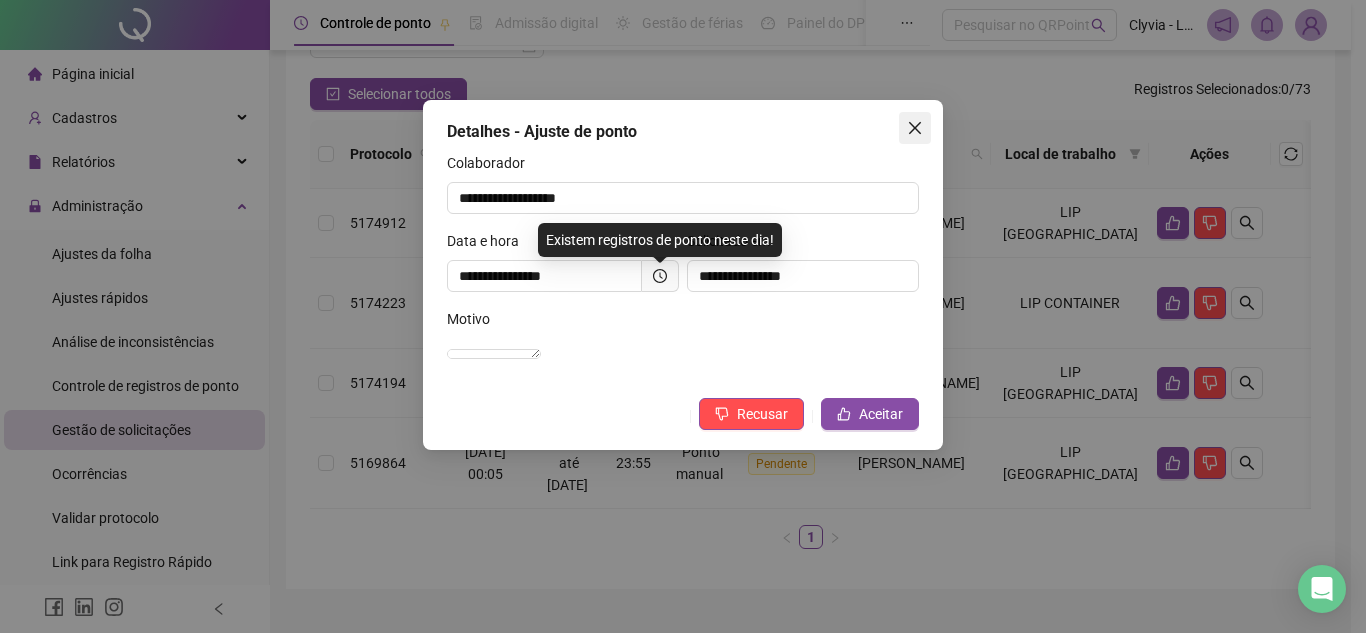 click at bounding box center [915, 128] 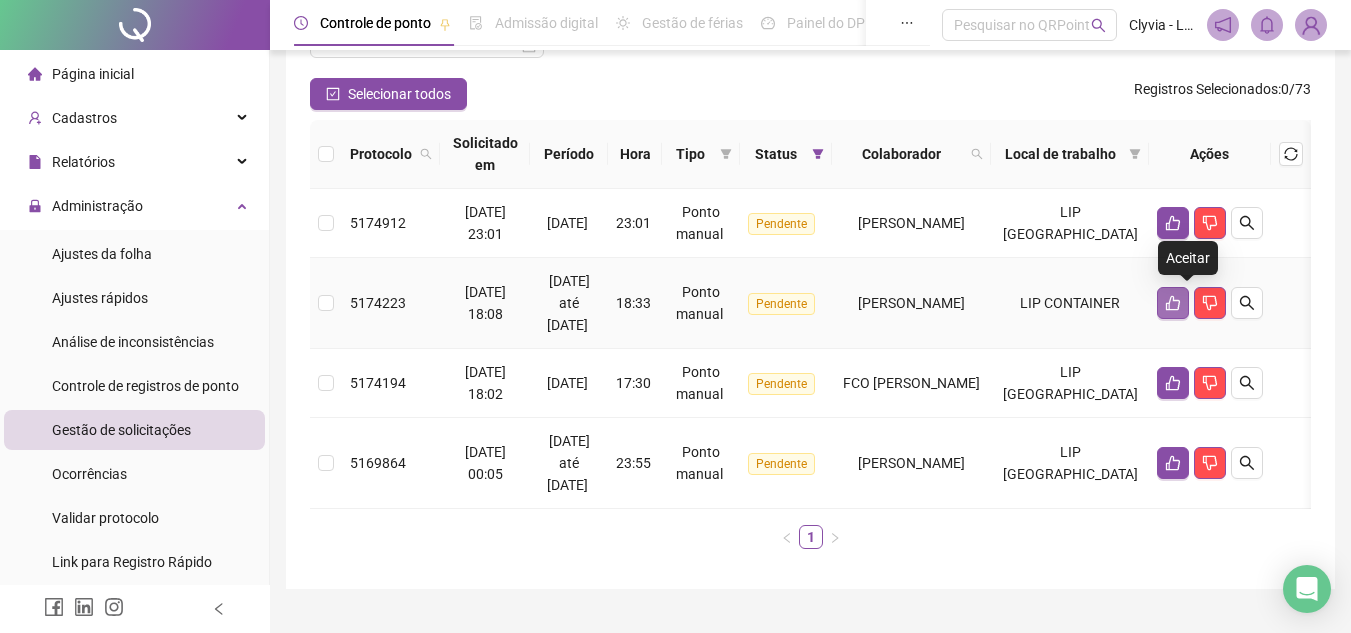 click 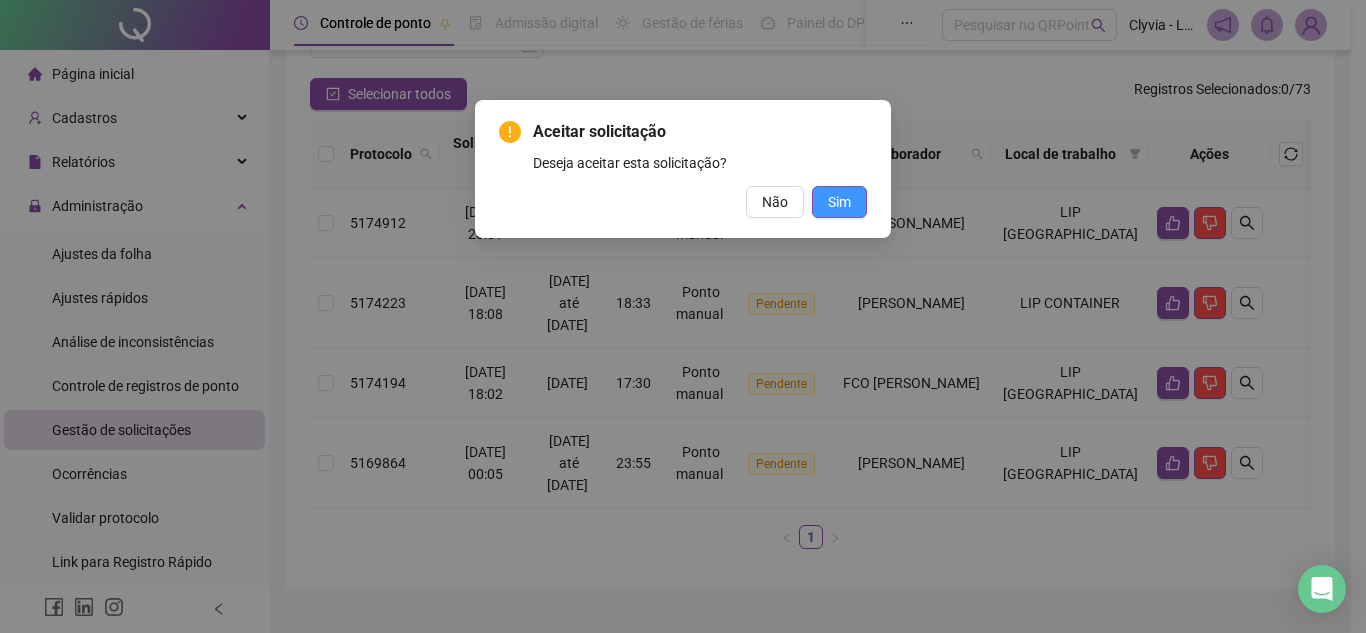 click on "Sim" at bounding box center (839, 202) 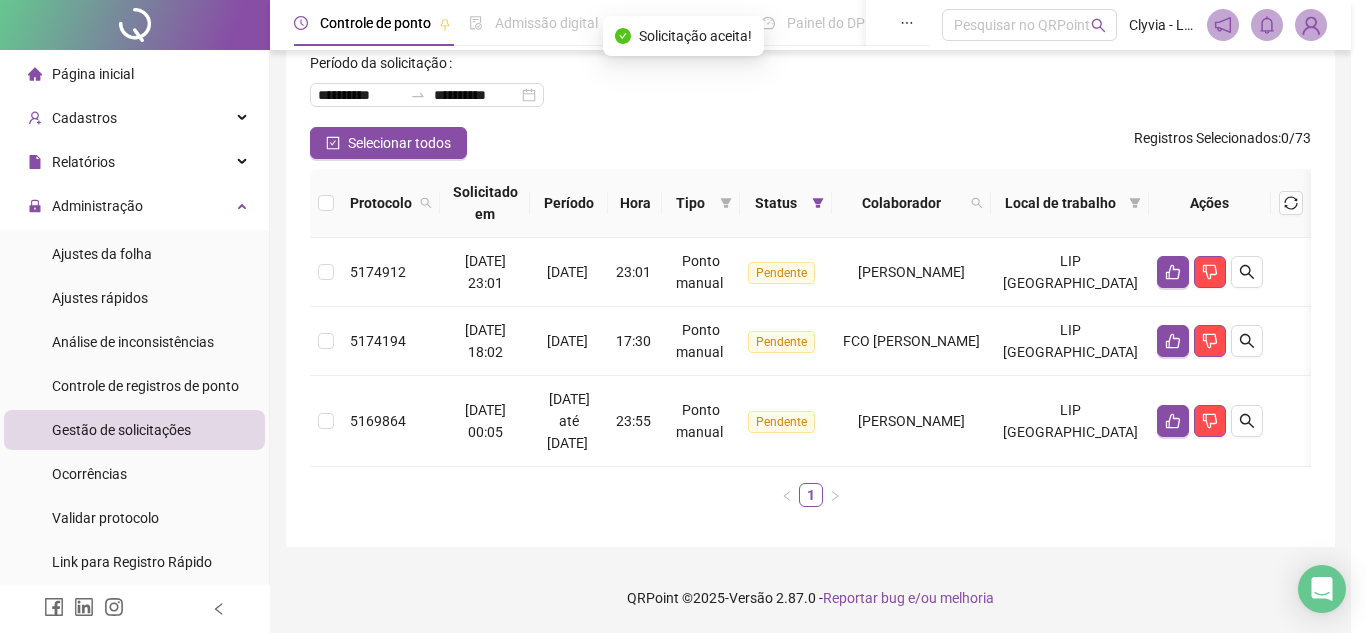 scroll, scrollTop: 105, scrollLeft: 0, axis: vertical 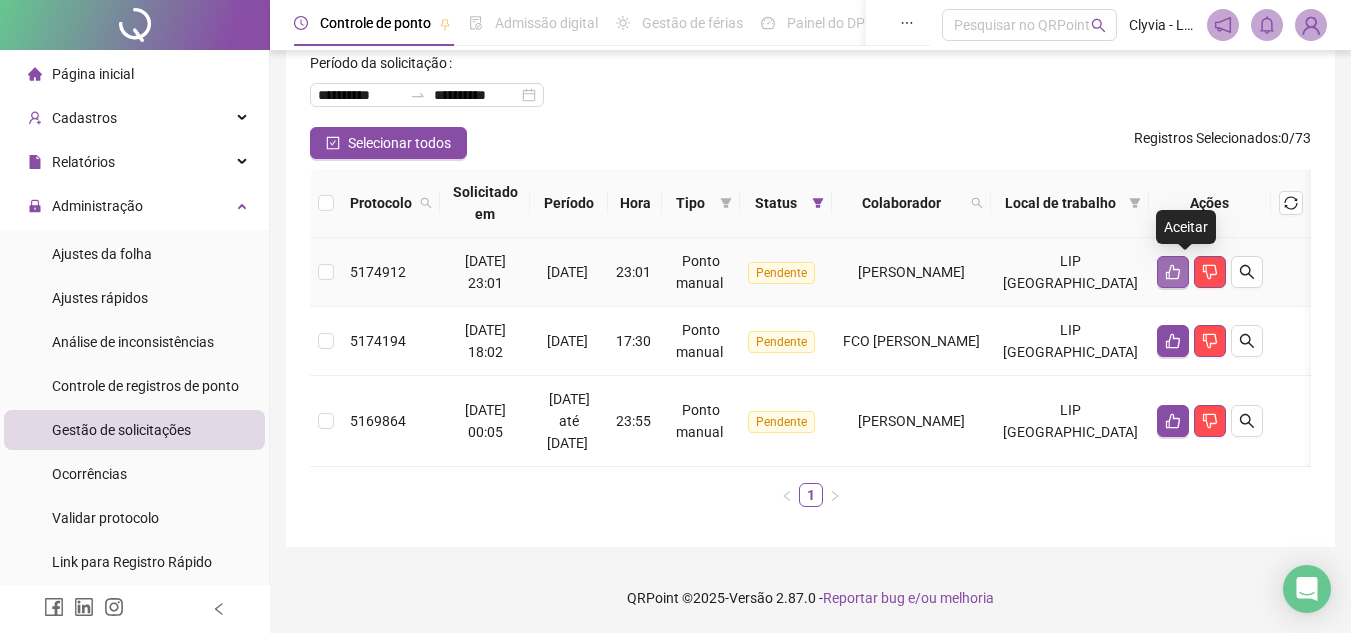 click at bounding box center (1173, 272) 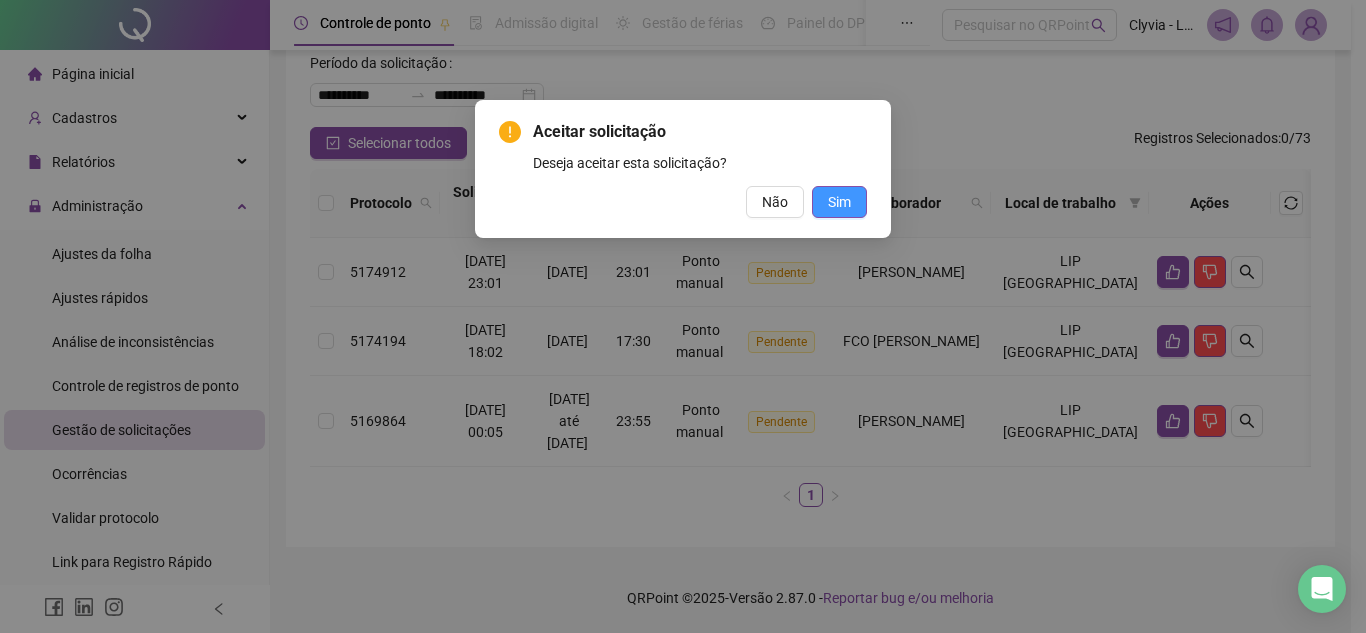 click on "Sim" at bounding box center (839, 202) 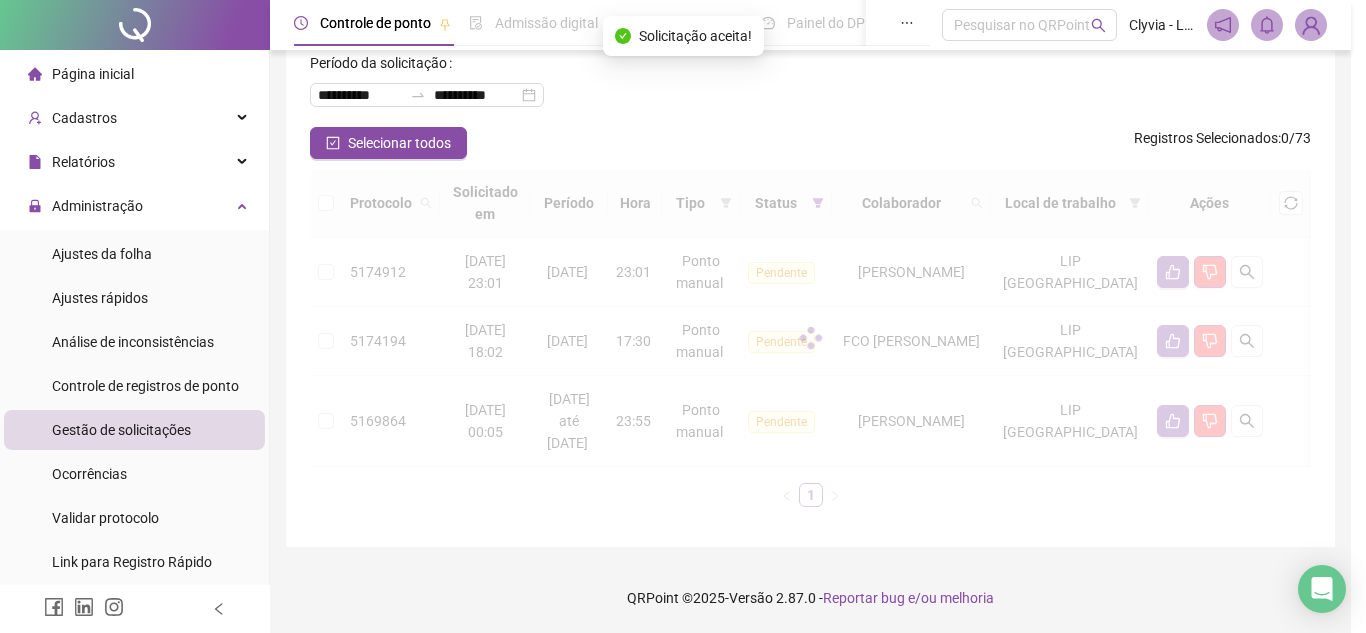scroll, scrollTop: 36, scrollLeft: 0, axis: vertical 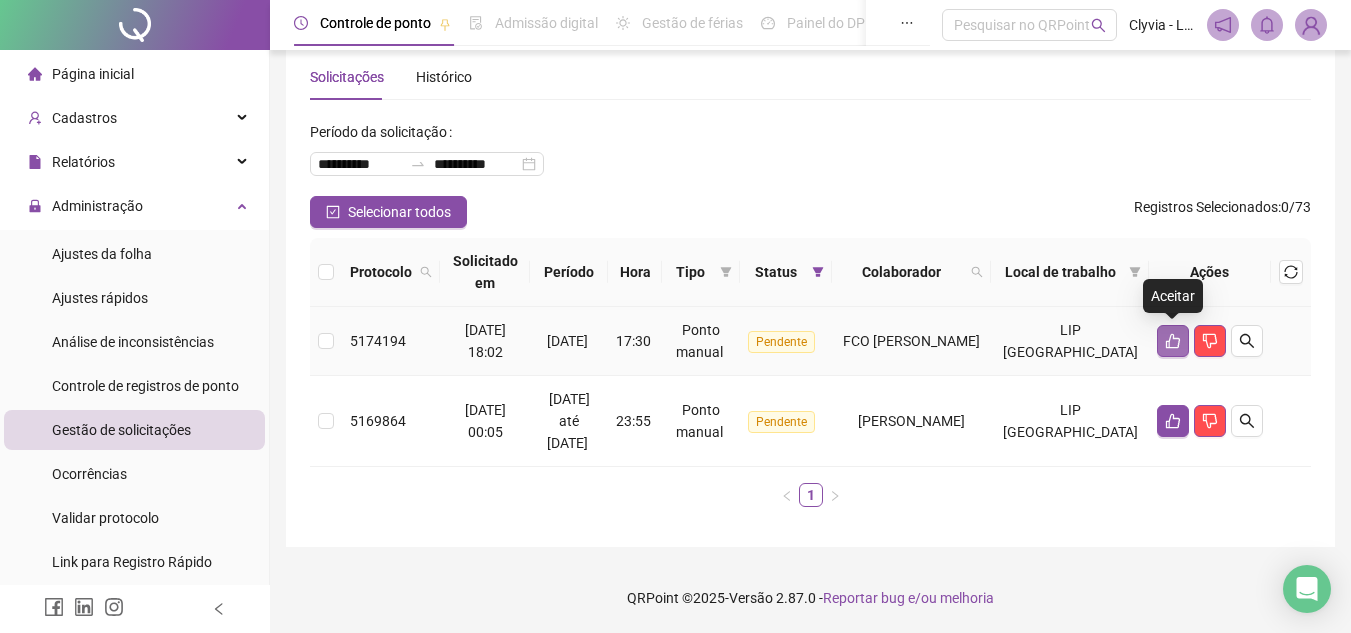 click 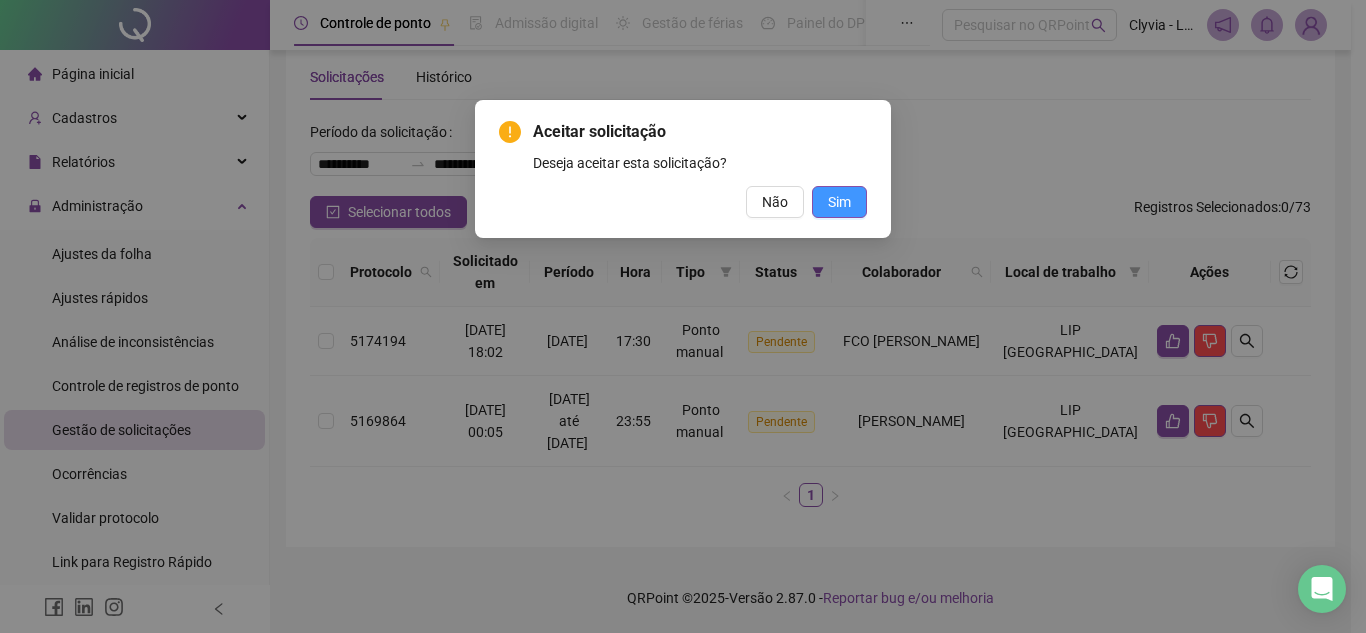 click on "Sim" at bounding box center (839, 202) 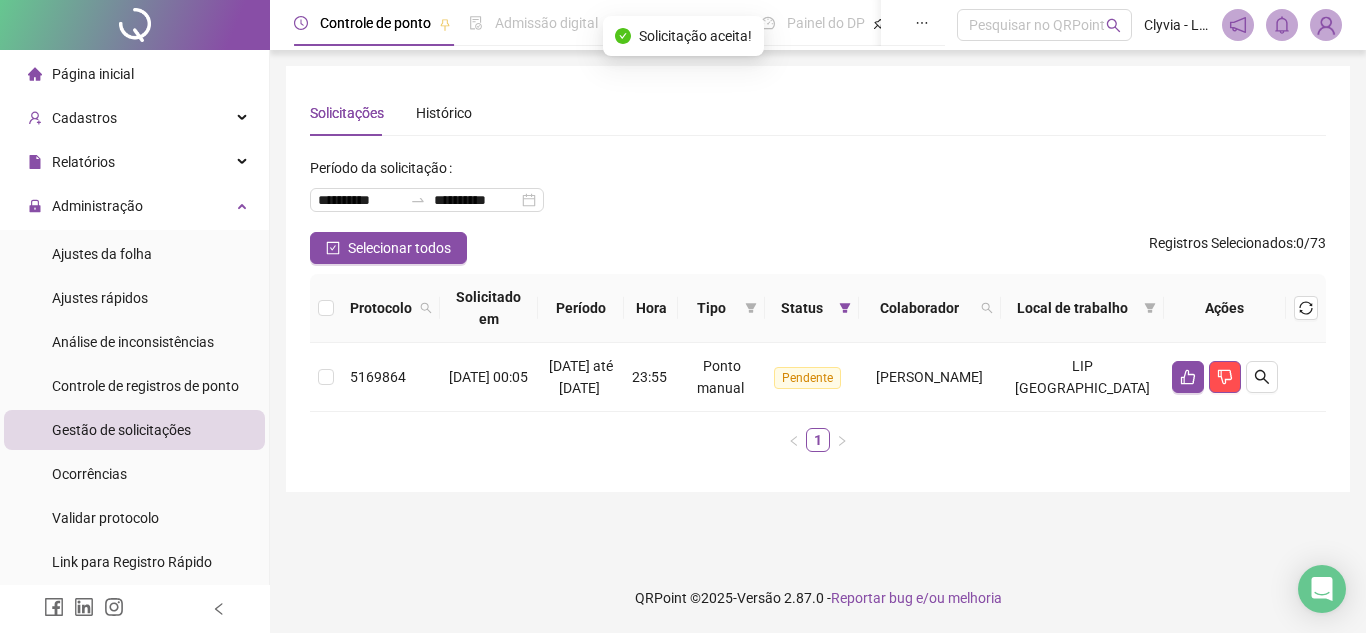 scroll, scrollTop: 0, scrollLeft: 0, axis: both 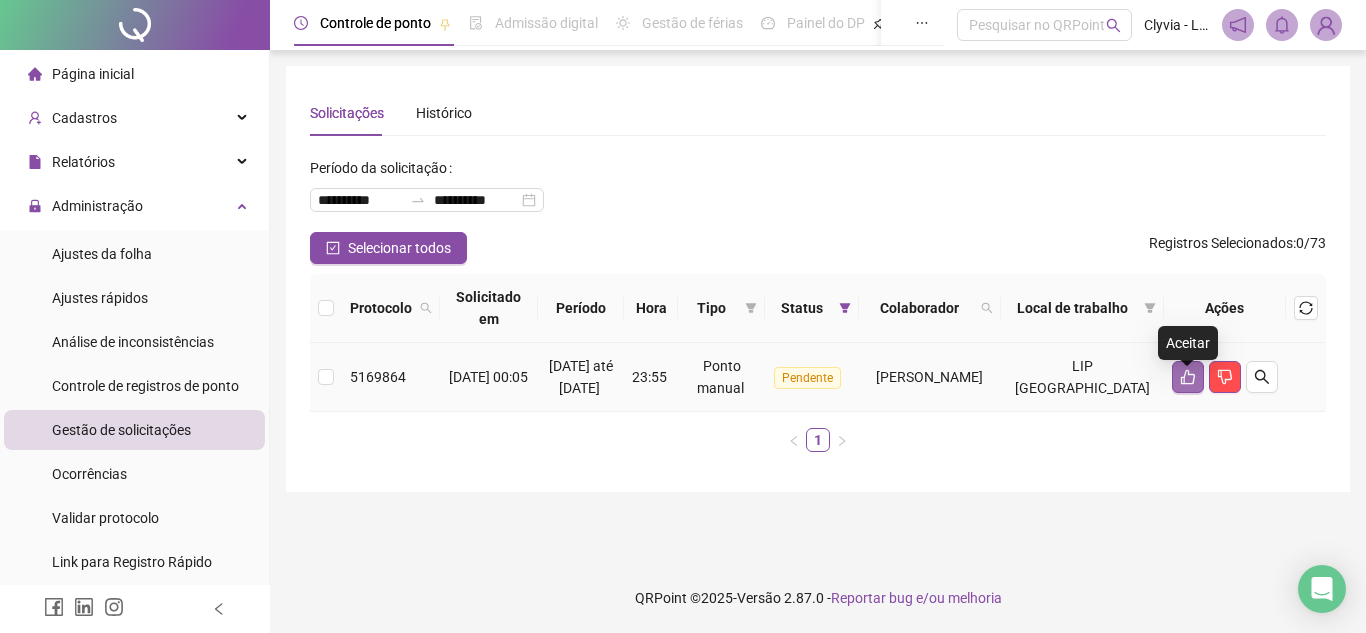 click 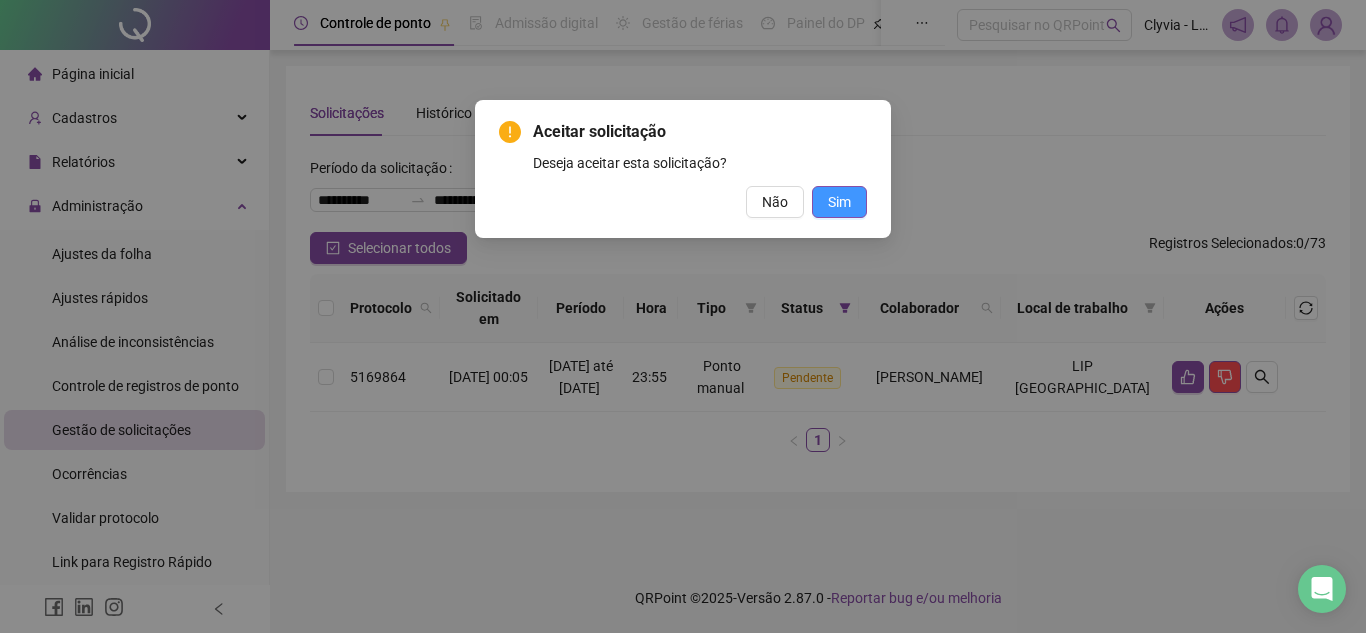click on "Sim" at bounding box center (839, 202) 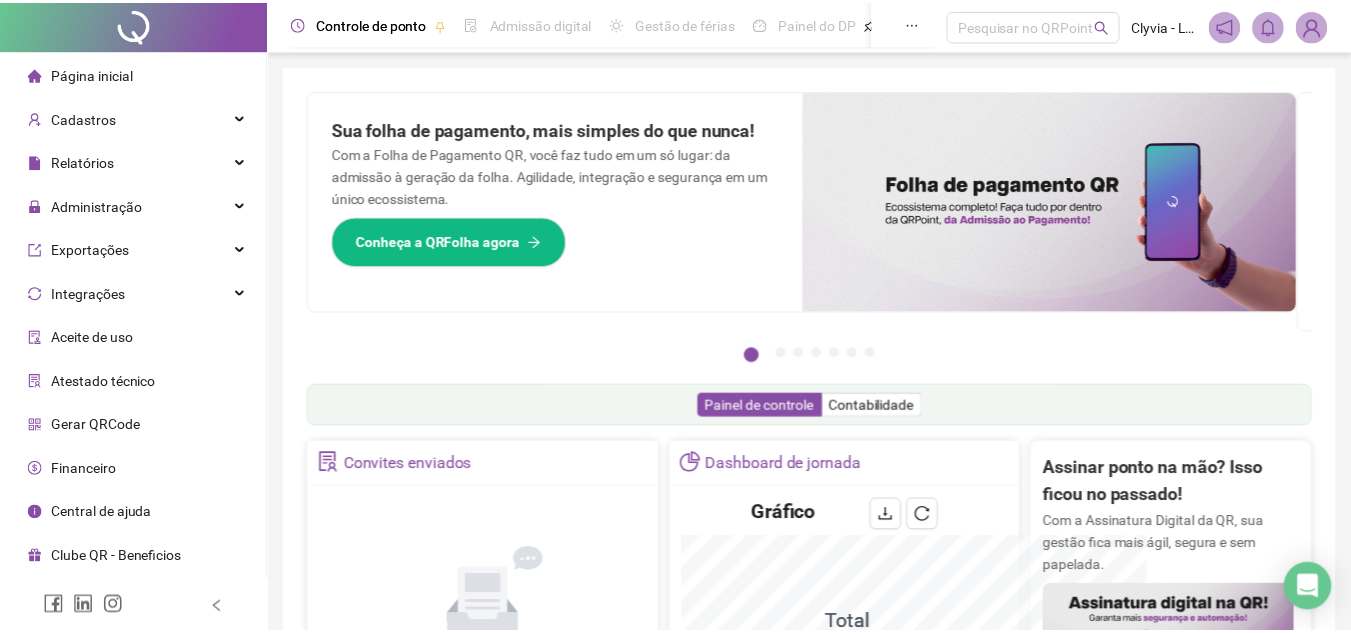 scroll, scrollTop: 0, scrollLeft: 0, axis: both 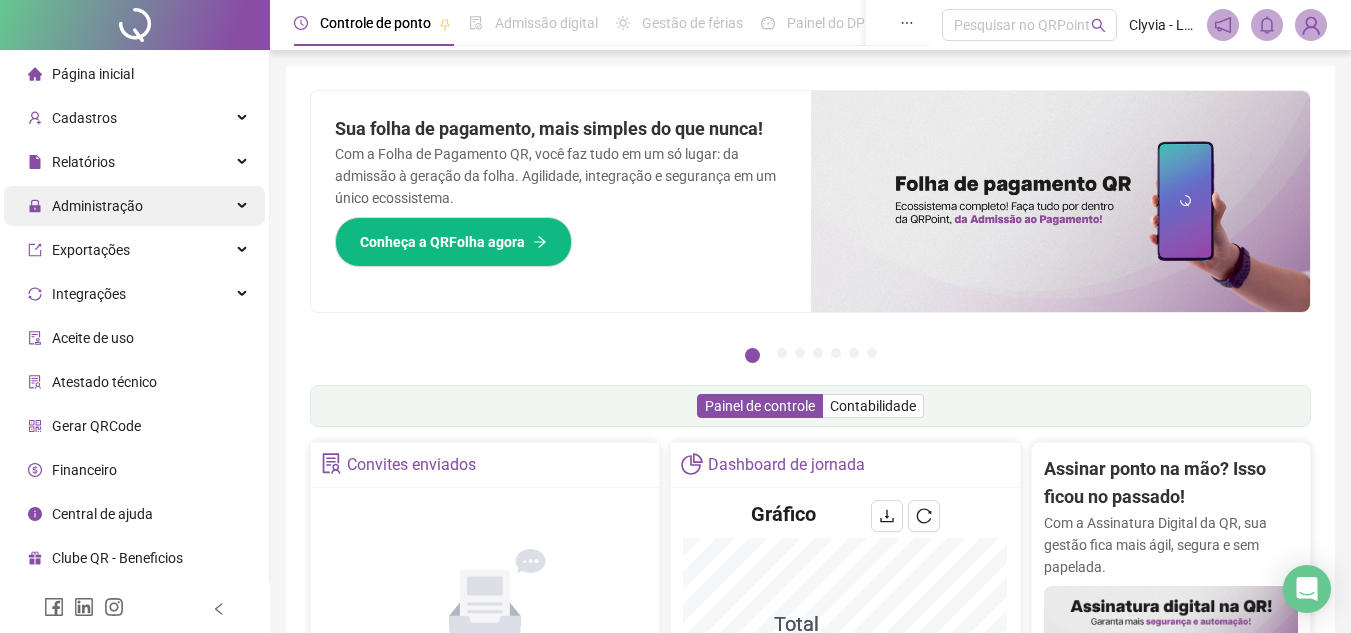click on "Administração" at bounding box center [134, 206] 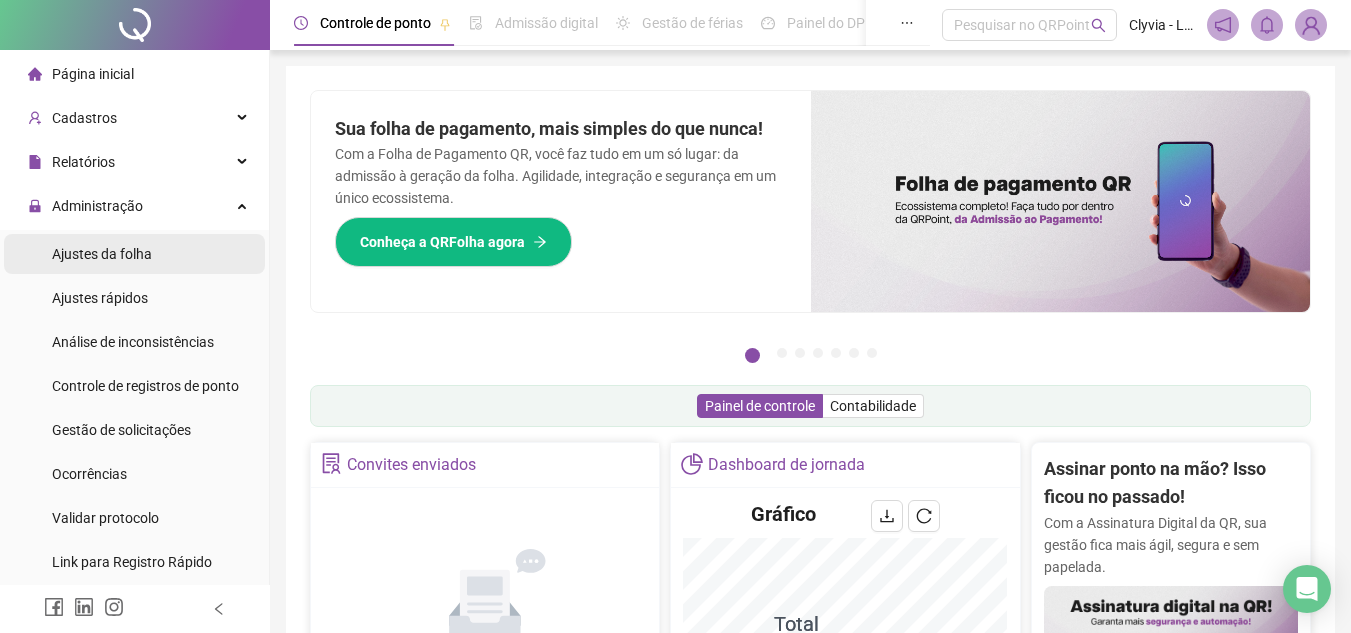 click on "Ajustes da folha" at bounding box center (102, 254) 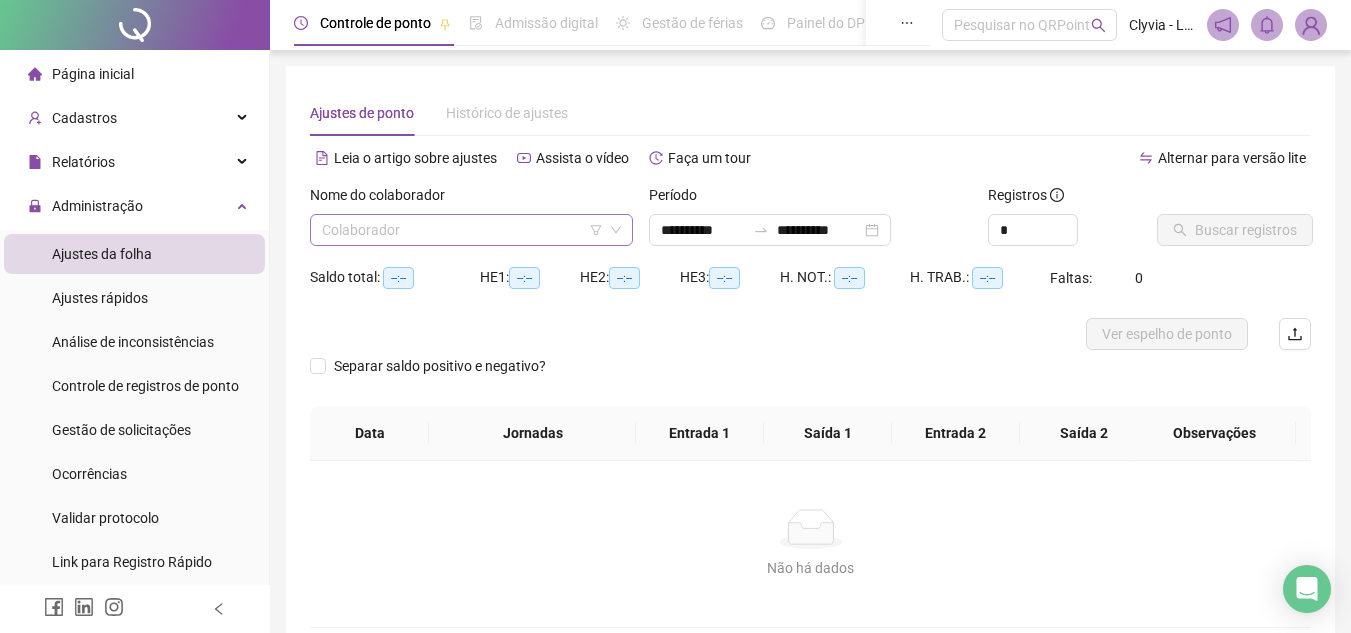 type on "**********" 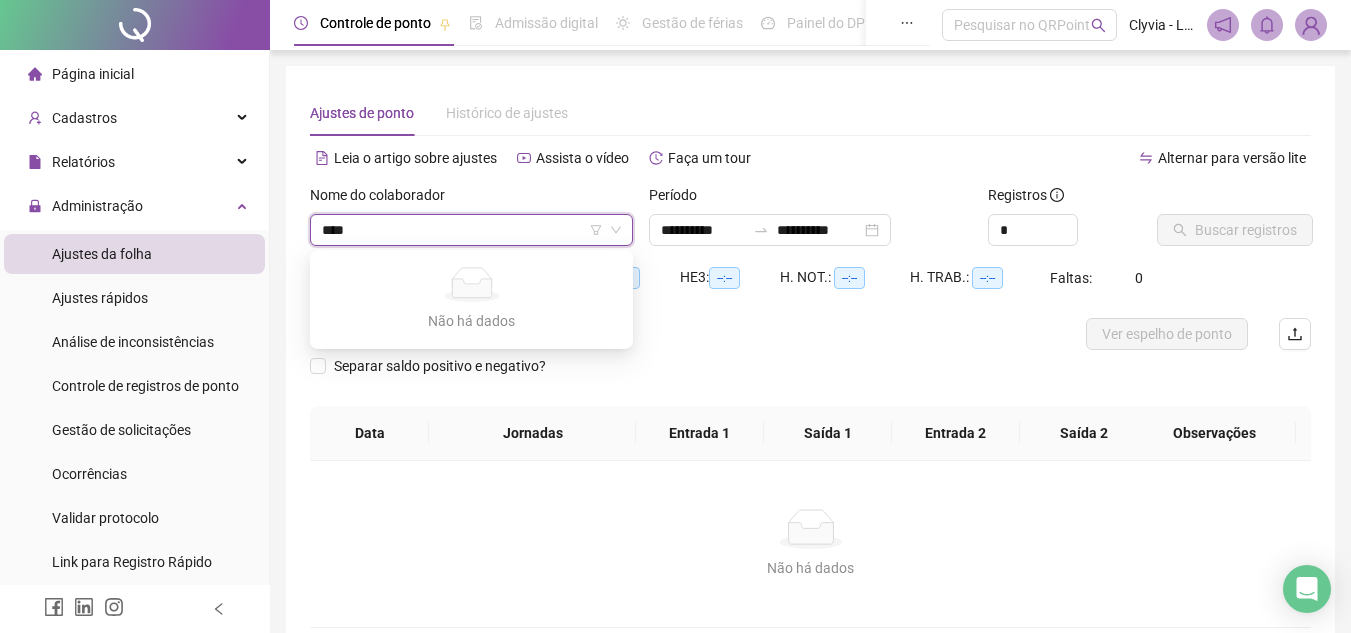 type on "***" 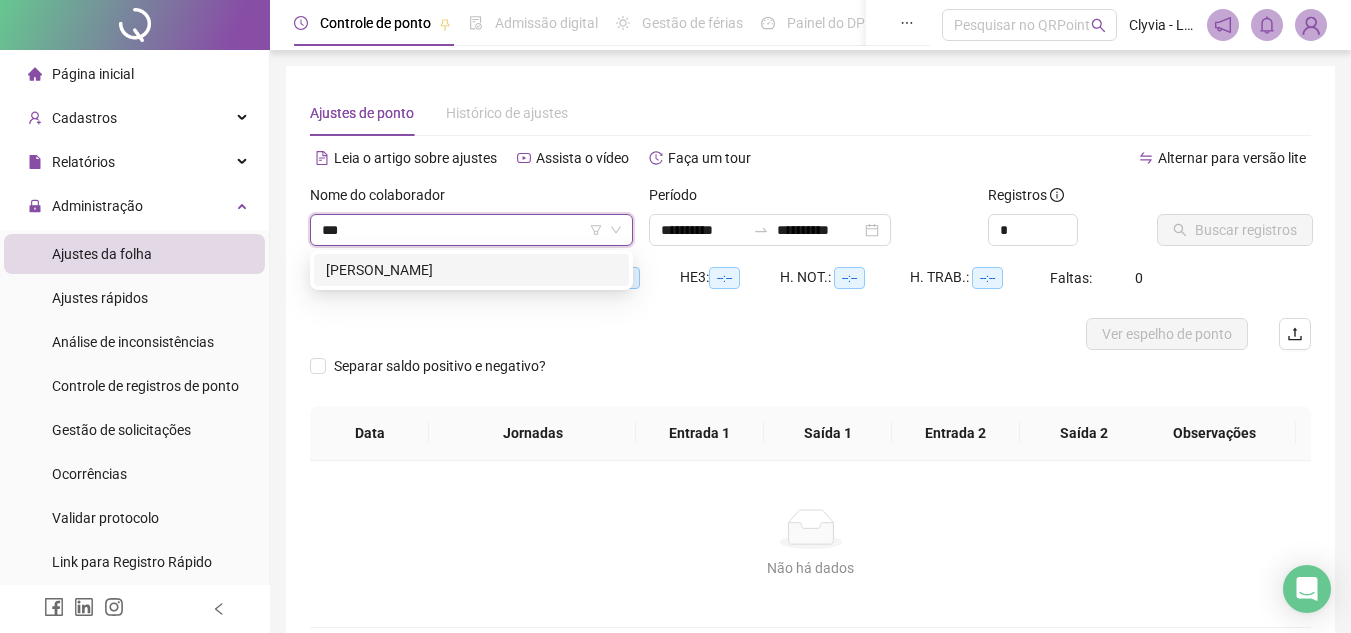 type 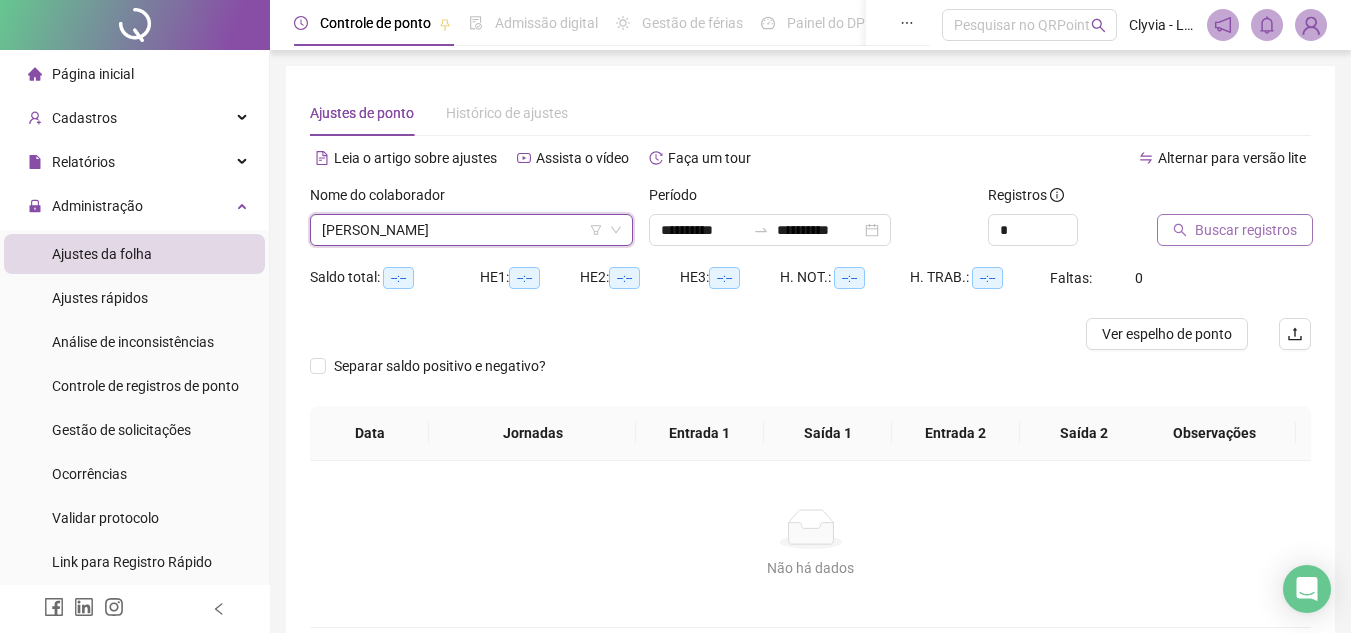 click on "Buscar registros" at bounding box center [1235, 230] 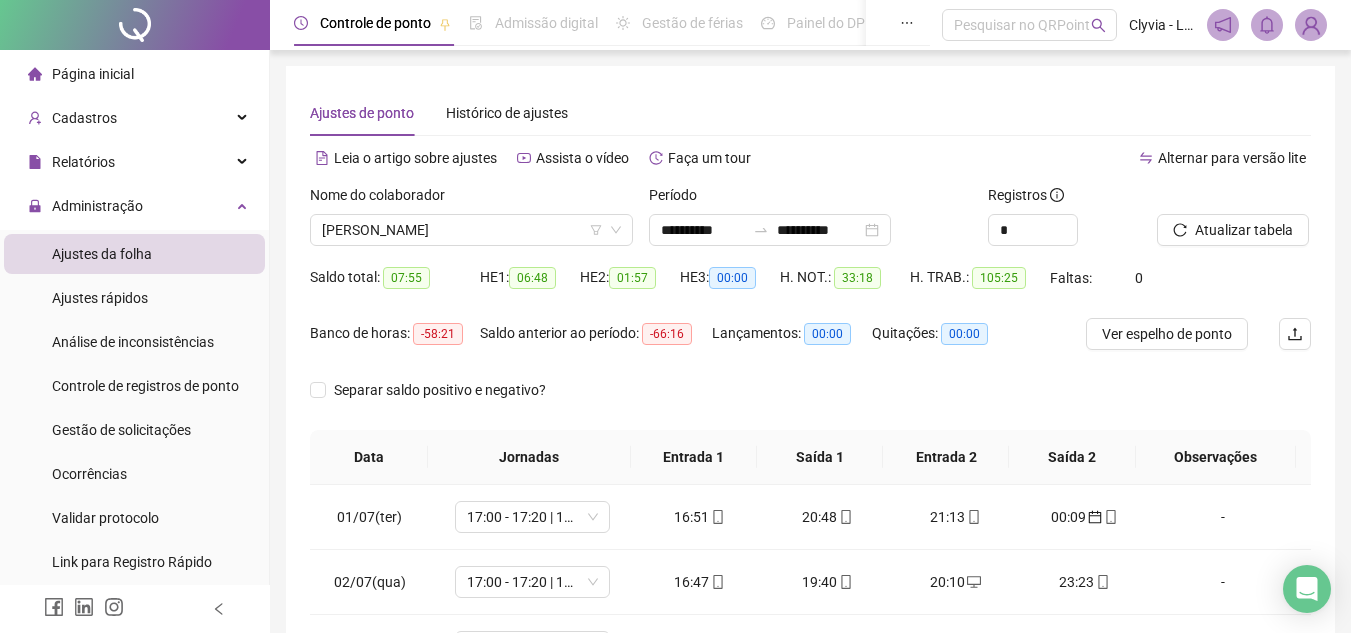 scroll, scrollTop: 389, scrollLeft: 0, axis: vertical 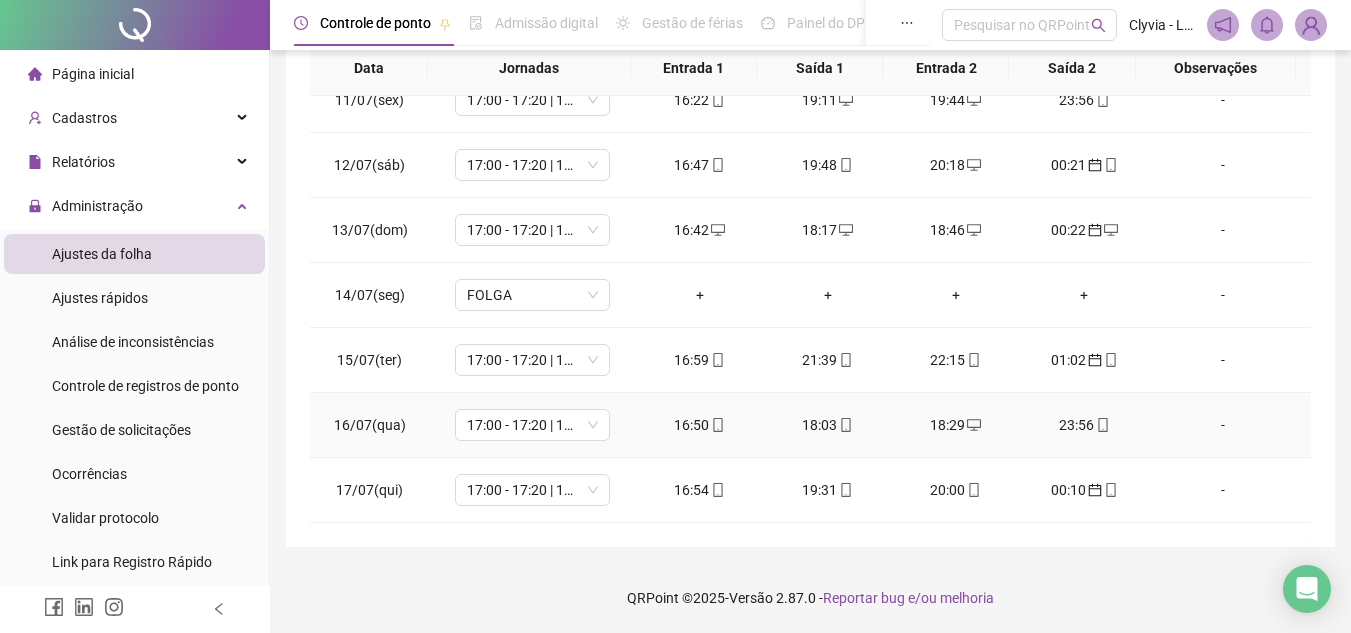 click on "18:29" at bounding box center (956, 425) 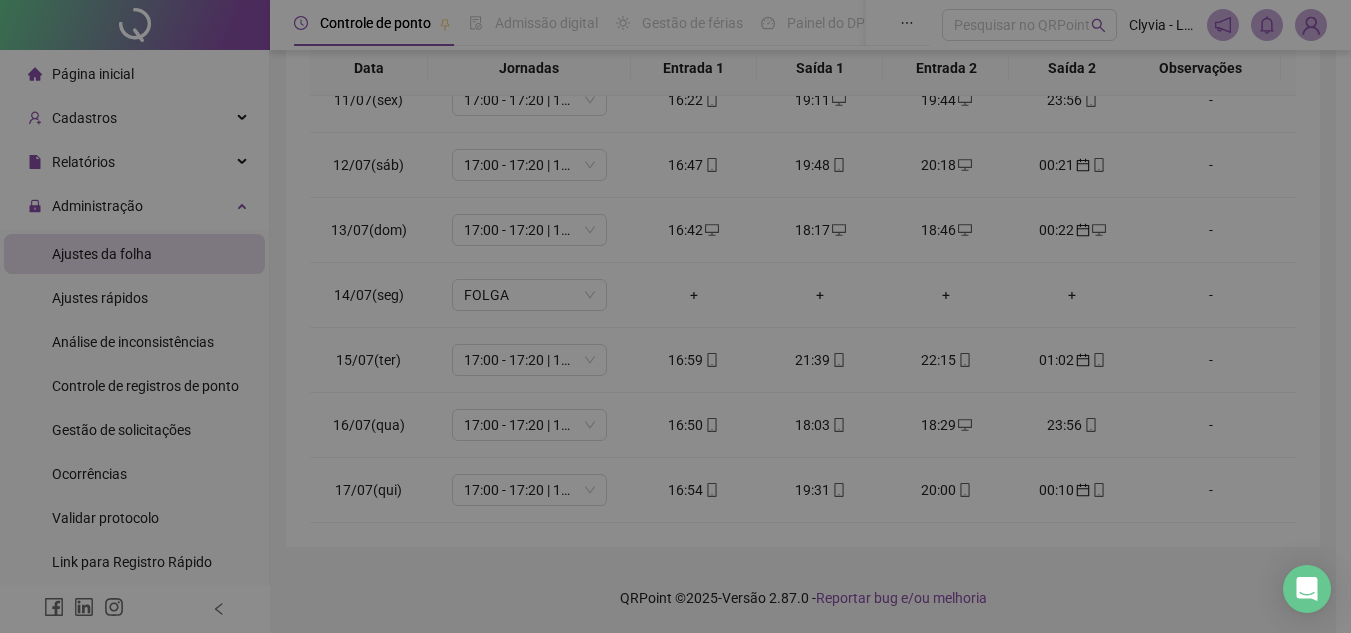 type on "**********" 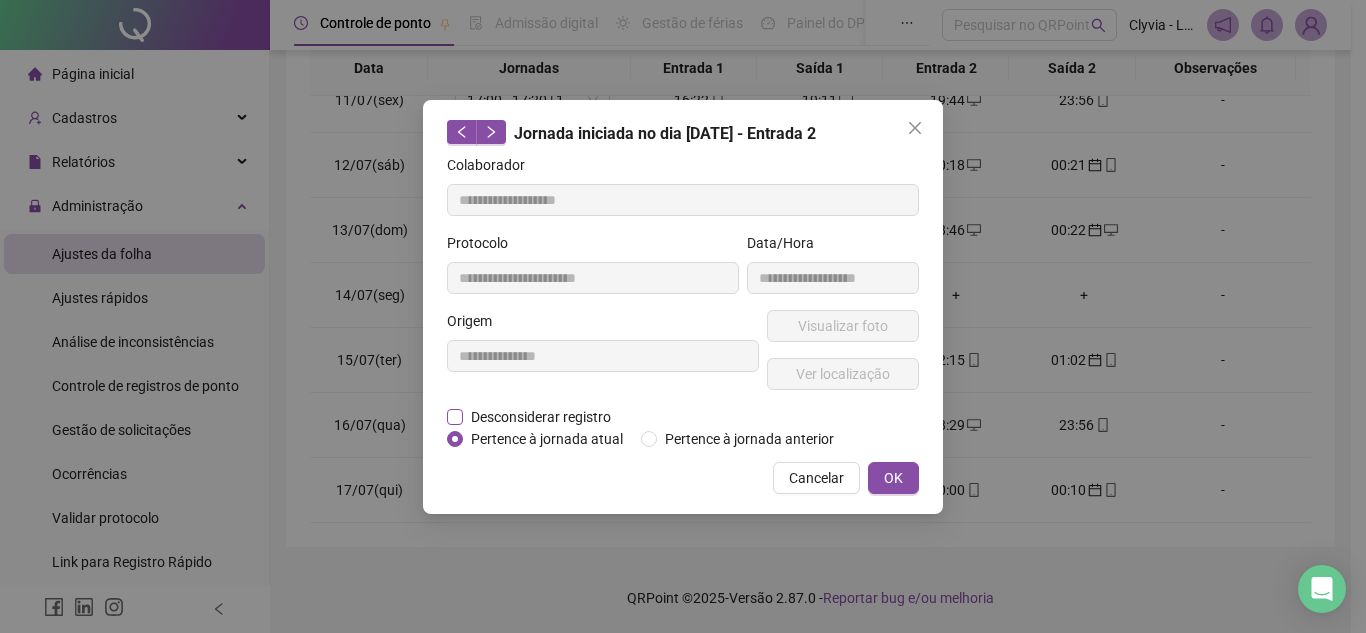 click on "Desconsiderar registro" at bounding box center [541, 417] 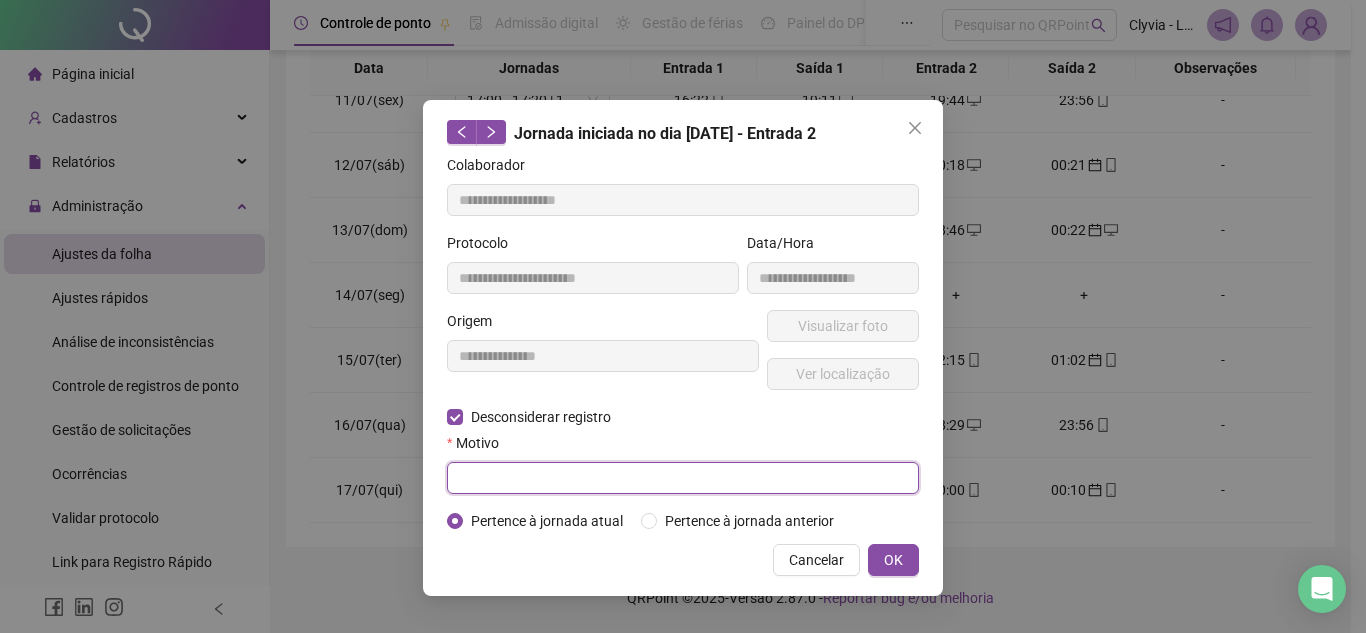 click at bounding box center [683, 478] 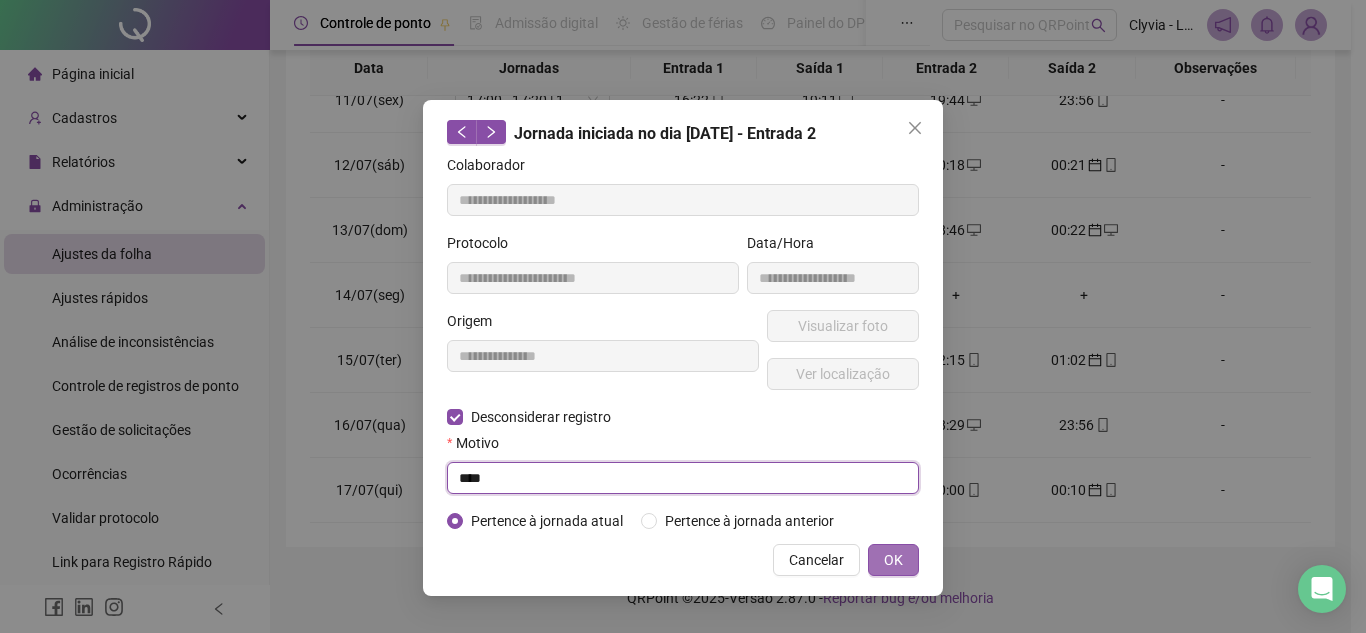 type on "****" 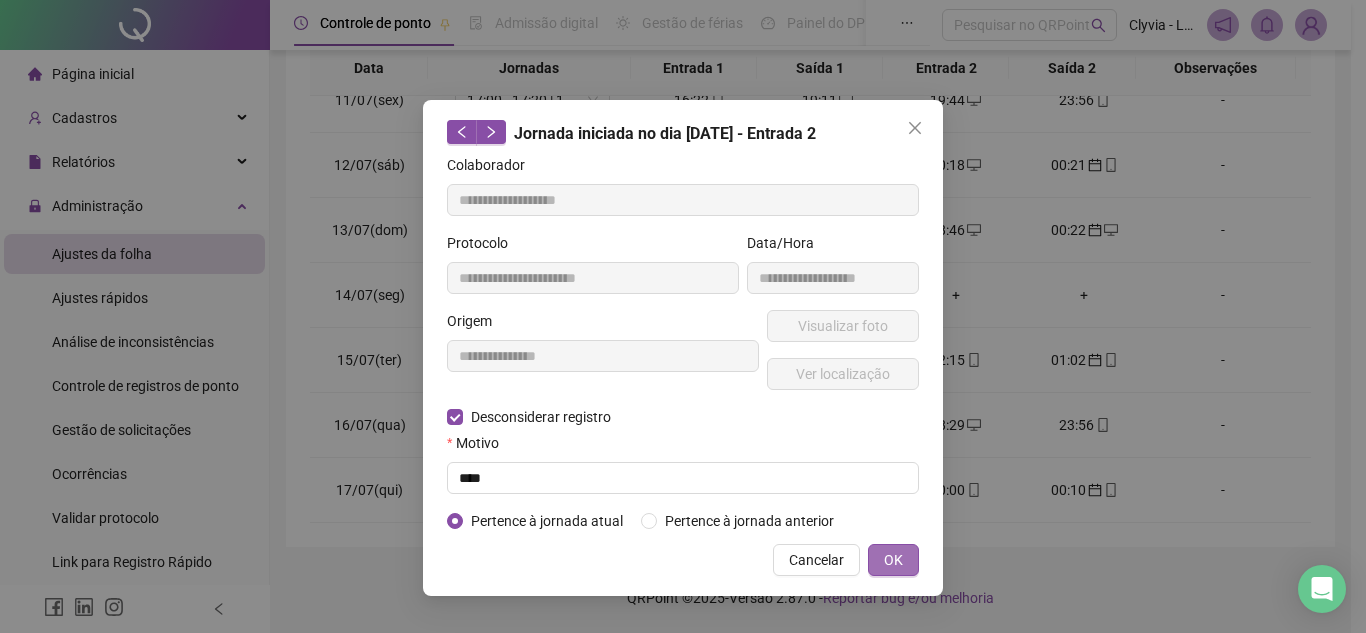 click on "OK" at bounding box center (893, 560) 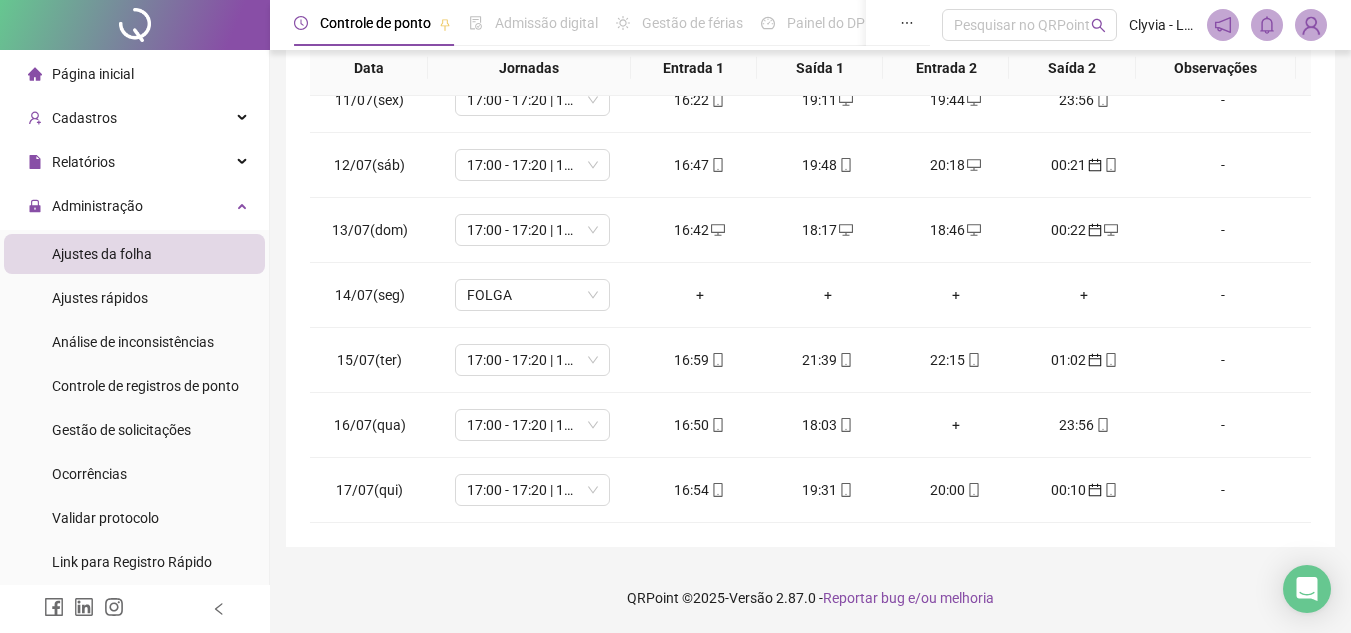 scroll, scrollTop: 0, scrollLeft: 0, axis: both 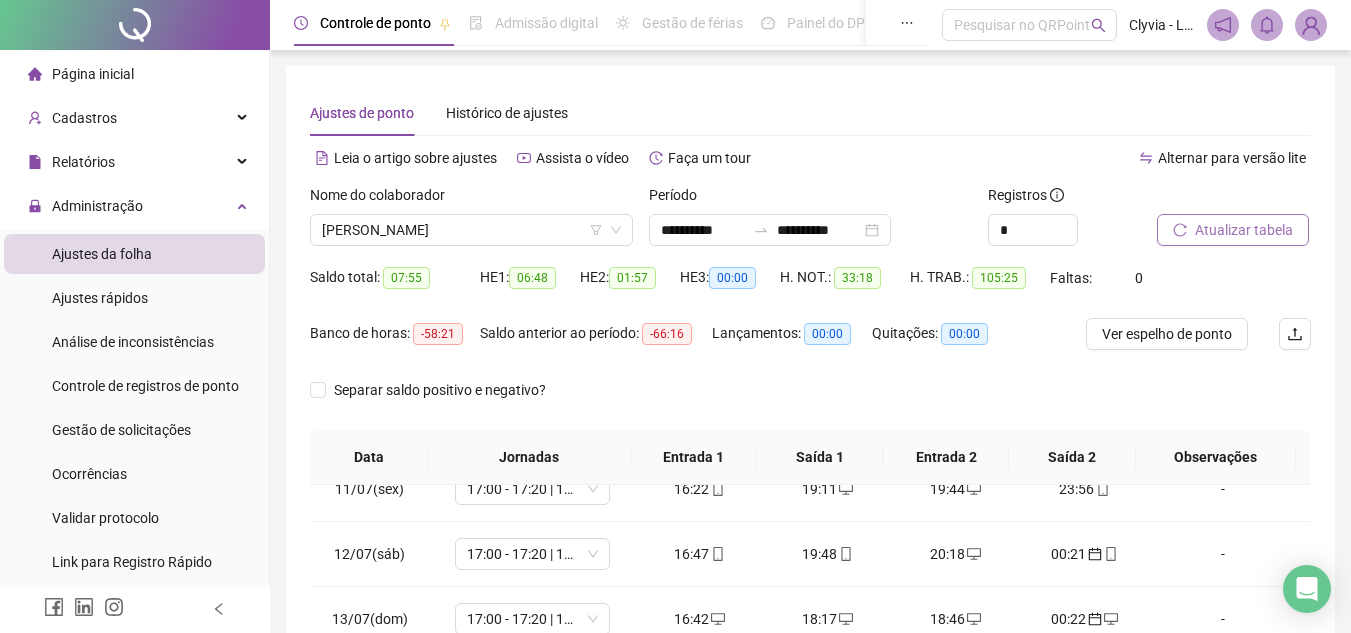 click on "Atualizar tabela" at bounding box center [1244, 230] 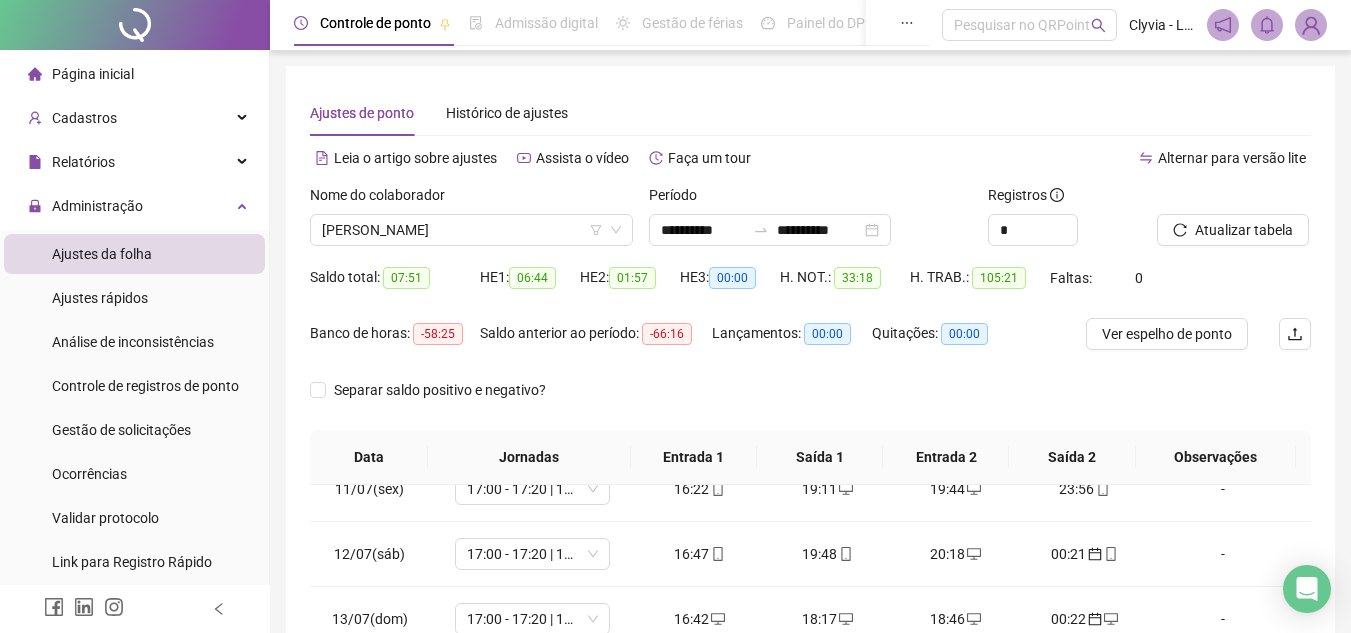 scroll, scrollTop: 389, scrollLeft: 0, axis: vertical 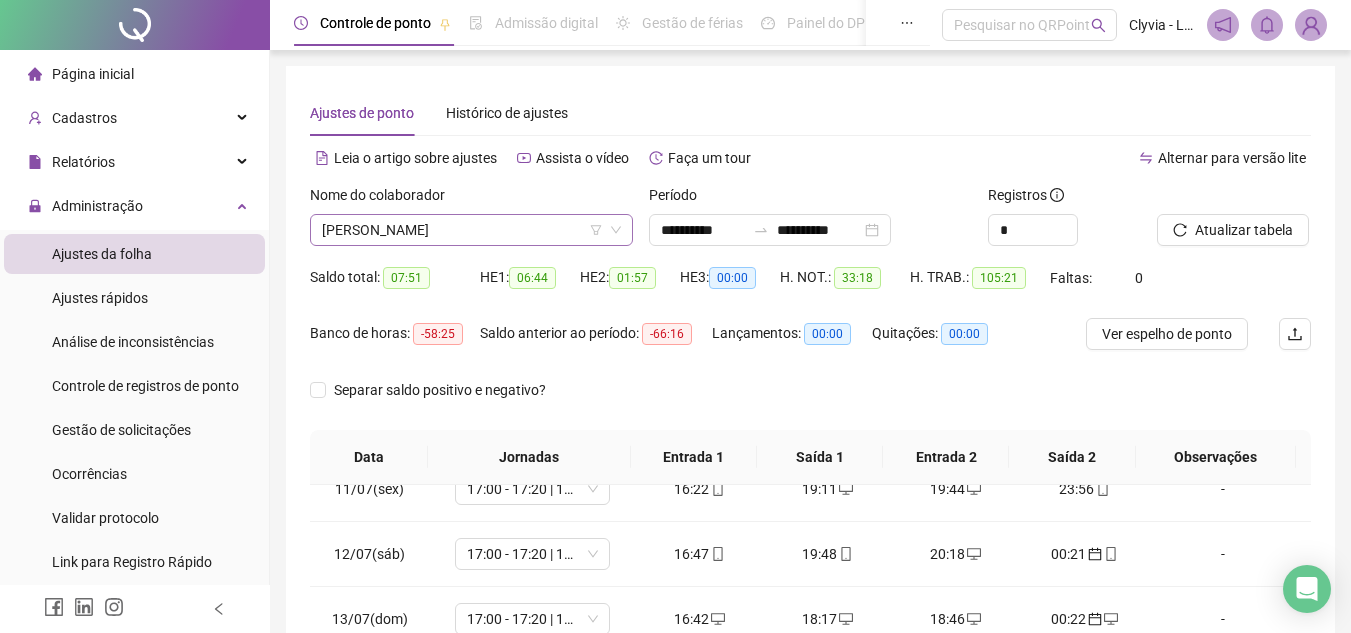 click on "[PERSON_NAME]" at bounding box center (471, 230) 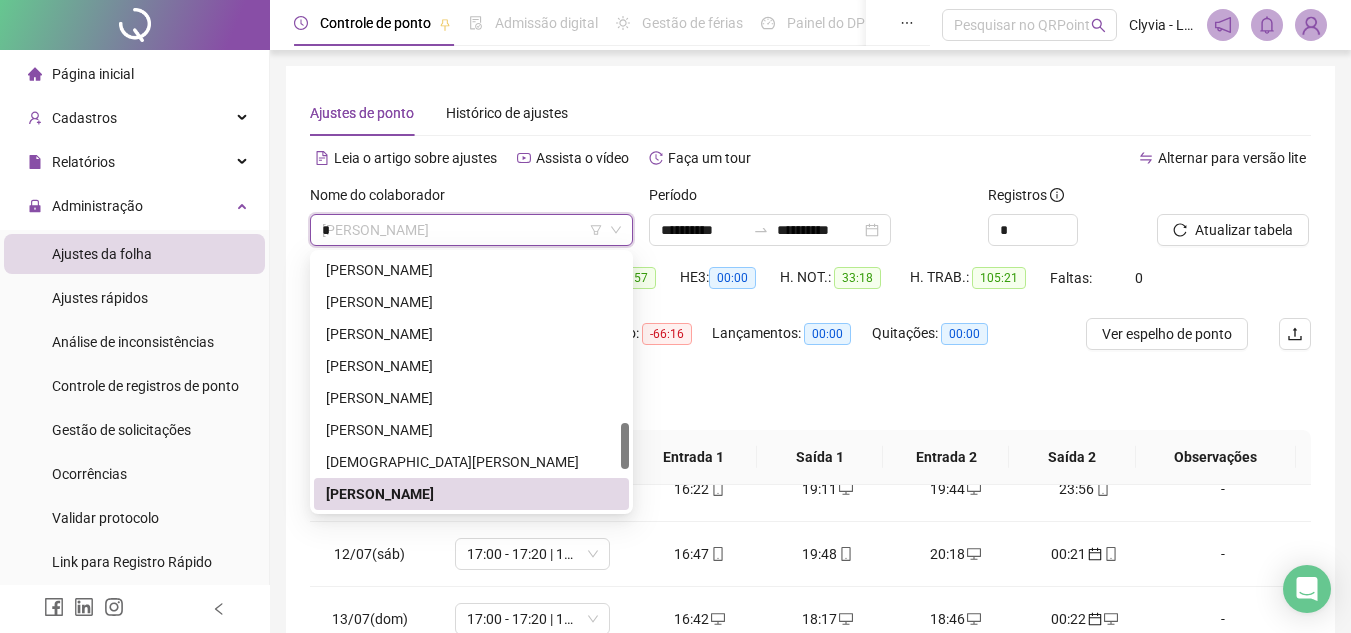 scroll, scrollTop: 0, scrollLeft: 0, axis: both 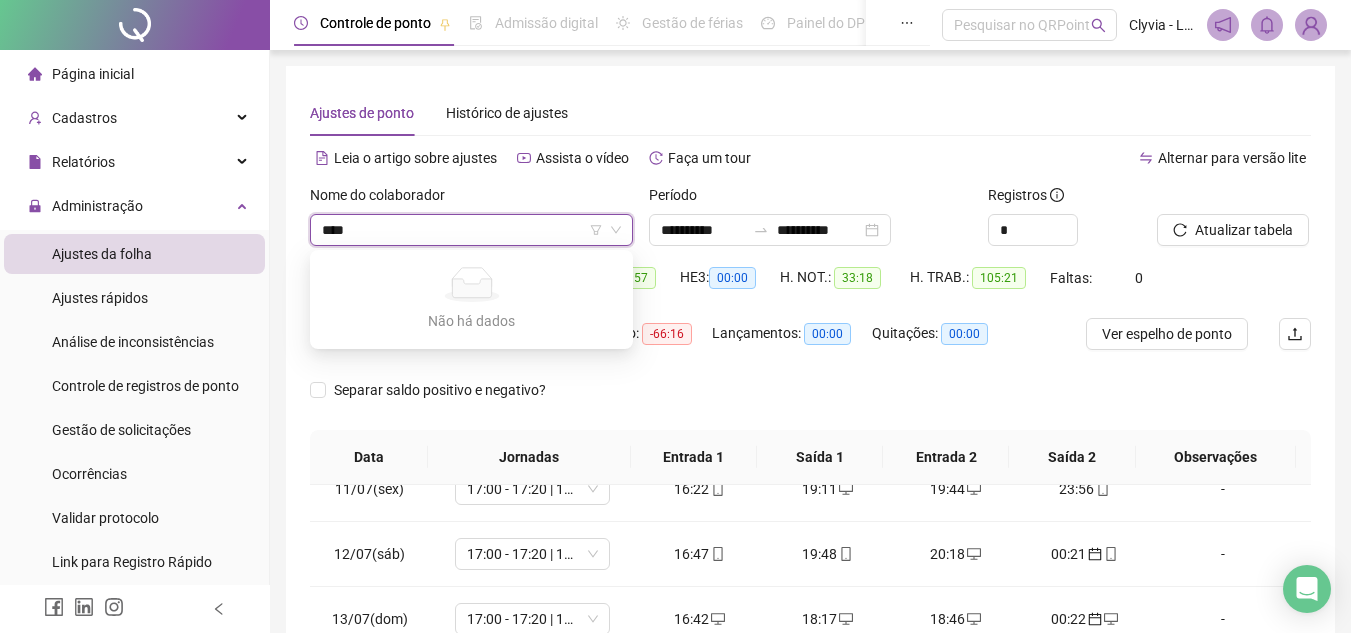type on "***" 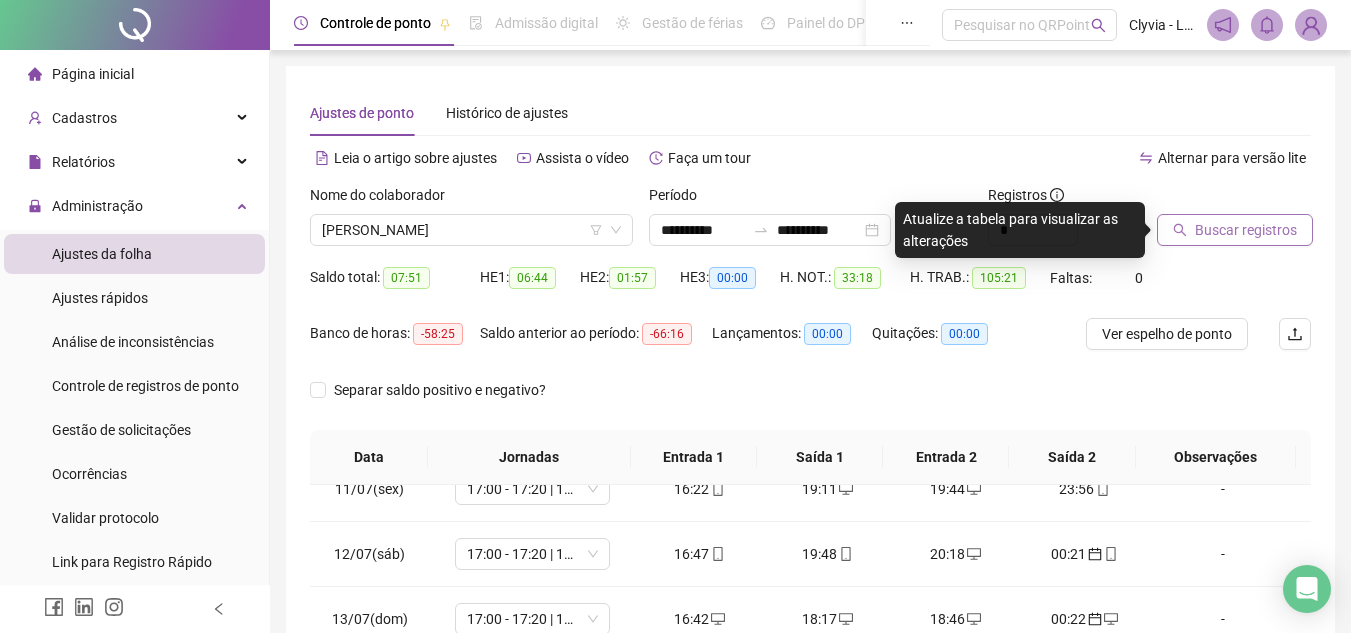 click on "Buscar registros" at bounding box center (1246, 230) 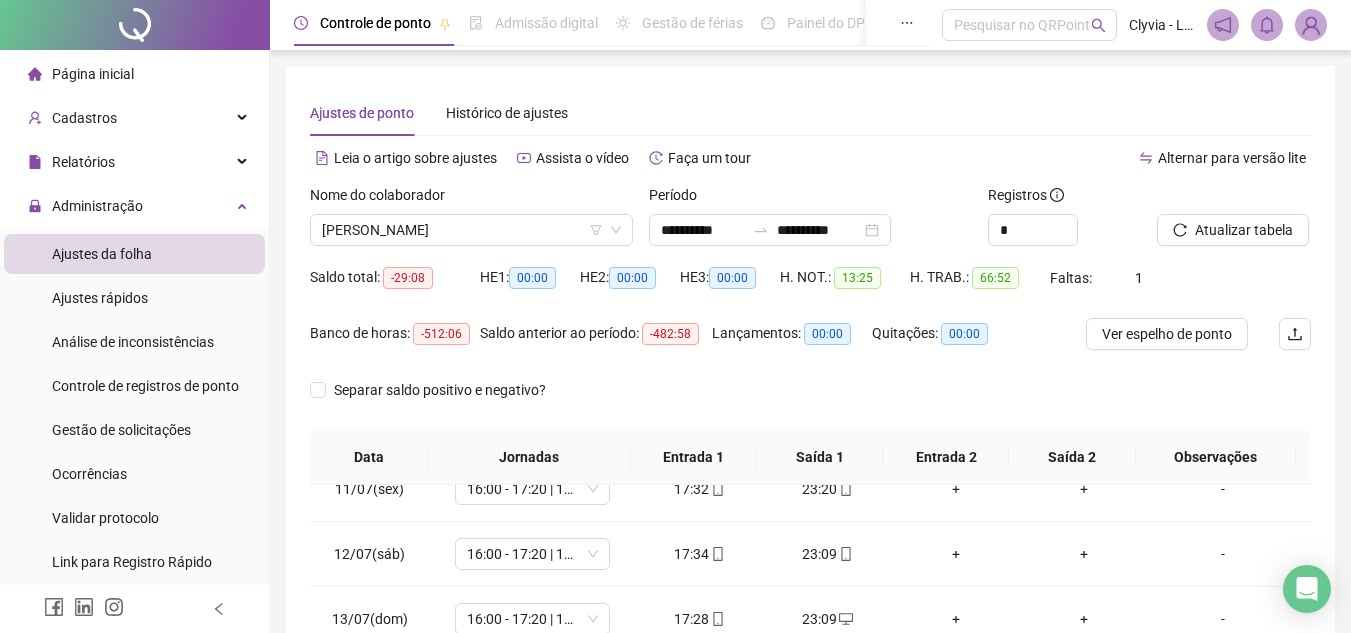 scroll, scrollTop: 389, scrollLeft: 0, axis: vertical 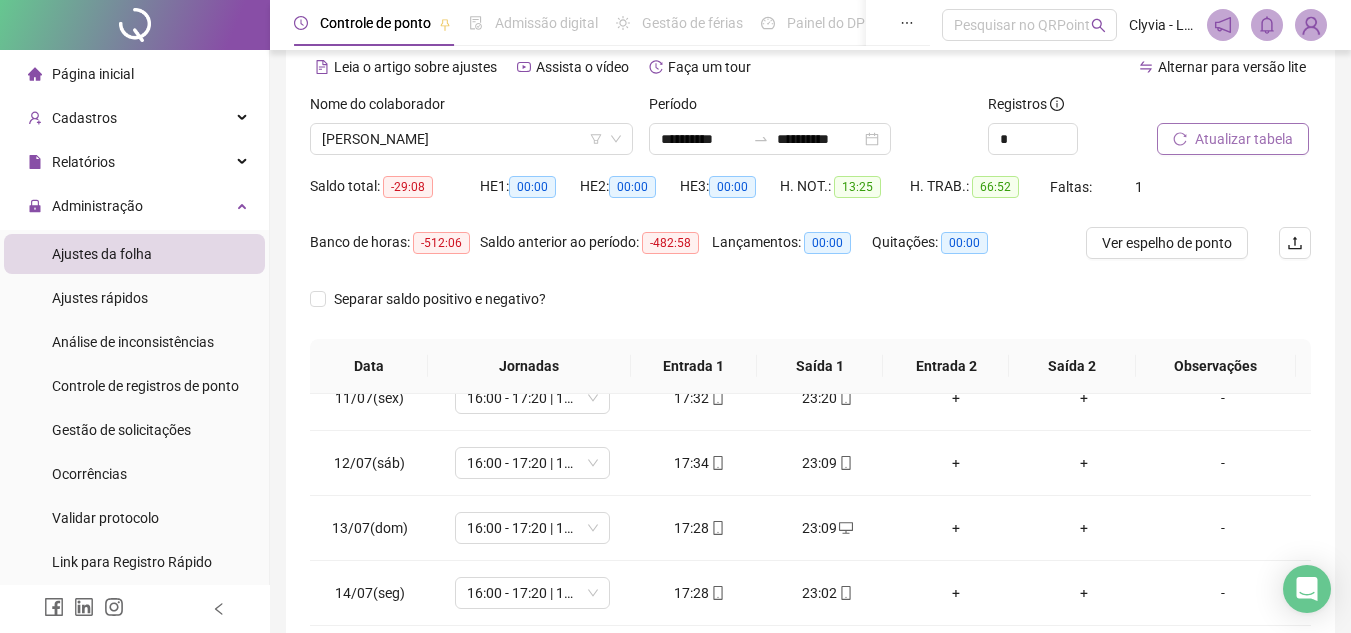 click on "Atualizar tabela" at bounding box center [1233, 139] 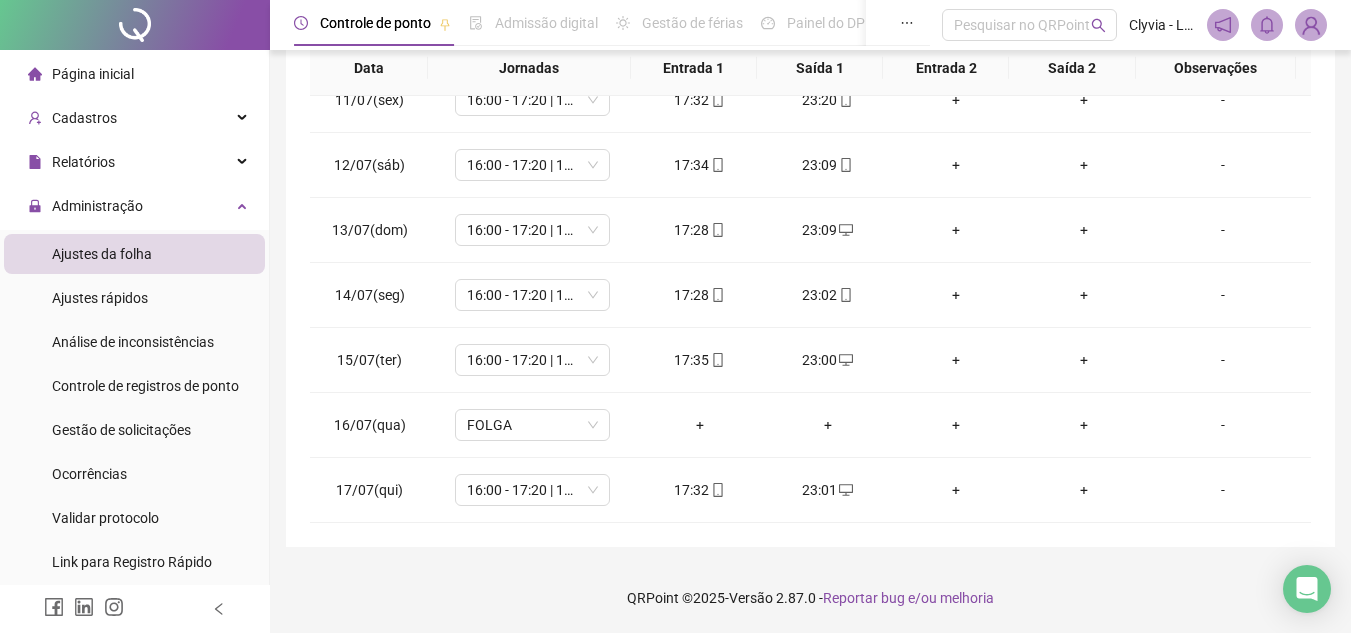 scroll, scrollTop: 0, scrollLeft: 0, axis: both 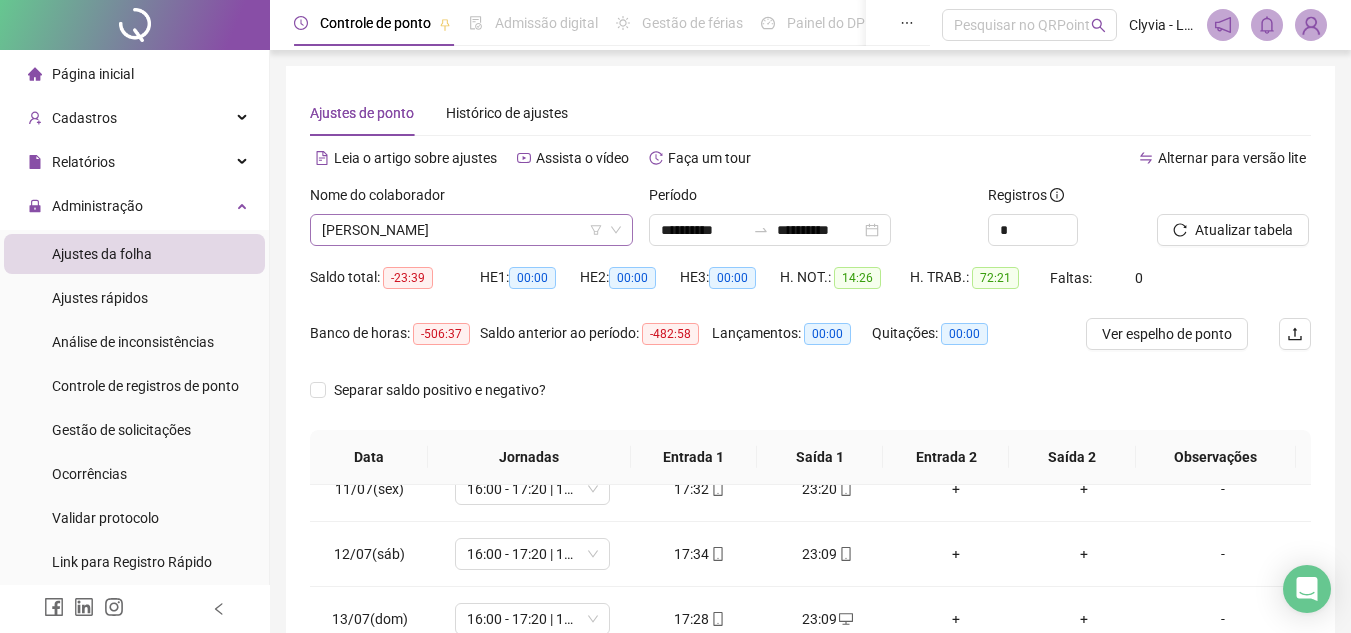 click on "JOSÉ ALESSANDRO GARCIA DA COSTA" at bounding box center (471, 230) 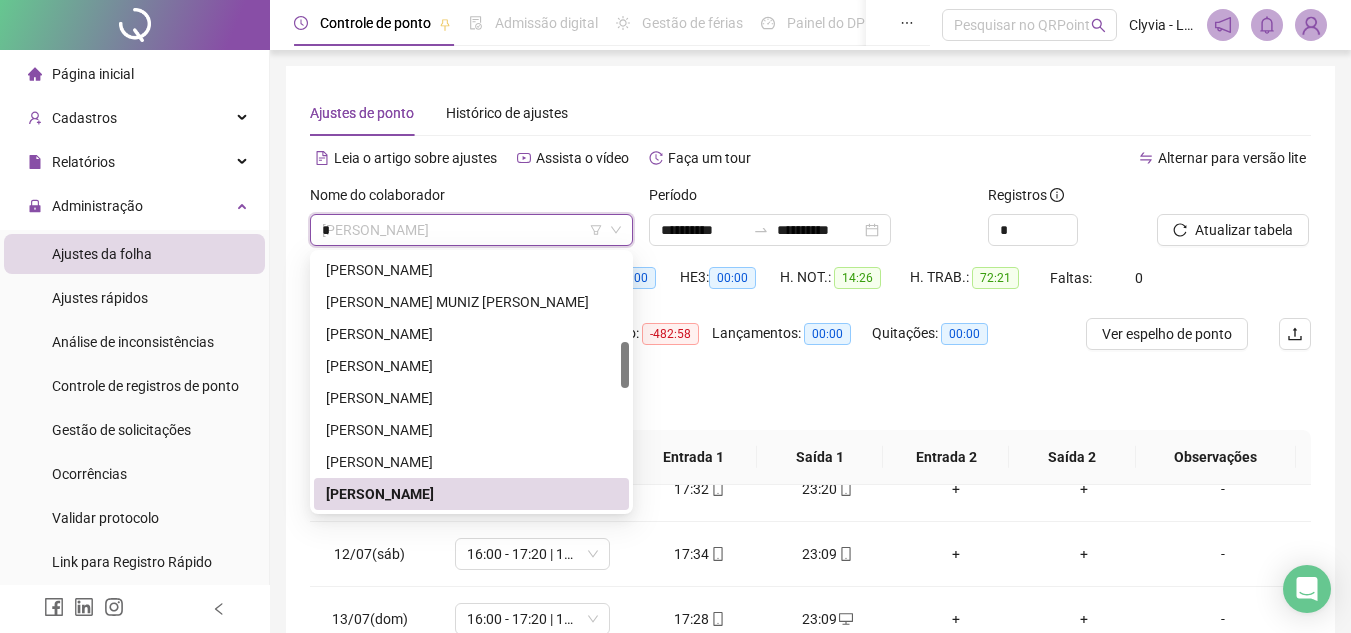 scroll, scrollTop: 160, scrollLeft: 0, axis: vertical 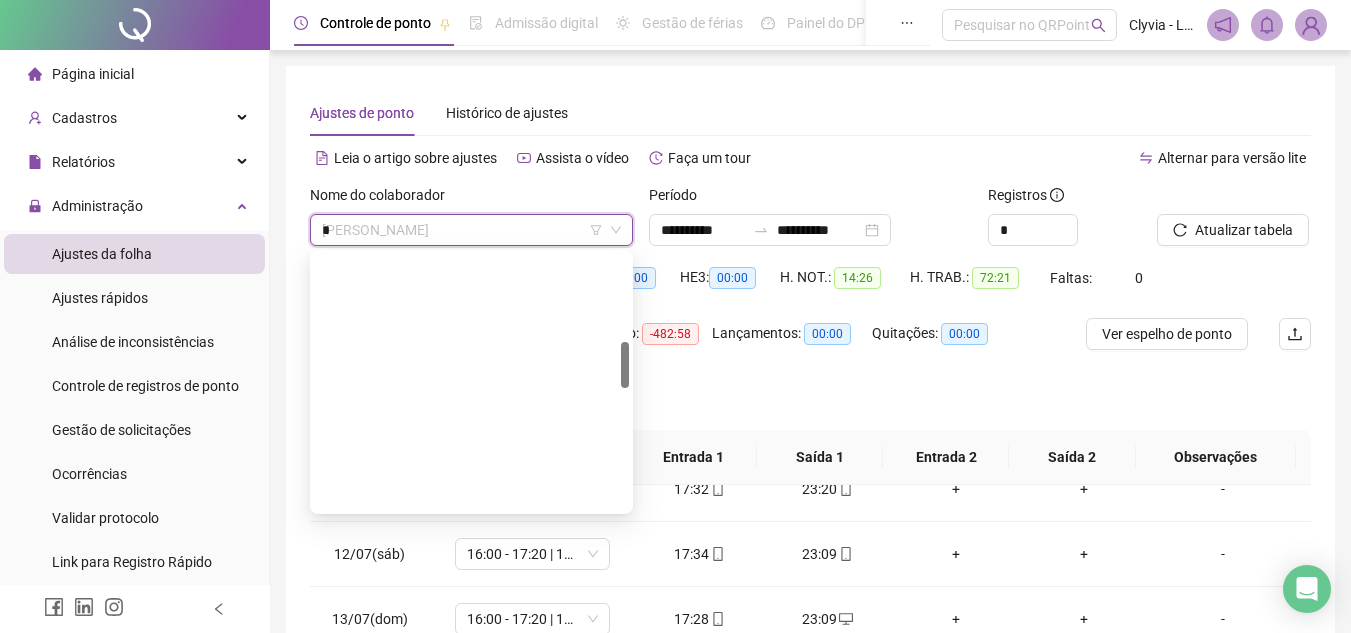 type on "**" 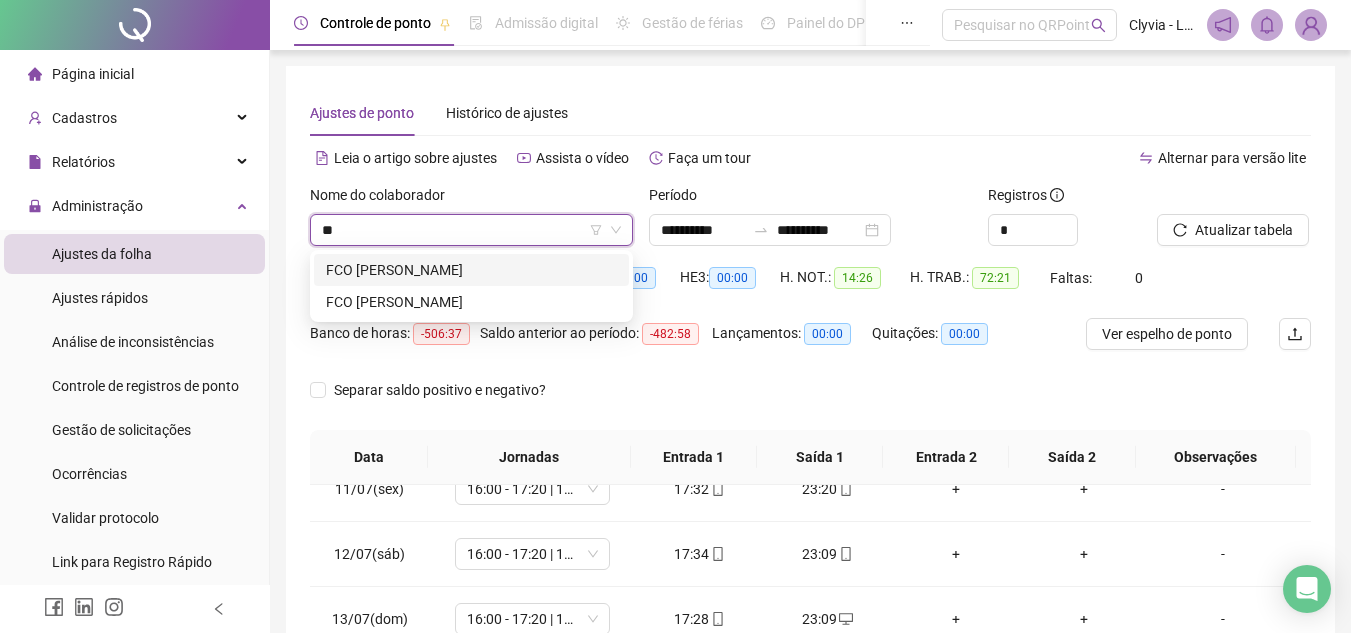 scroll, scrollTop: 0, scrollLeft: 0, axis: both 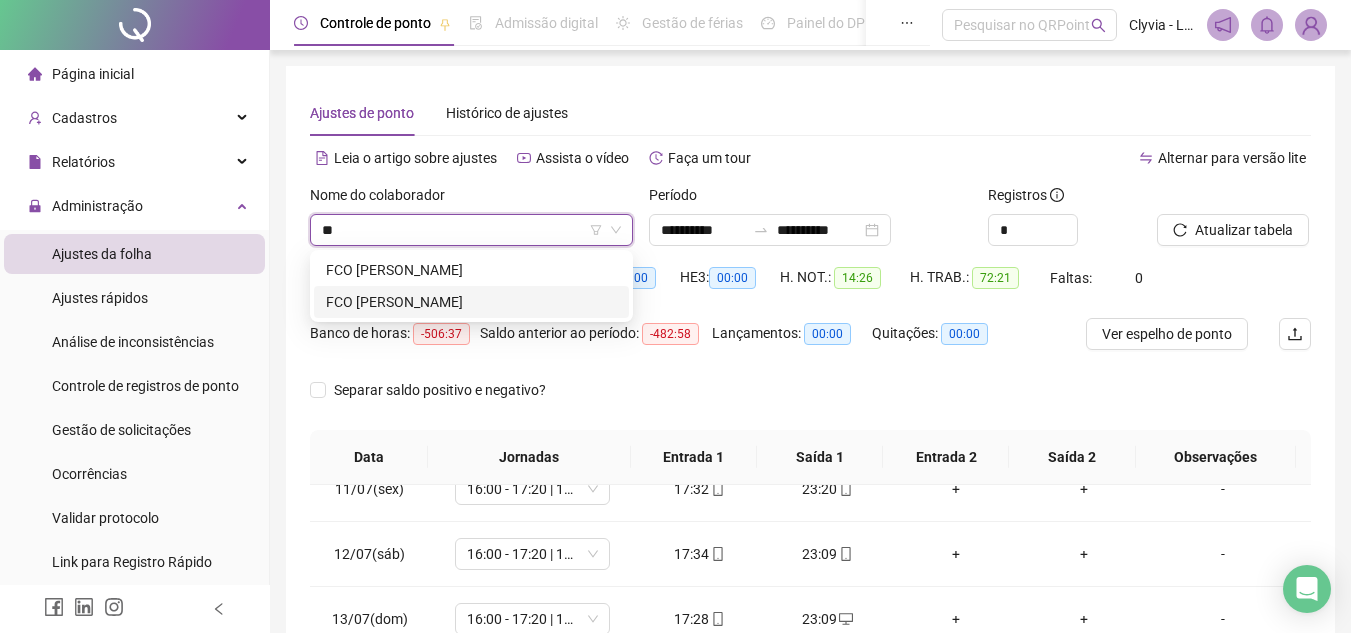 type 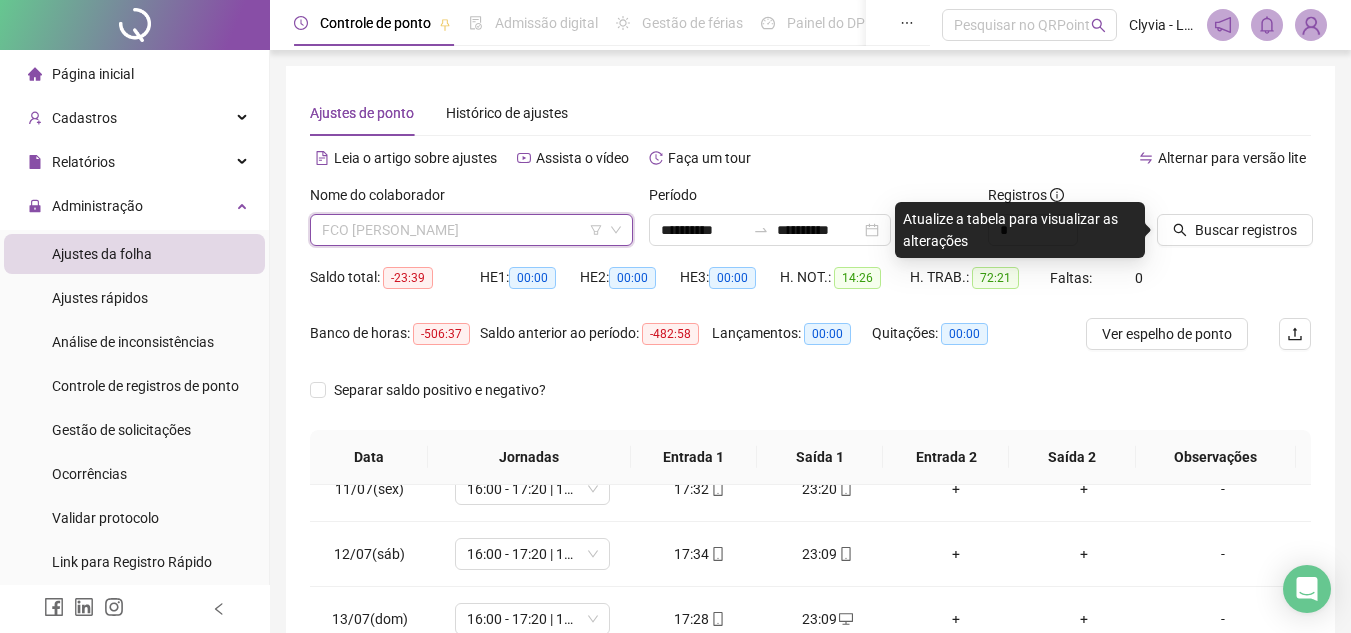 scroll, scrollTop: 224, scrollLeft: 0, axis: vertical 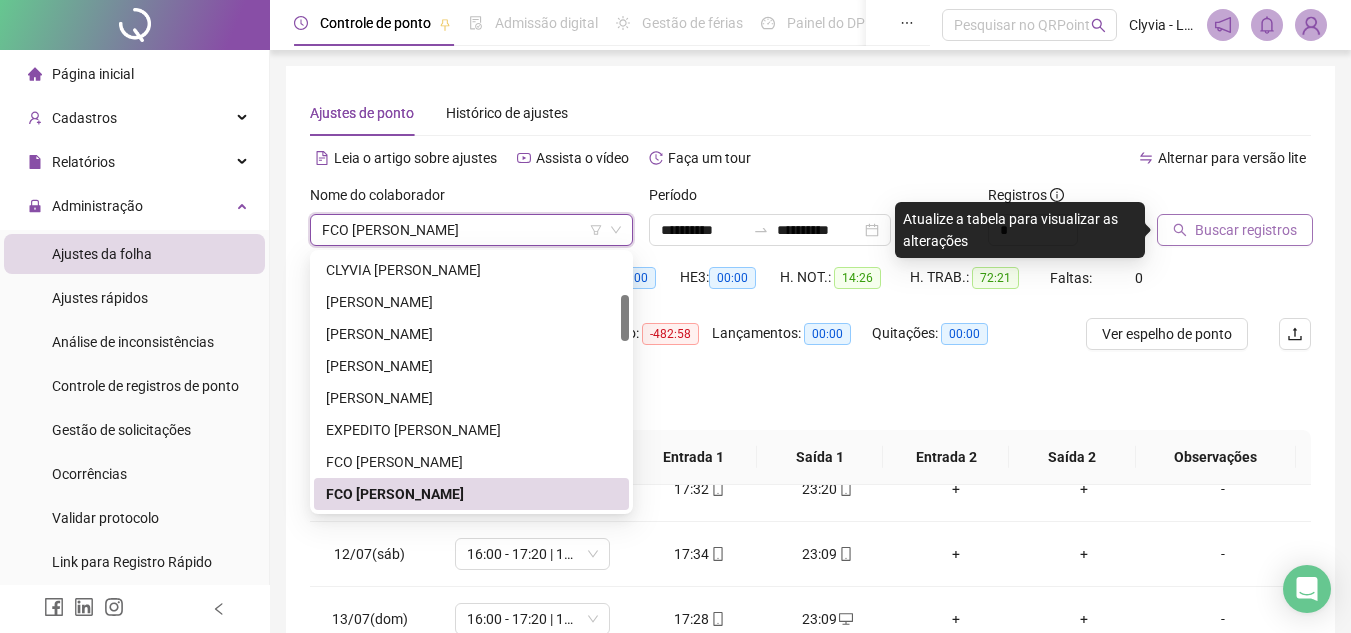 click on "Buscar registros" at bounding box center [1246, 230] 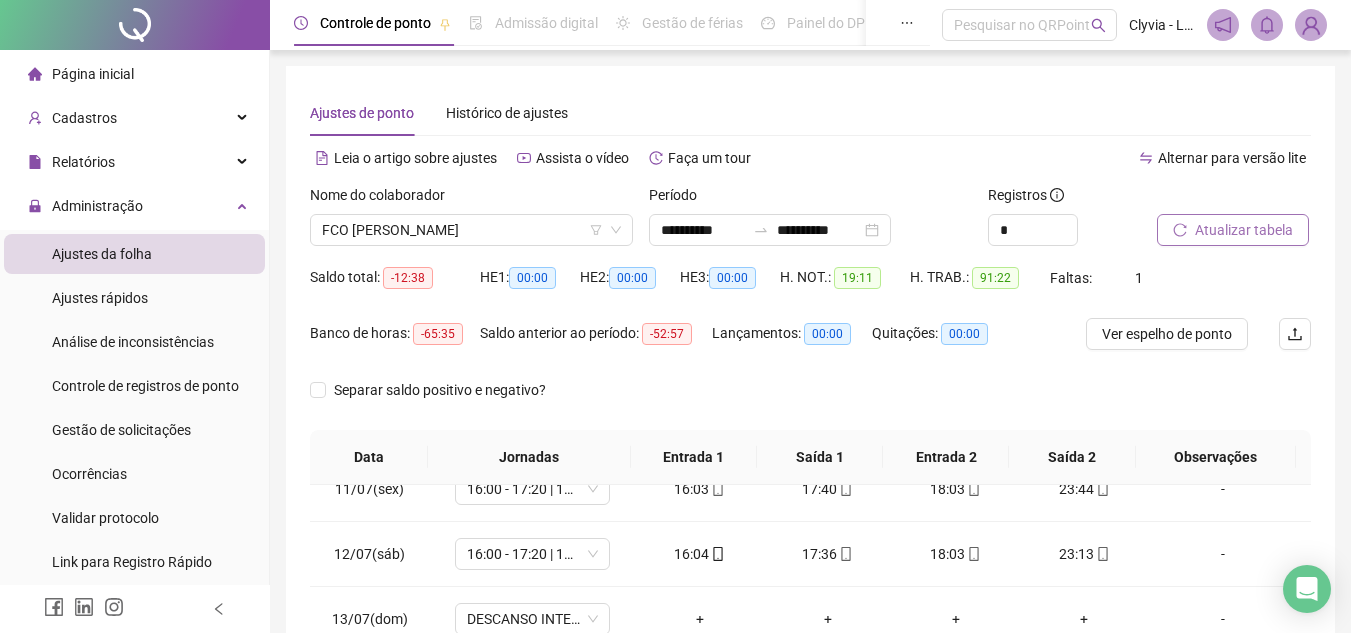 drag, startPoint x: 1325, startPoint y: 255, endPoint x: 1354, endPoint y: 249, distance: 29.614185 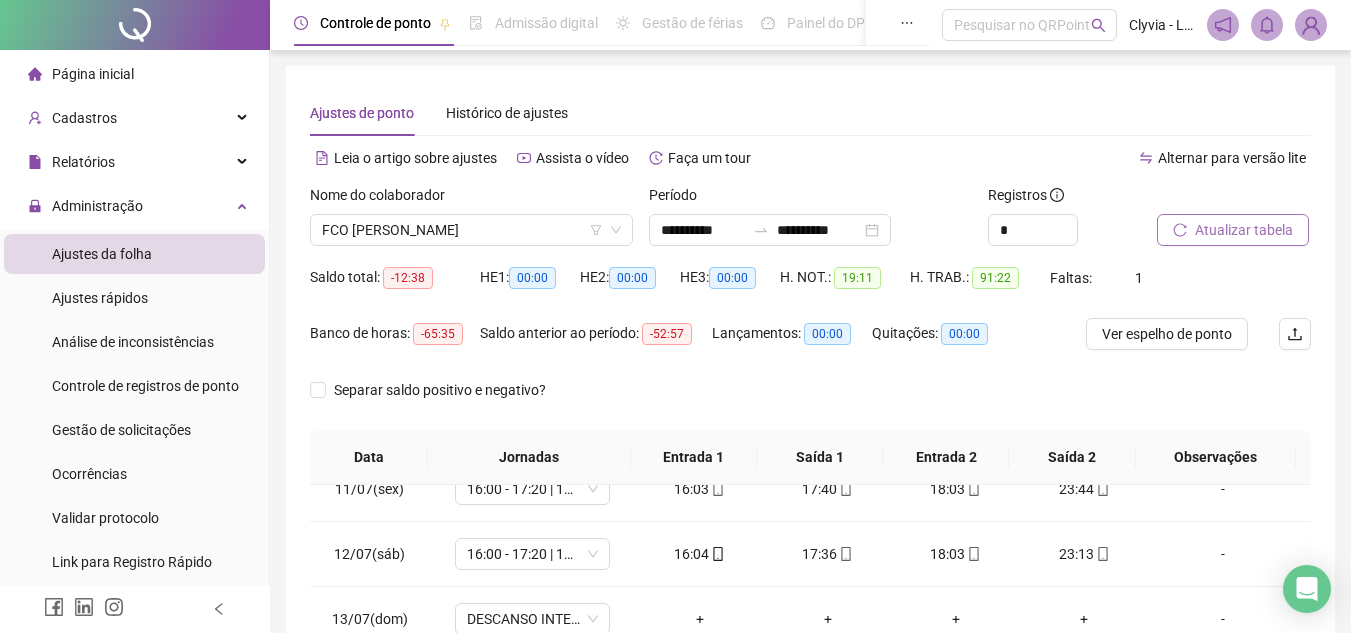 scroll, scrollTop: 389, scrollLeft: 0, axis: vertical 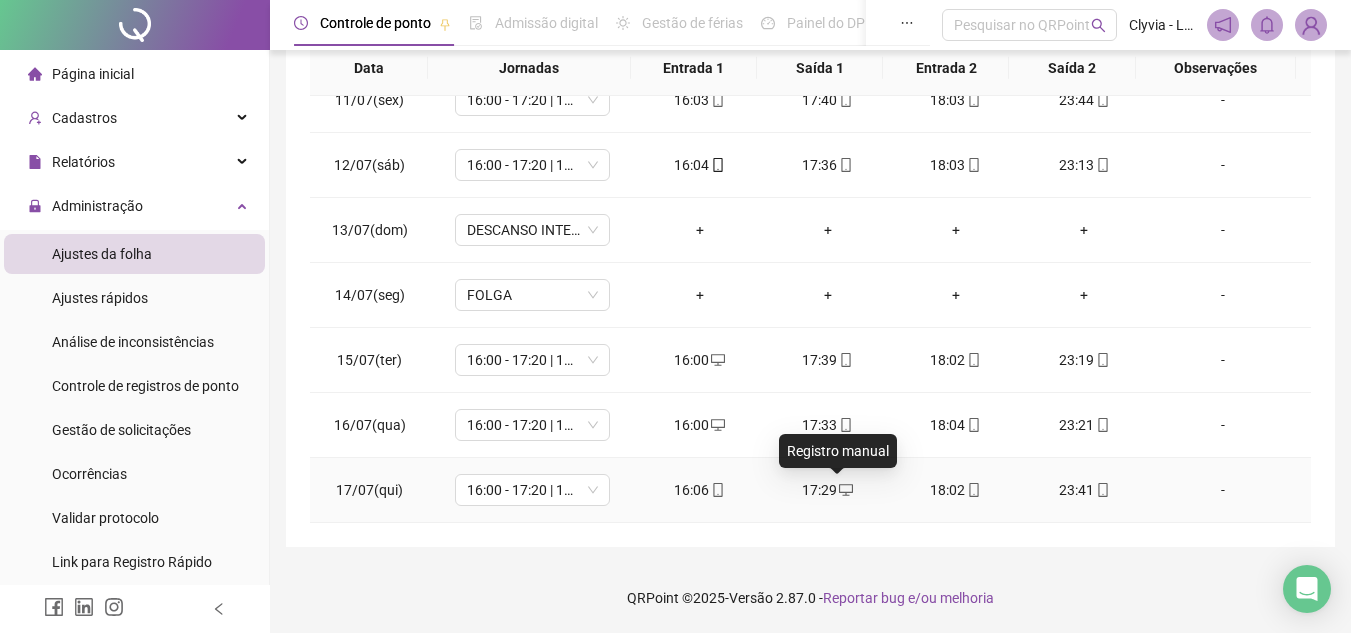 click 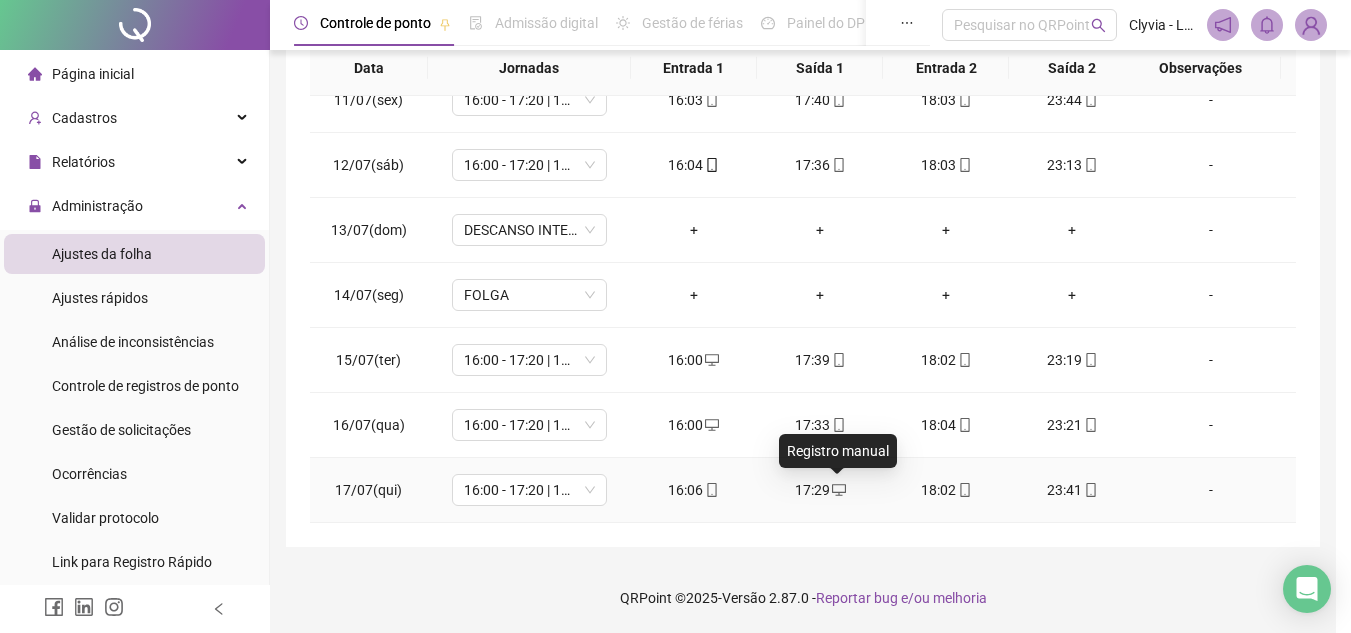 type on "**********" 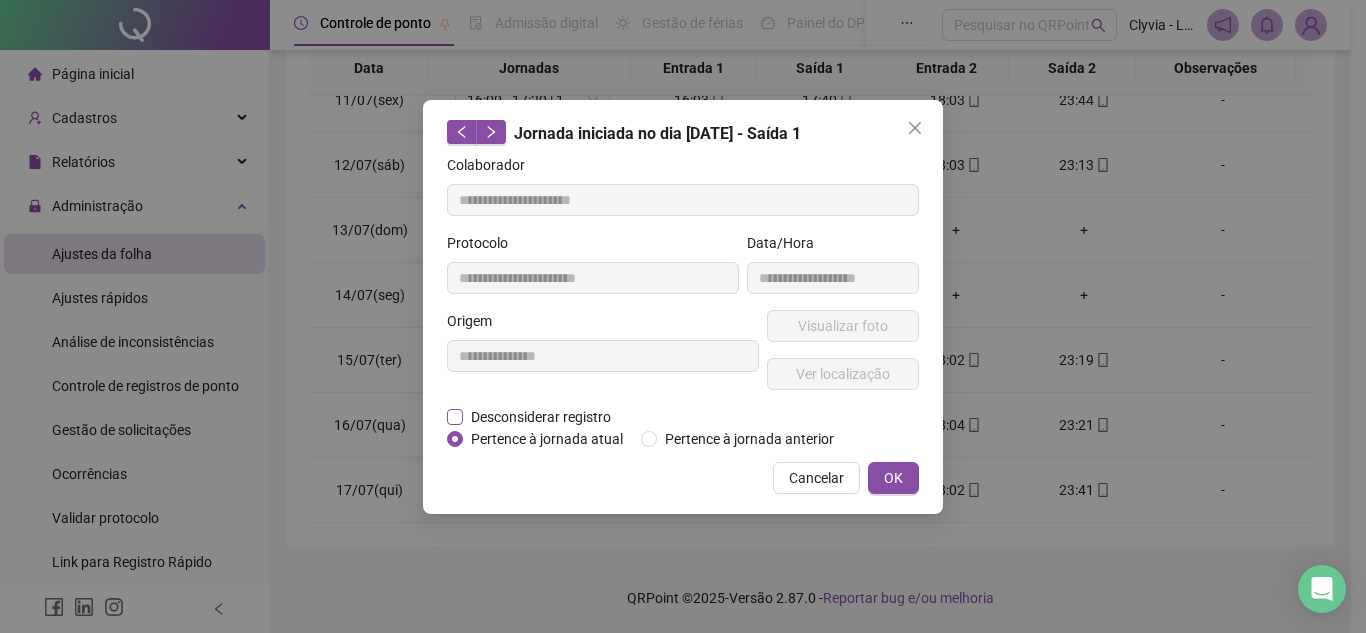 click on "Desconsiderar registro" at bounding box center [541, 417] 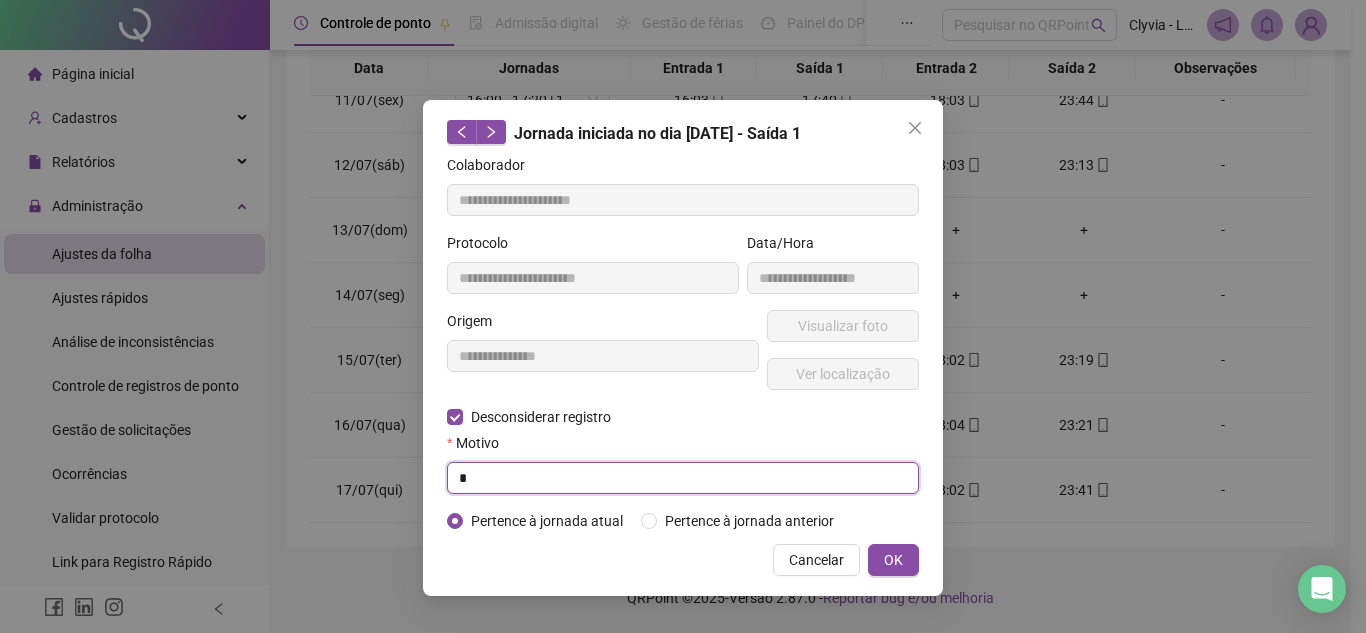 click on "*" at bounding box center (683, 478) 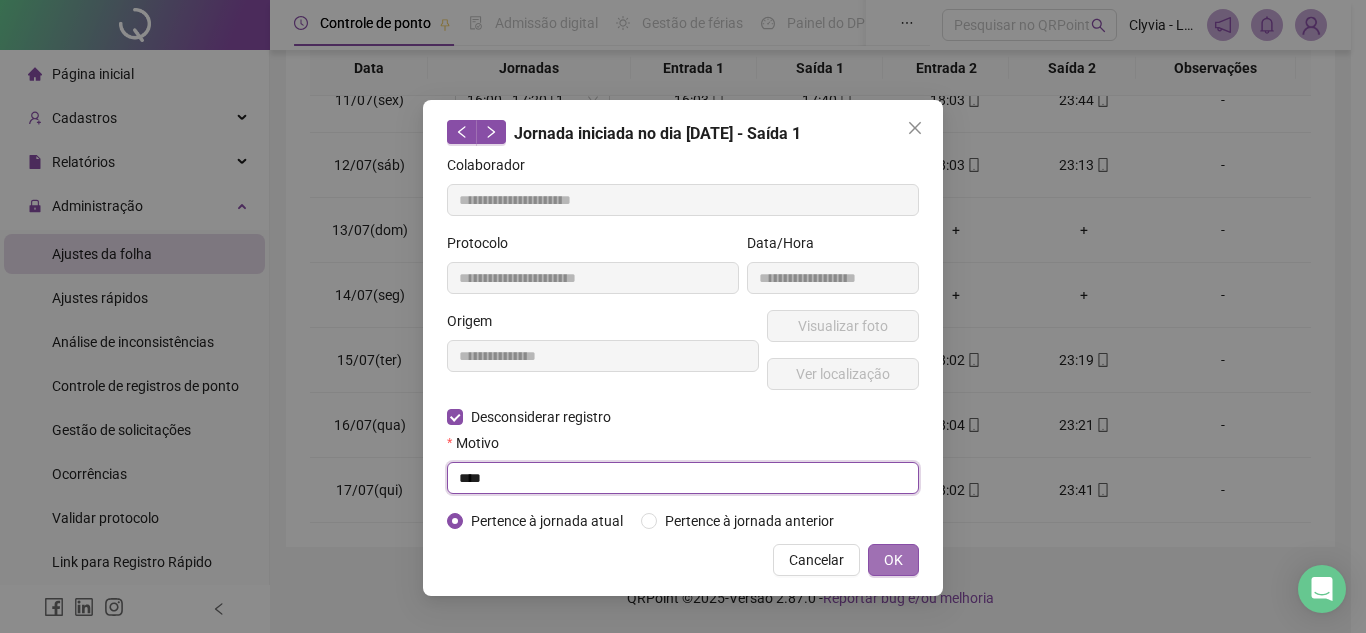 type on "****" 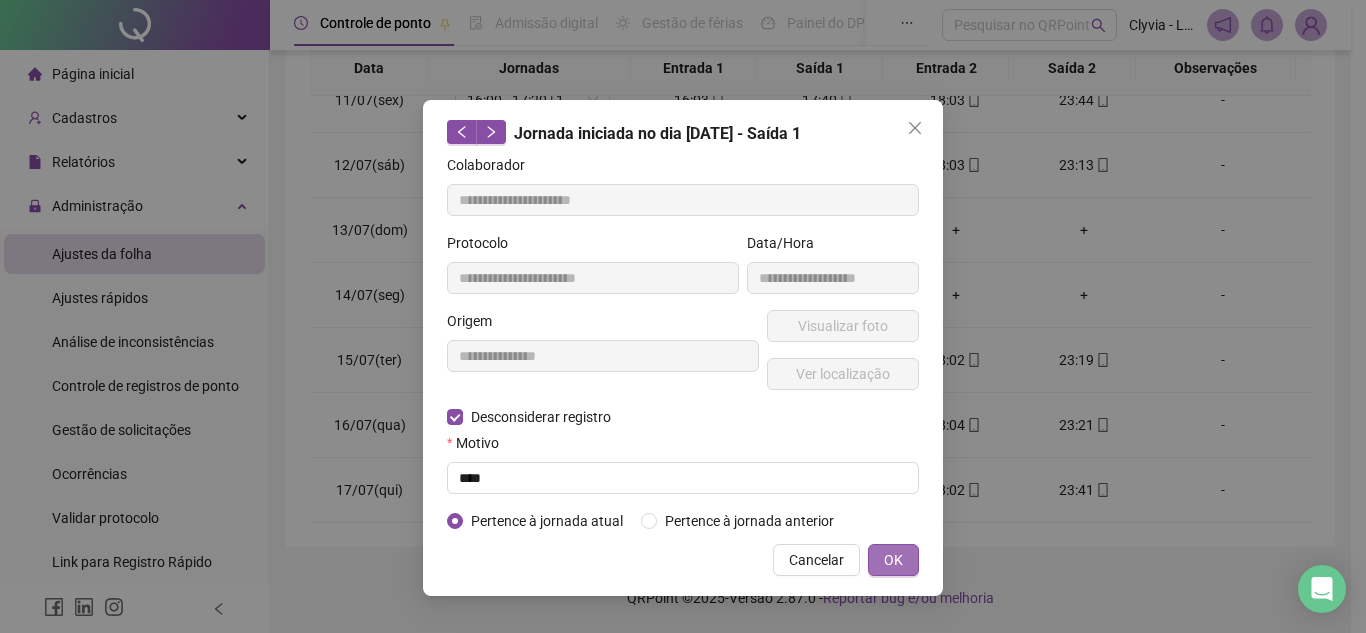 click on "OK" at bounding box center [893, 560] 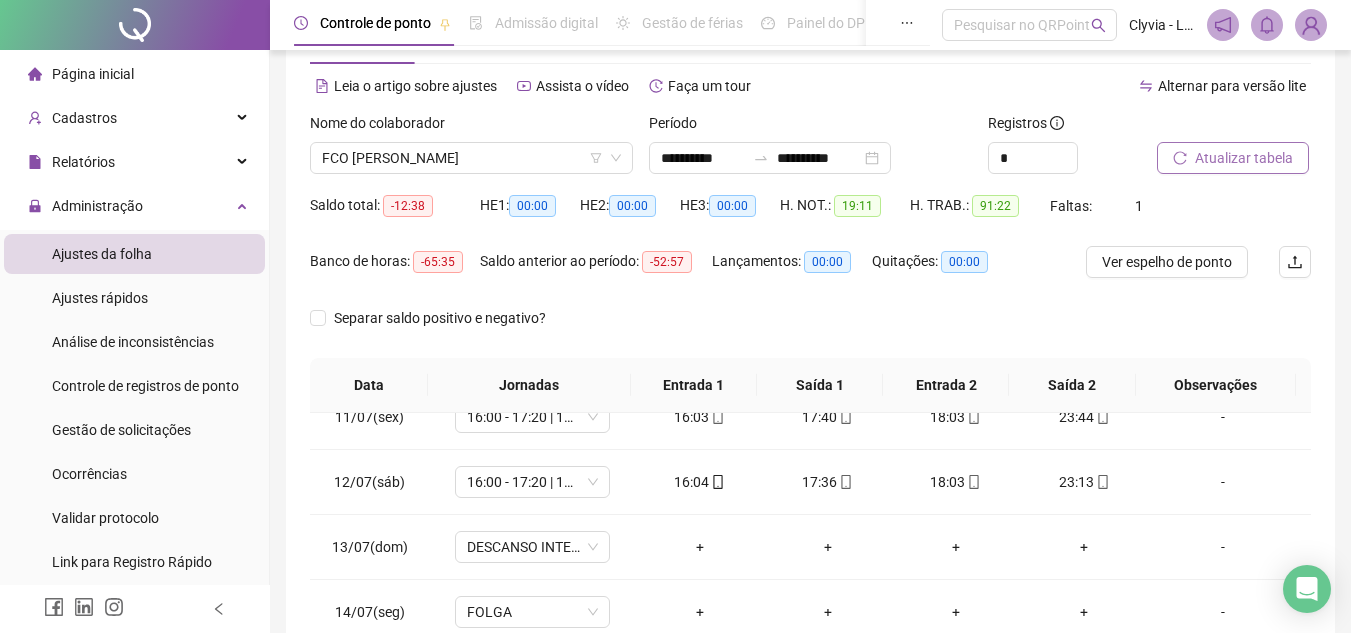 scroll, scrollTop: 0, scrollLeft: 0, axis: both 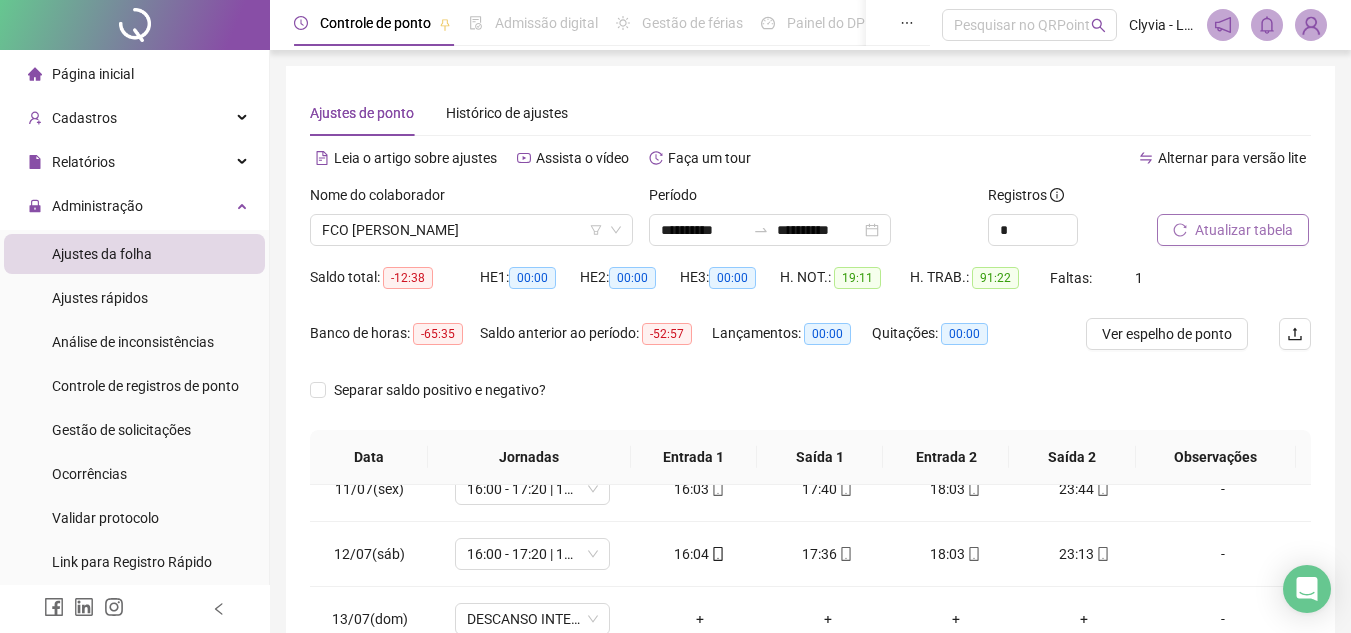 click at bounding box center [1209, 199] 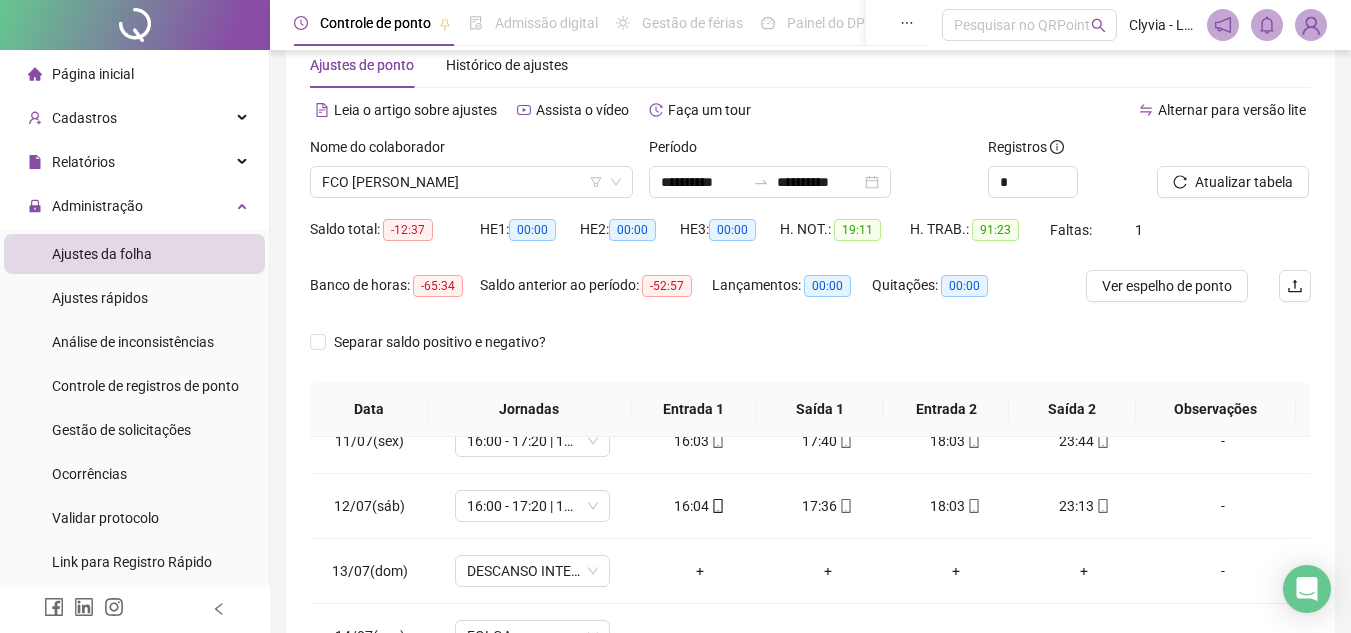 scroll, scrollTop: 0, scrollLeft: 0, axis: both 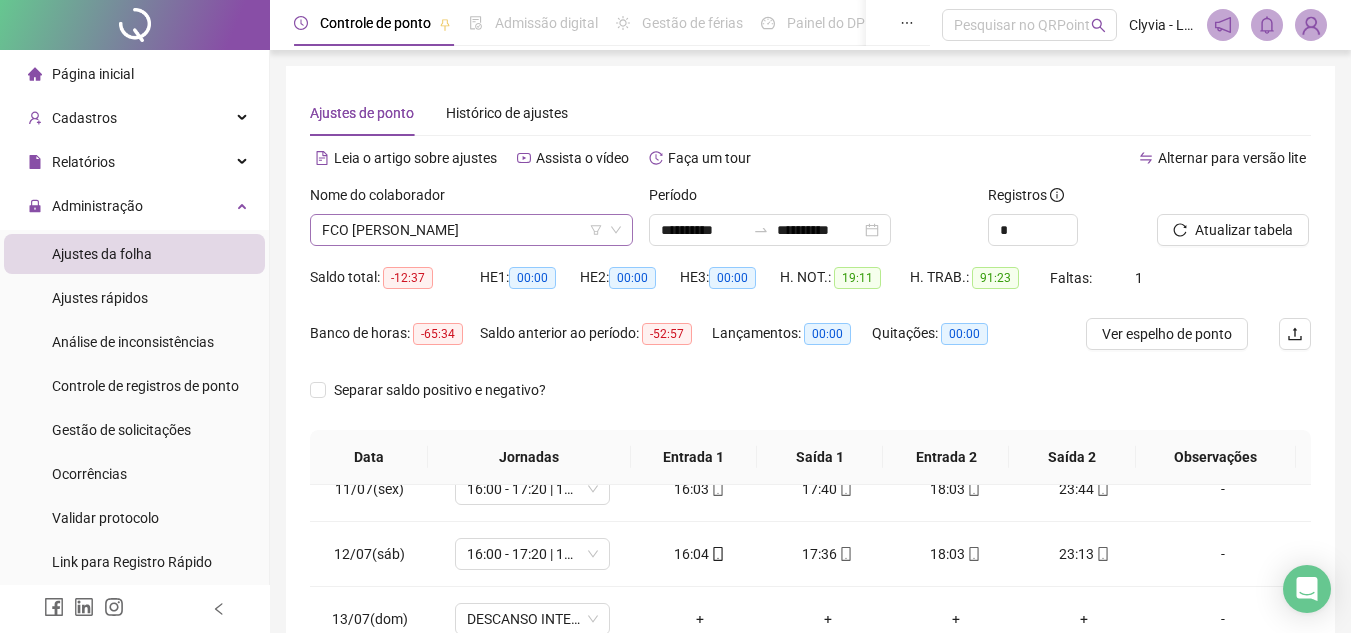 click on "FCO [PERSON_NAME]" at bounding box center [471, 230] 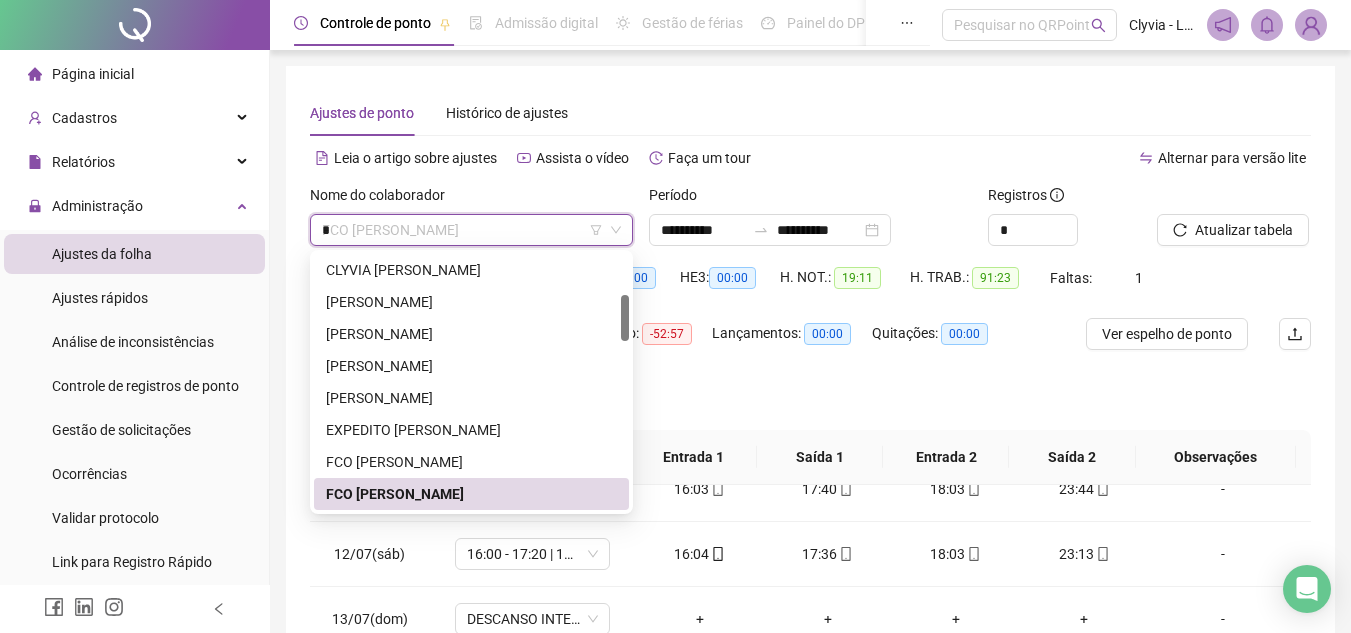 scroll, scrollTop: 0, scrollLeft: 0, axis: both 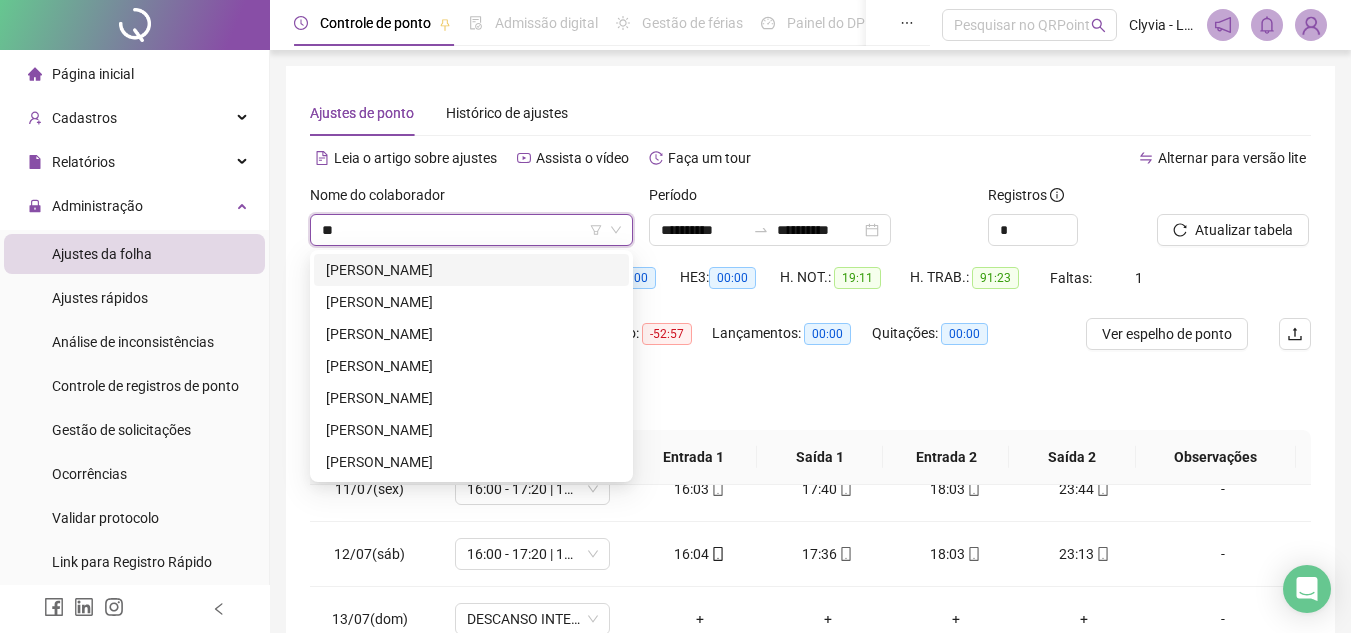 type on "***" 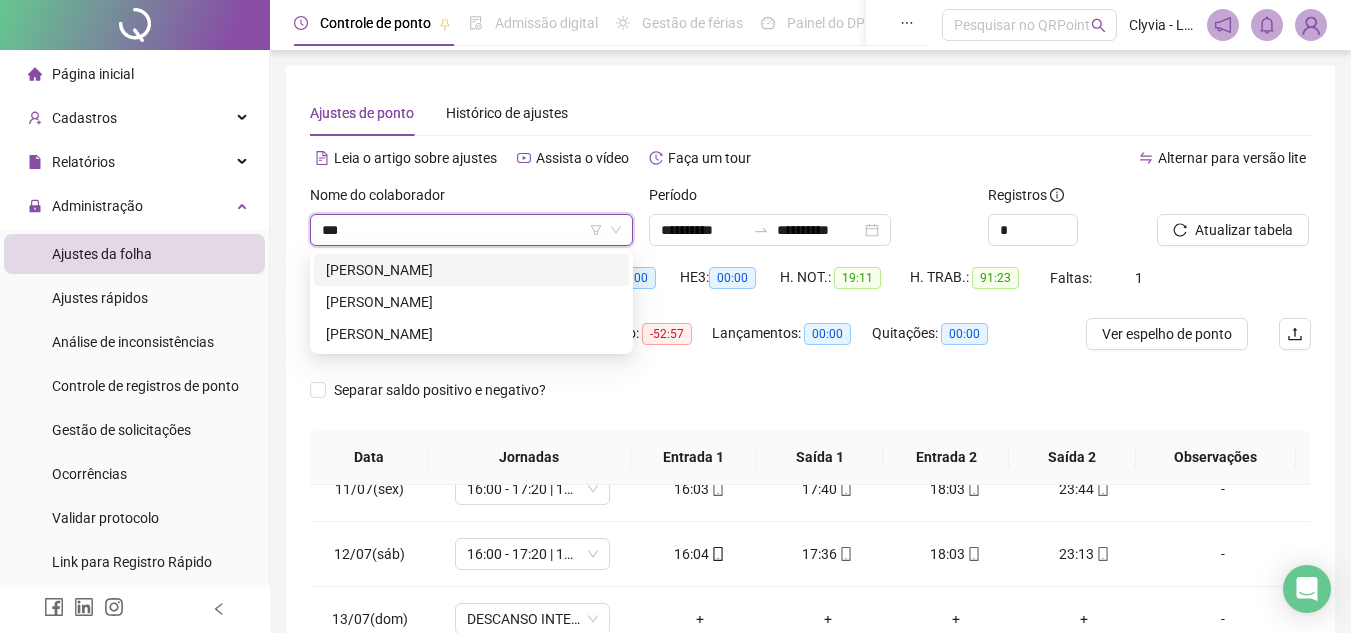 type 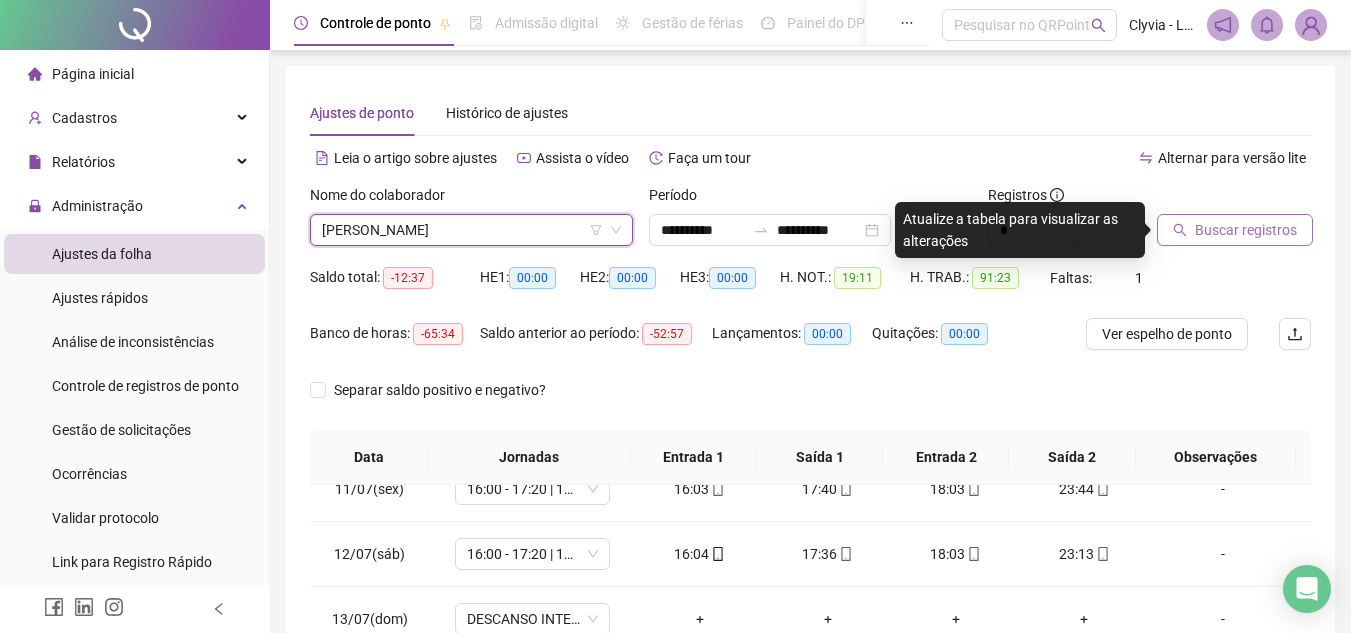 click on "Buscar registros" at bounding box center [1235, 230] 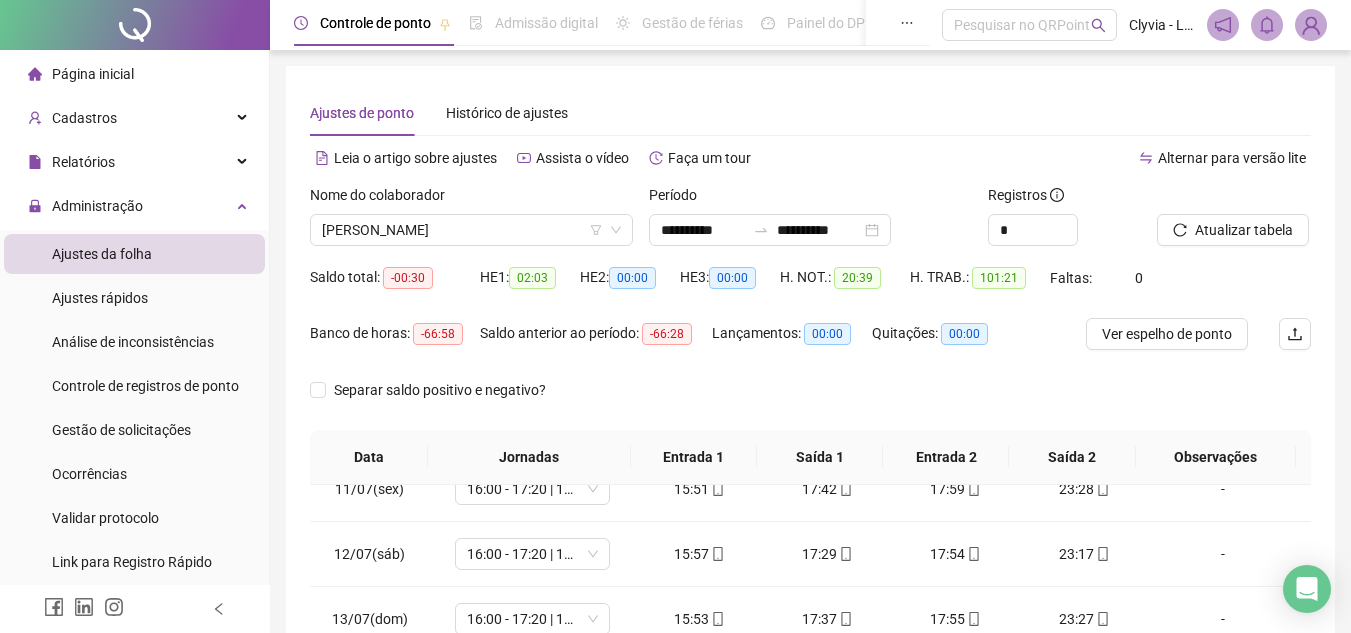 scroll, scrollTop: 389, scrollLeft: 0, axis: vertical 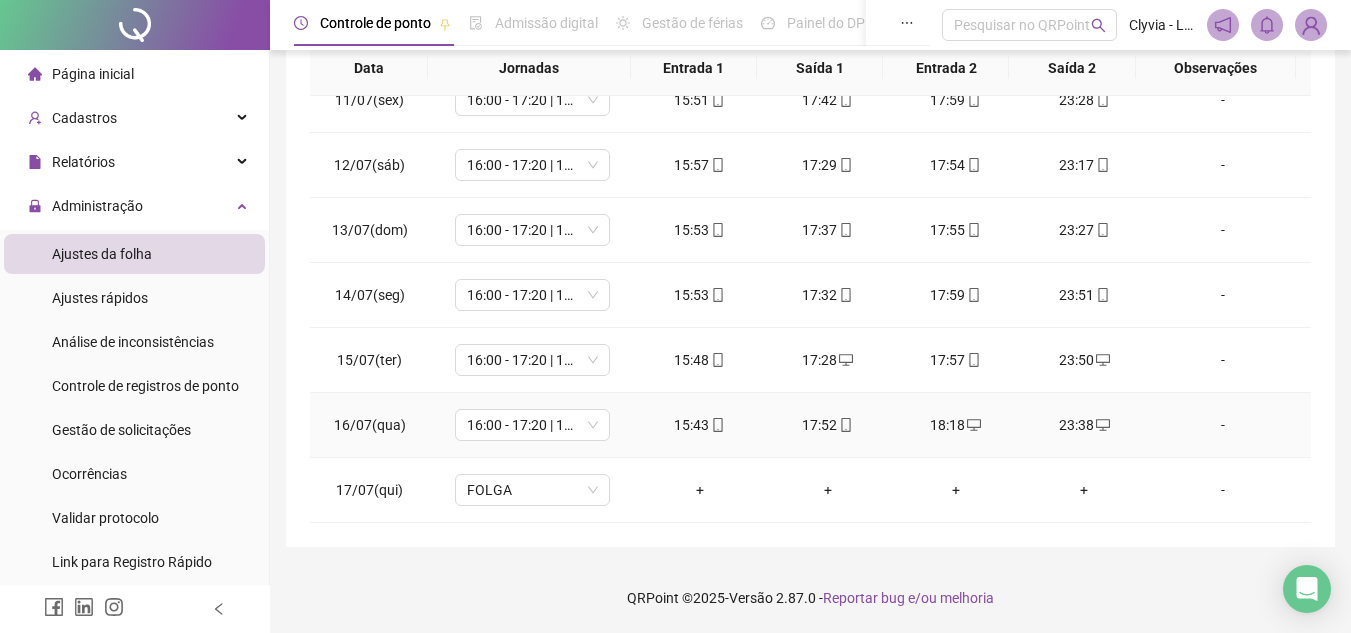 click at bounding box center (1102, 425) 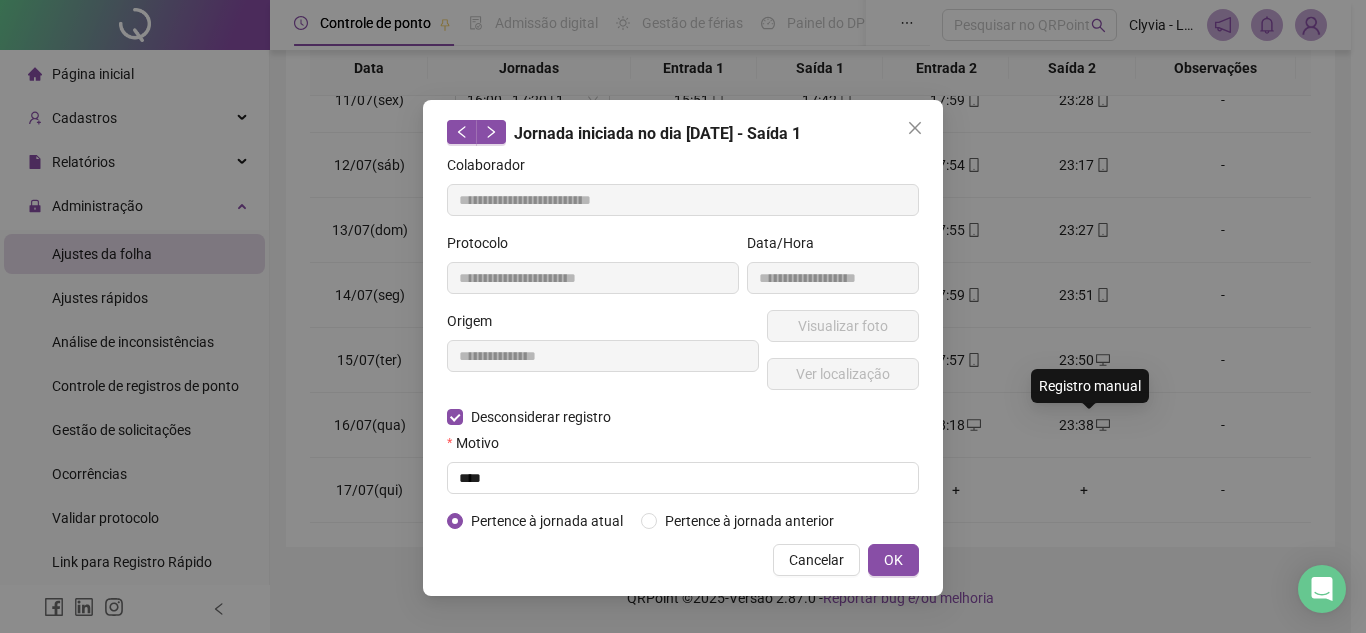 type on "**********" 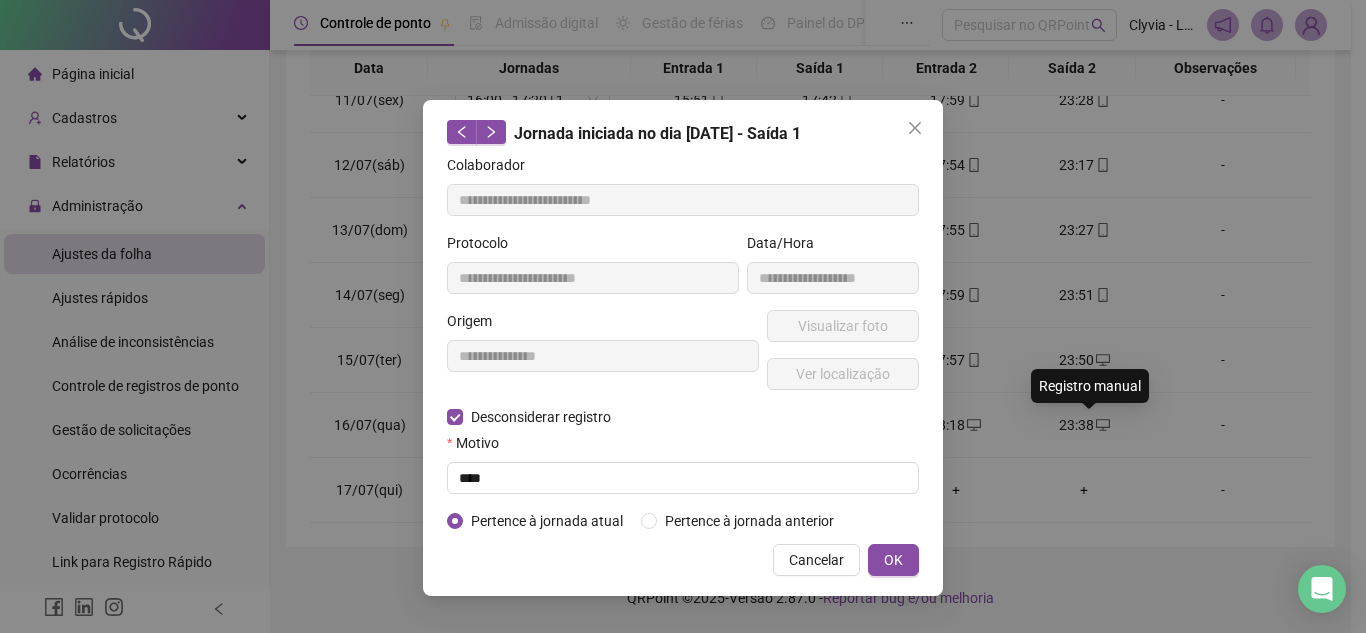 type on "**********" 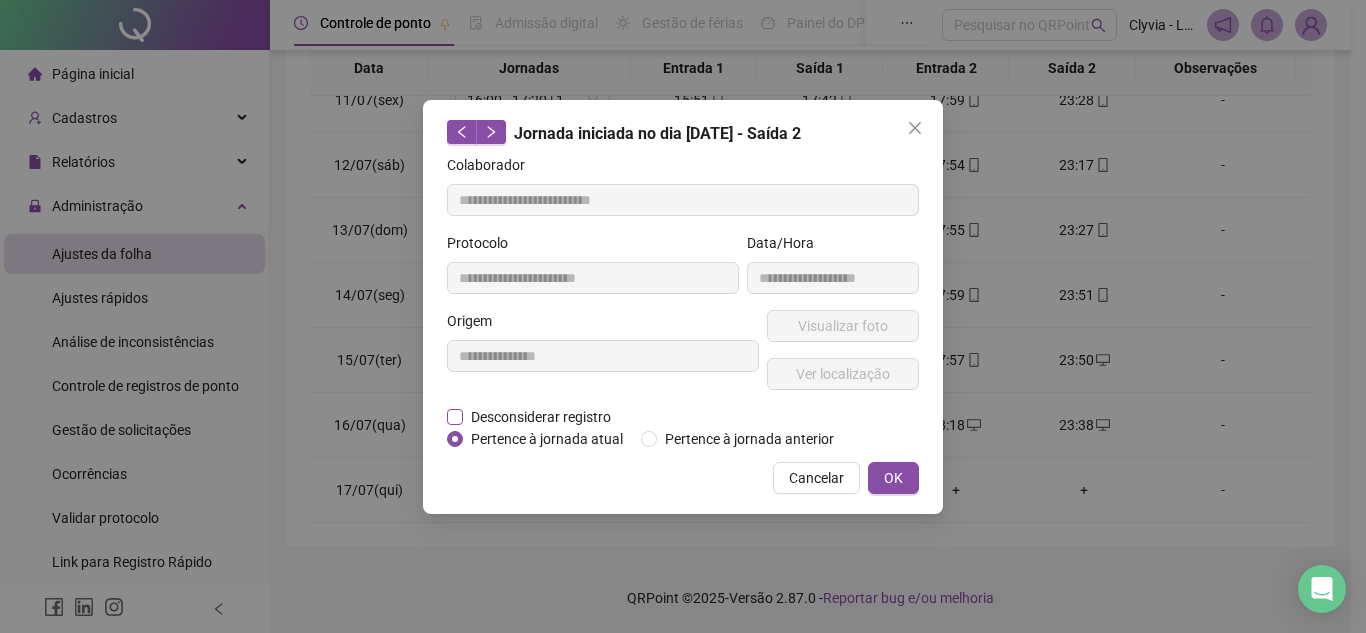 click on "Desconsiderar registro" at bounding box center [541, 417] 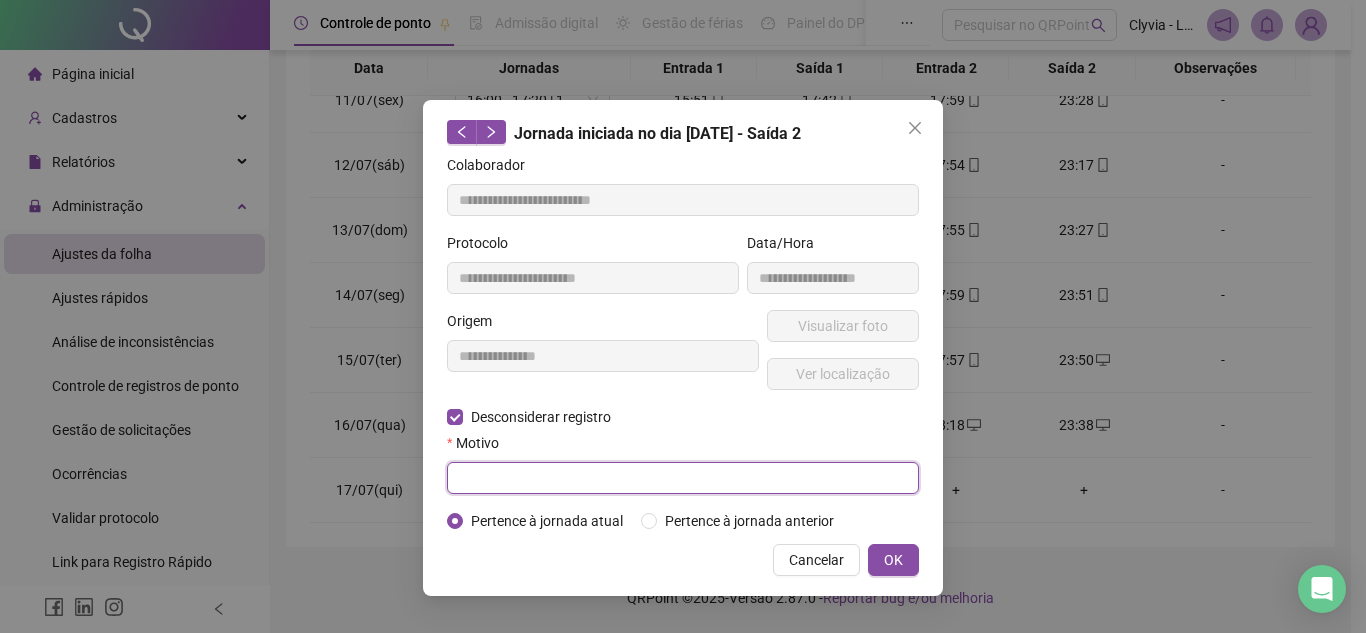click at bounding box center [683, 478] 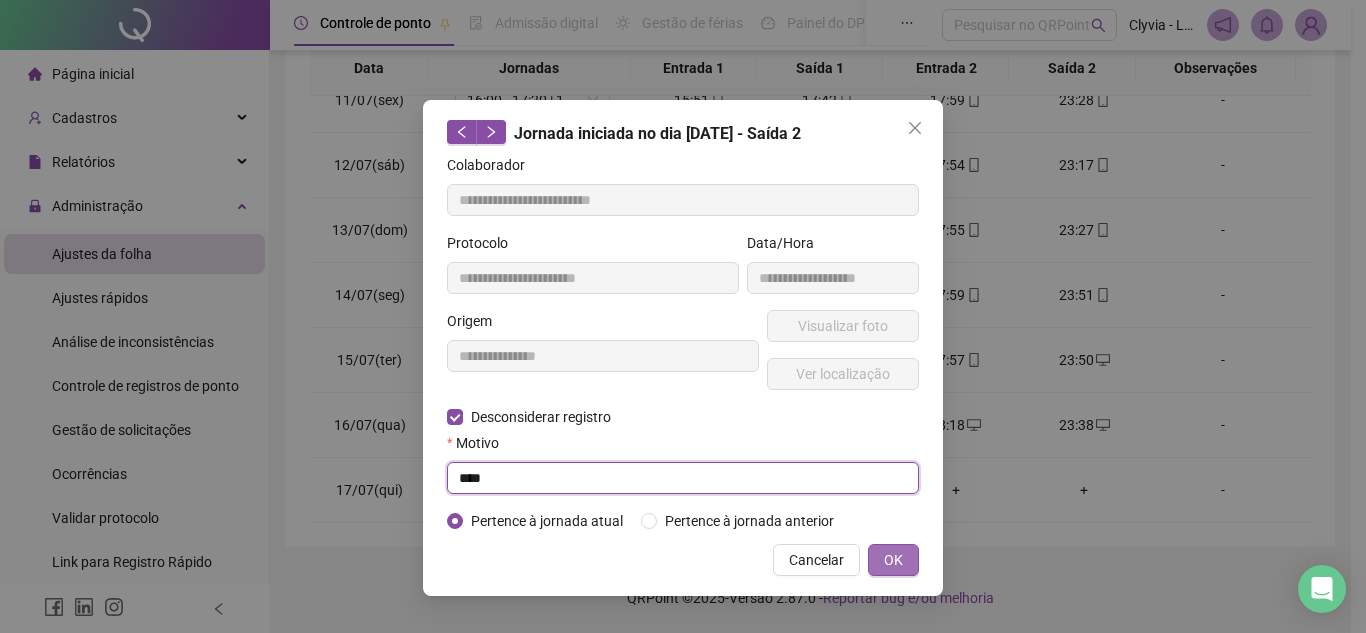 type on "****" 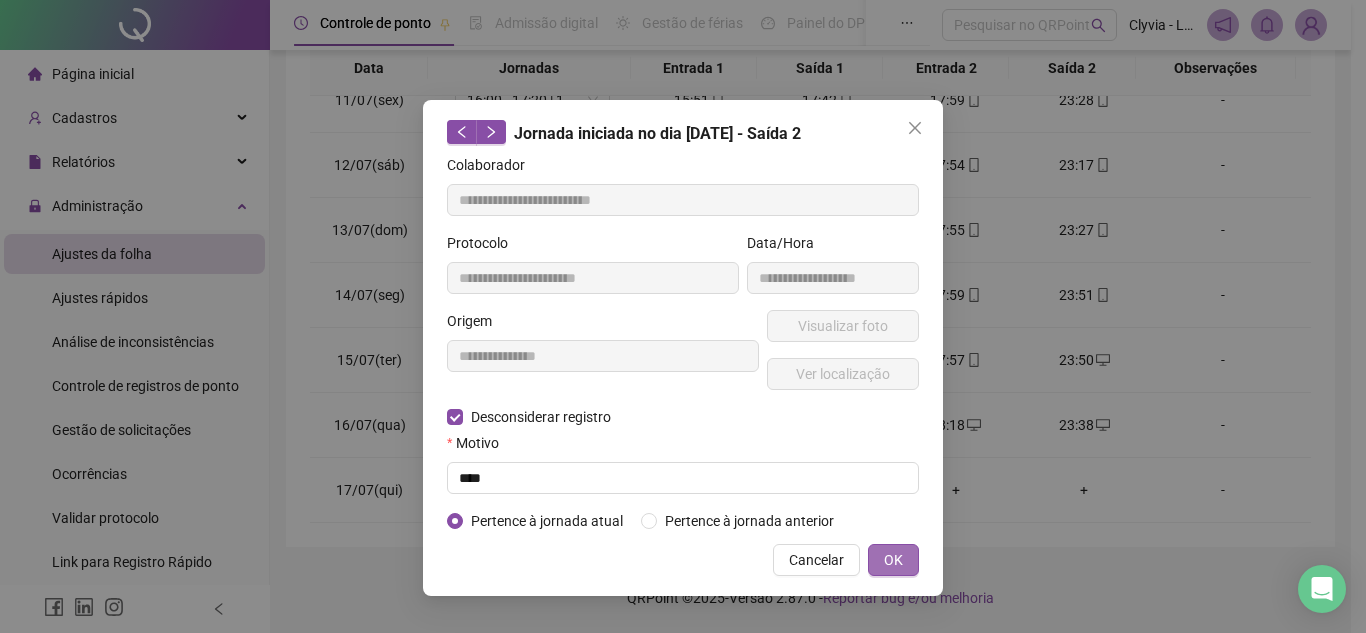 click on "OK" at bounding box center (893, 560) 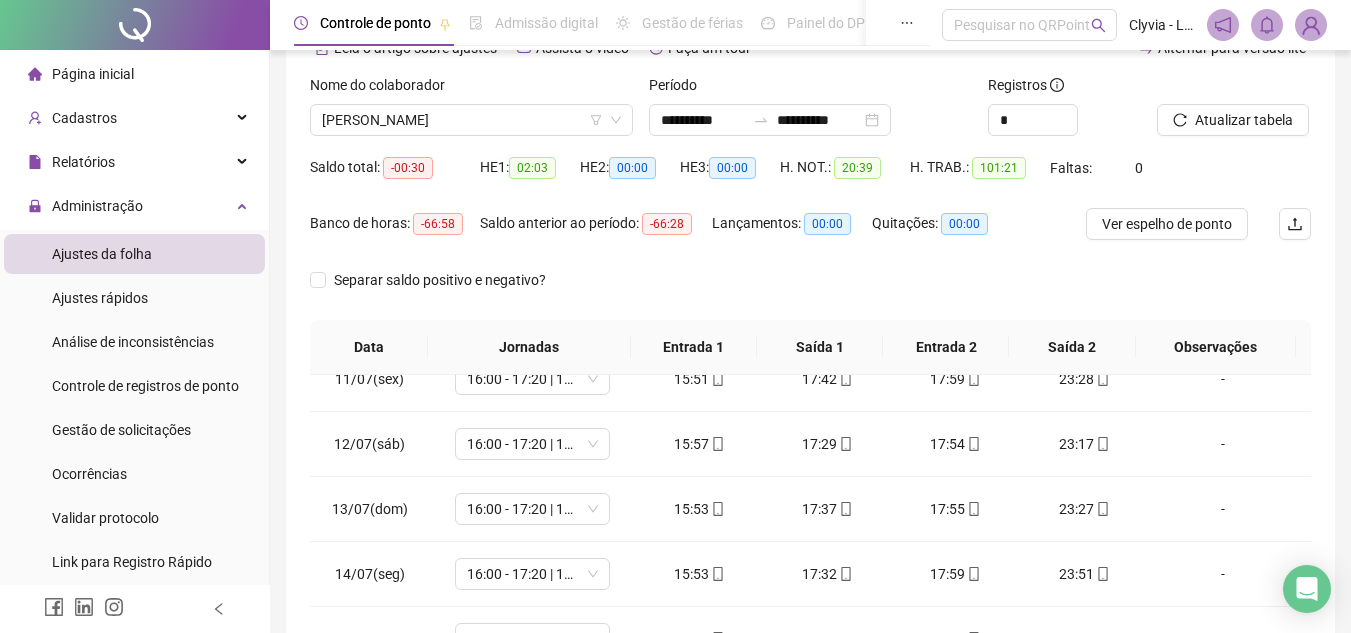 scroll, scrollTop: 60, scrollLeft: 0, axis: vertical 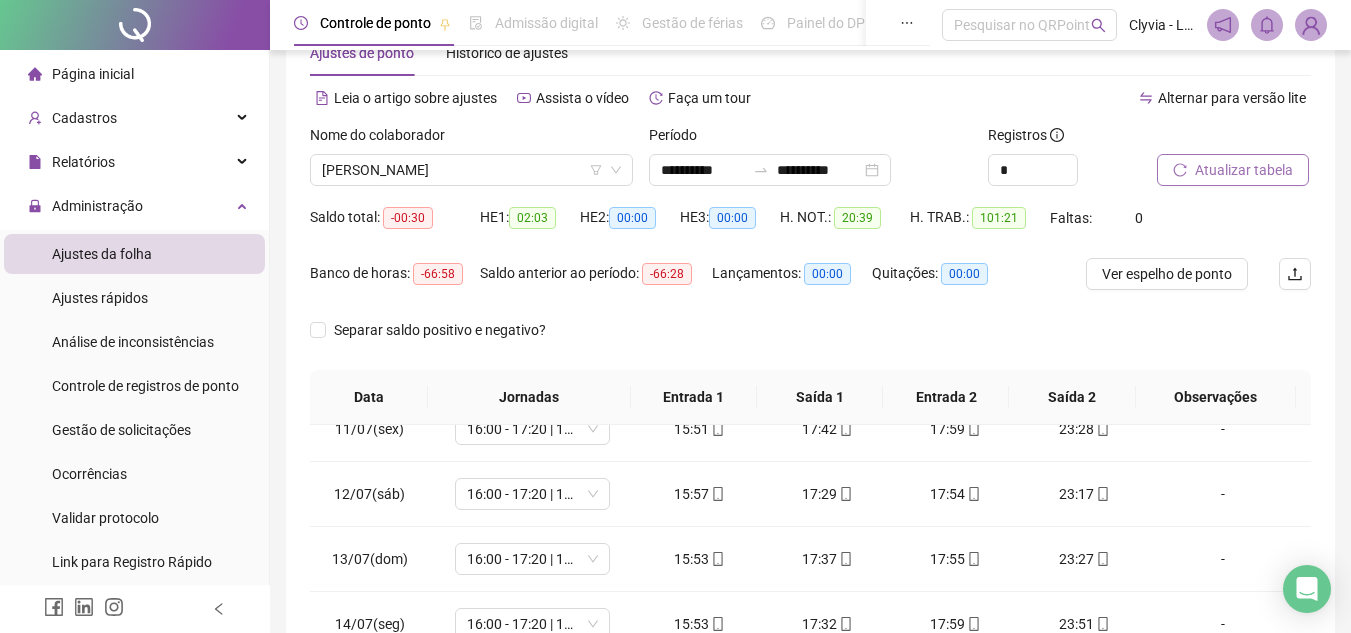 click on "Atualizar tabela" at bounding box center (1244, 170) 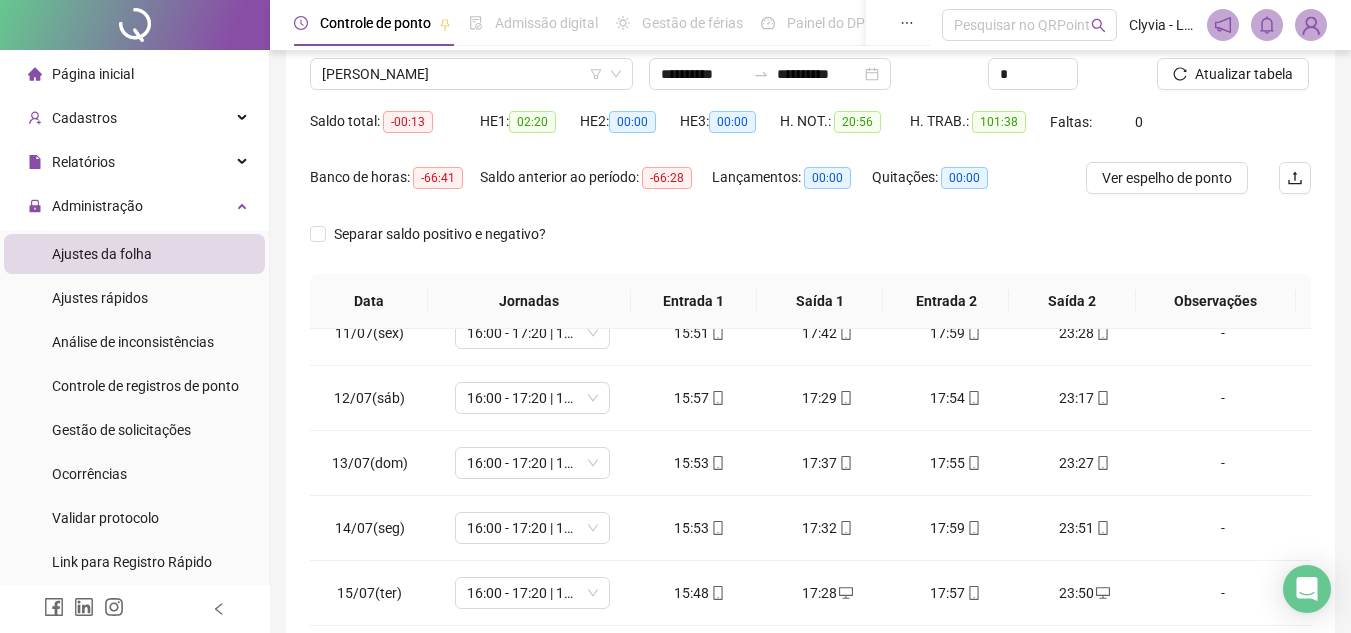 scroll, scrollTop: 0, scrollLeft: 0, axis: both 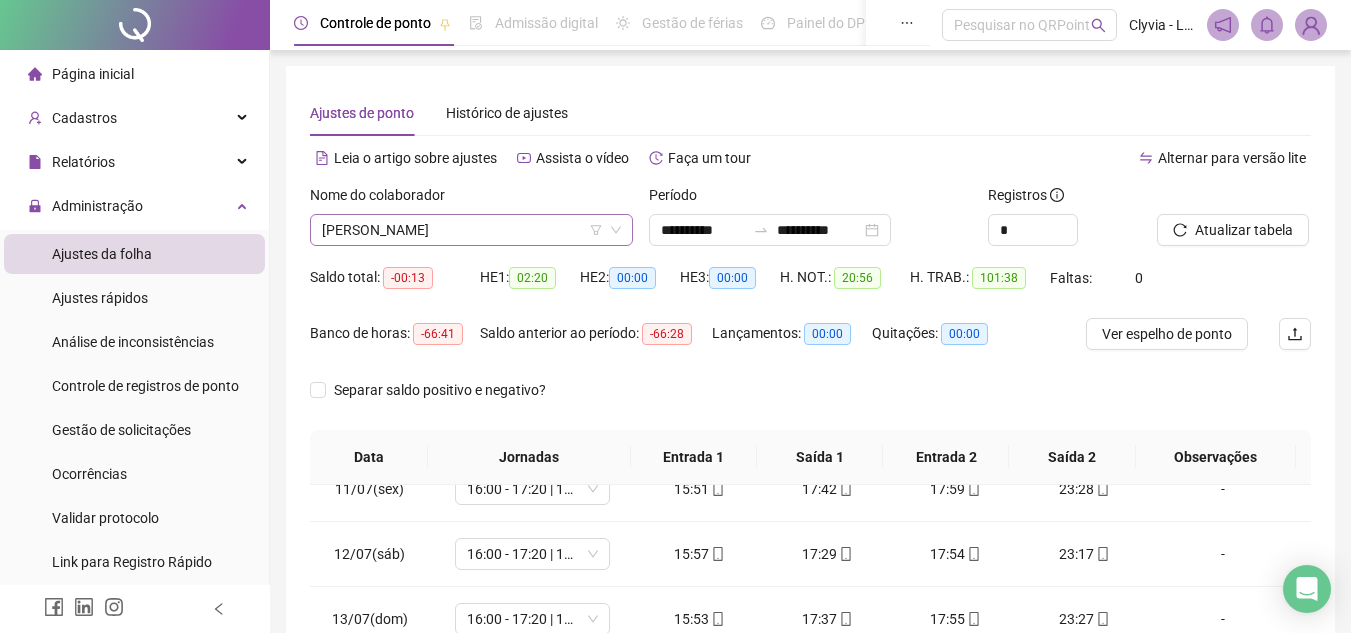click on "JOSÉ DANIEL DE SOUZA SILVA" at bounding box center (471, 230) 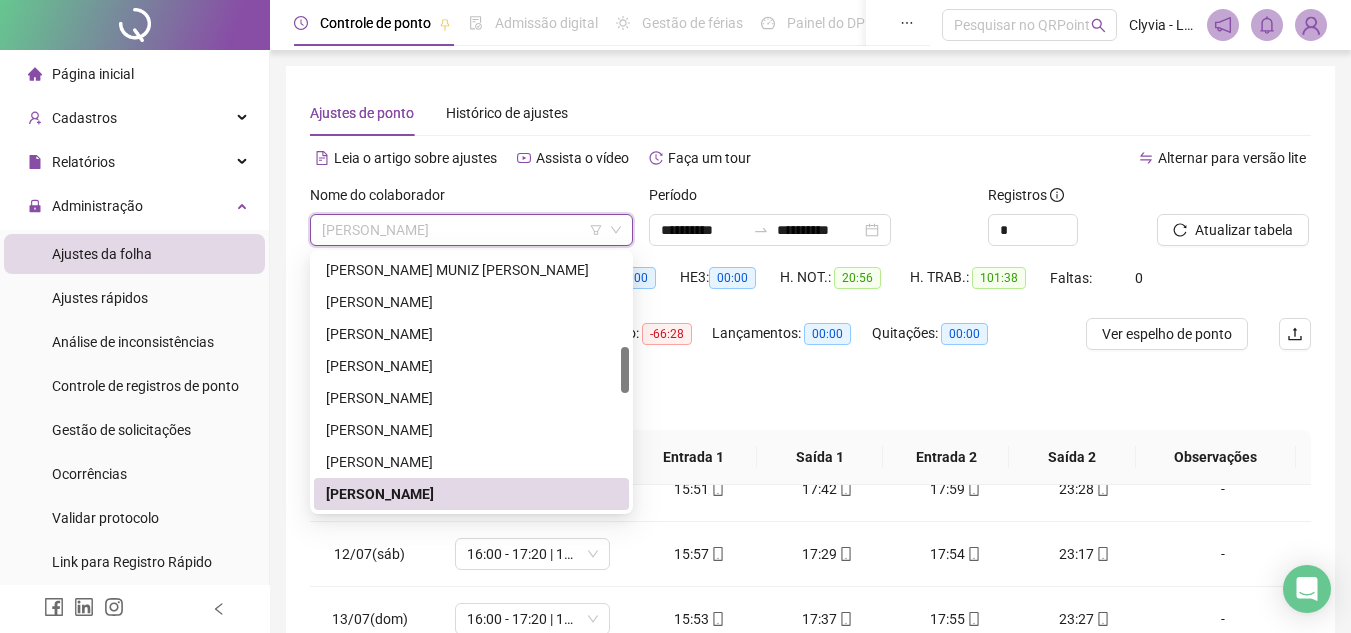 click 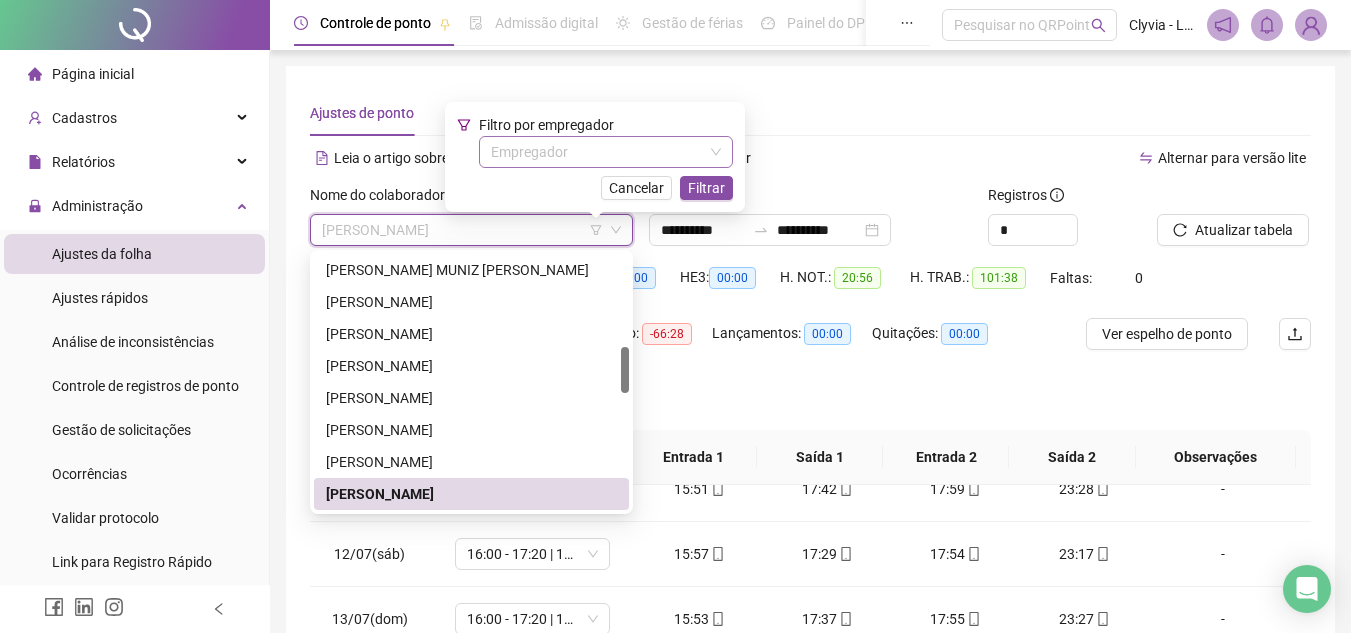 click at bounding box center [600, 152] 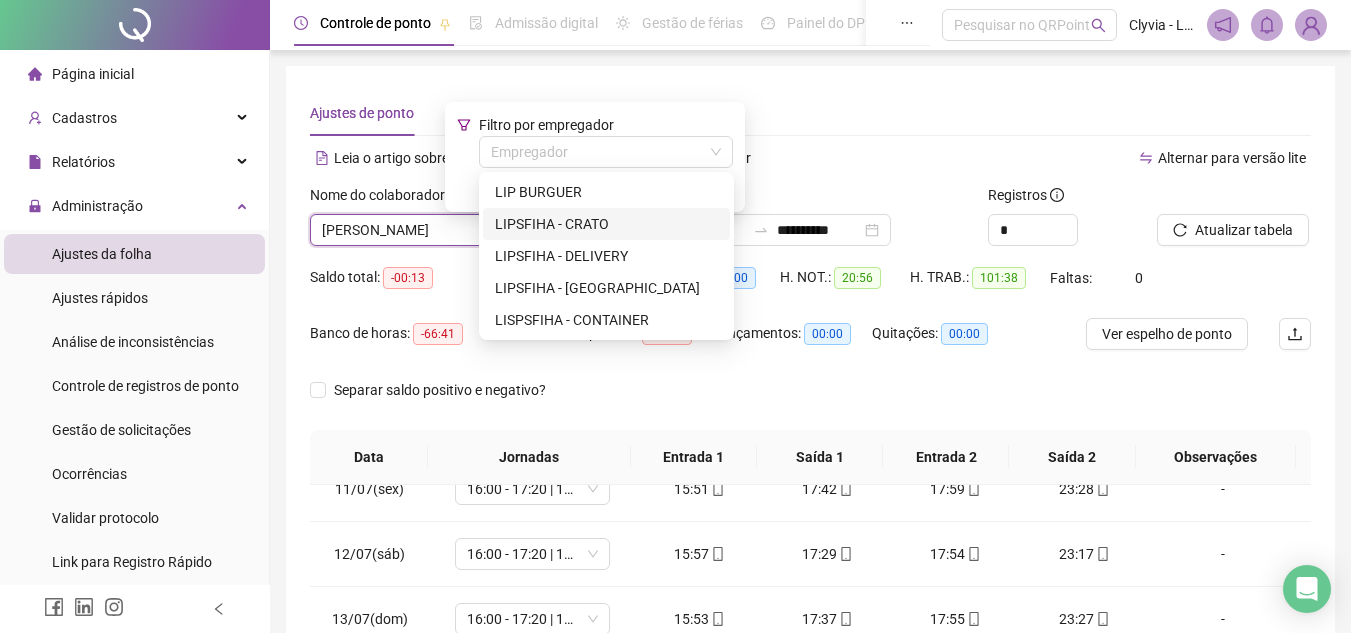 click on "LIPSFIHA - CRATO" at bounding box center [606, 224] 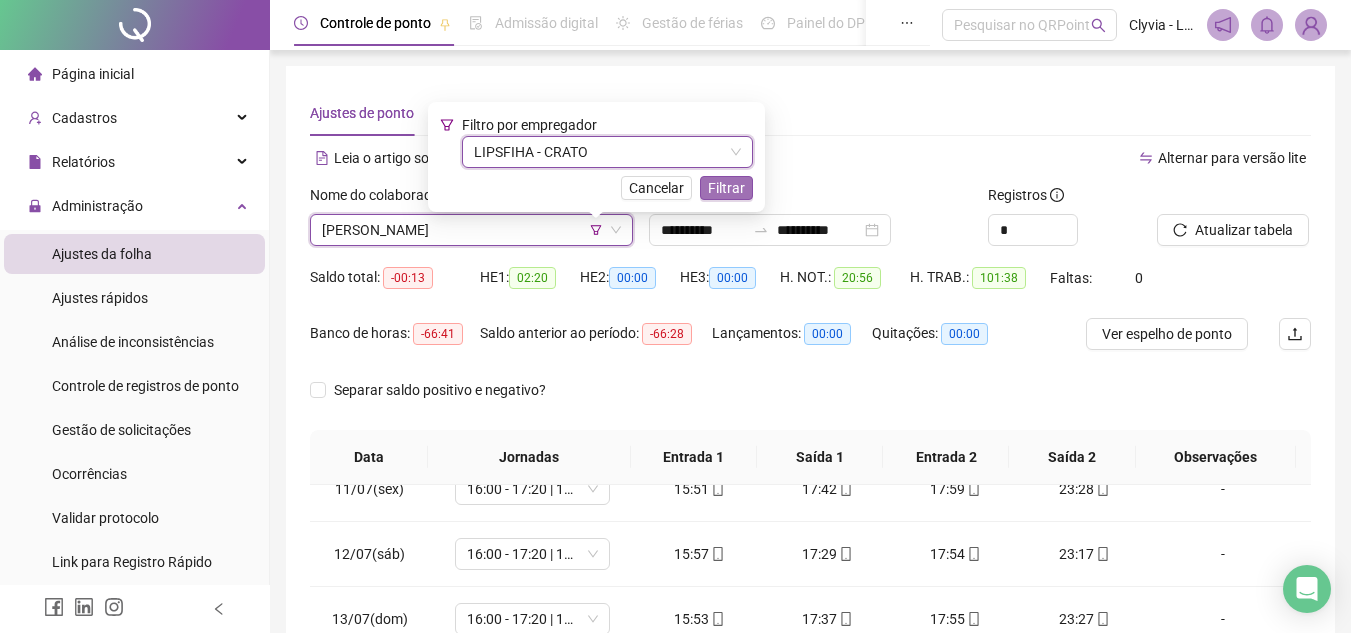 click on "Filtrar" at bounding box center [726, 188] 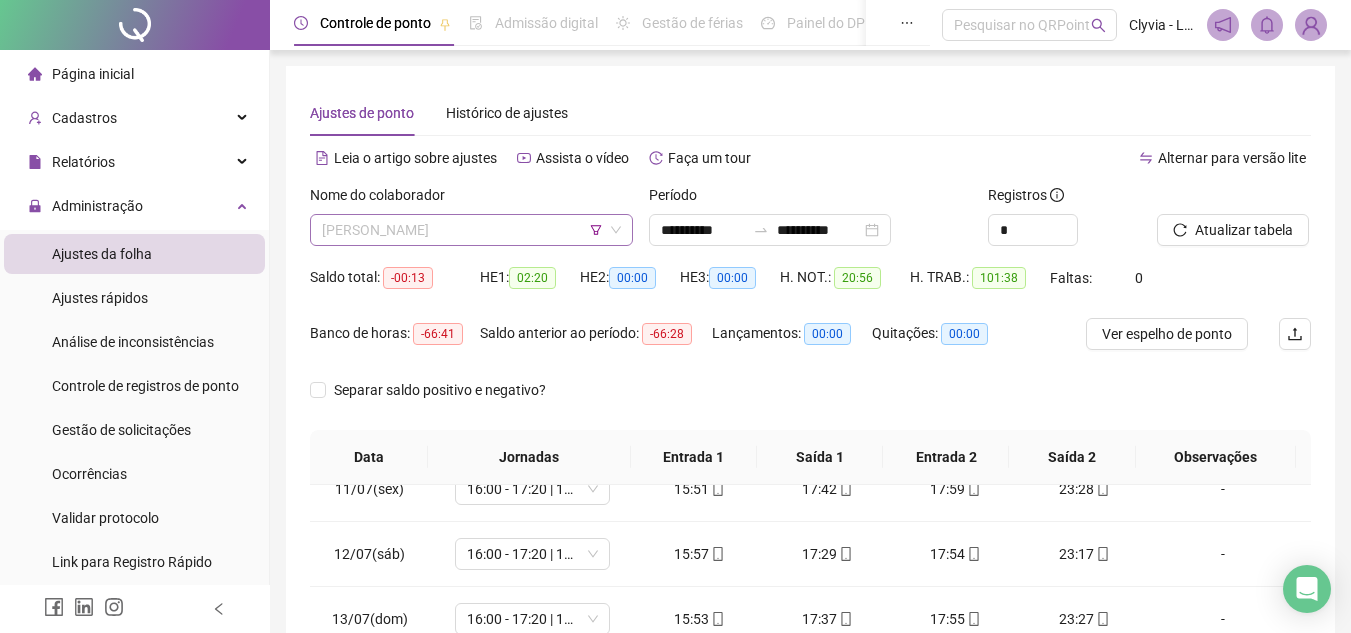 scroll, scrollTop: 160, scrollLeft: 0, axis: vertical 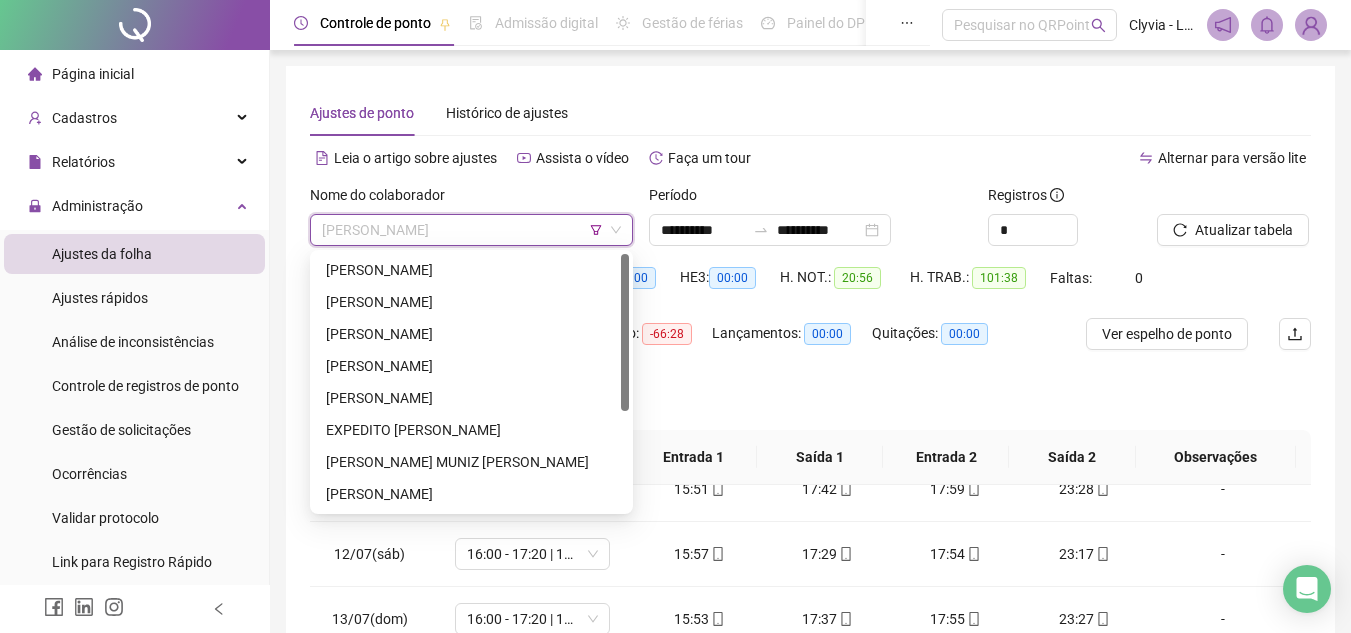 drag, startPoint x: 624, startPoint y: 397, endPoint x: 623, endPoint y: 215, distance: 182.00275 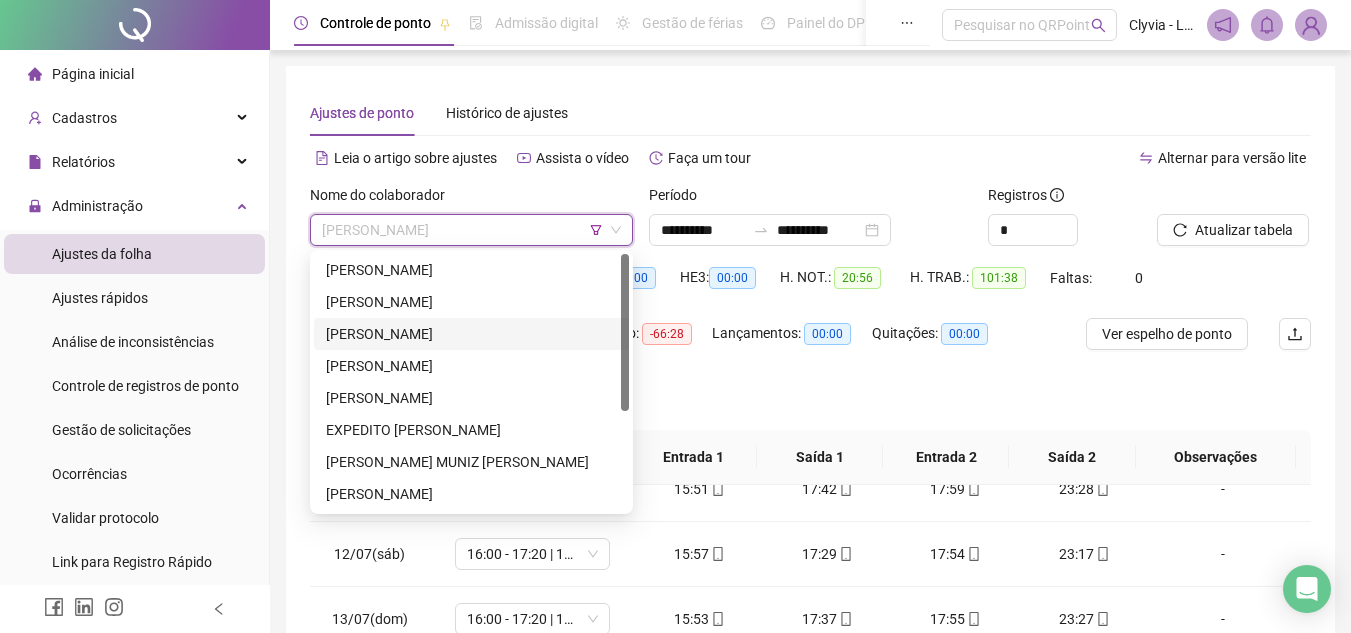 click on "[PERSON_NAME]" at bounding box center [471, 334] 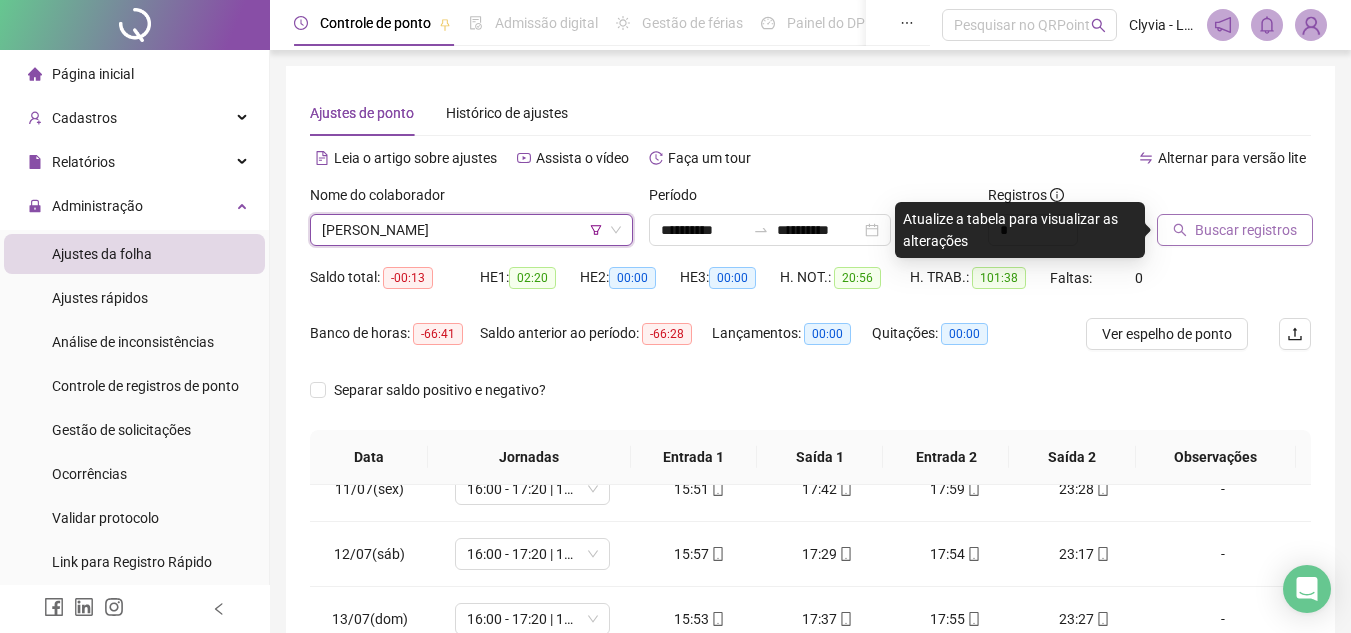 click on "Buscar registros" at bounding box center [1235, 230] 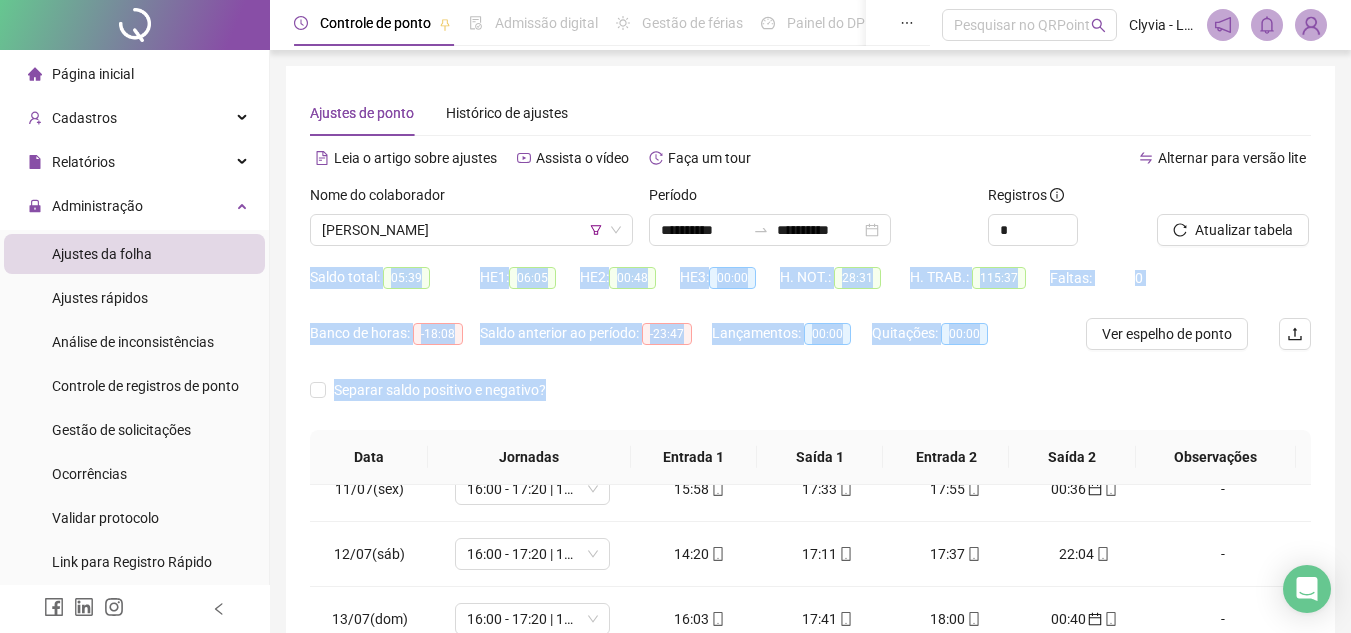 drag, startPoint x: 1342, startPoint y: 202, endPoint x: 1365, endPoint y: 426, distance: 225.1777 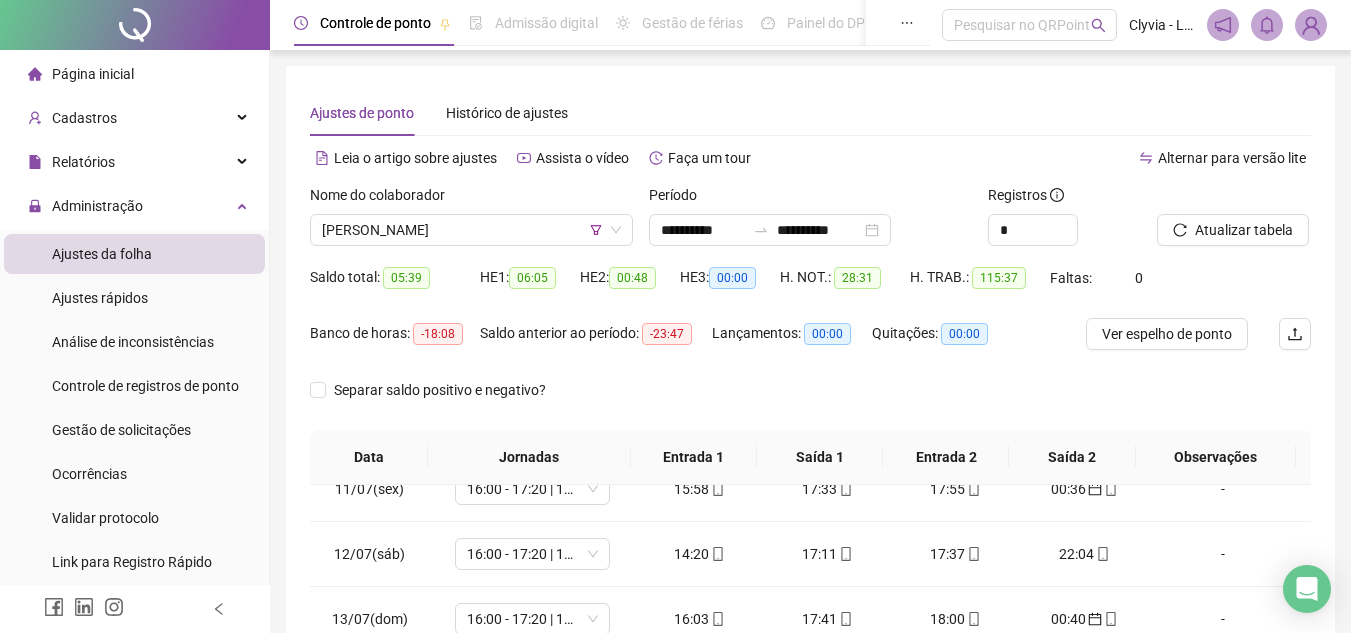click on "Separar saldo positivo e negativo?" at bounding box center [810, 402] 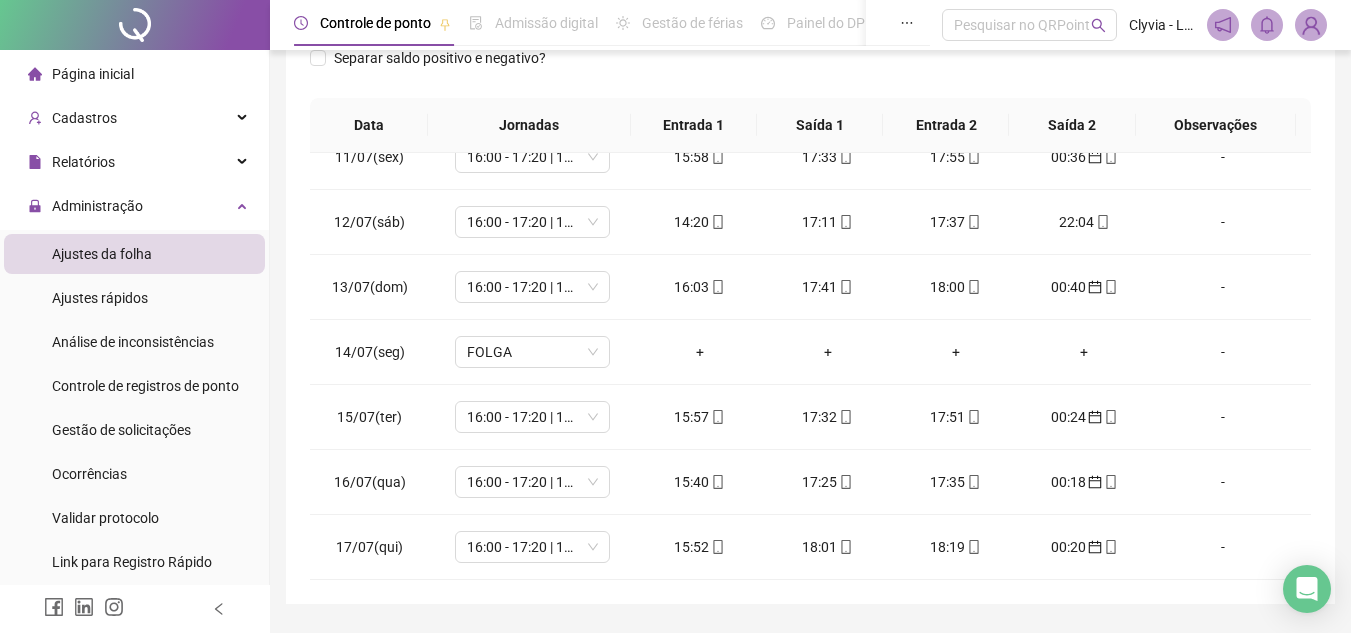 scroll, scrollTop: 368, scrollLeft: 0, axis: vertical 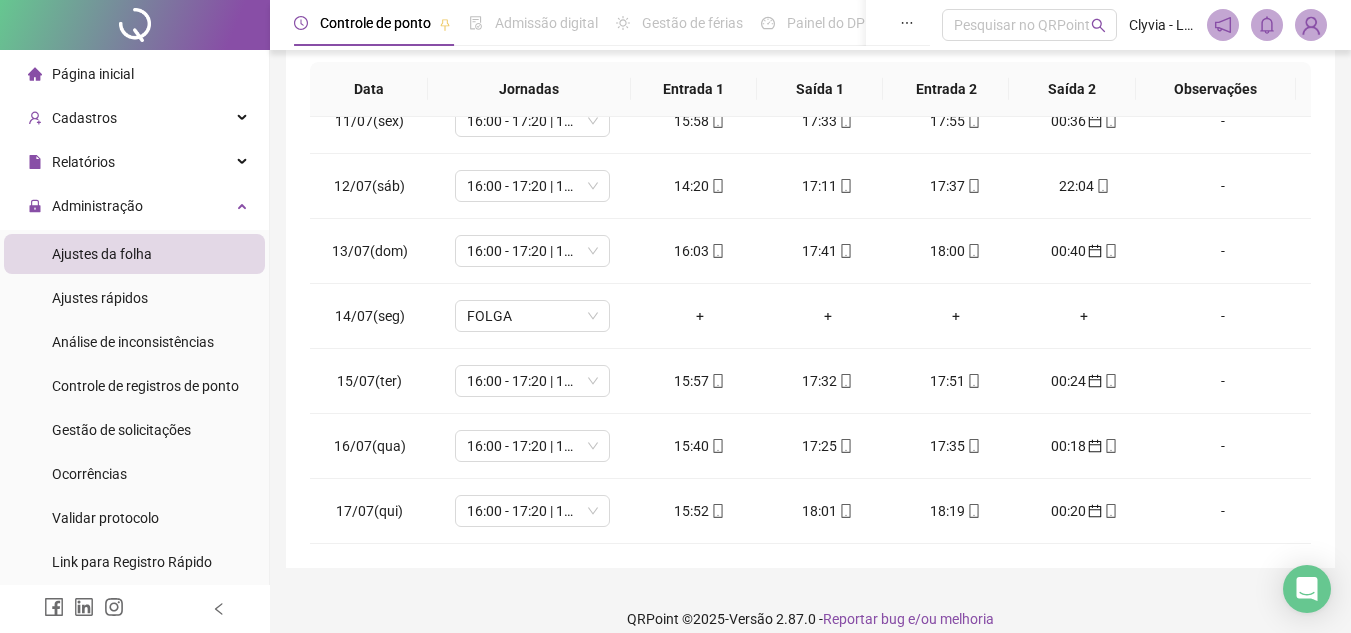 drag, startPoint x: 1312, startPoint y: 472, endPoint x: 1312, endPoint y: 485, distance: 13 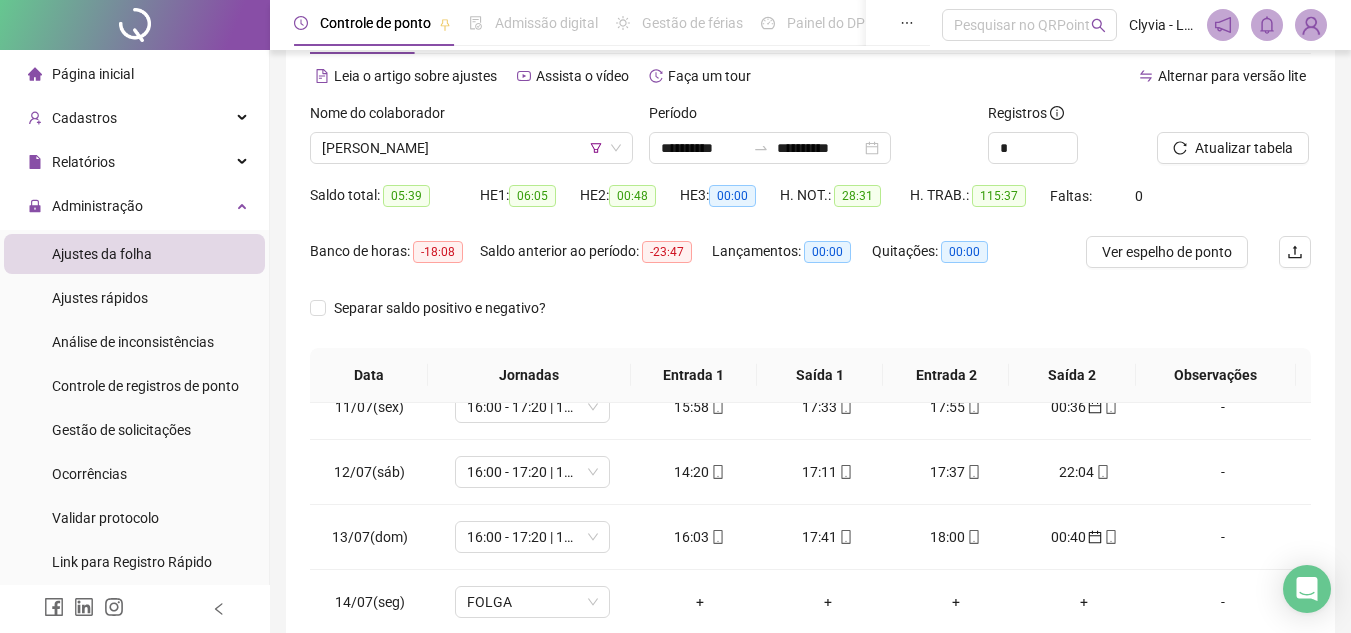 scroll, scrollTop: 12, scrollLeft: 0, axis: vertical 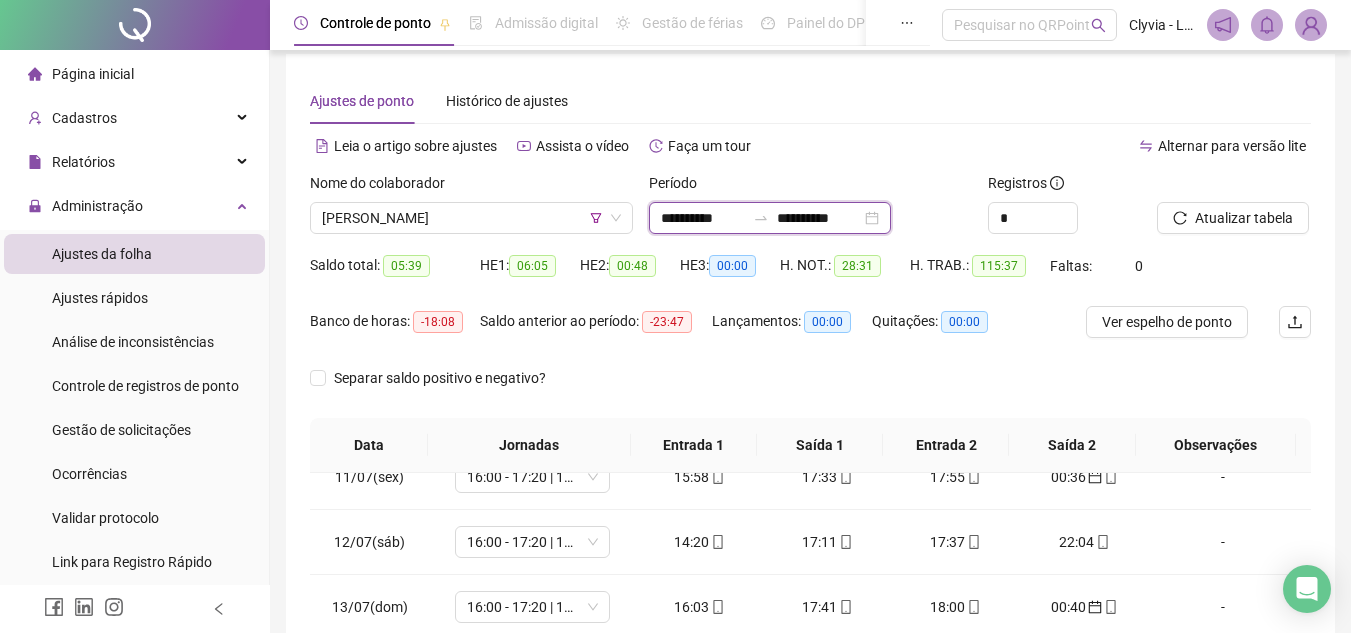 click on "**********" at bounding box center (819, 218) 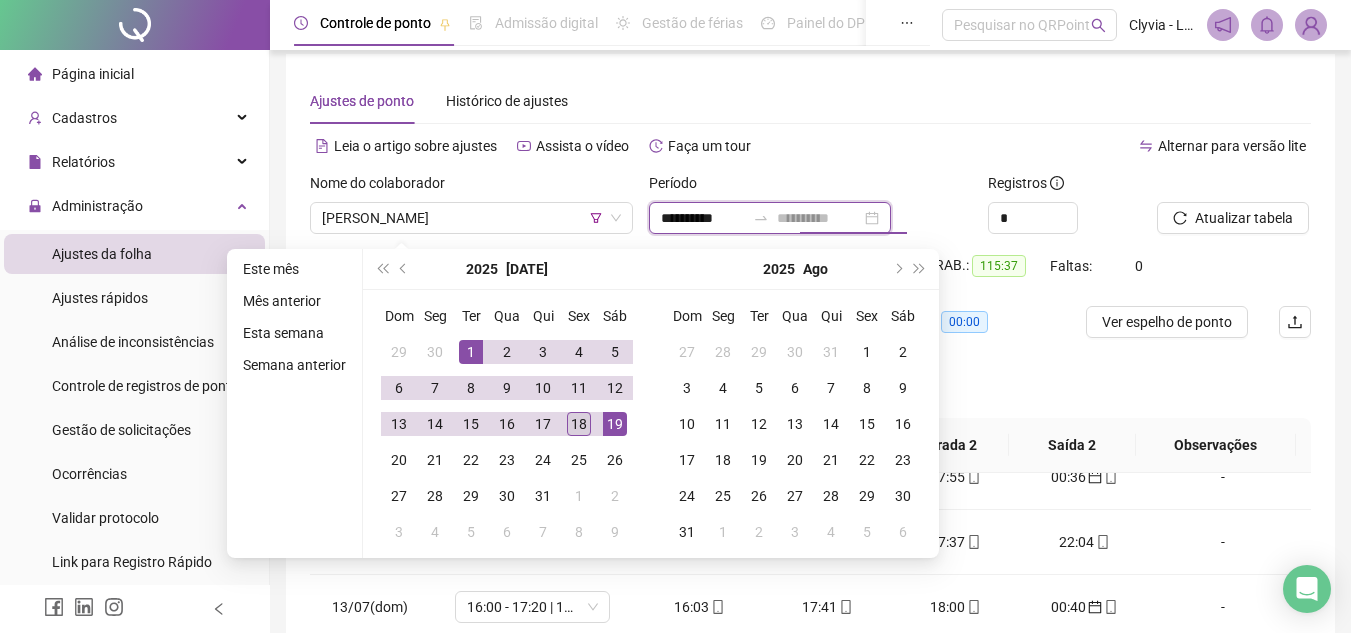 type on "**********" 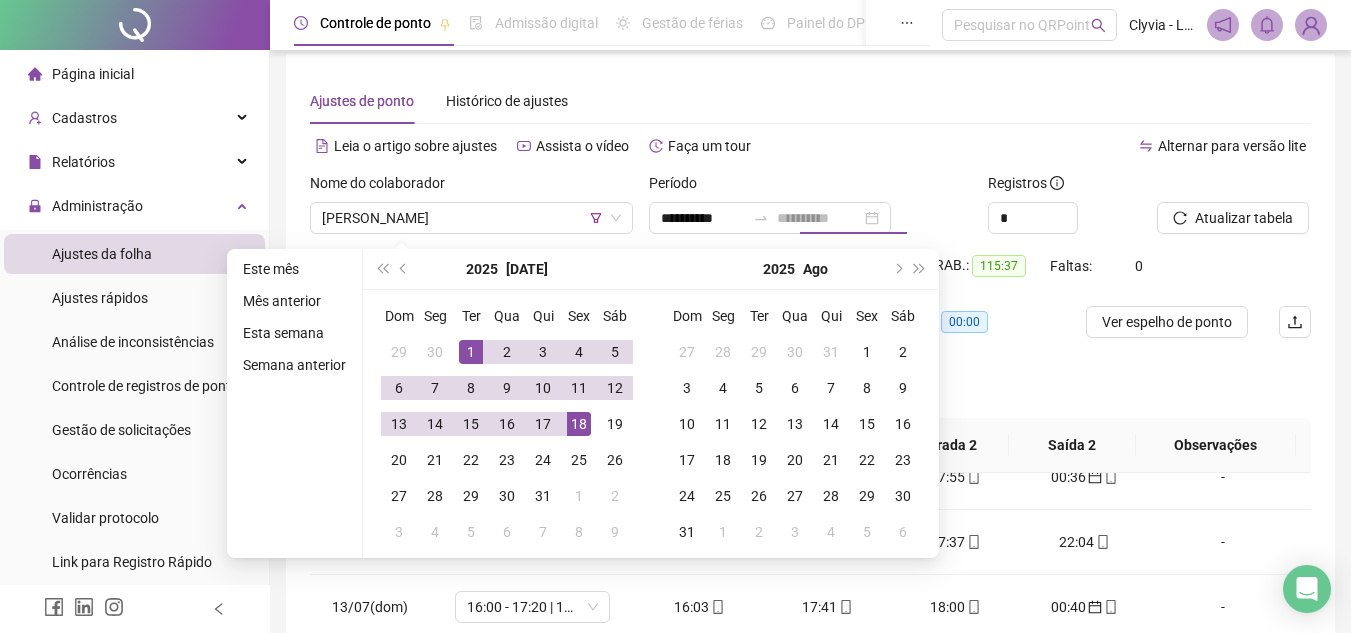 click on "18" at bounding box center [579, 424] 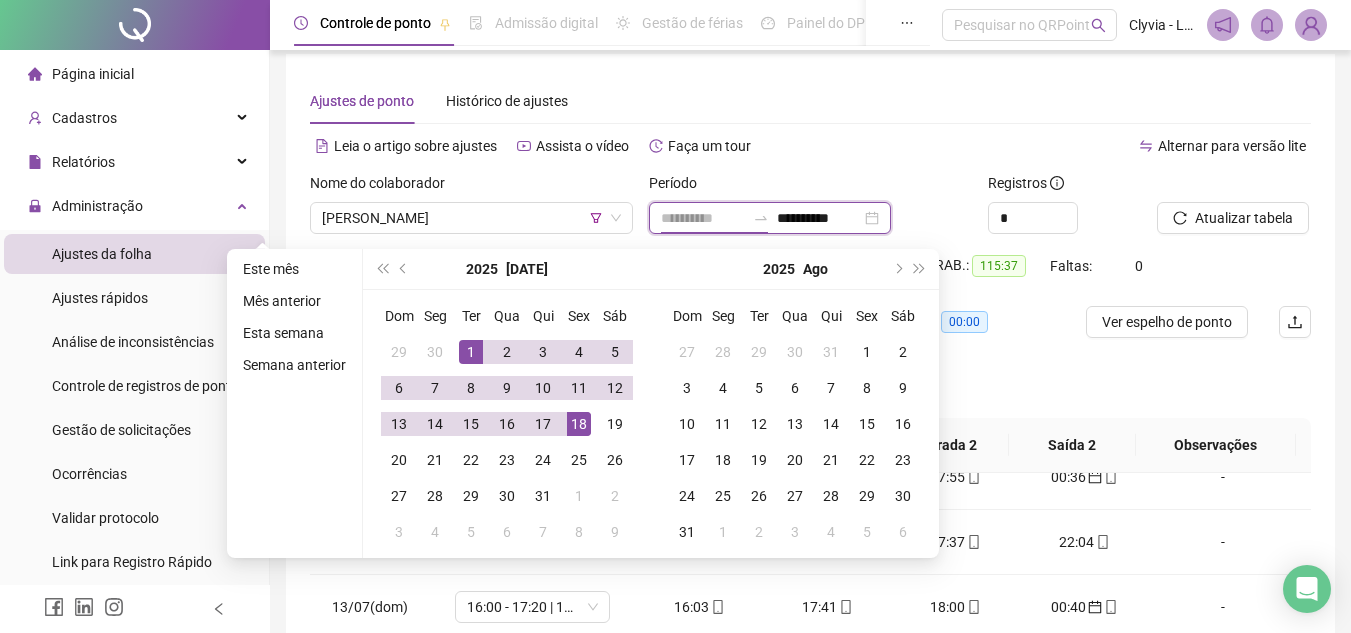 type on "**********" 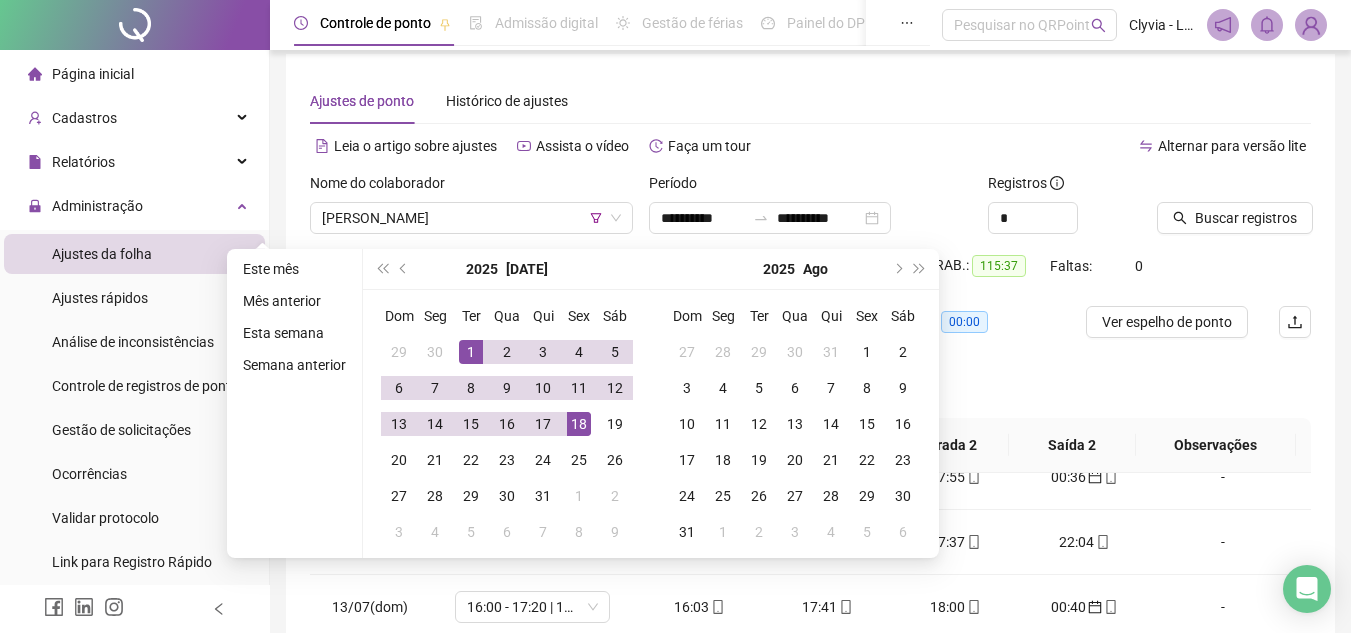 click on "Buscar registros" at bounding box center (1234, 203) 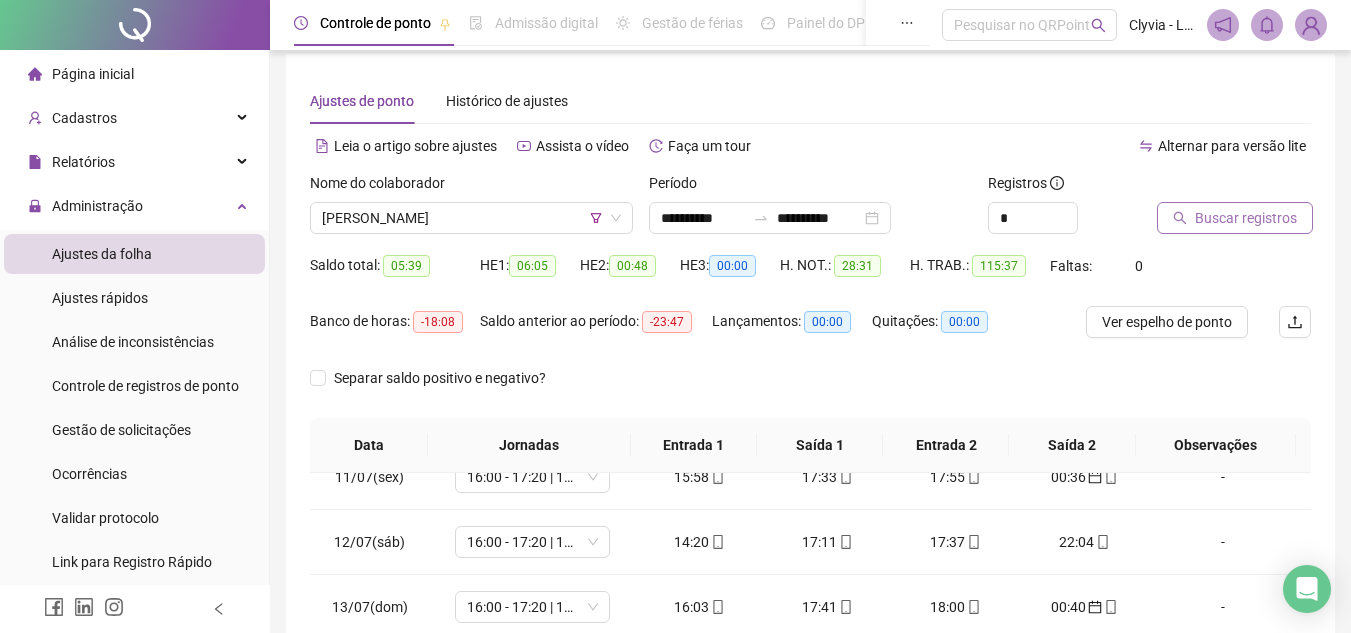 click on "Buscar registros" at bounding box center (1246, 218) 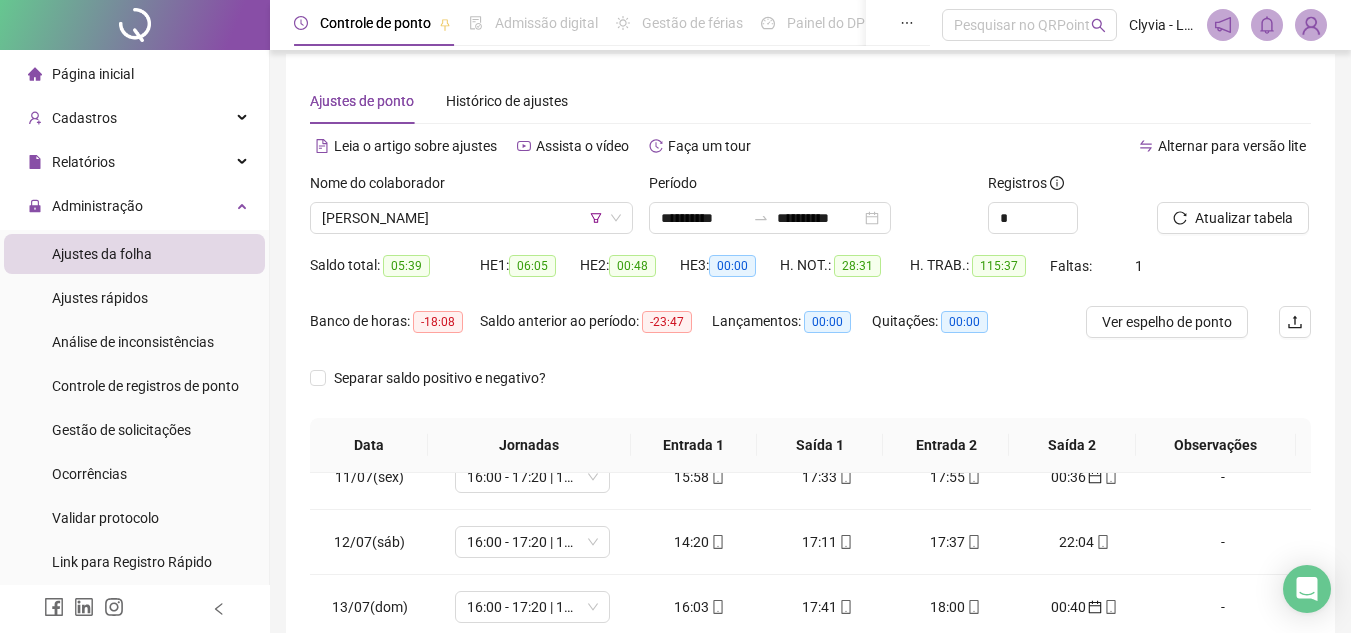 scroll, scrollTop: 389, scrollLeft: 0, axis: vertical 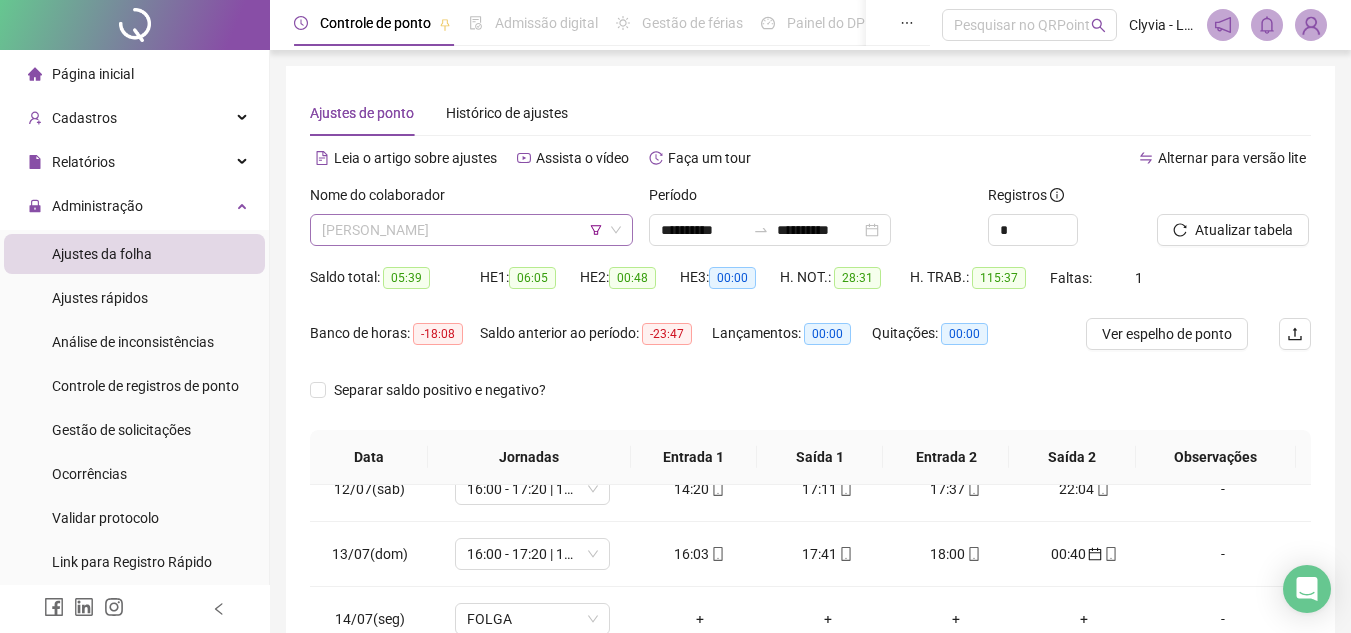 click on "[PERSON_NAME]" at bounding box center [471, 230] 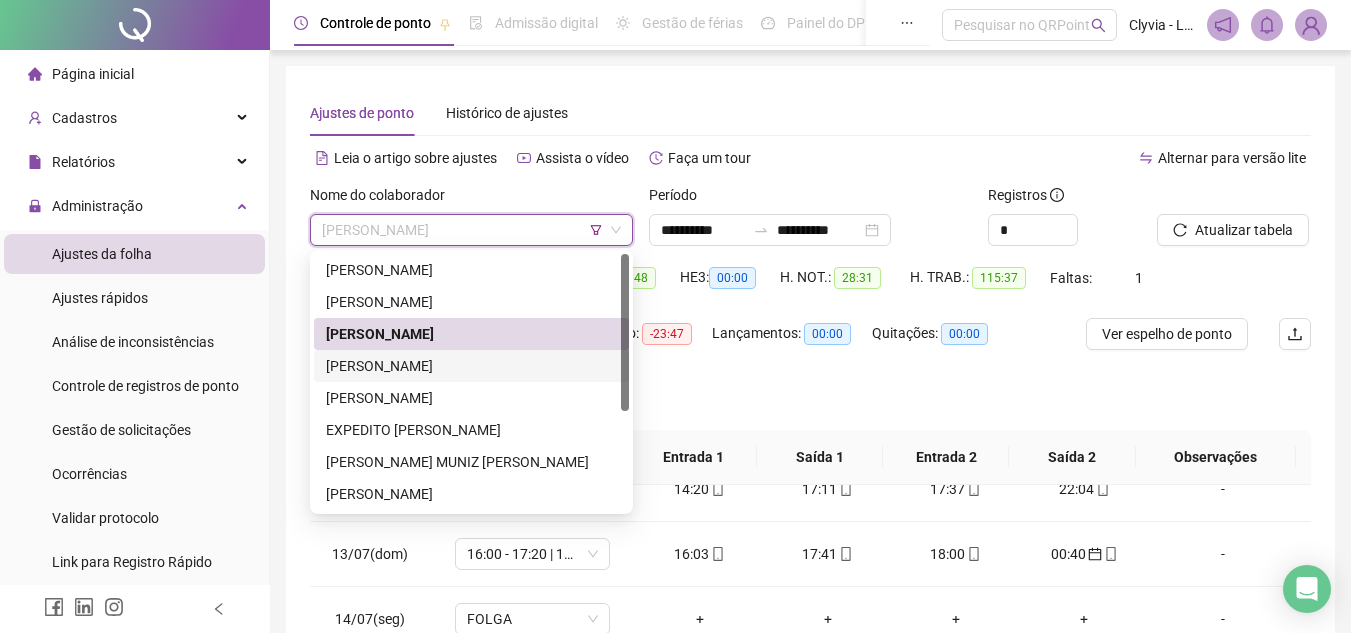 click on "[PERSON_NAME]" at bounding box center (471, 366) 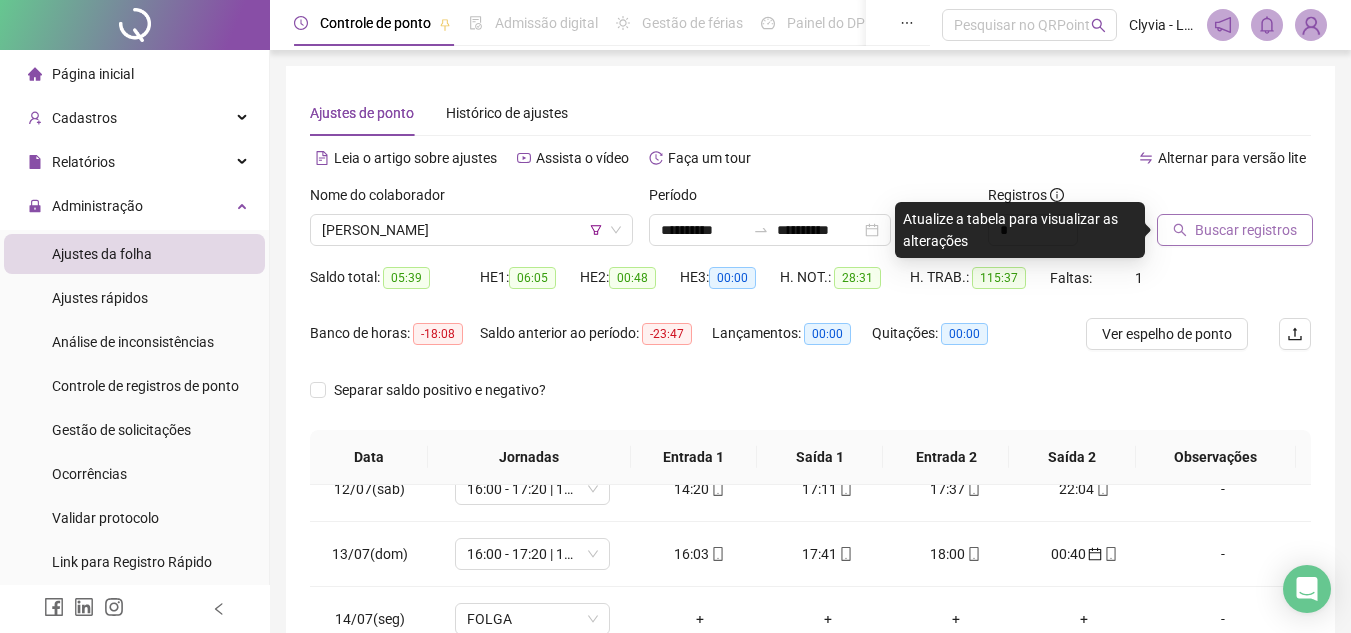 click on "Buscar registros" at bounding box center (1246, 230) 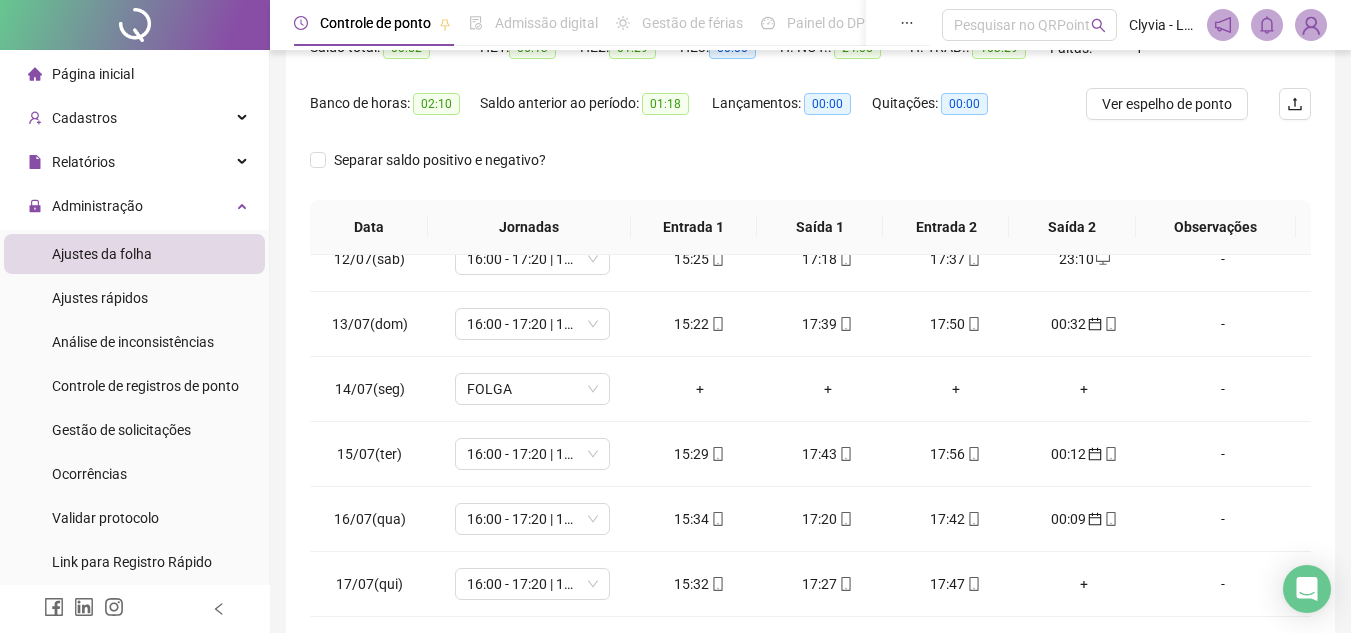 scroll, scrollTop: 389, scrollLeft: 0, axis: vertical 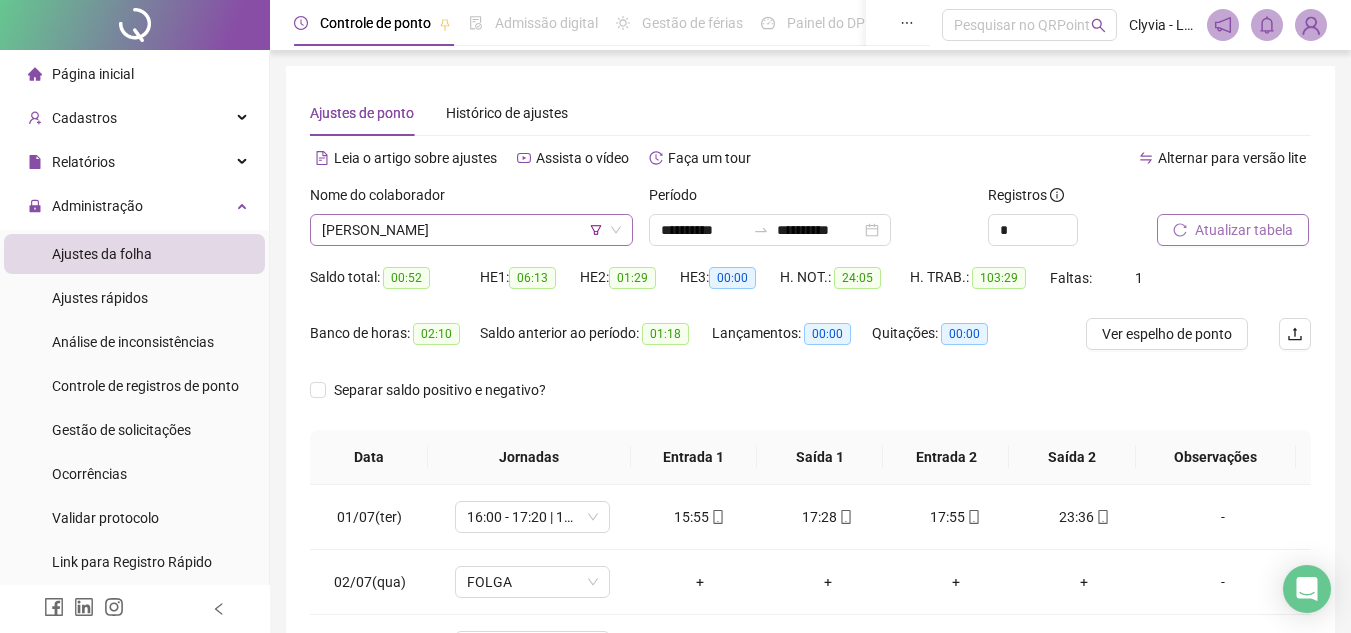 click on "[PERSON_NAME]" at bounding box center [471, 230] 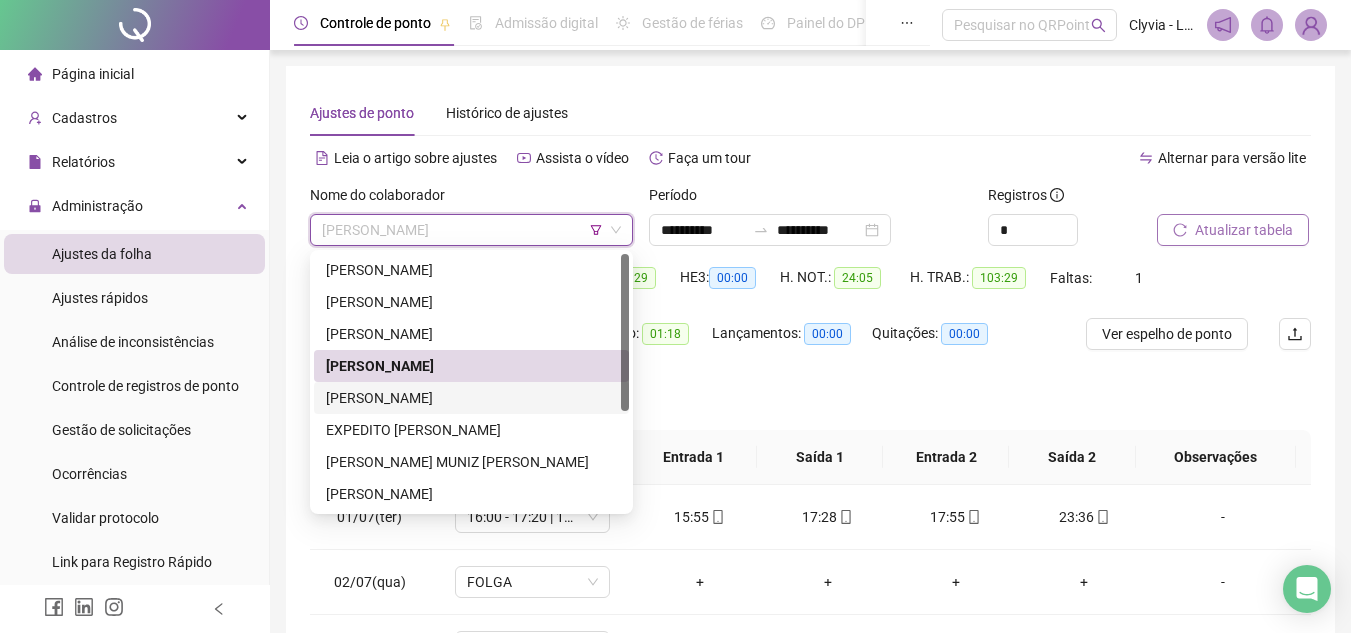 click on "[PERSON_NAME]" at bounding box center [471, 398] 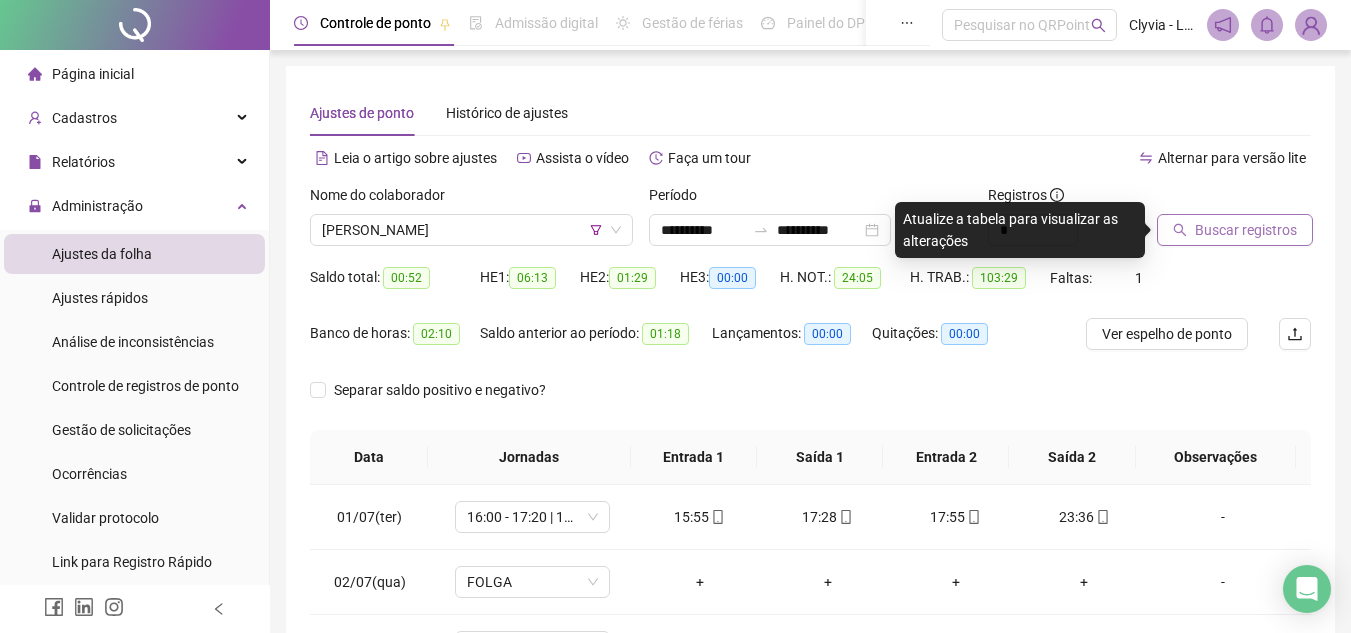 click on "Buscar registros" at bounding box center [1246, 230] 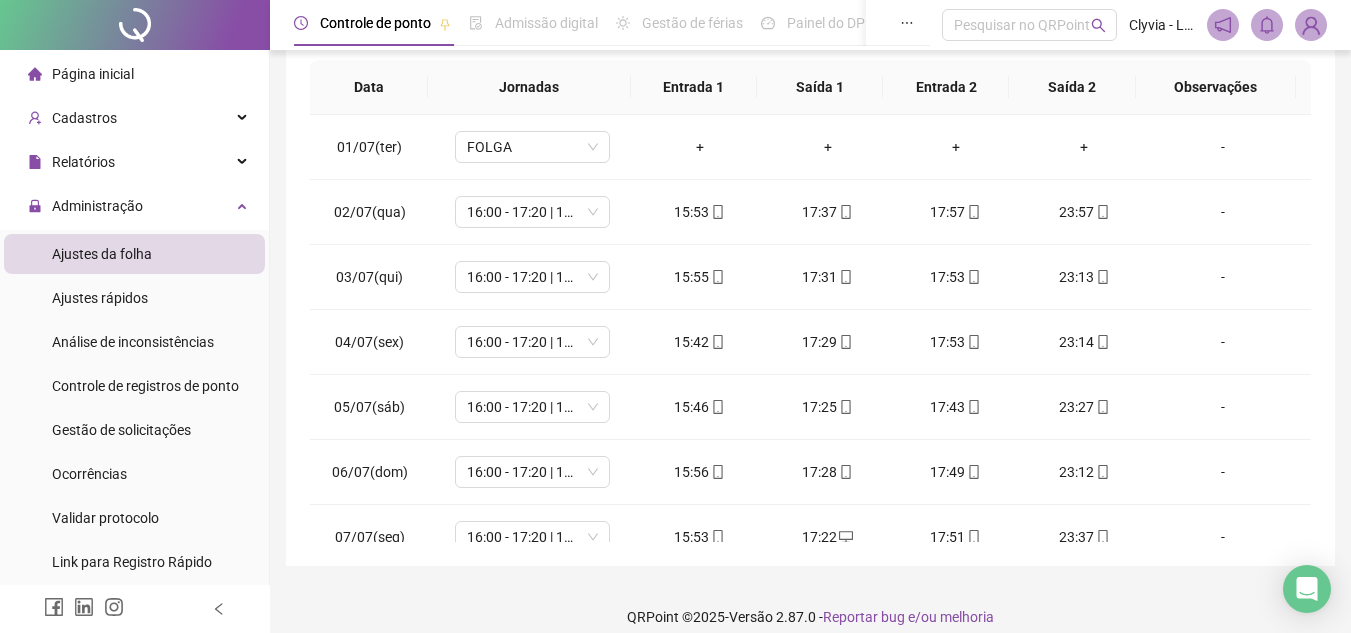 scroll, scrollTop: 374, scrollLeft: 0, axis: vertical 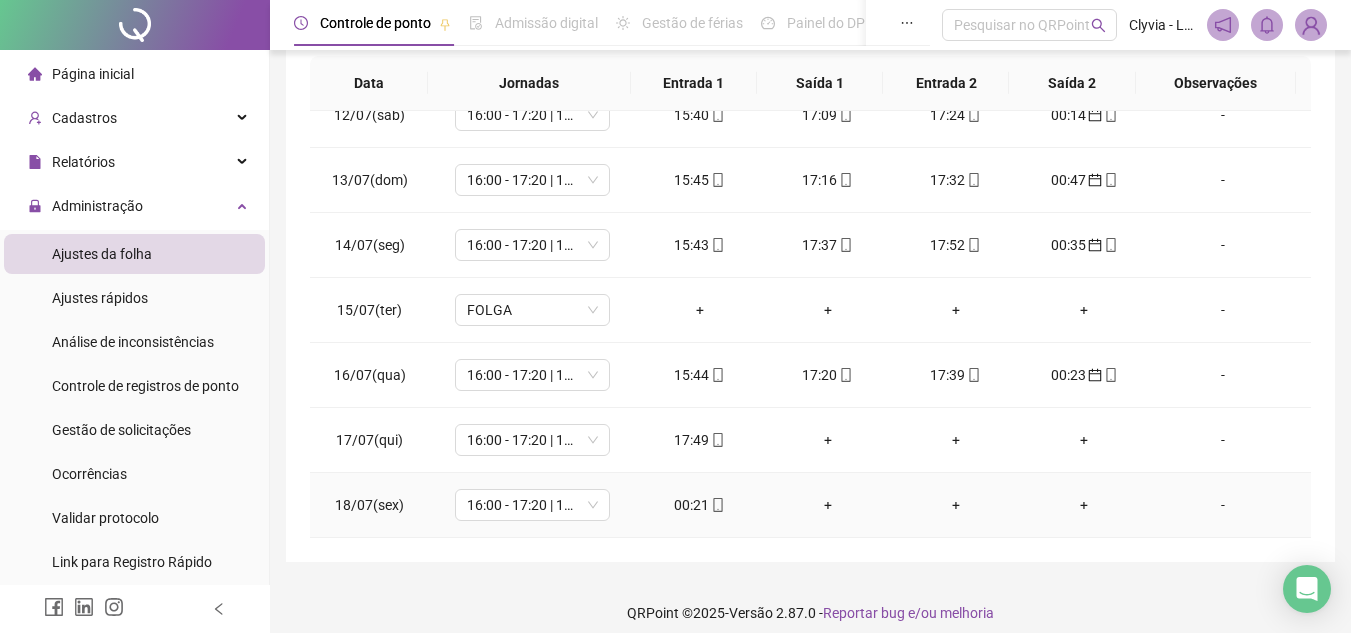 click on "00:21" at bounding box center (700, 505) 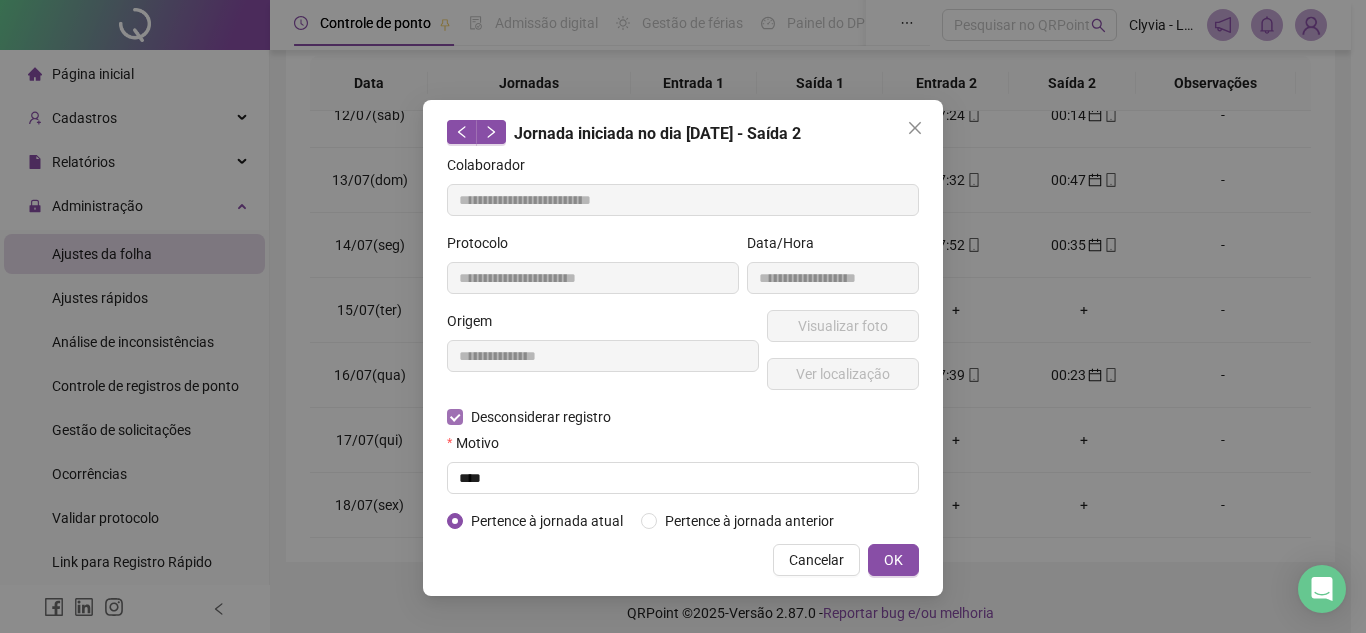 type on "**********" 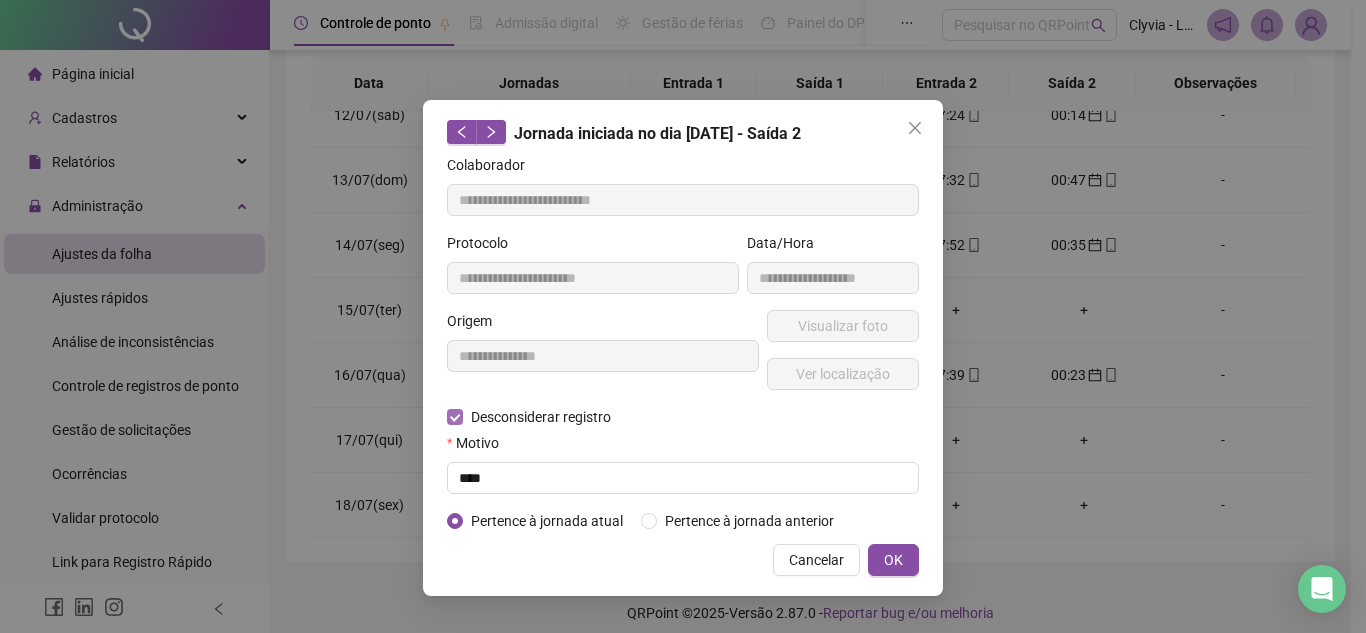 type on "**********" 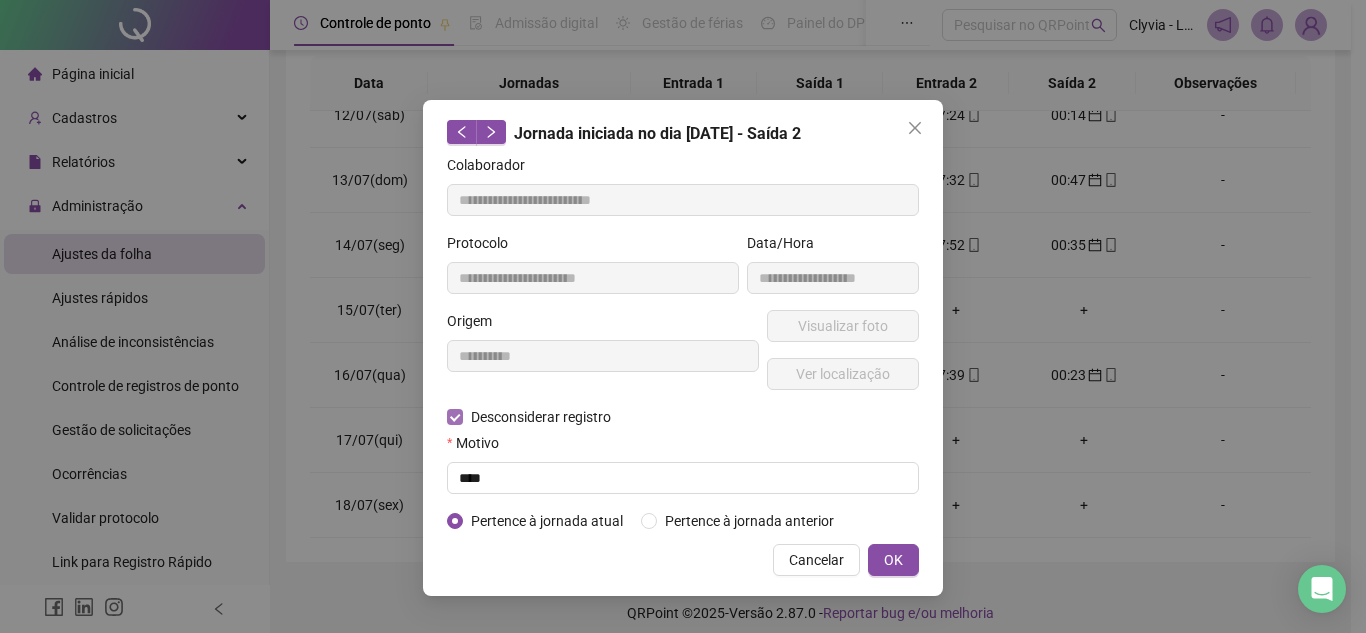 click on "Desconsiderar registro" at bounding box center [541, 417] 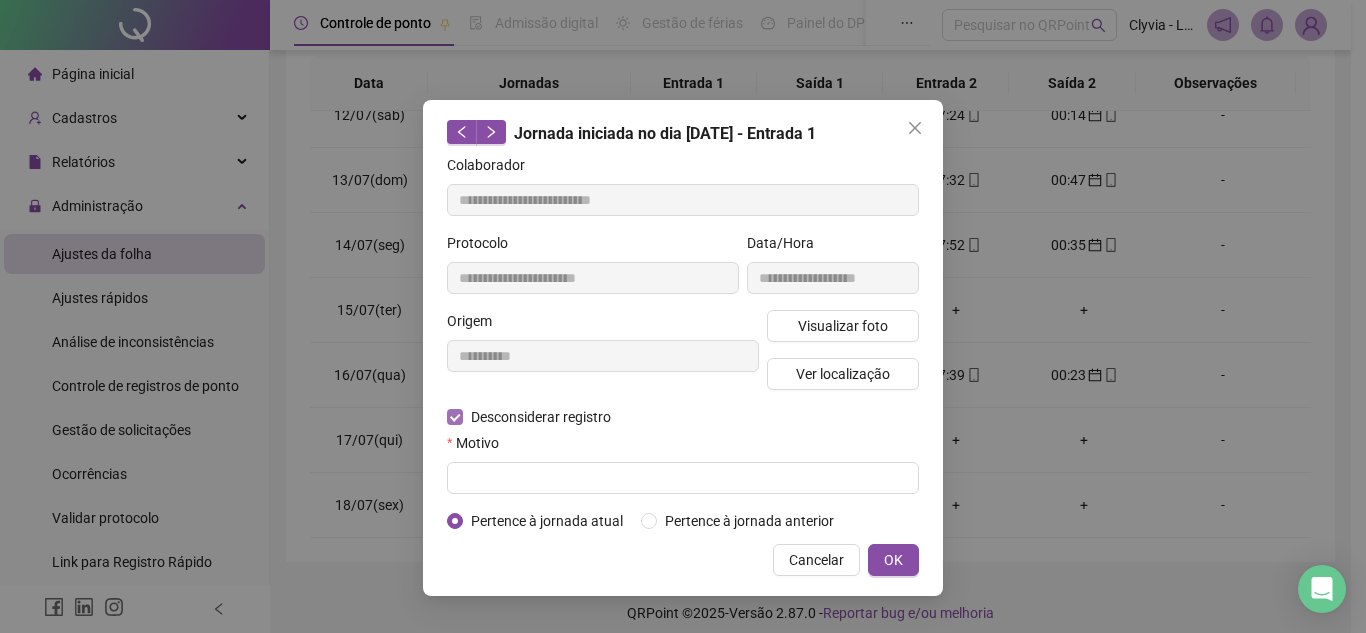 click on "Desconsiderar registro" at bounding box center (541, 417) 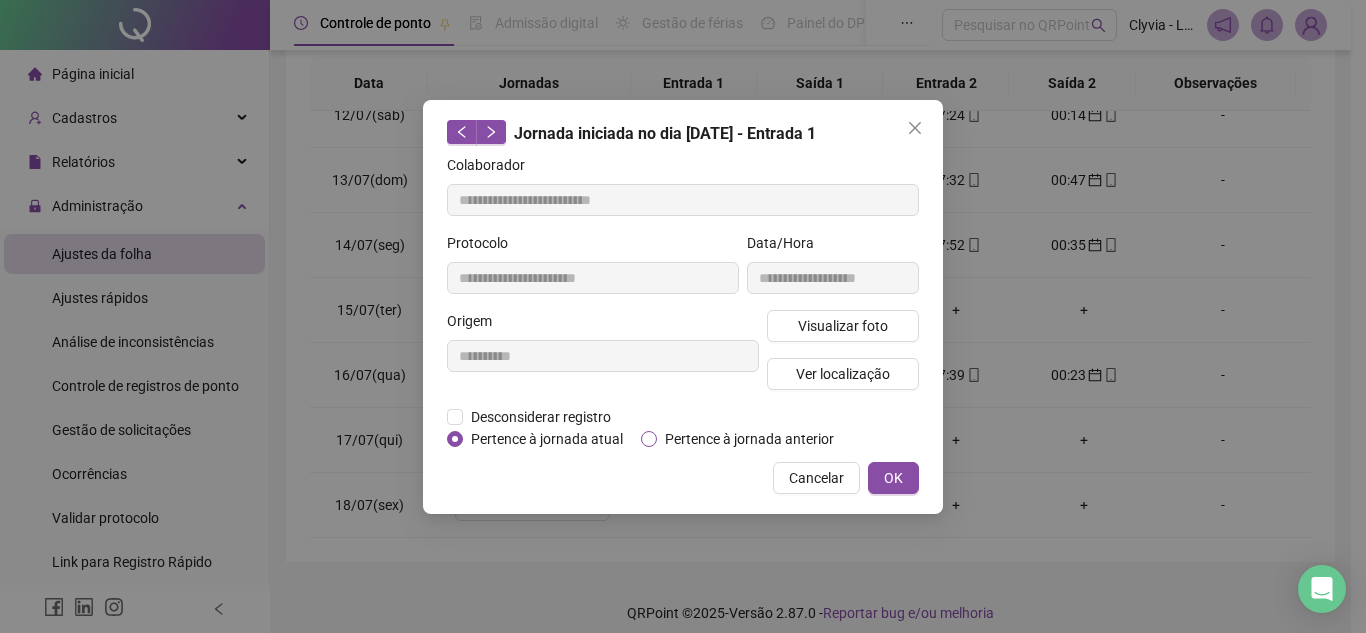 click on "Pertence à jornada anterior" at bounding box center (749, 439) 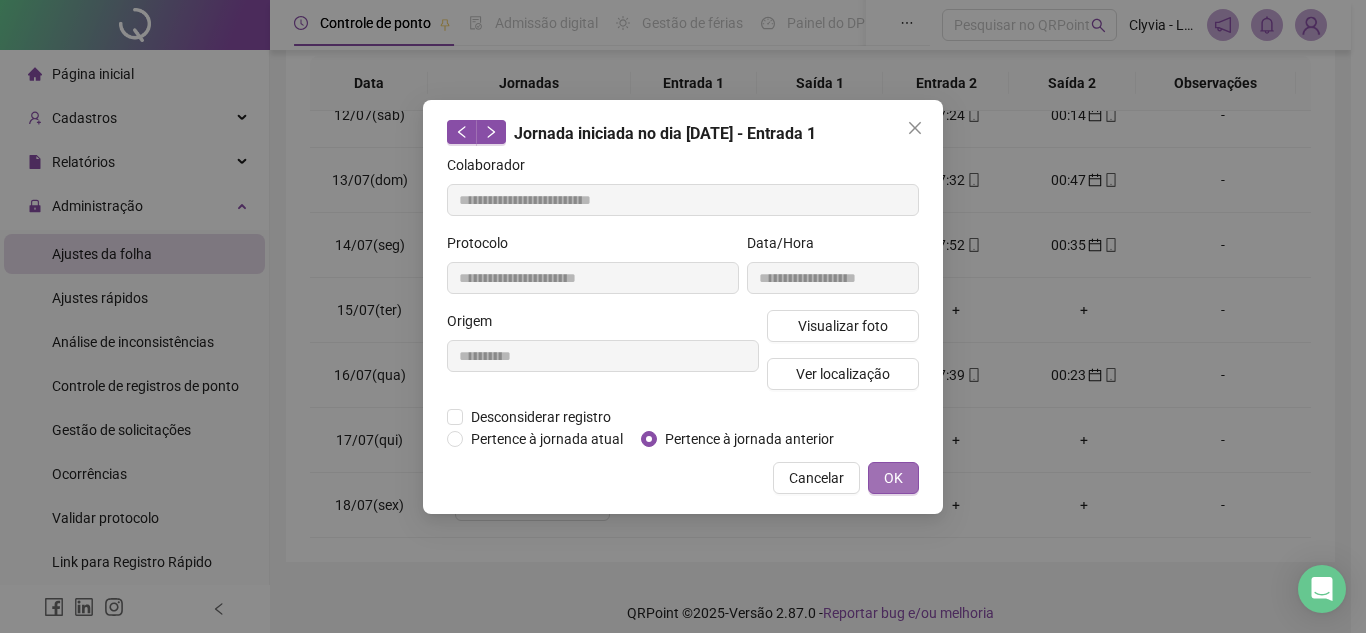 click on "OK" at bounding box center (893, 478) 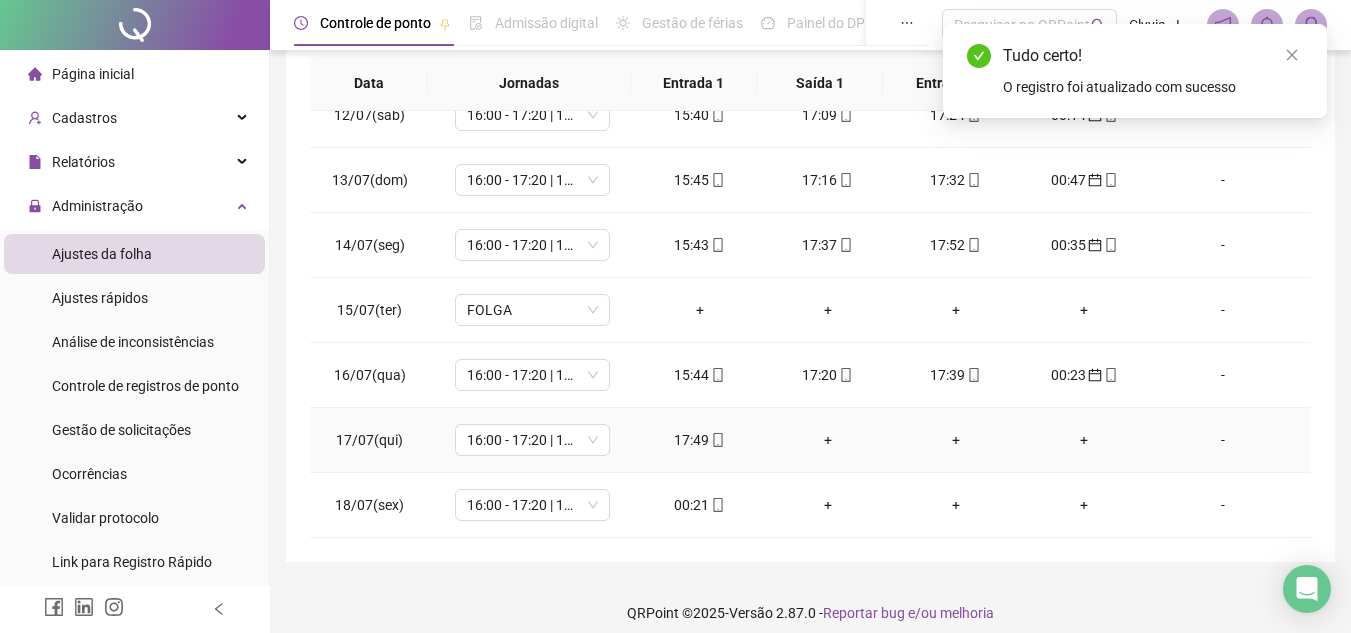 click on "+" at bounding box center [828, 440] 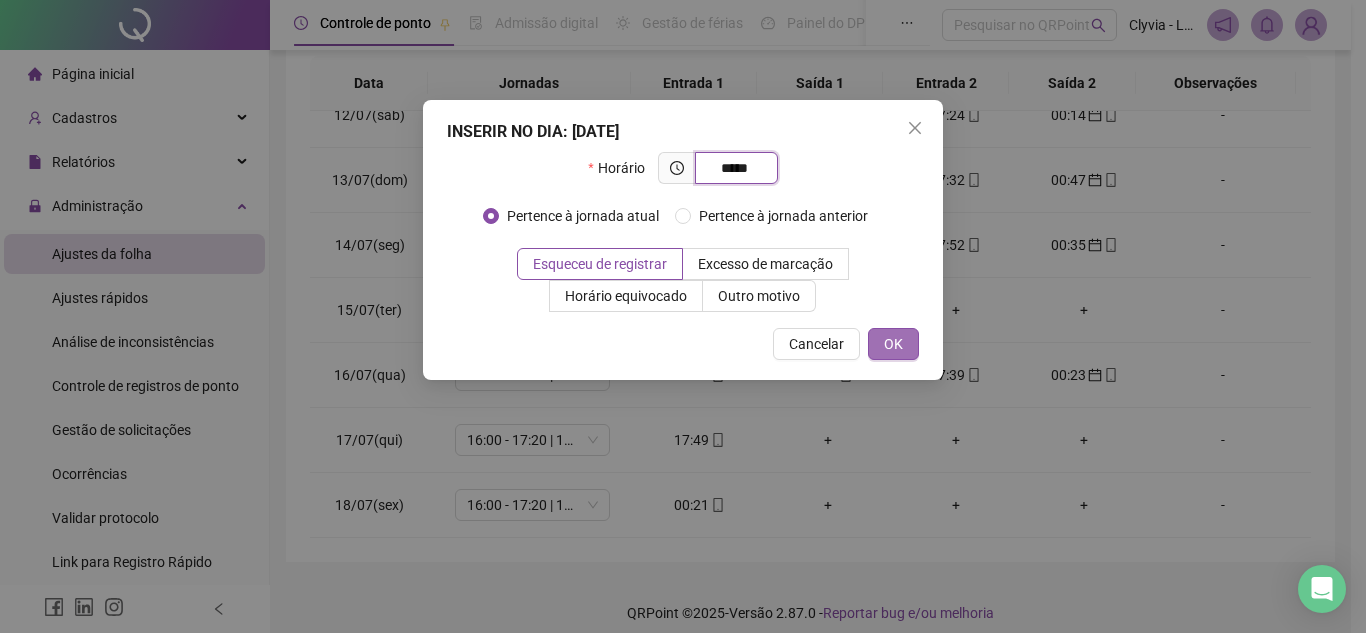 type on "*****" 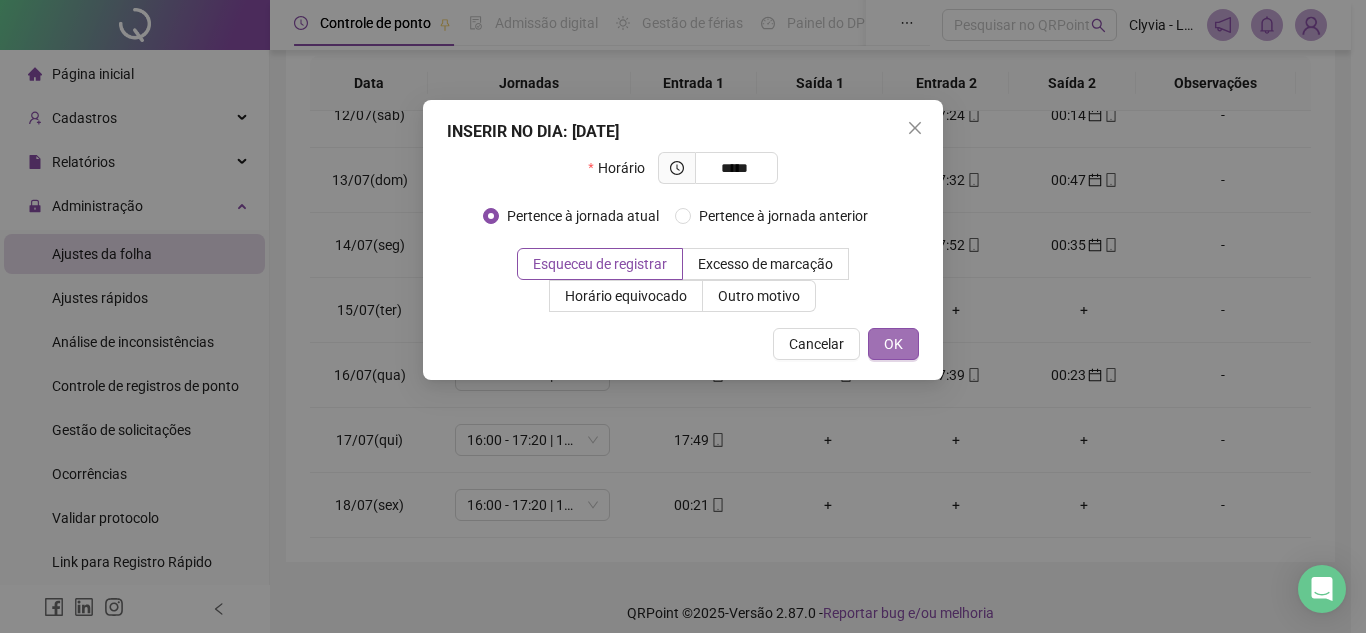 click on "OK" at bounding box center [893, 344] 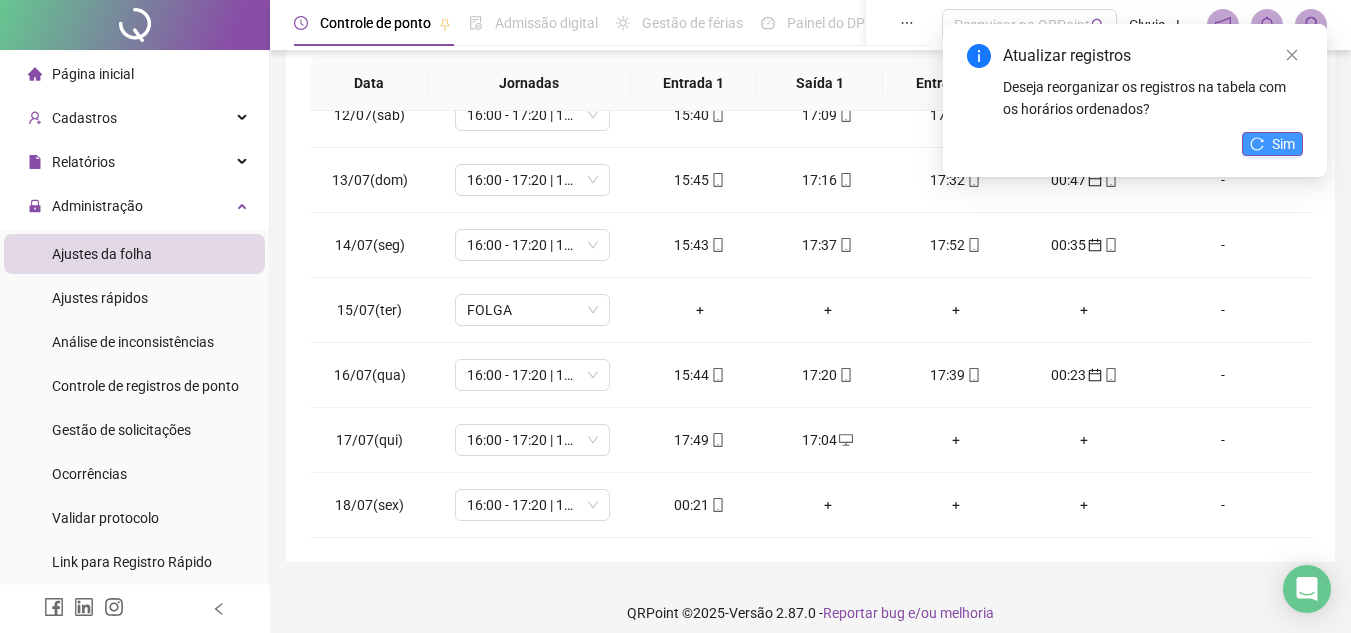 click 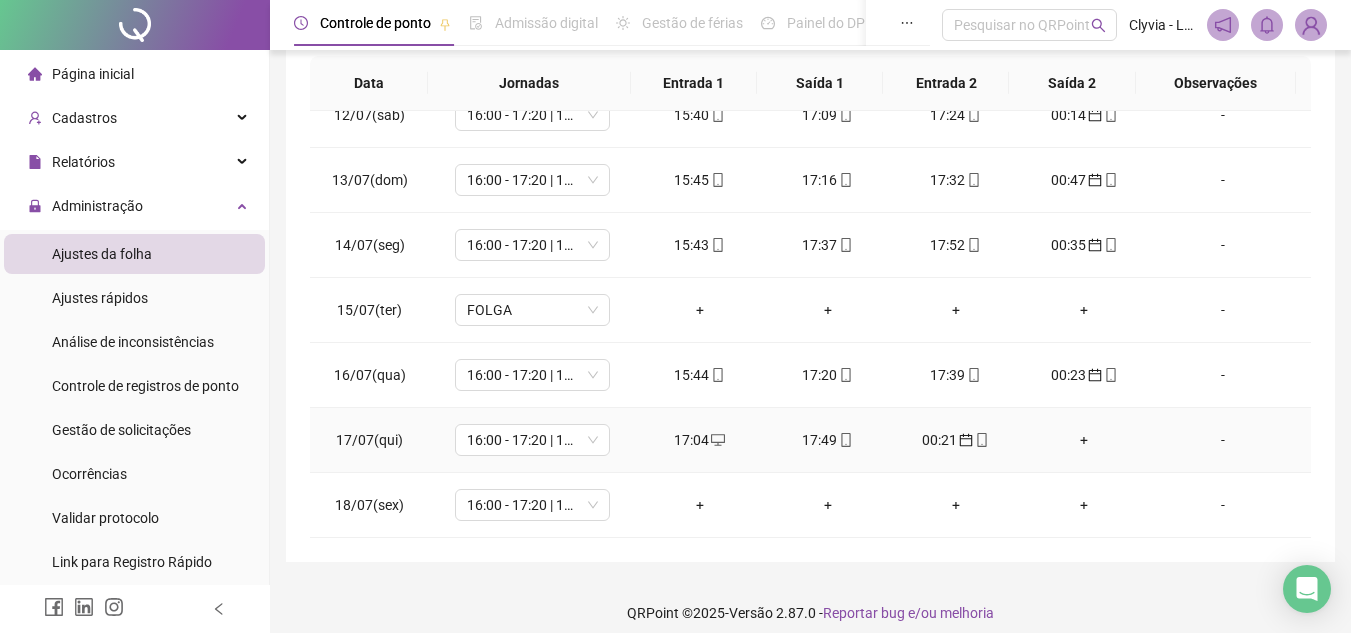 click on "+" at bounding box center [1084, 440] 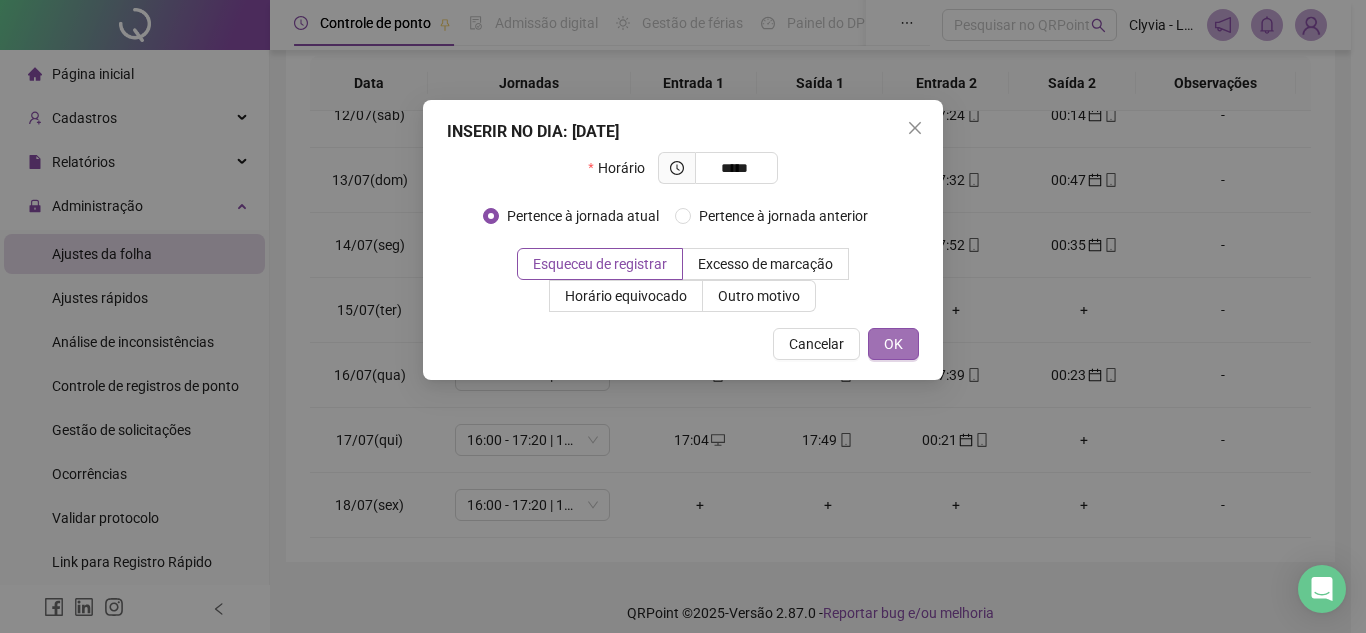 type on "*****" 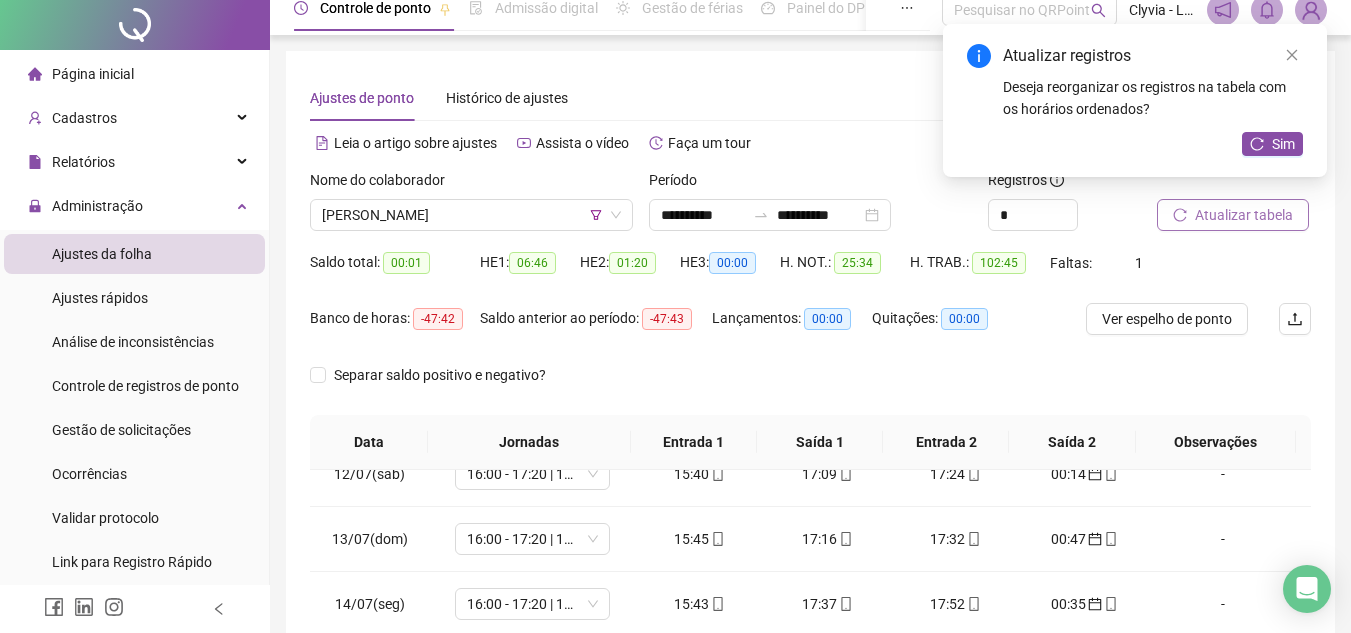scroll, scrollTop: 0, scrollLeft: 0, axis: both 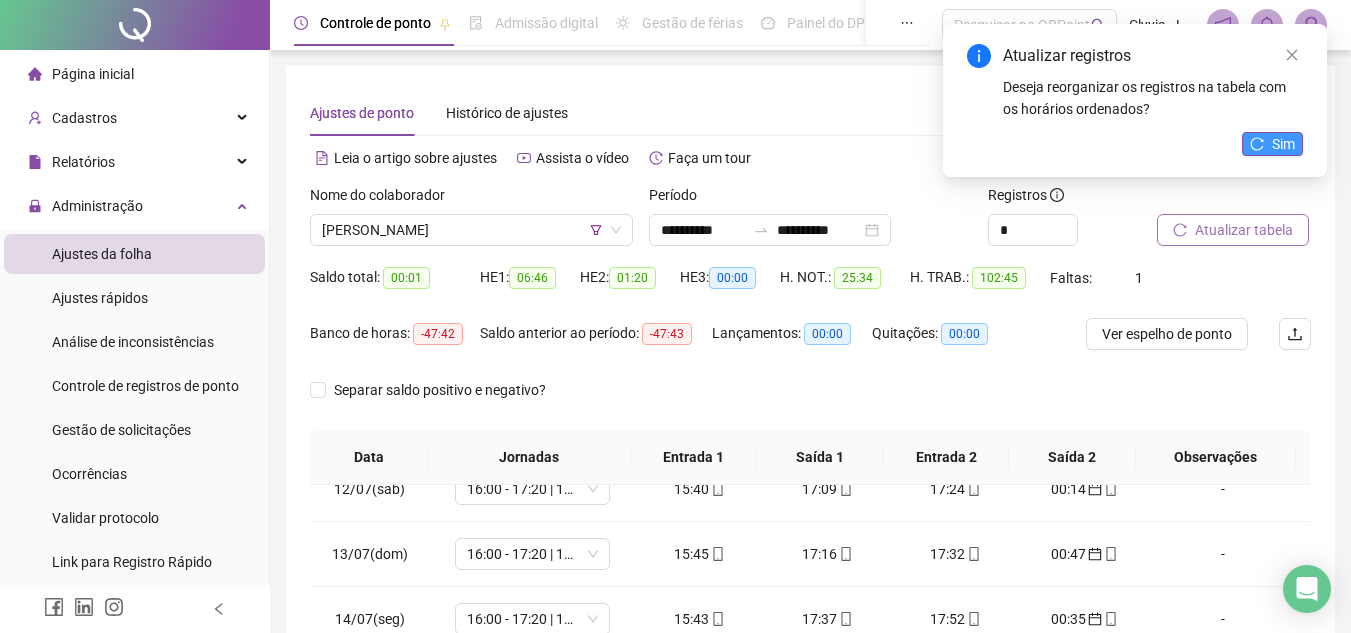 click on "Sim" at bounding box center [1272, 144] 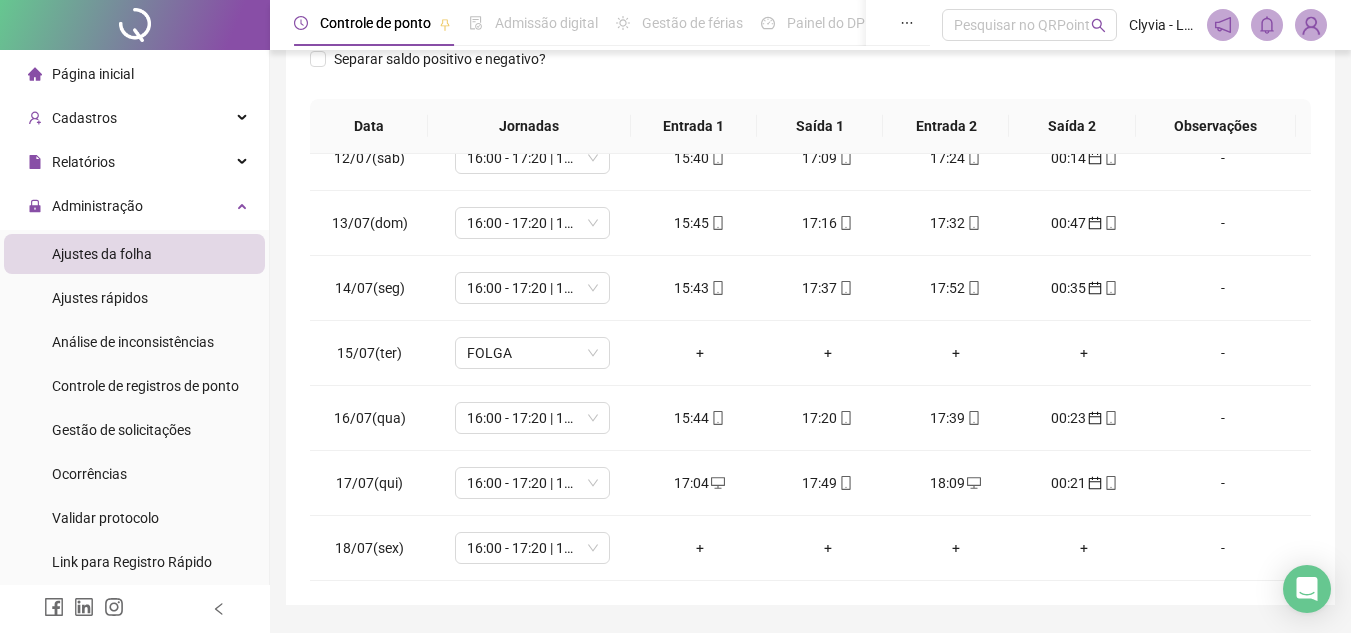 scroll, scrollTop: 389, scrollLeft: 0, axis: vertical 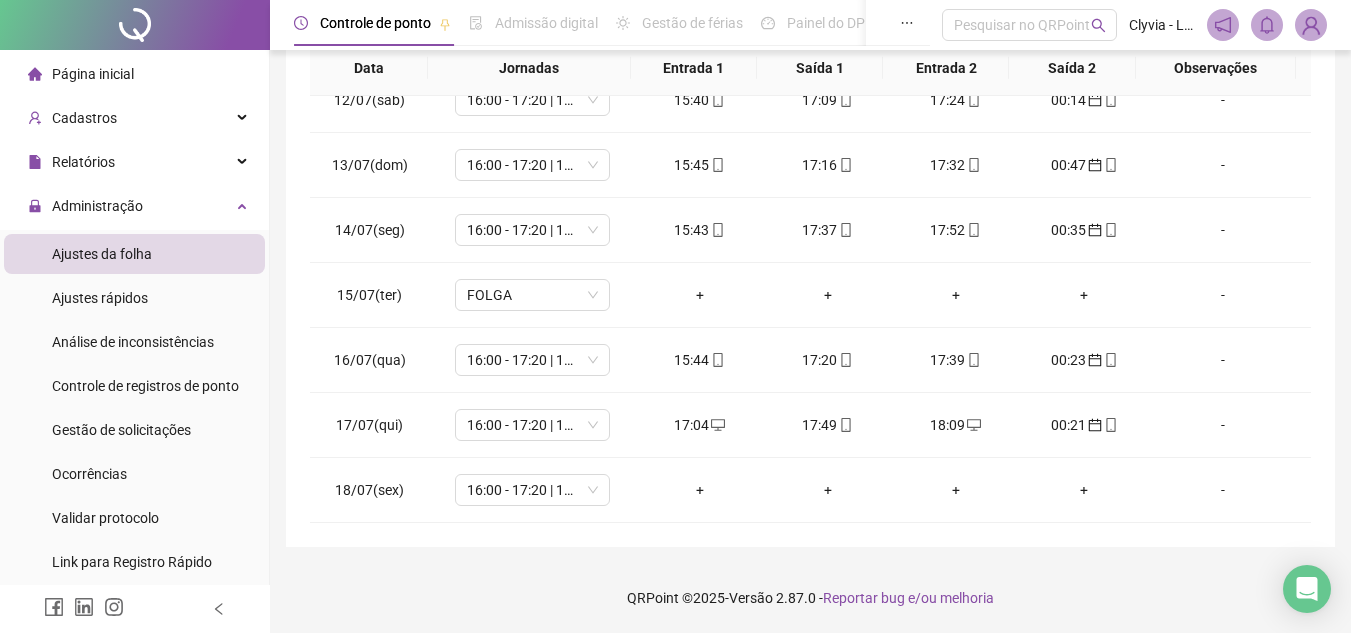 drag, startPoint x: 1314, startPoint y: 467, endPoint x: 1314, endPoint y: 479, distance: 12 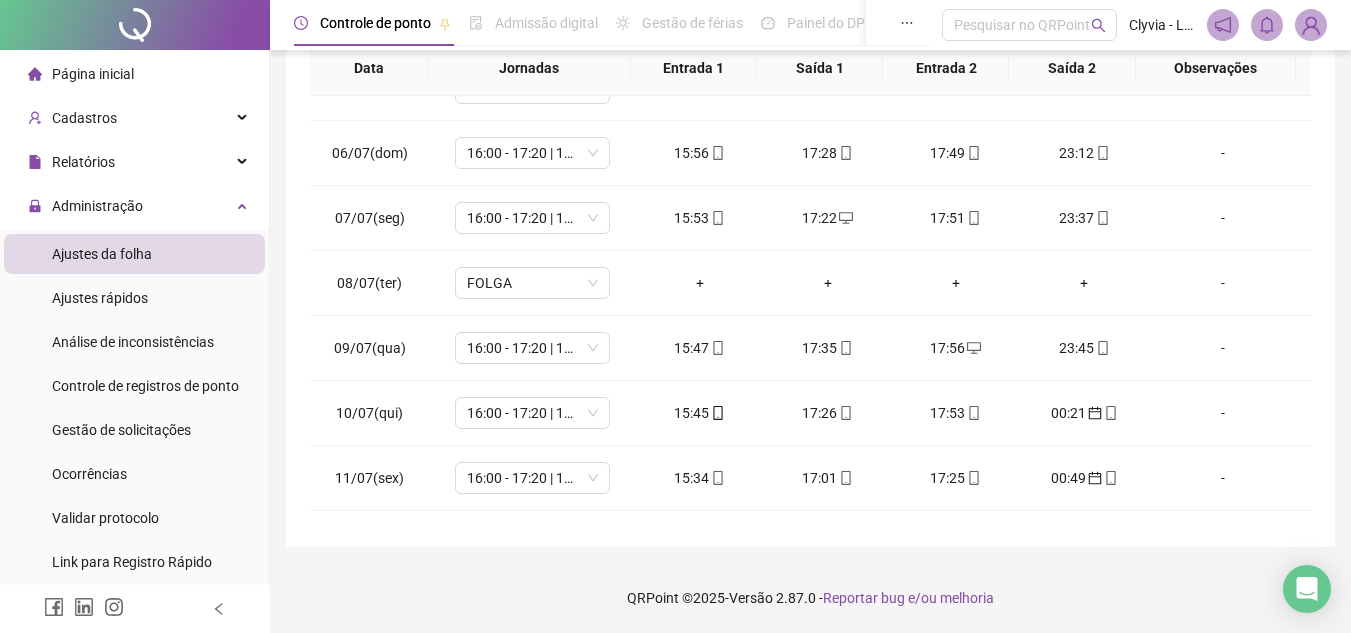 scroll, scrollTop: 0, scrollLeft: 0, axis: both 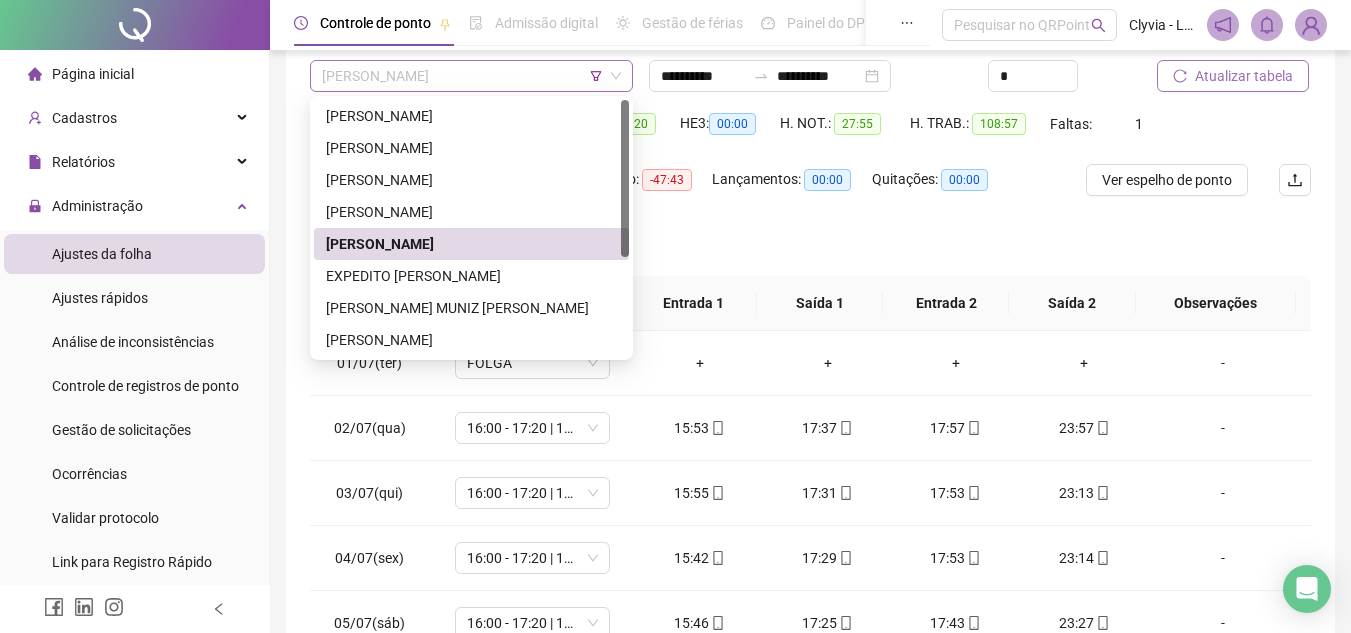 click on "[PERSON_NAME]" at bounding box center [471, 76] 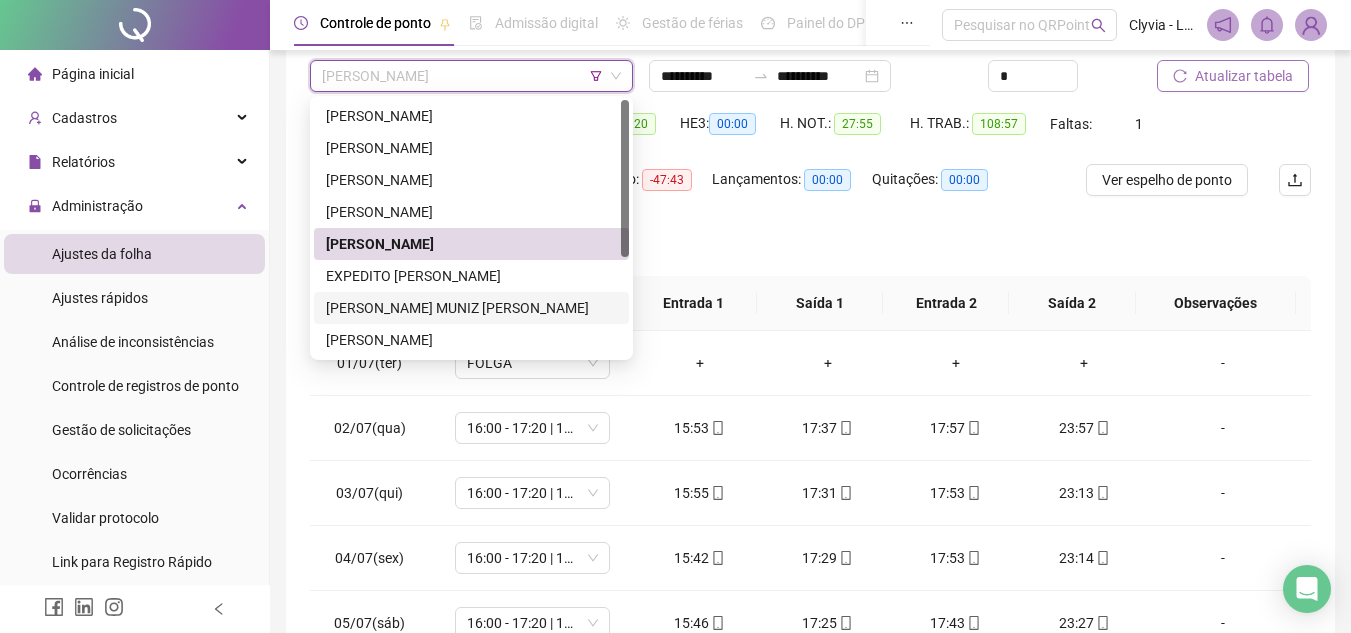 click on "FLÁVIA TORRES MUNIZ TARGINO DOS SANTOS" at bounding box center [471, 308] 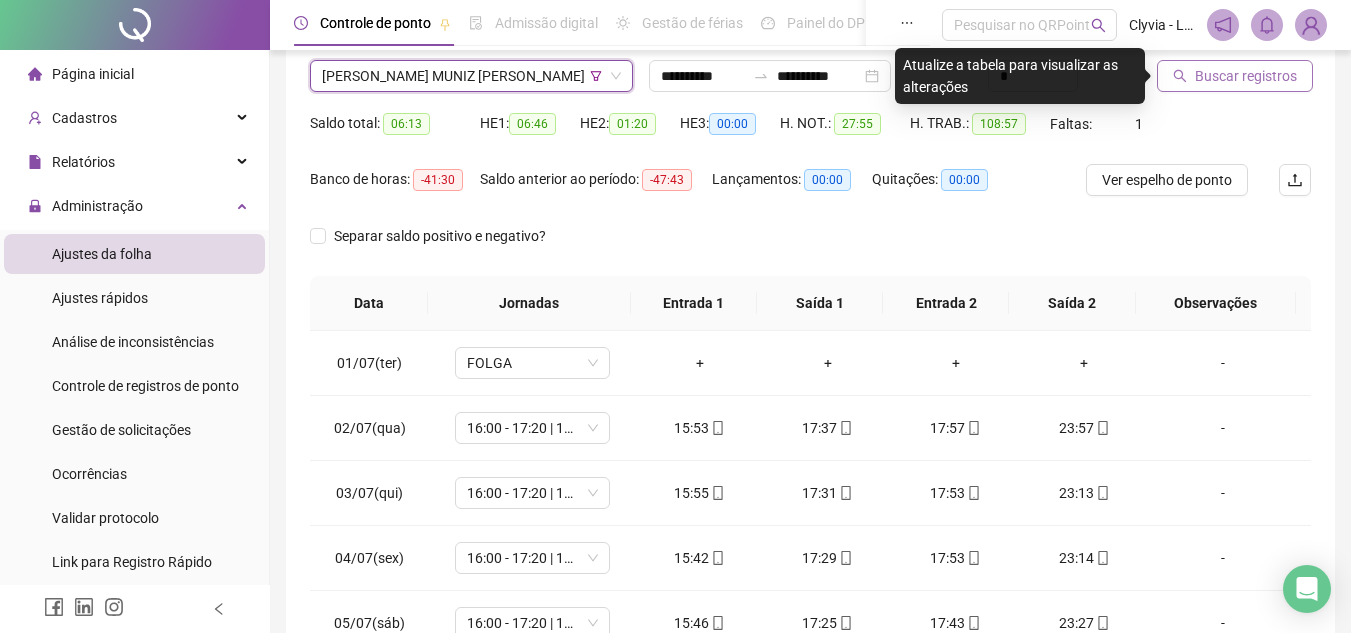 click on "Buscar registros" at bounding box center (1235, 76) 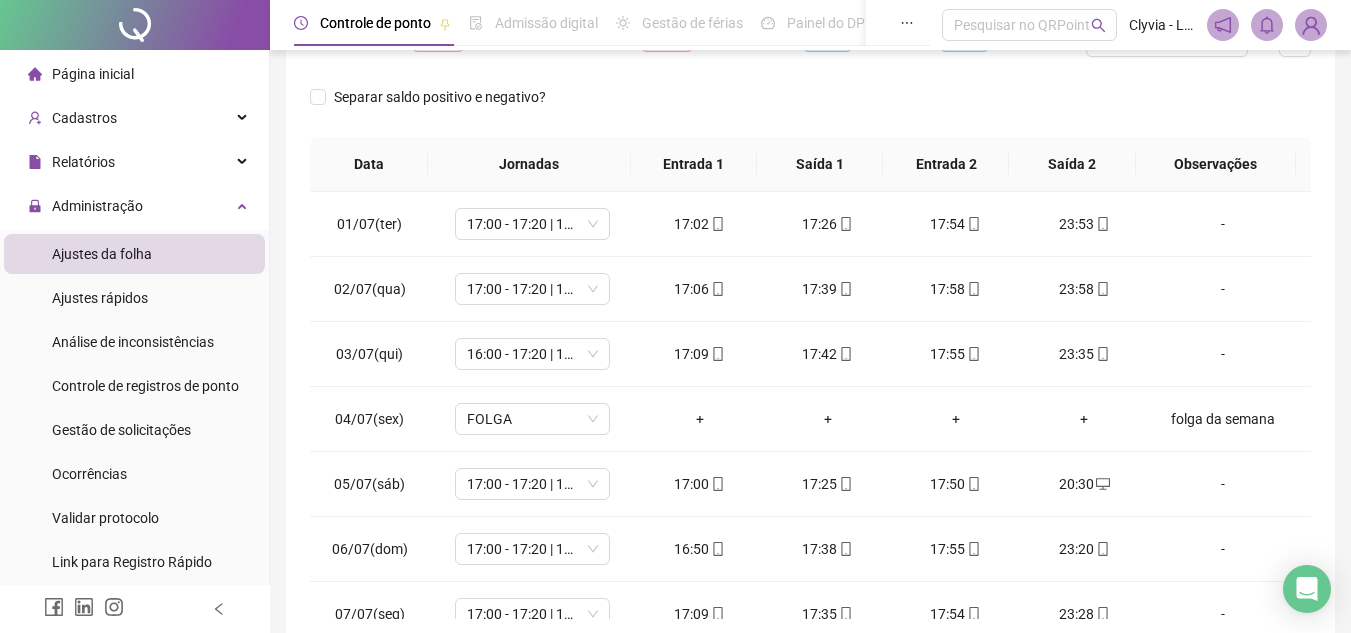 scroll, scrollTop: 389, scrollLeft: 0, axis: vertical 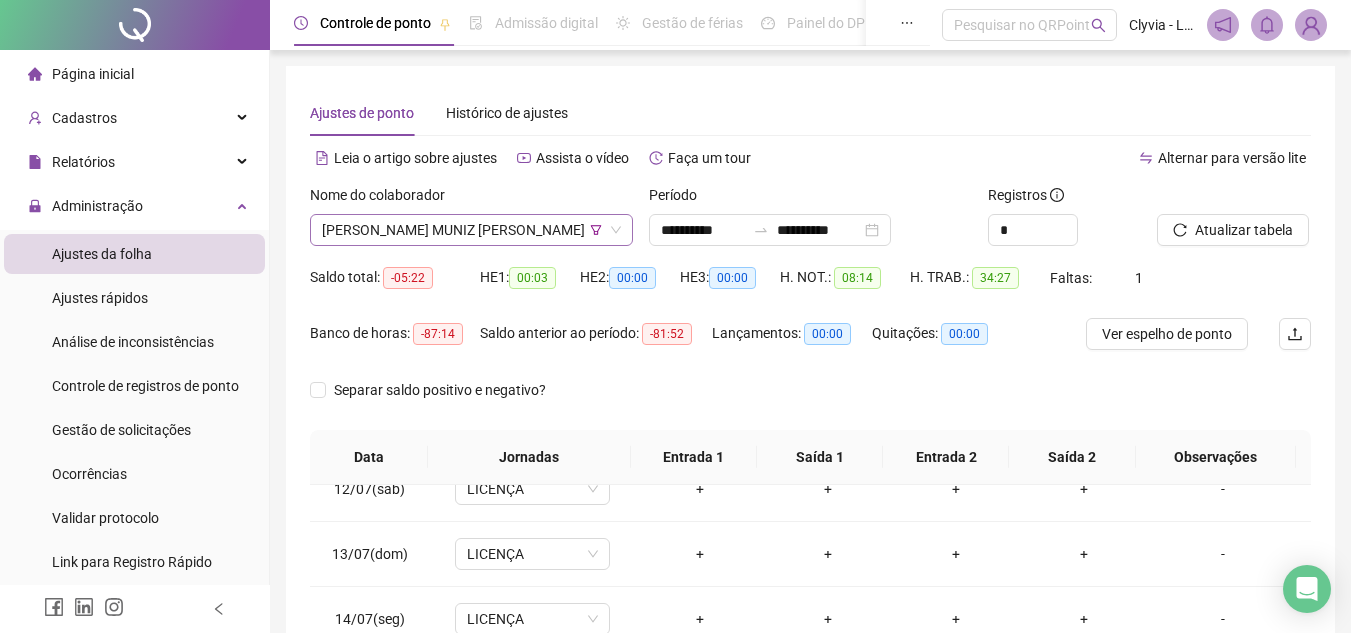click on "FLÁVIA TORRES MUNIZ TARGINO DOS SANTOS" at bounding box center (471, 230) 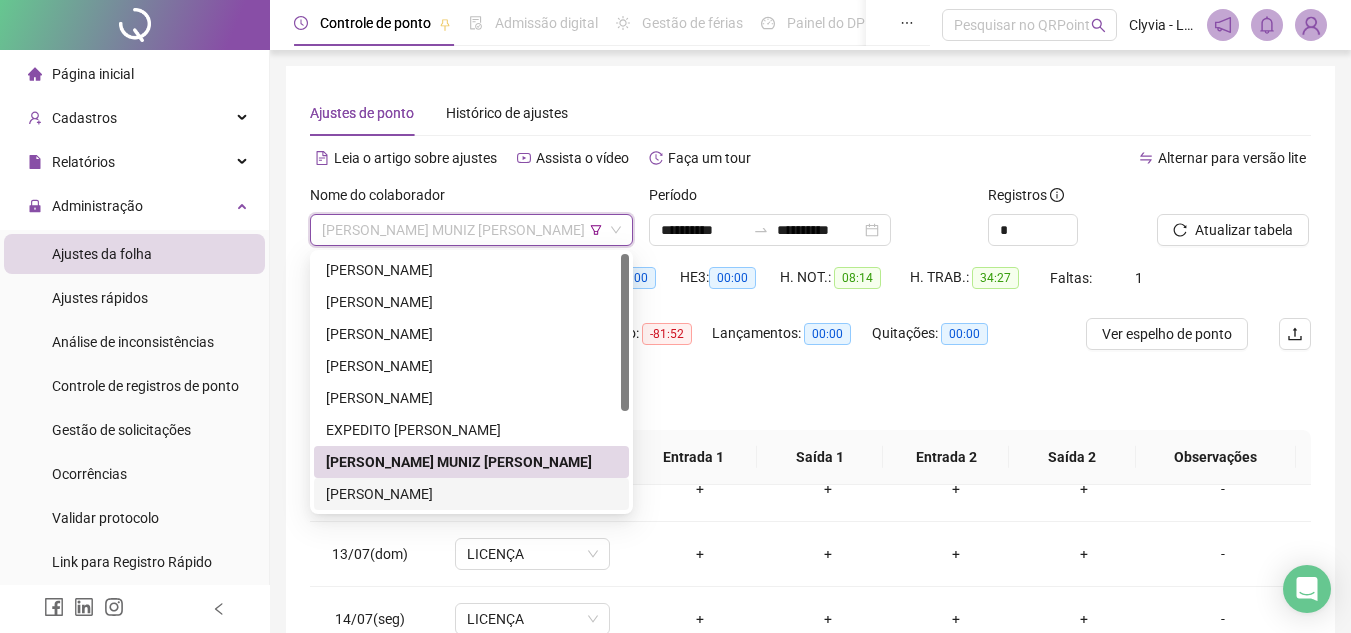 click on "FRANCISCO GABRIEL DA SILVA SOUSA" at bounding box center (471, 494) 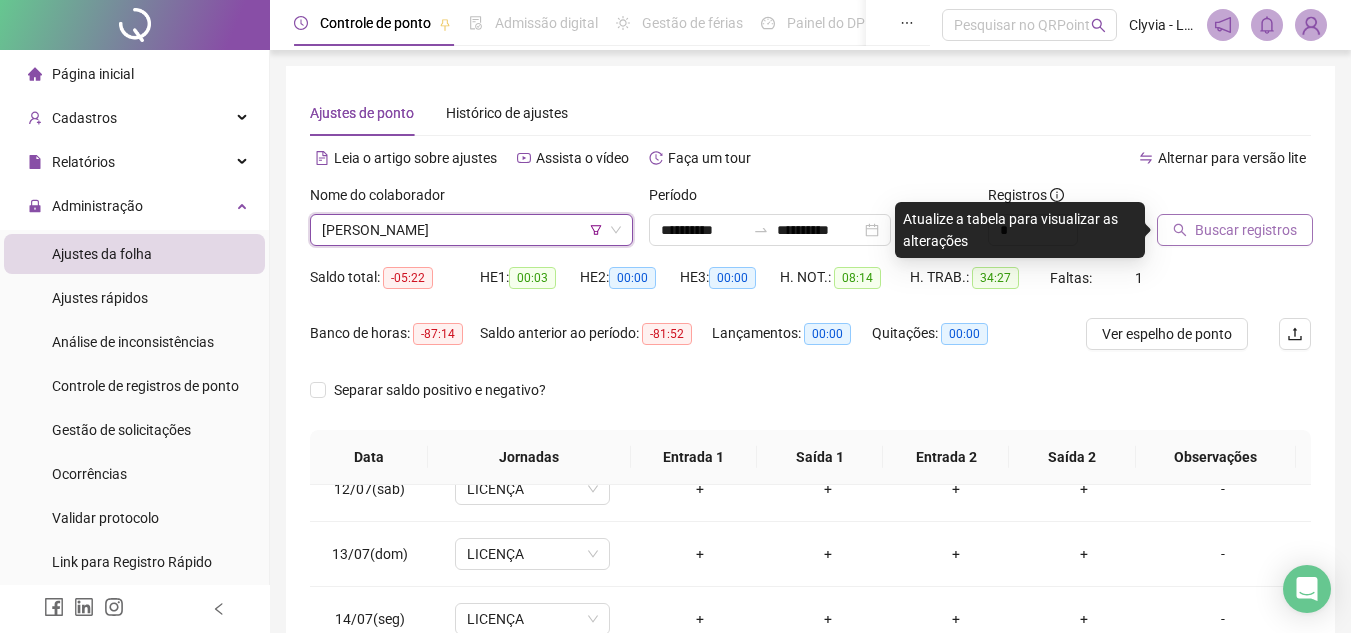 click 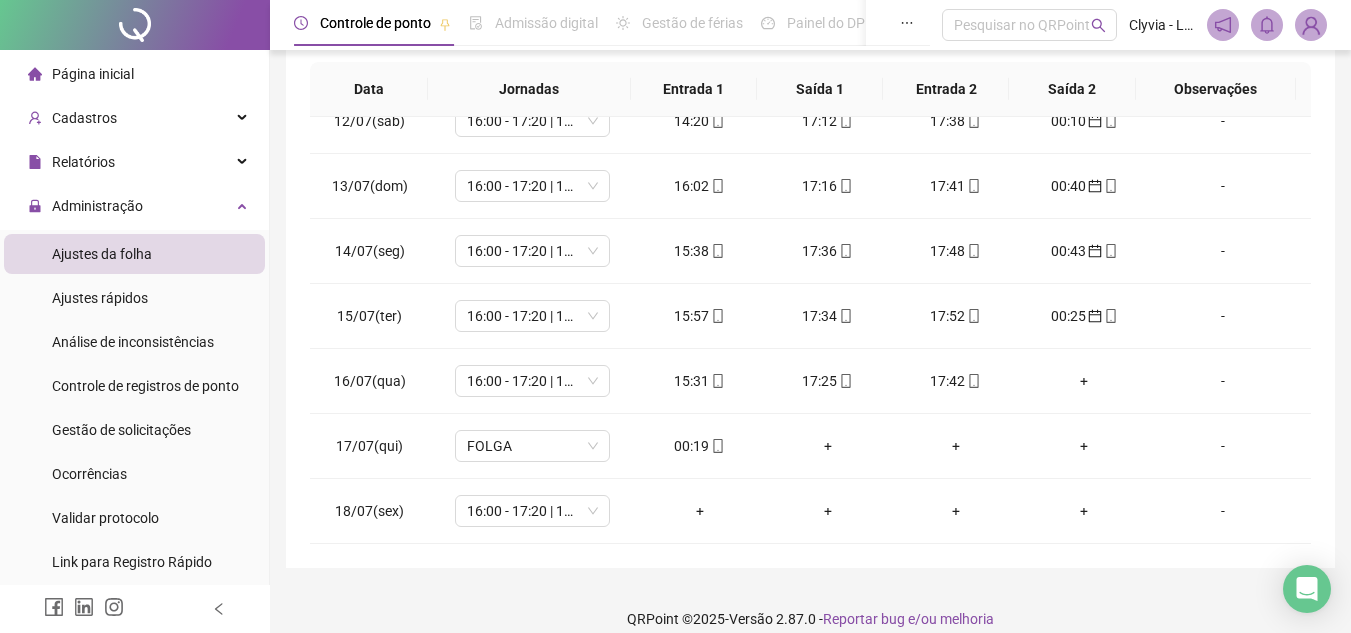 scroll, scrollTop: 389, scrollLeft: 0, axis: vertical 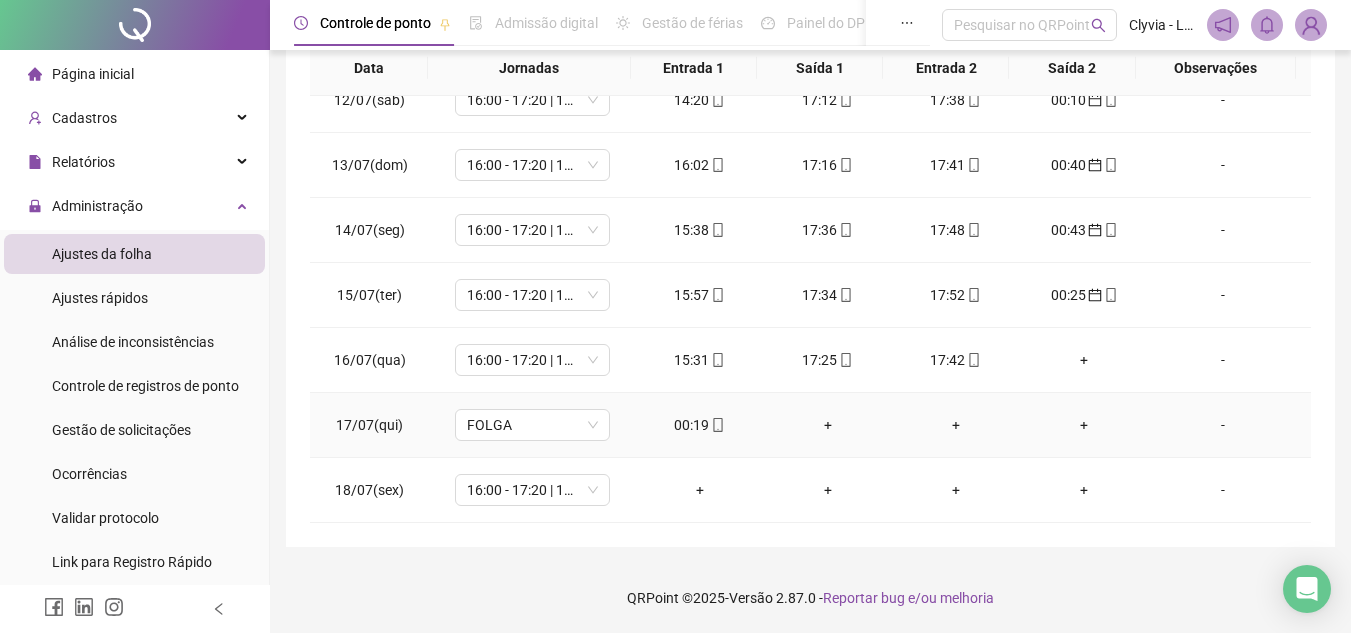click on "00:19" at bounding box center [700, 425] 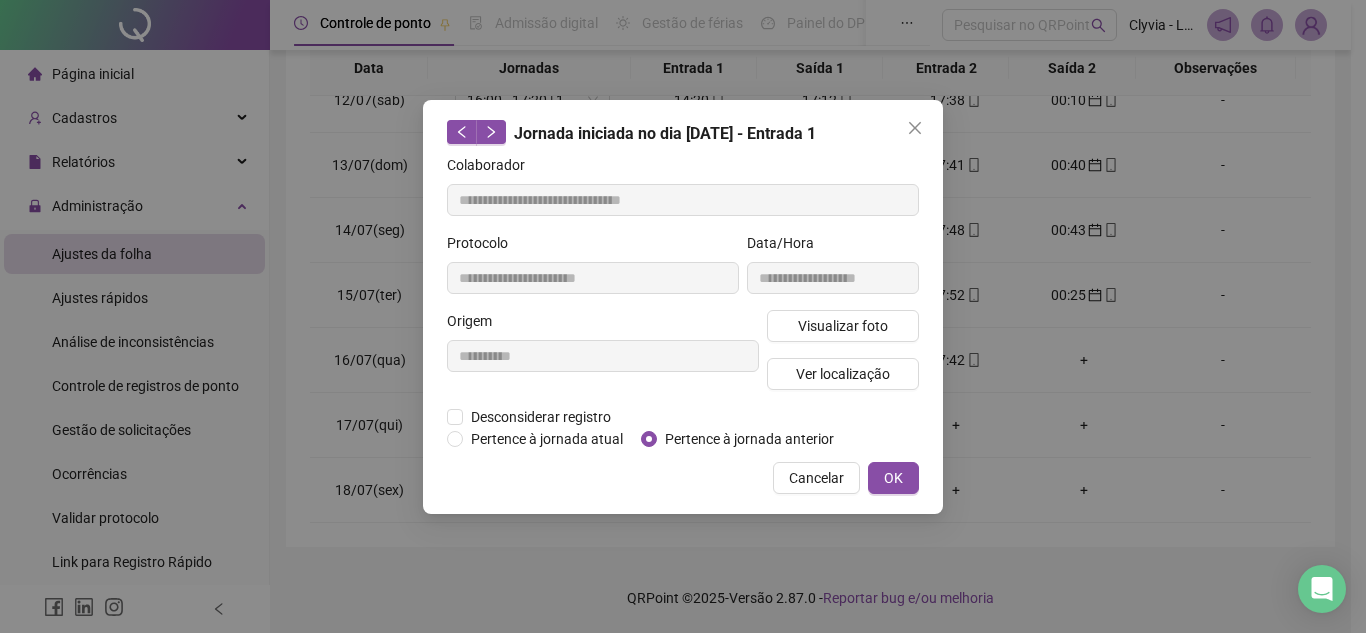 type on "**********" 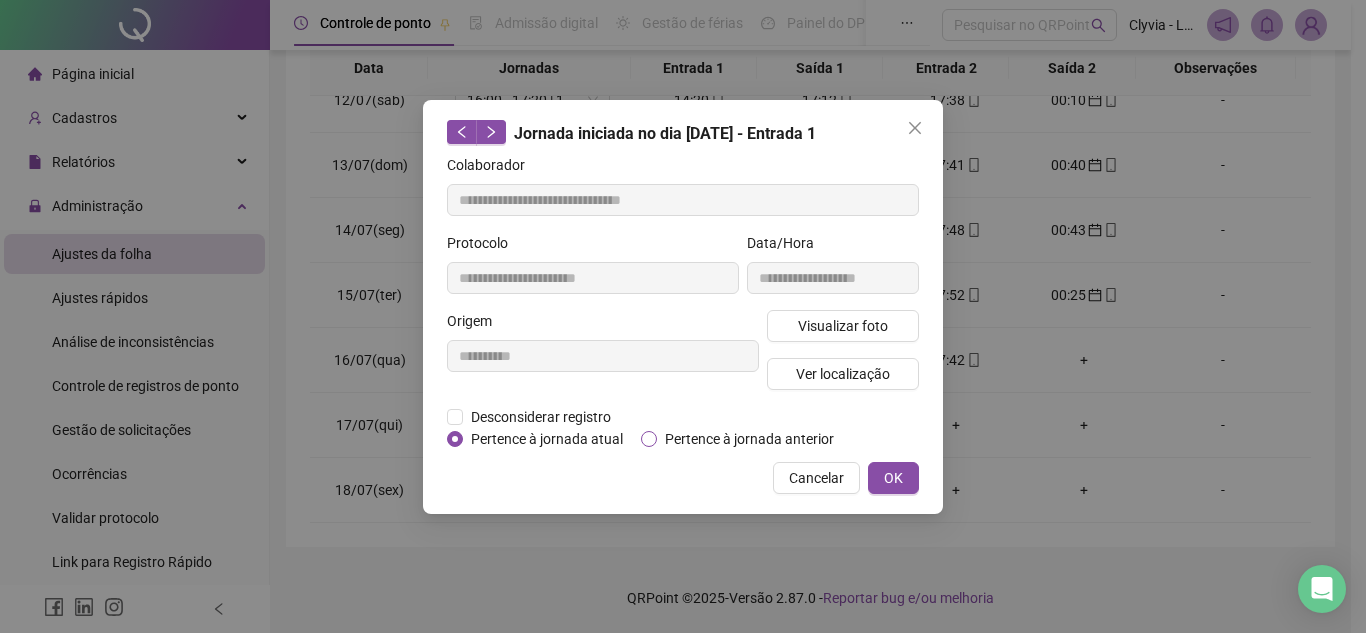 click on "Pertence à jornada anterior" at bounding box center (749, 439) 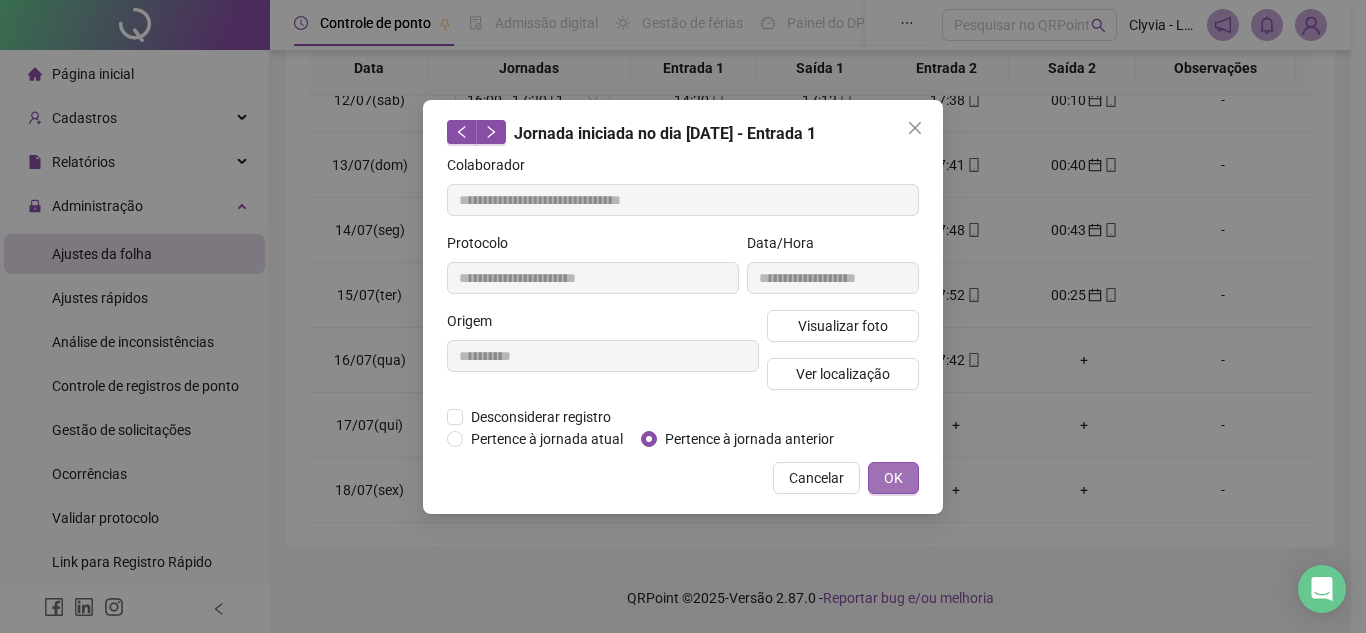 click on "OK" at bounding box center [893, 478] 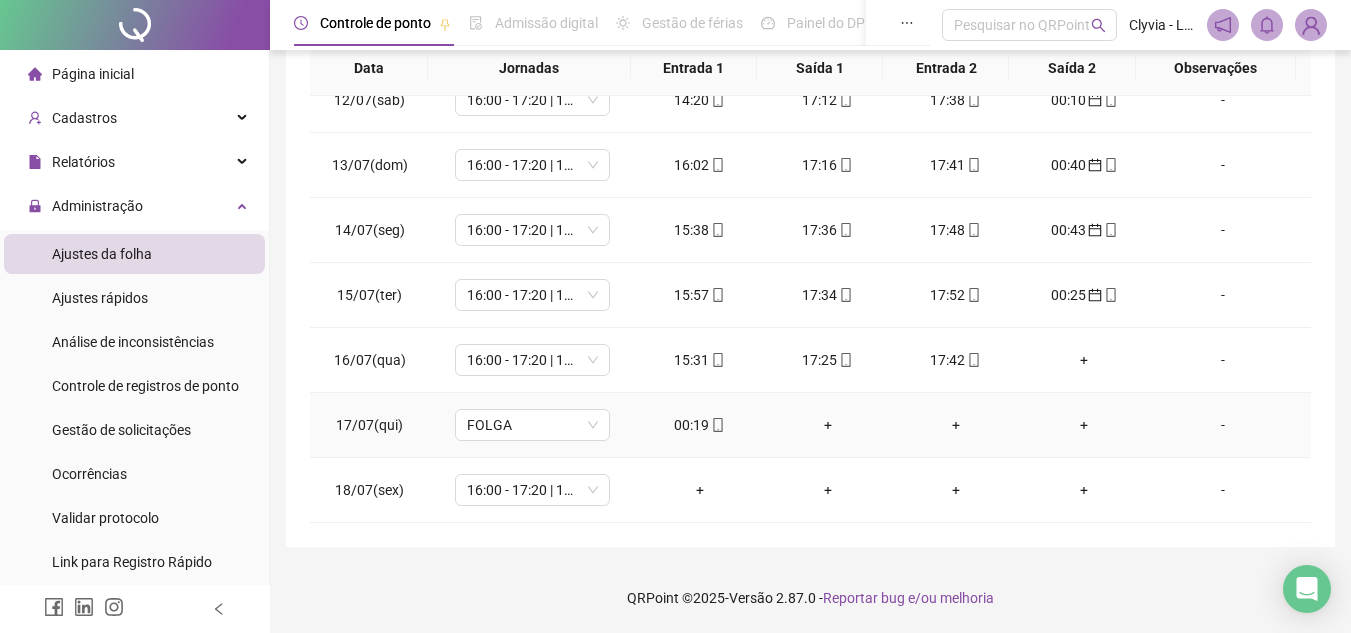 click on "+" at bounding box center (956, 425) 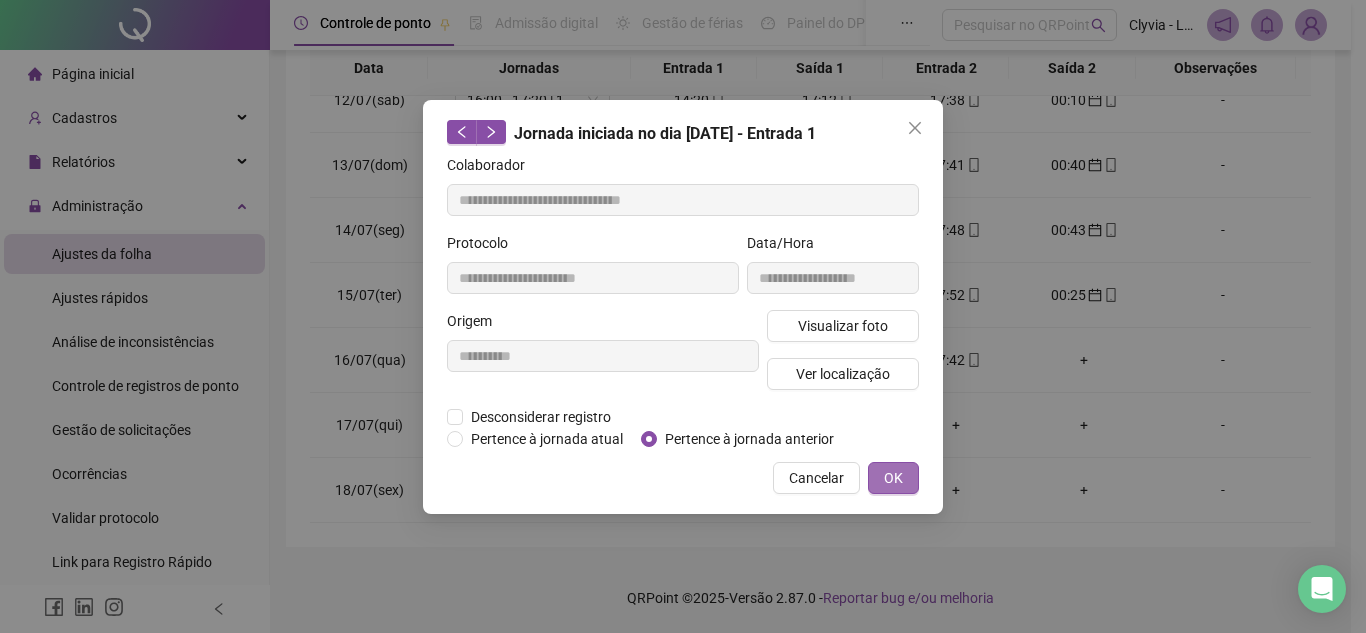 click on "OK" at bounding box center [893, 478] 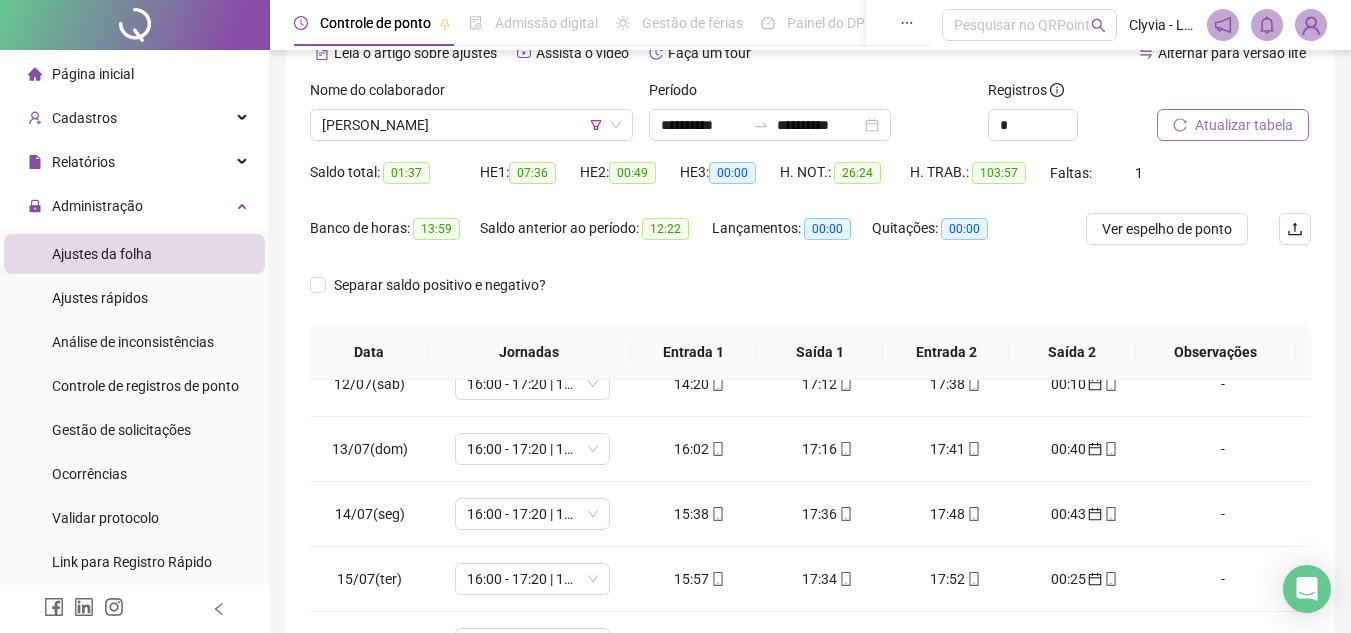 scroll, scrollTop: 34, scrollLeft: 0, axis: vertical 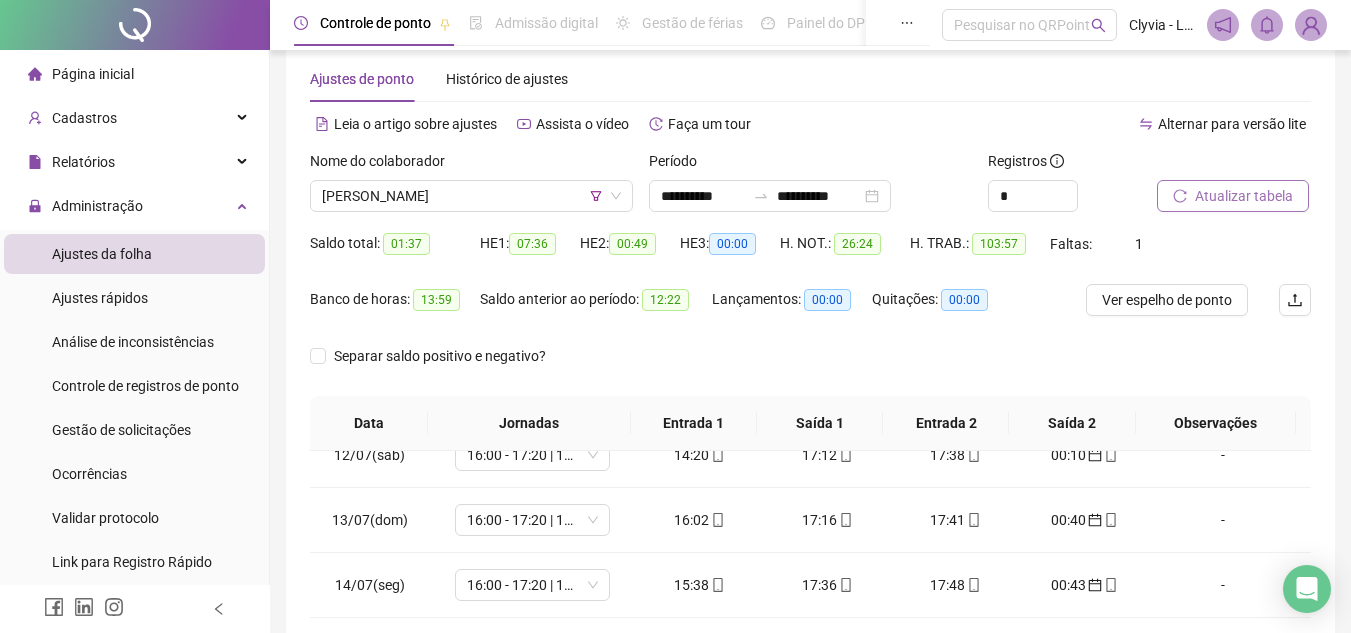 click on "Atualizar tabela" at bounding box center [1244, 196] 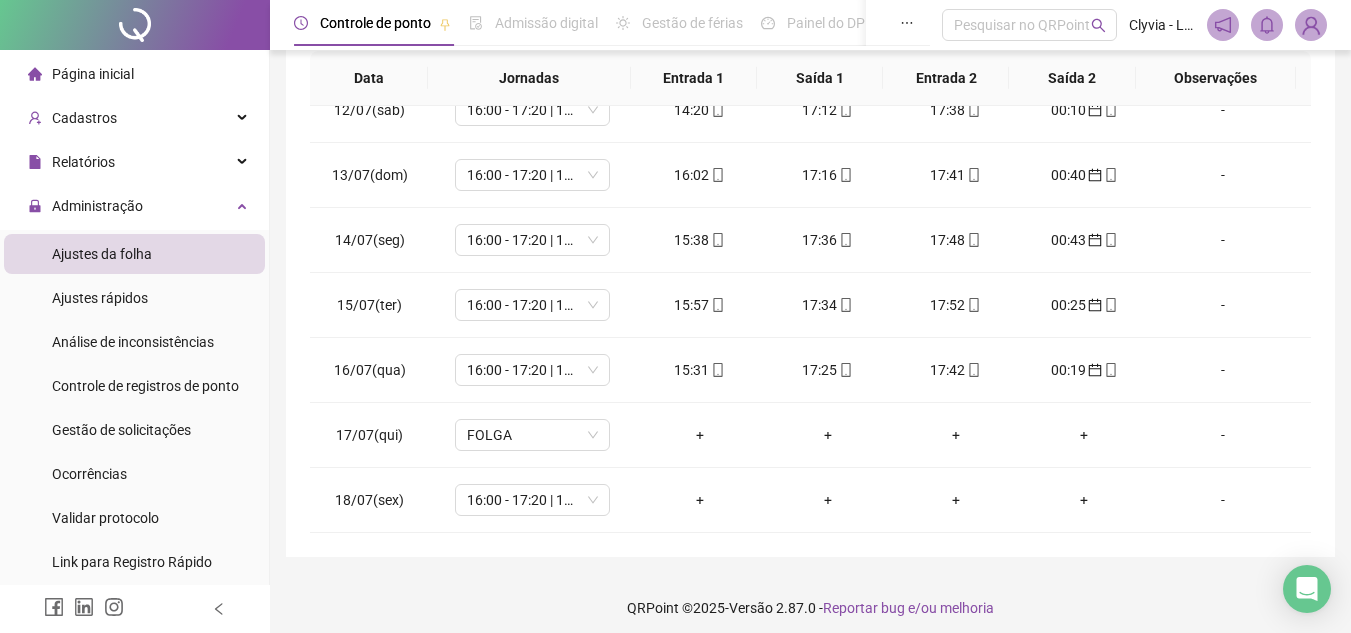 scroll, scrollTop: 389, scrollLeft: 0, axis: vertical 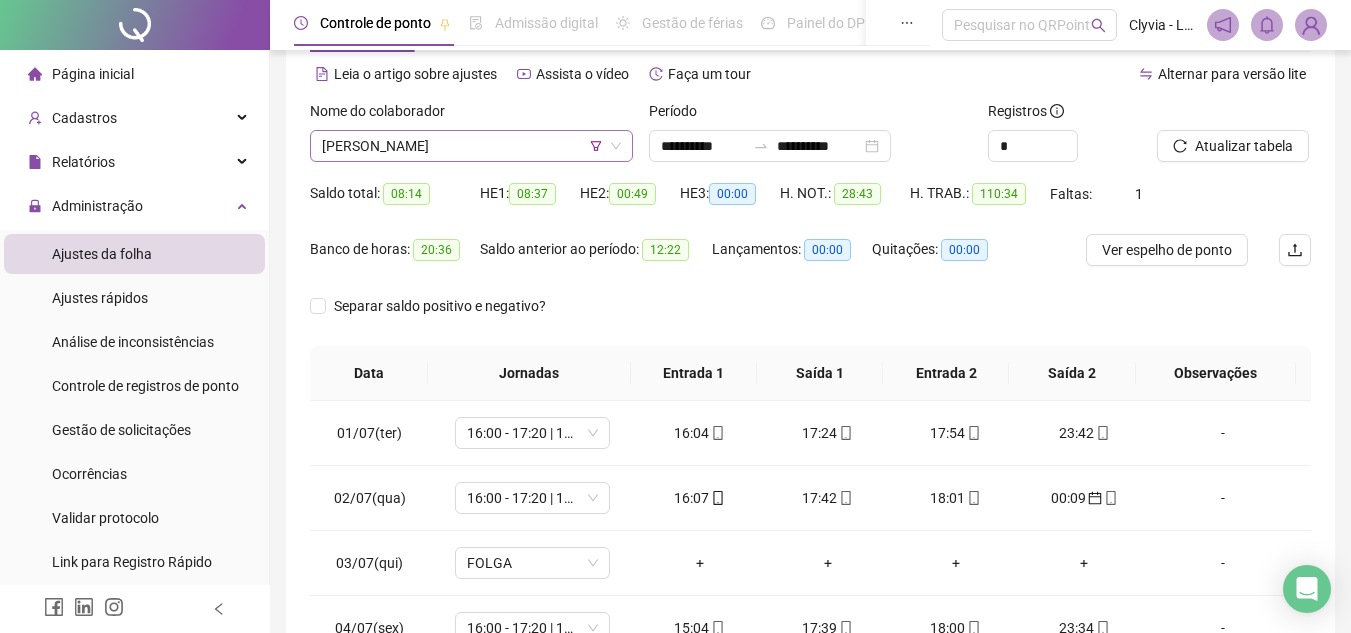 click on "FRANCISCO GABRIEL DA SILVA SOUSA" at bounding box center [471, 146] 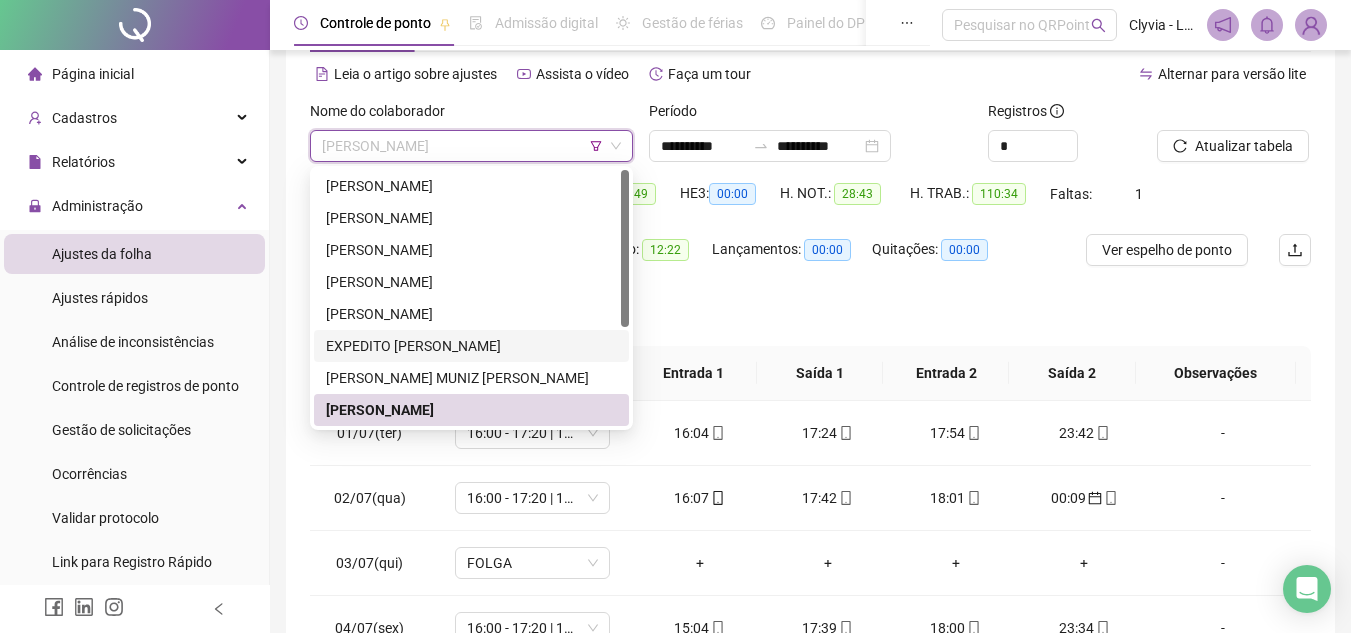 click at bounding box center [625, 298] 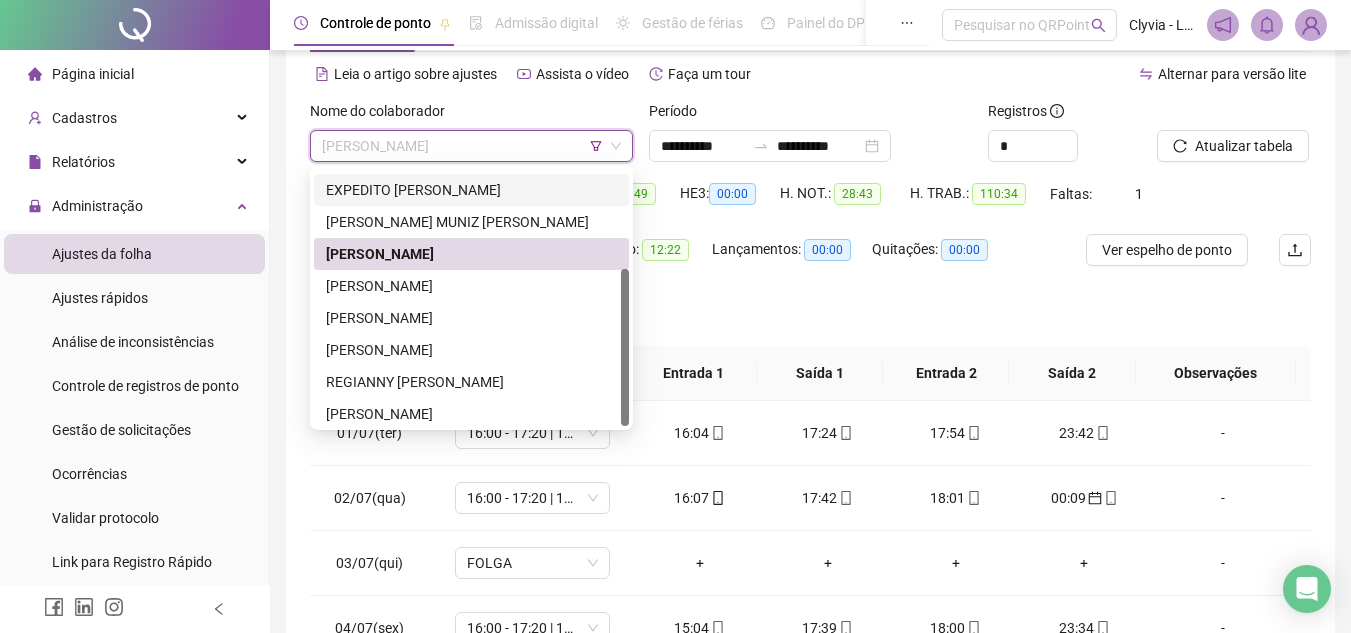 scroll, scrollTop: 160, scrollLeft: 0, axis: vertical 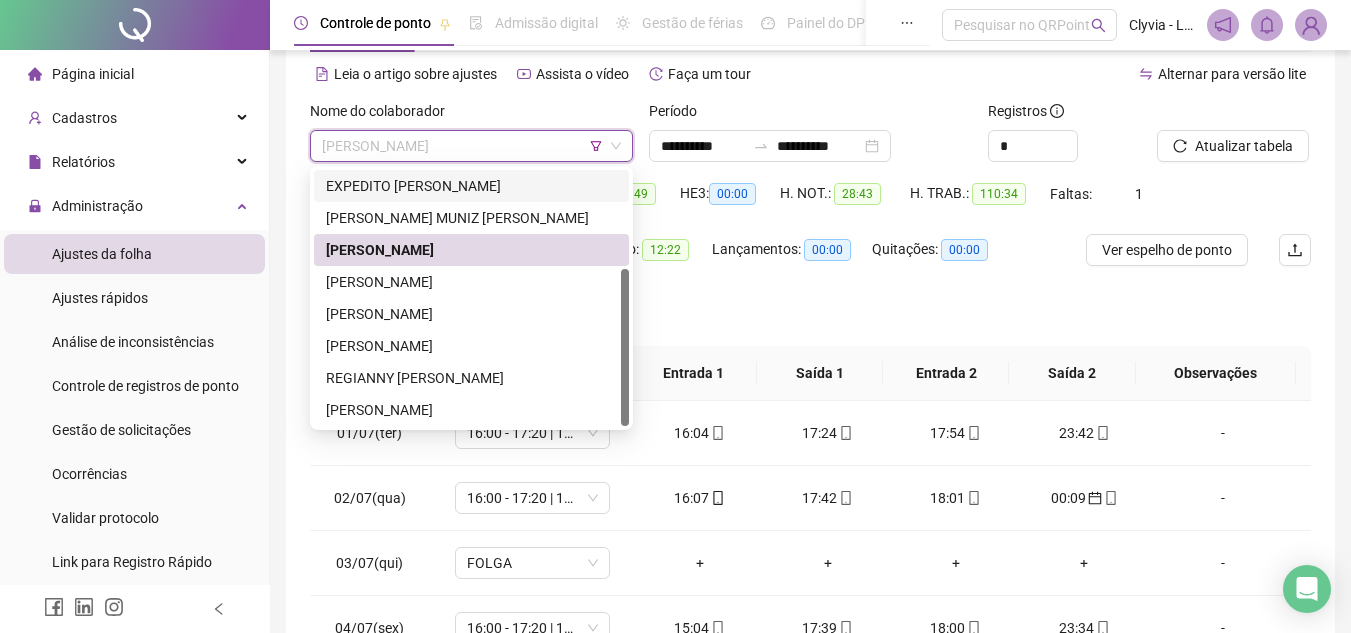 drag, startPoint x: 624, startPoint y: 306, endPoint x: 627, endPoint y: 415, distance: 109.041275 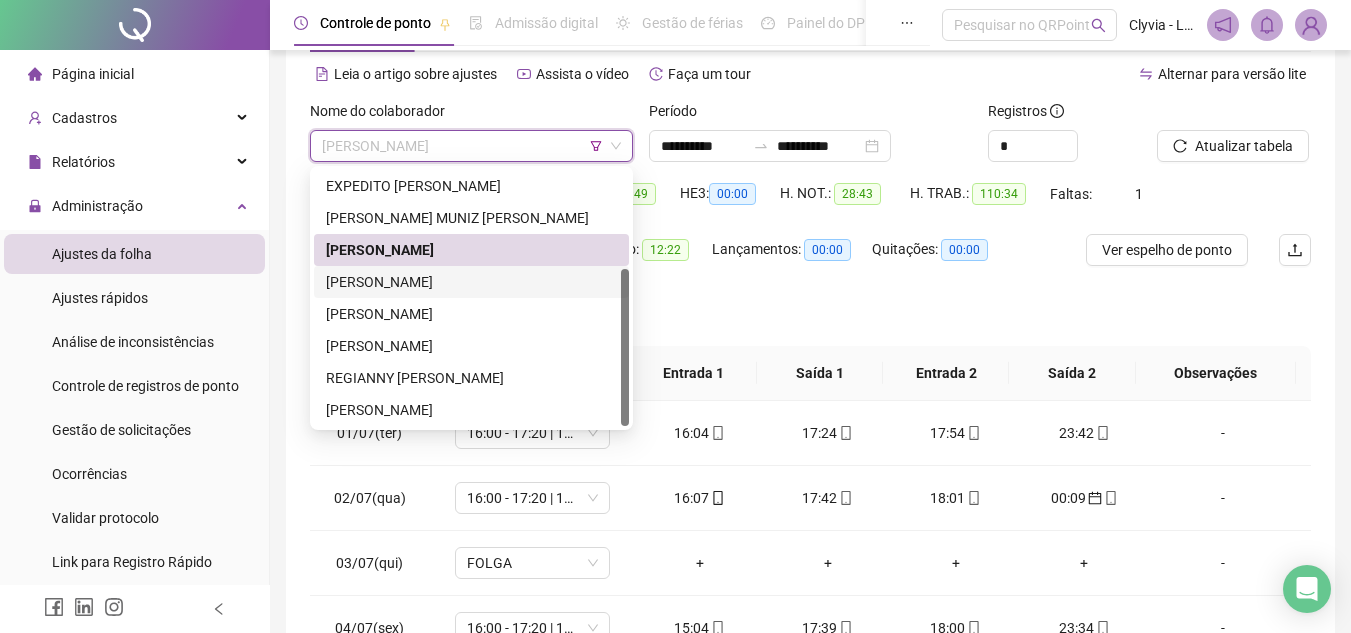 click on "[PERSON_NAME]" at bounding box center [471, 282] 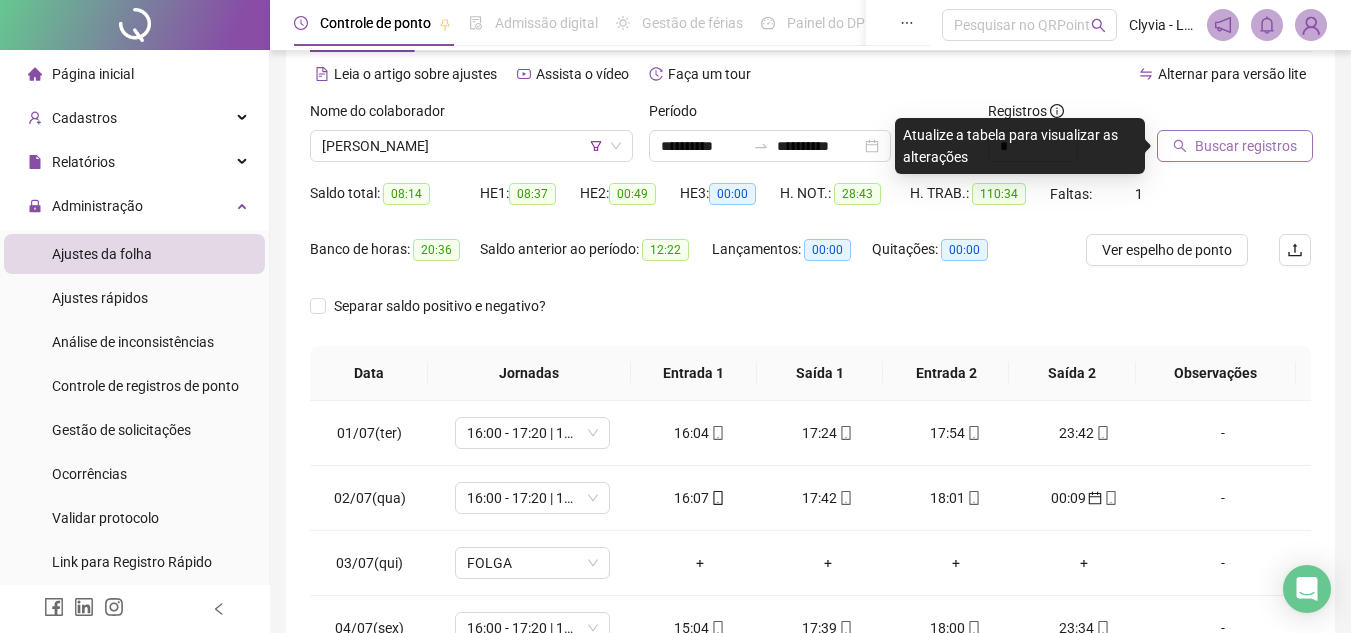click on "Buscar registros" at bounding box center [1235, 146] 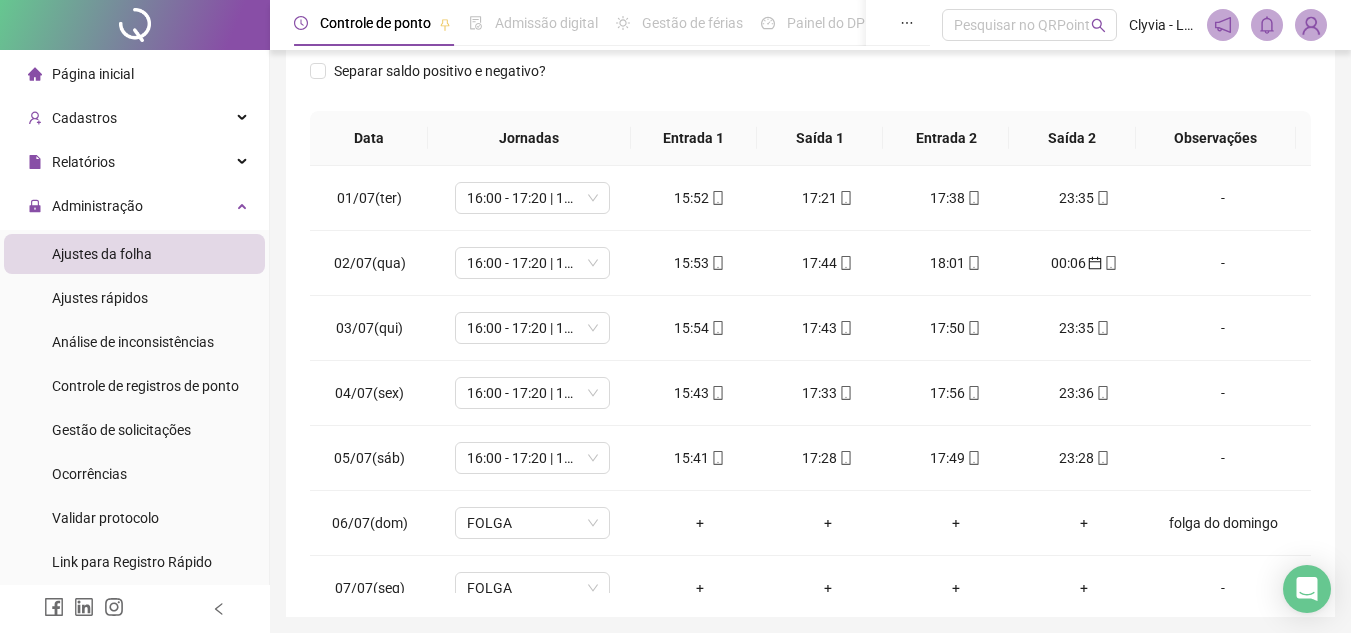 scroll, scrollTop: 389, scrollLeft: 0, axis: vertical 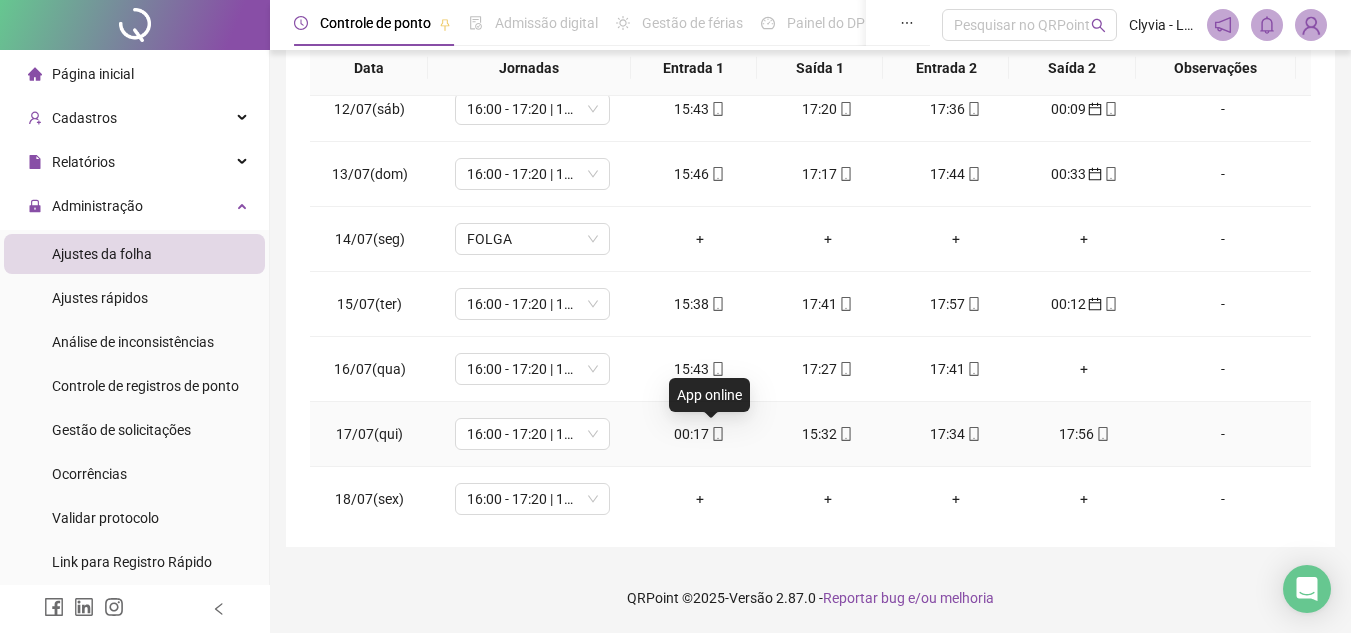 click 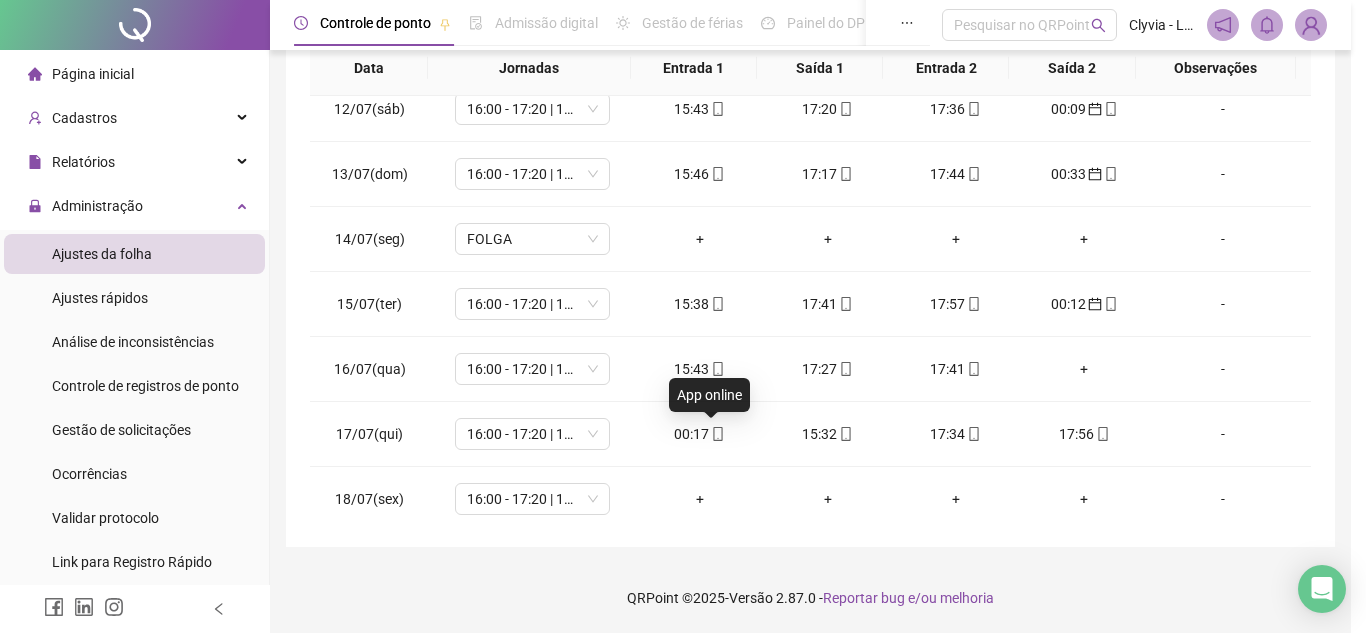 type on "**********" 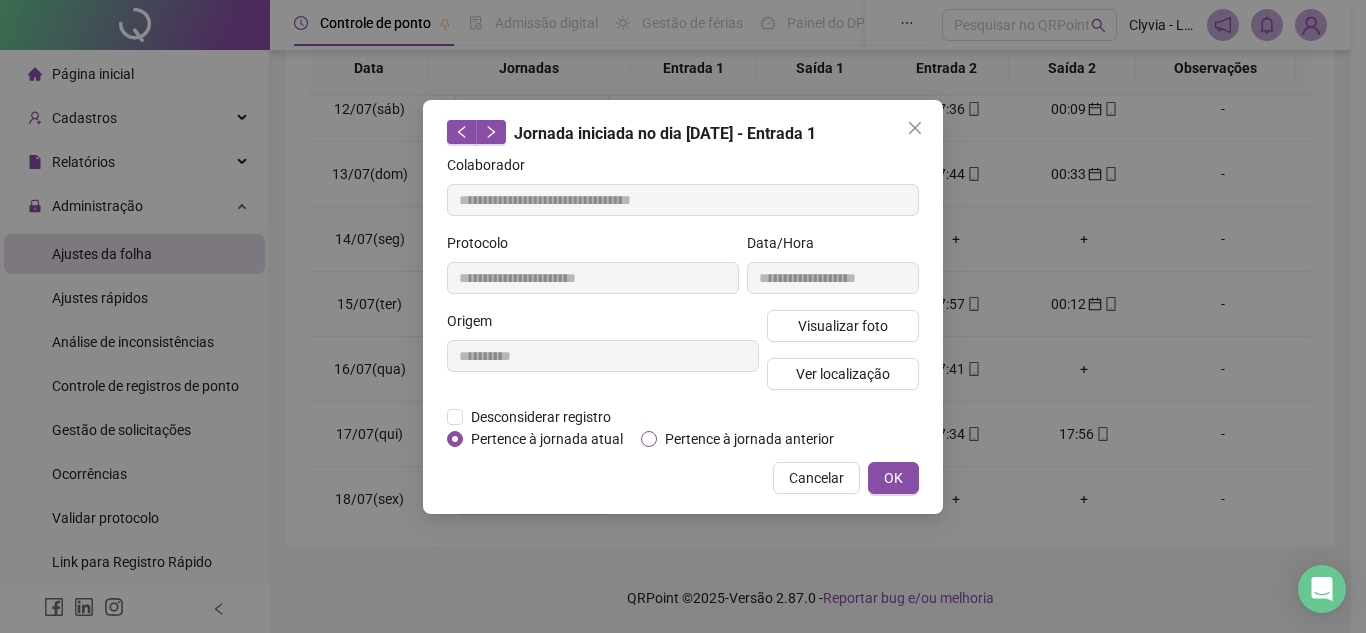 click on "Pertence à jornada anterior" at bounding box center [749, 439] 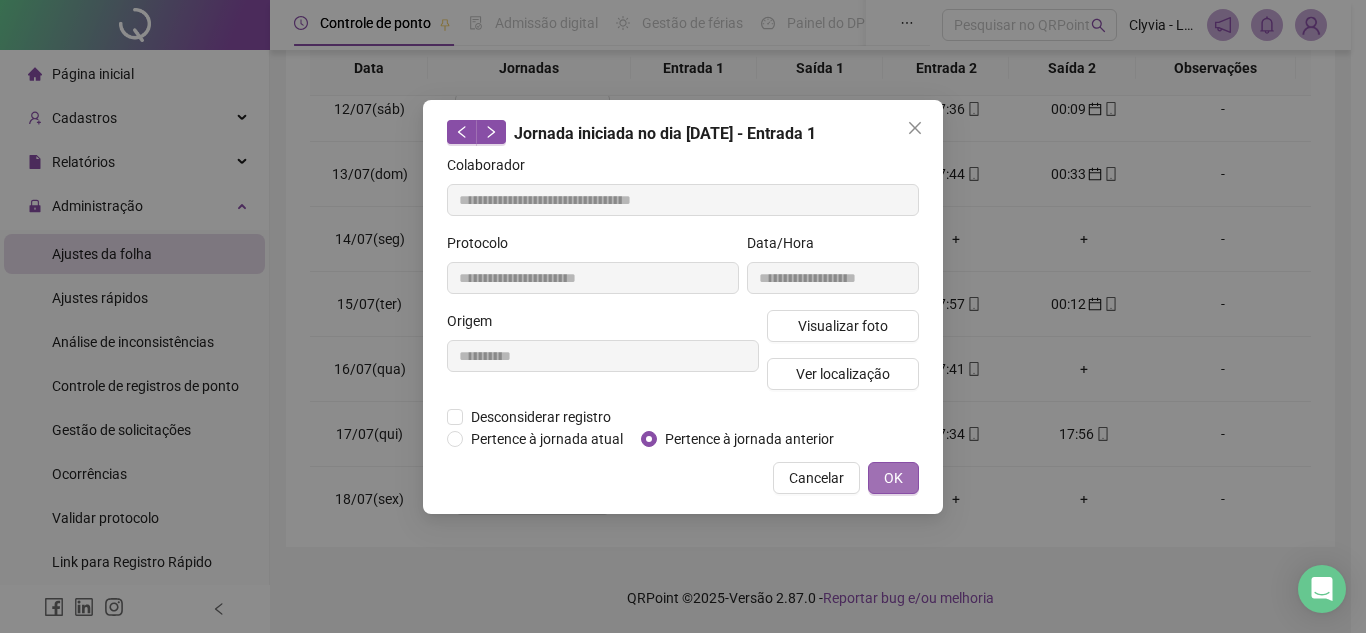 click on "OK" at bounding box center (893, 478) 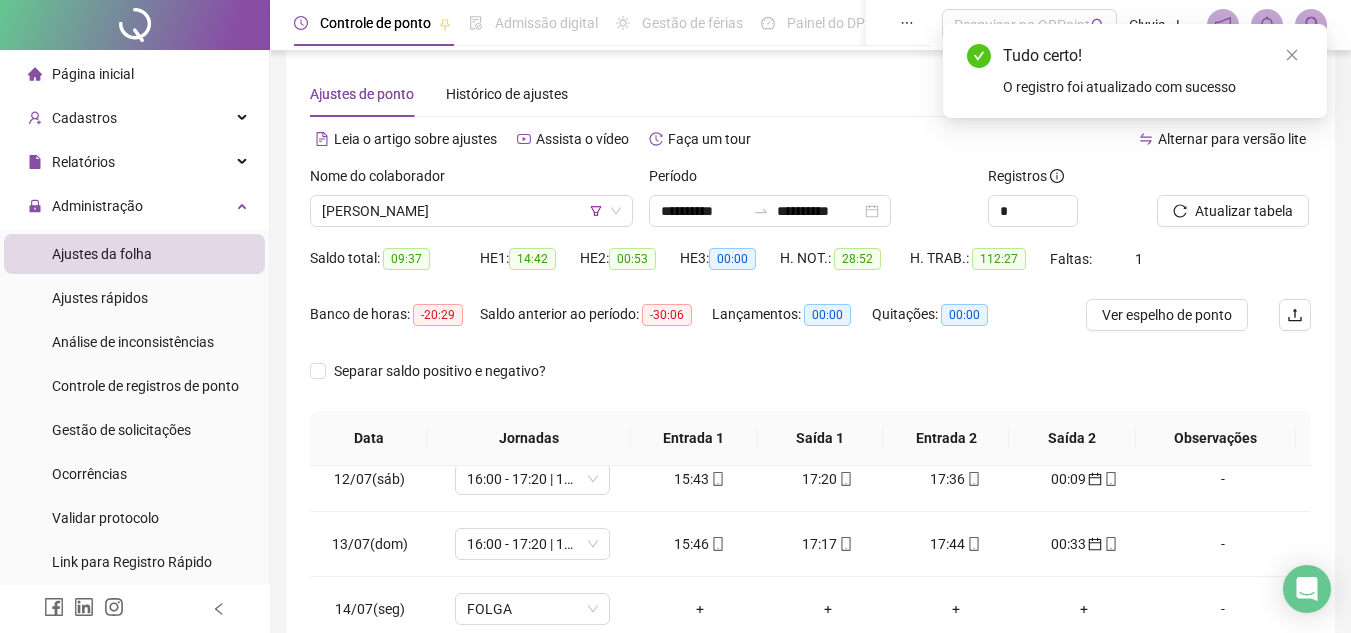 scroll, scrollTop: 0, scrollLeft: 0, axis: both 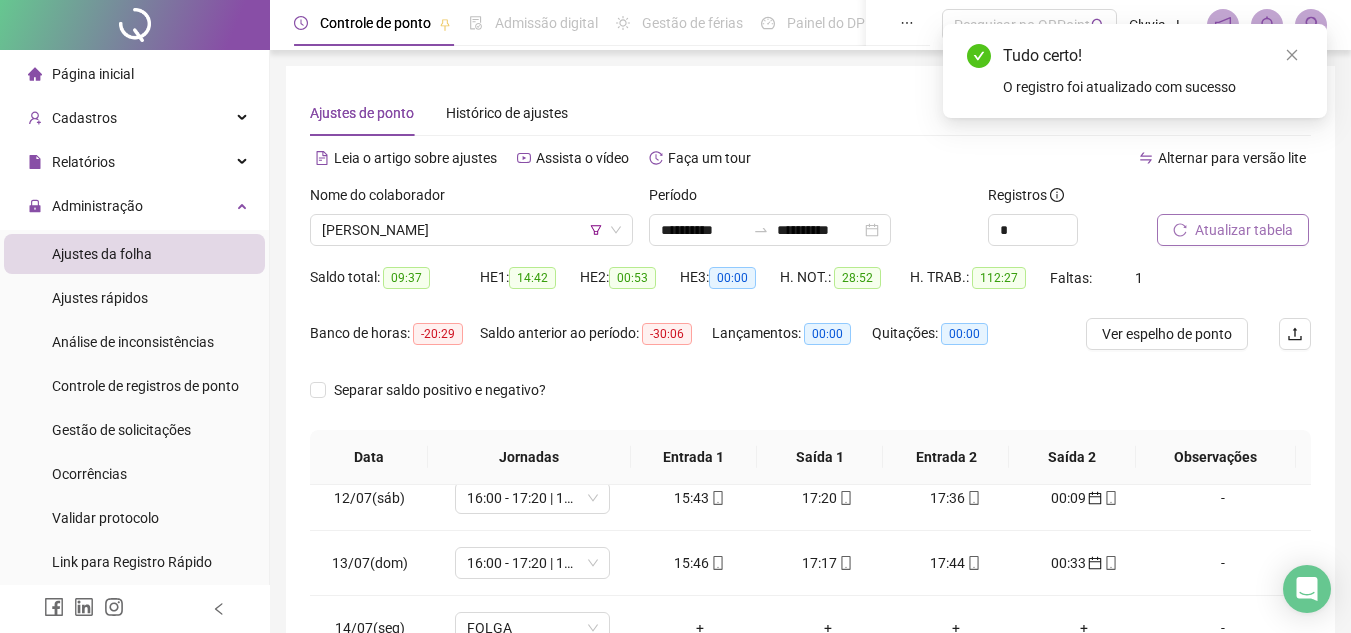 click on "Atualizar tabela" at bounding box center [1244, 230] 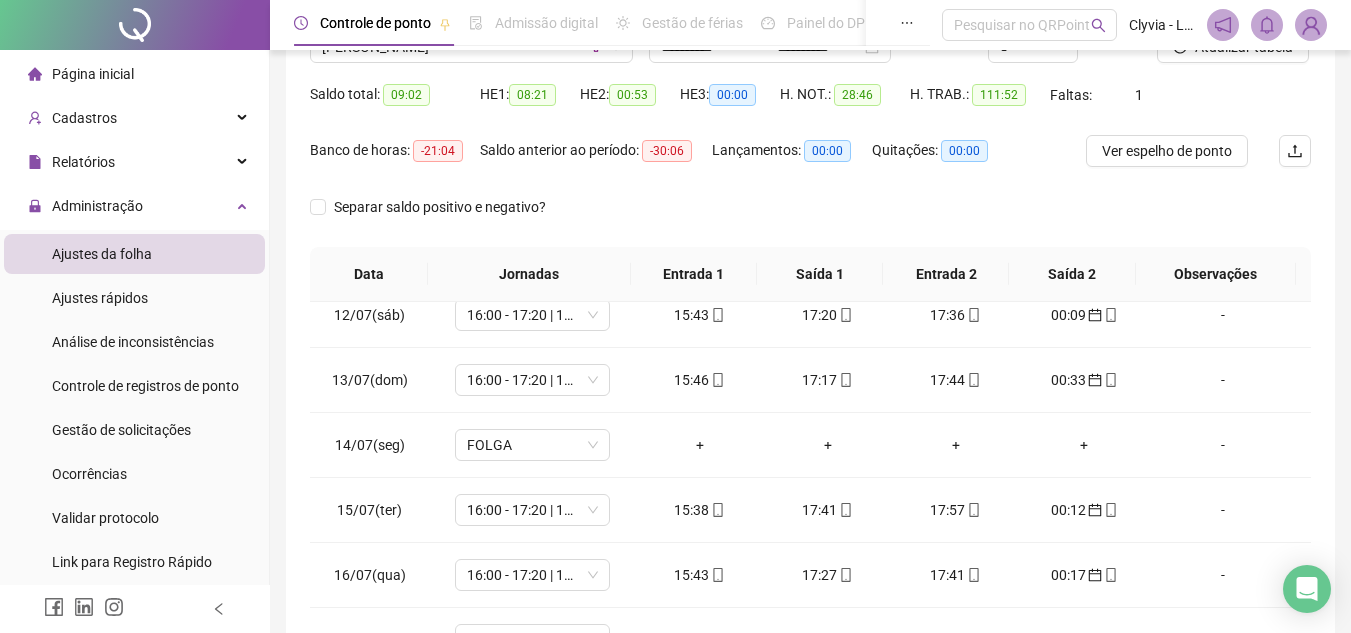 scroll, scrollTop: 0, scrollLeft: 0, axis: both 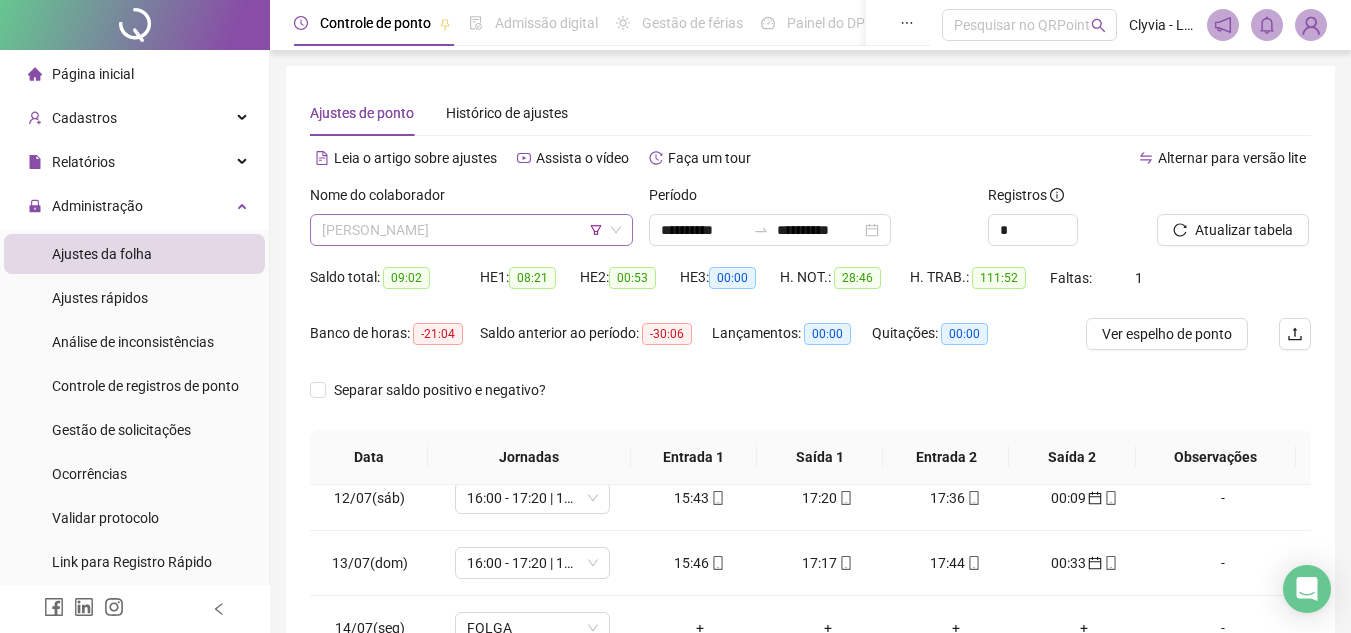 click on "[PERSON_NAME]" at bounding box center (471, 230) 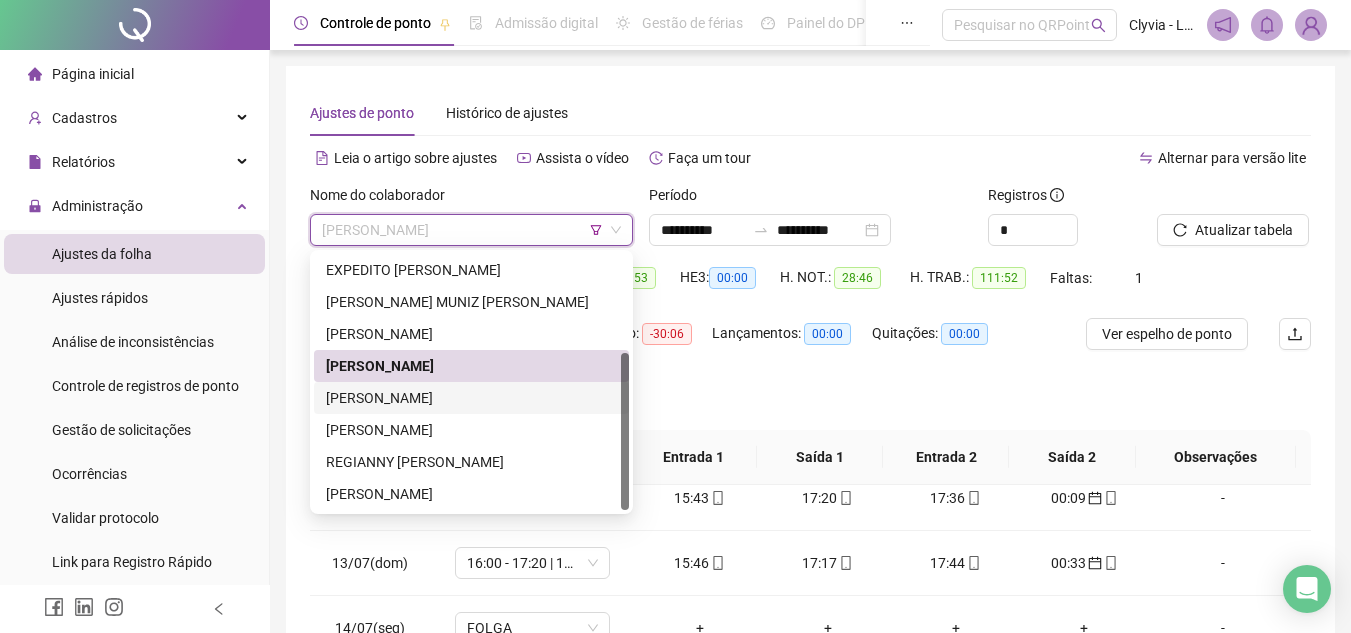 click on "NAYARA DOS SANTOS LIMA" at bounding box center (471, 398) 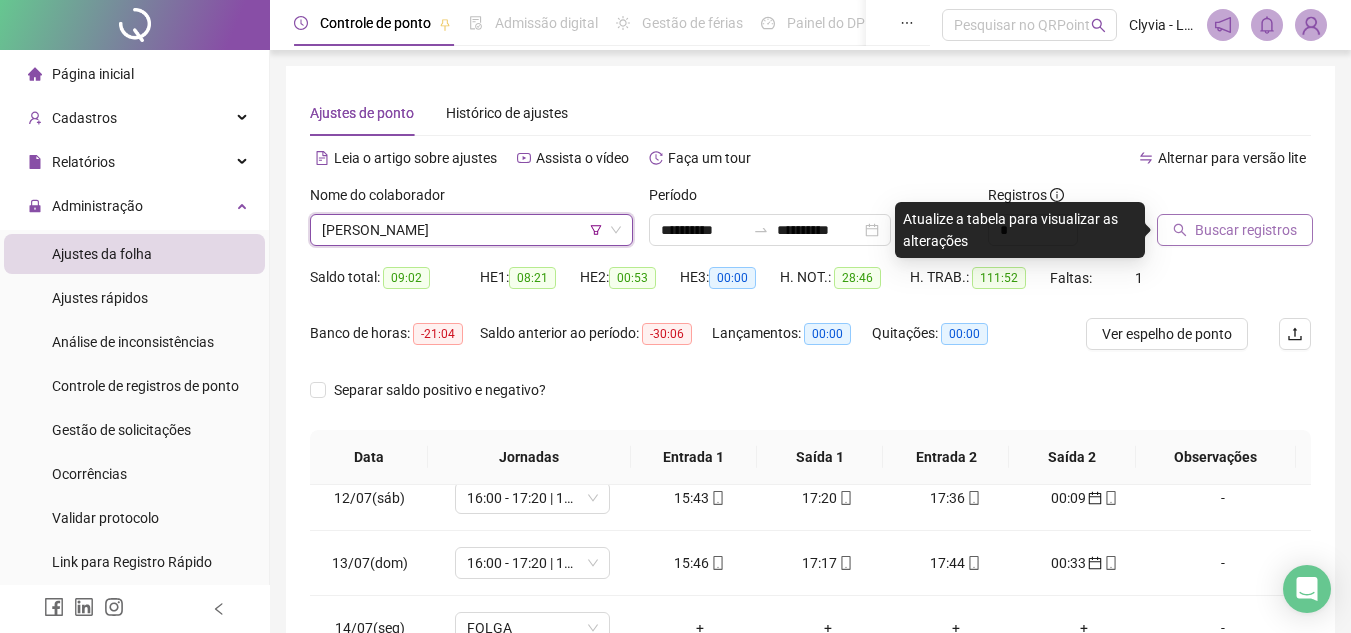 click on "Buscar registros" at bounding box center (1246, 230) 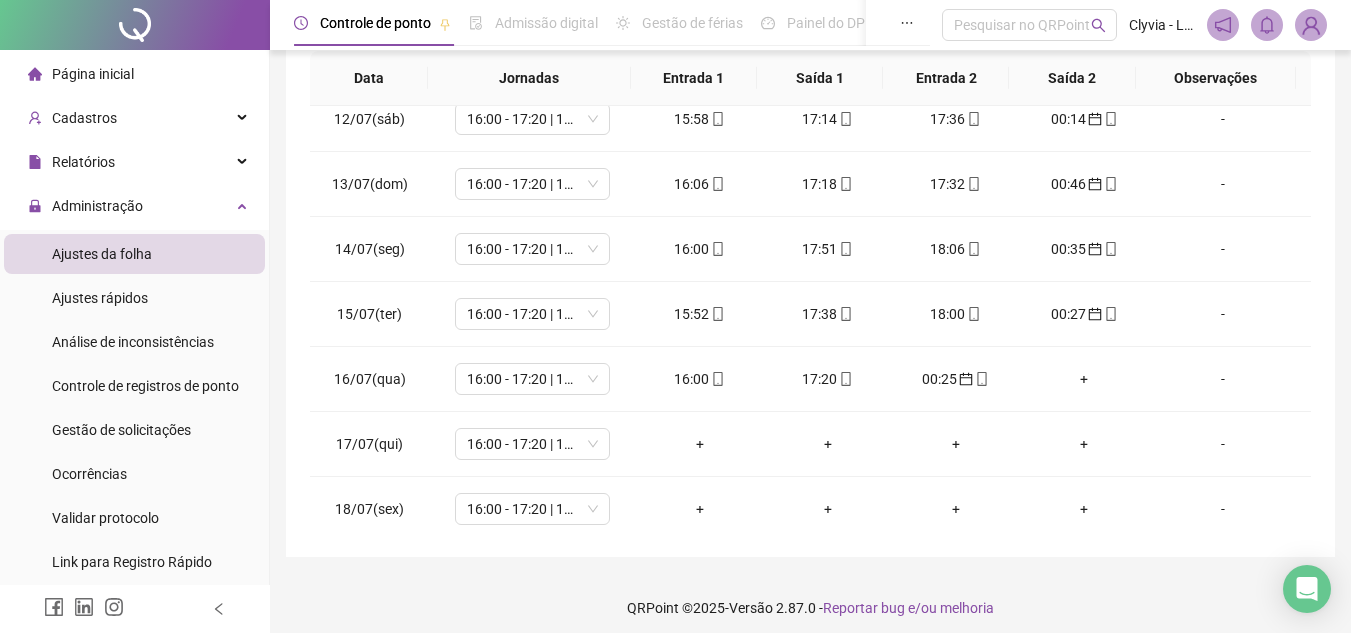 scroll, scrollTop: 380, scrollLeft: 0, axis: vertical 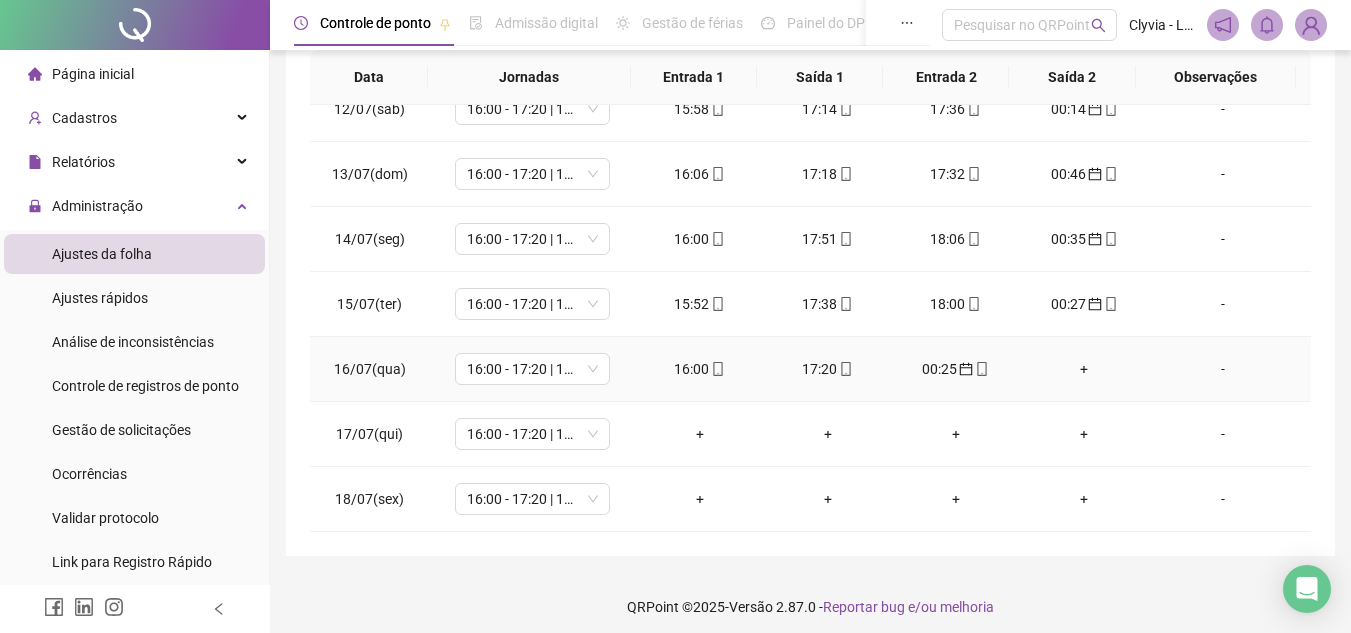 click on "+" at bounding box center (1084, 369) 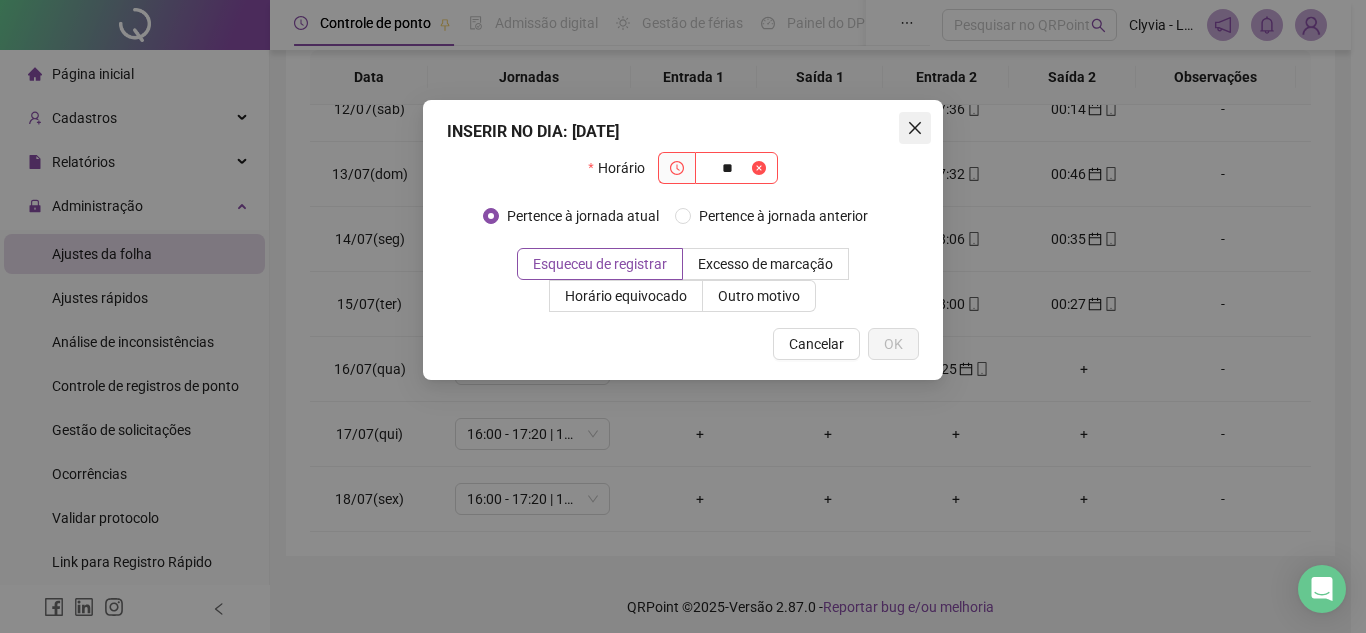 type on "**" 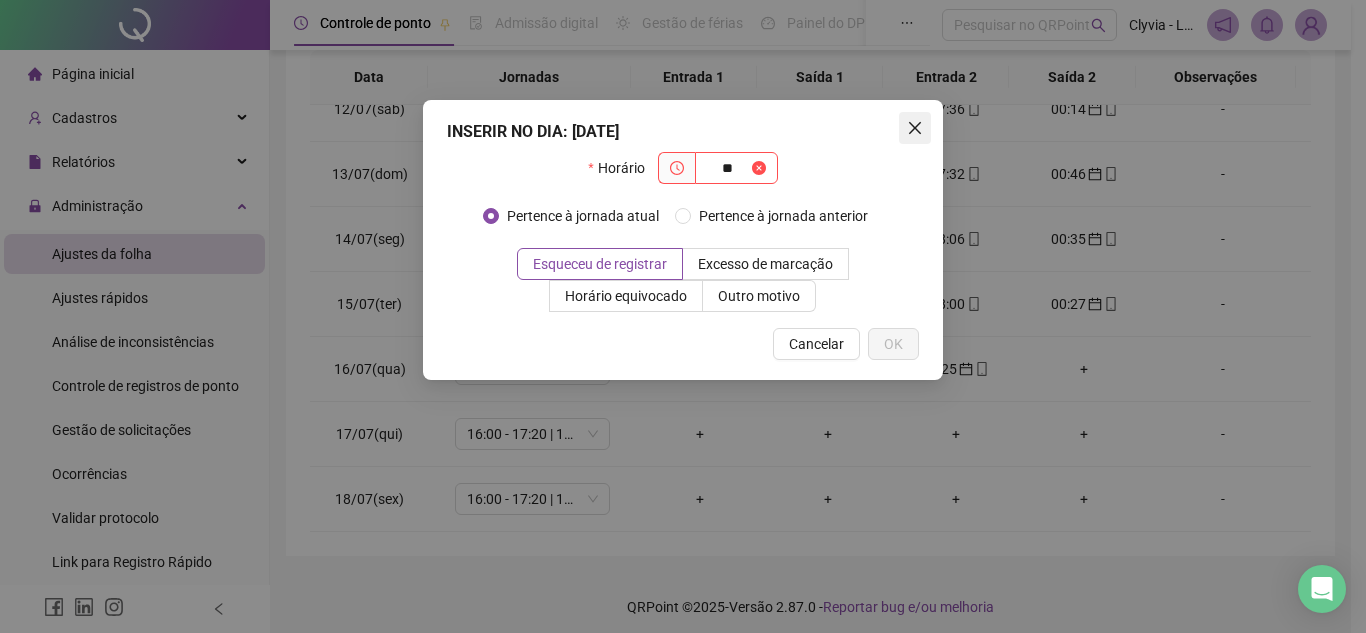 click 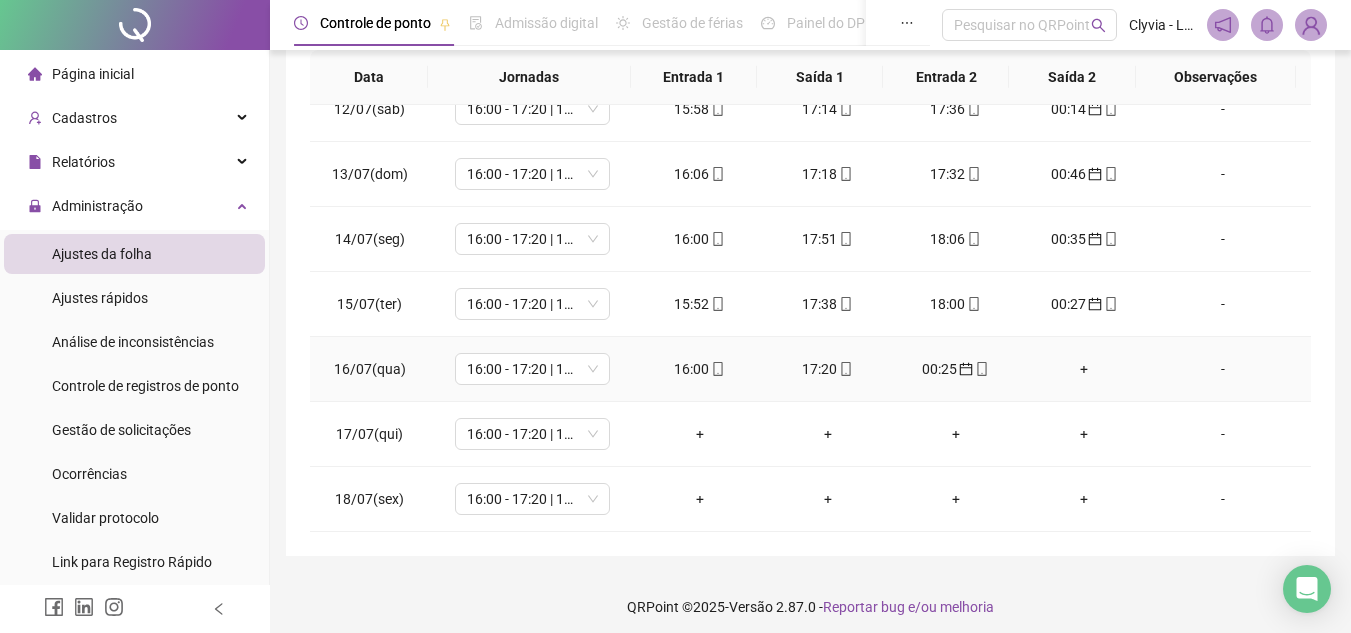 click on "+" at bounding box center (1084, 369) 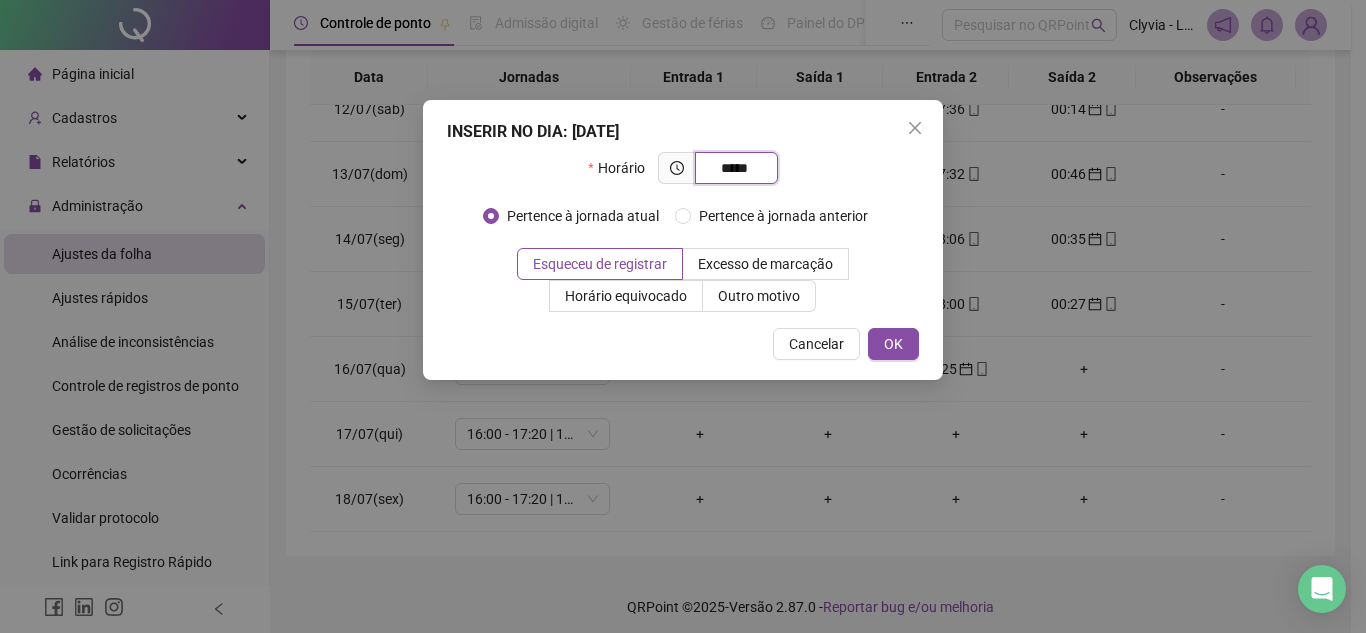 type on "*****" 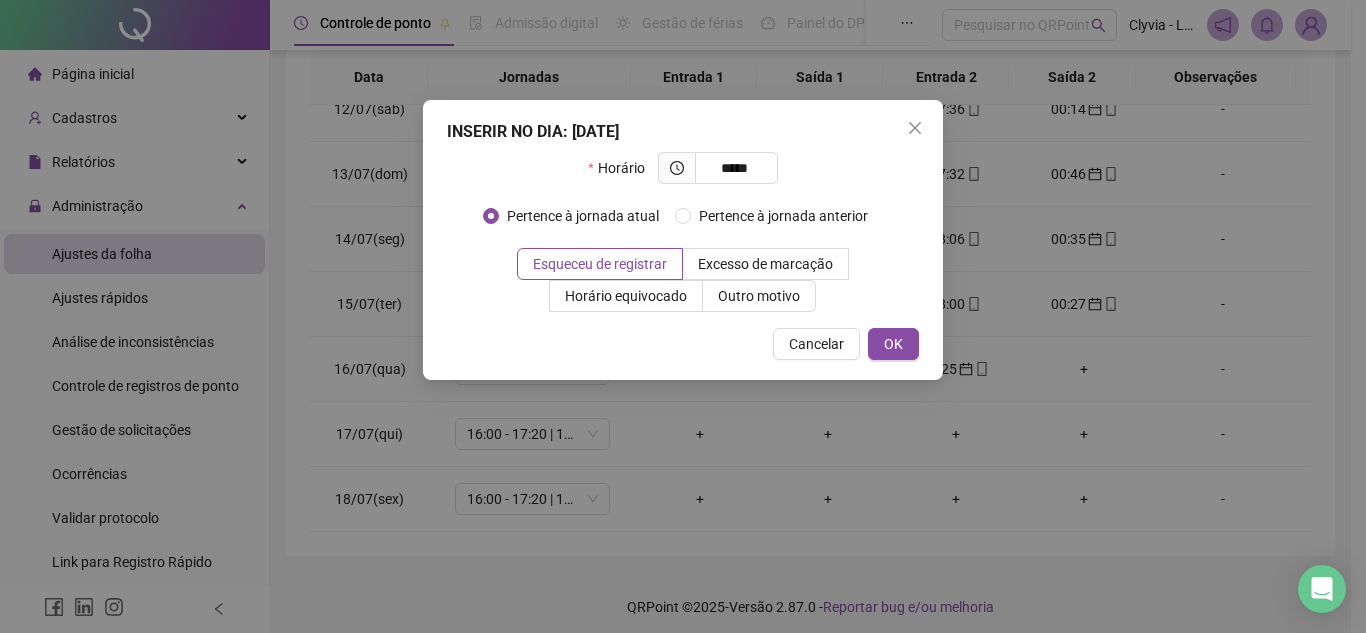click on "INSERIR NO DIA :   16/07/2025 Horário ***** Pertence à jornada atual Pertence à jornada anterior Esqueceu de registrar Excesso de marcação Horário equivocado Outro motivo Motivo Cancelar OK" at bounding box center [683, 240] 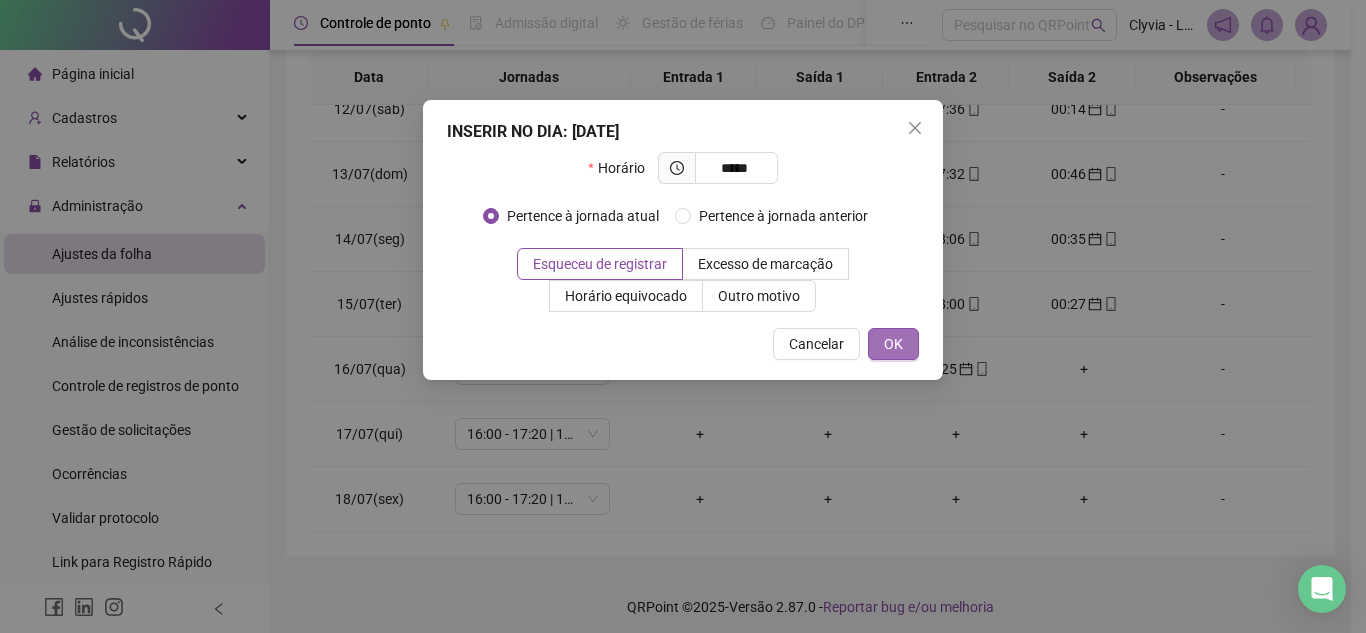 click on "OK" at bounding box center [893, 344] 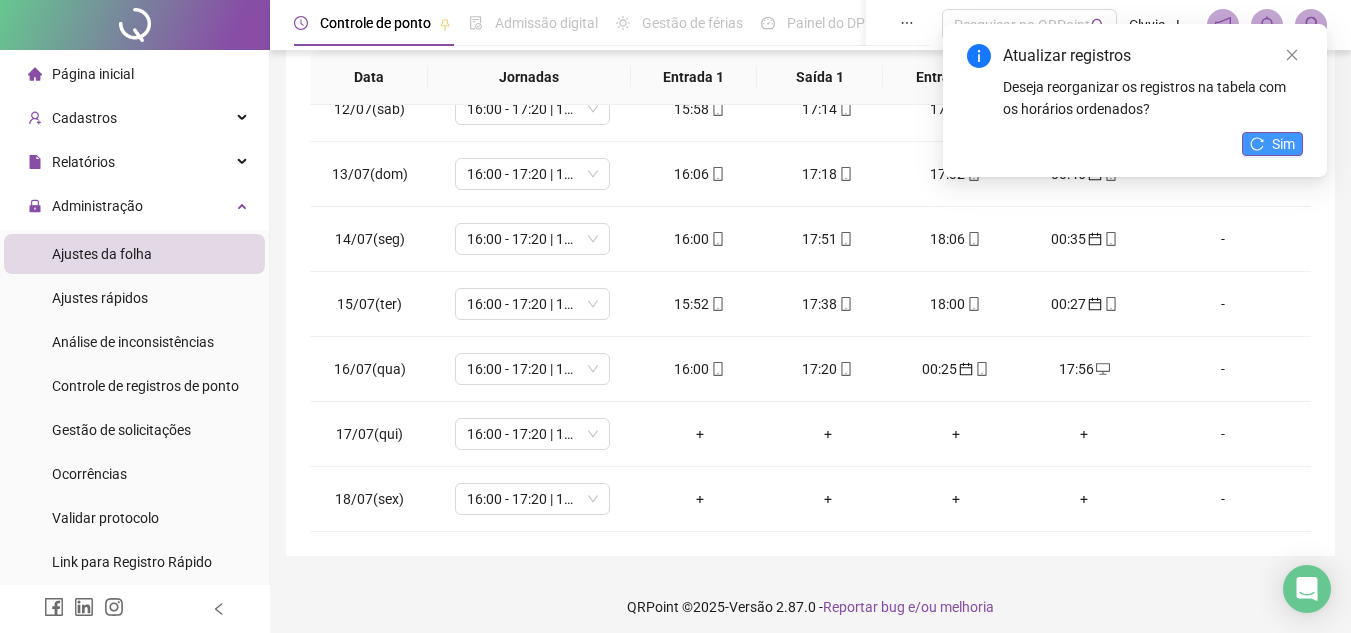 click on "Sim" at bounding box center [1283, 144] 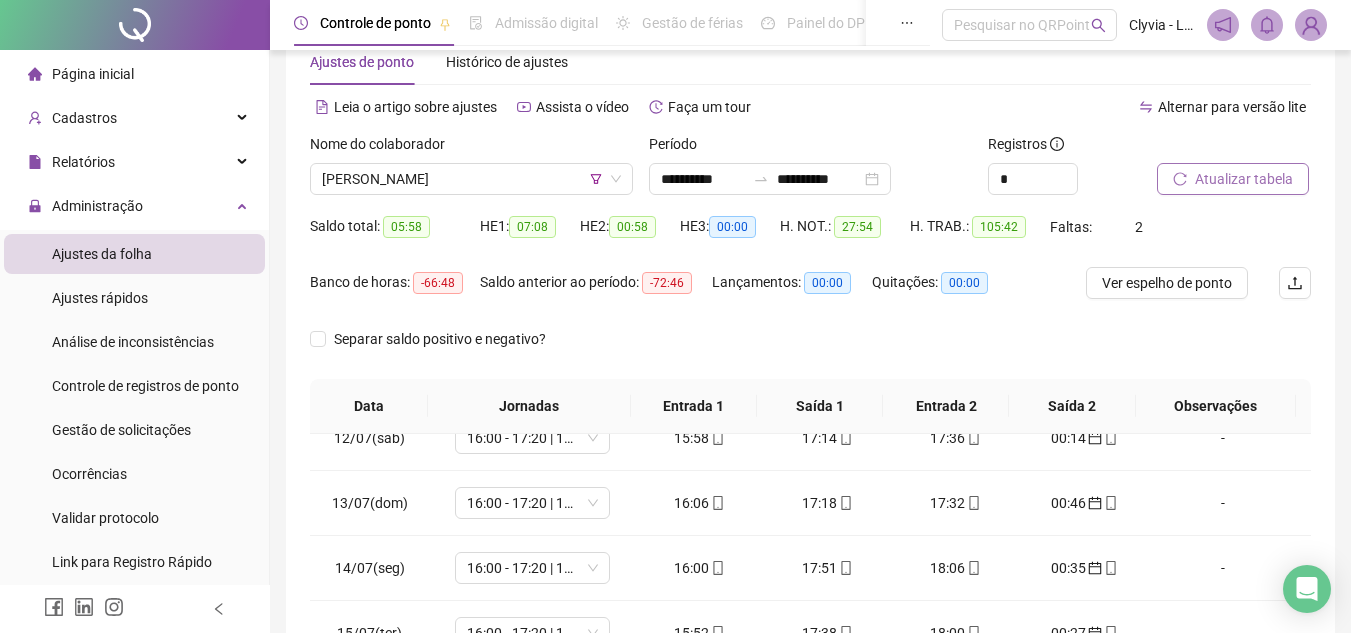 scroll, scrollTop: 389, scrollLeft: 0, axis: vertical 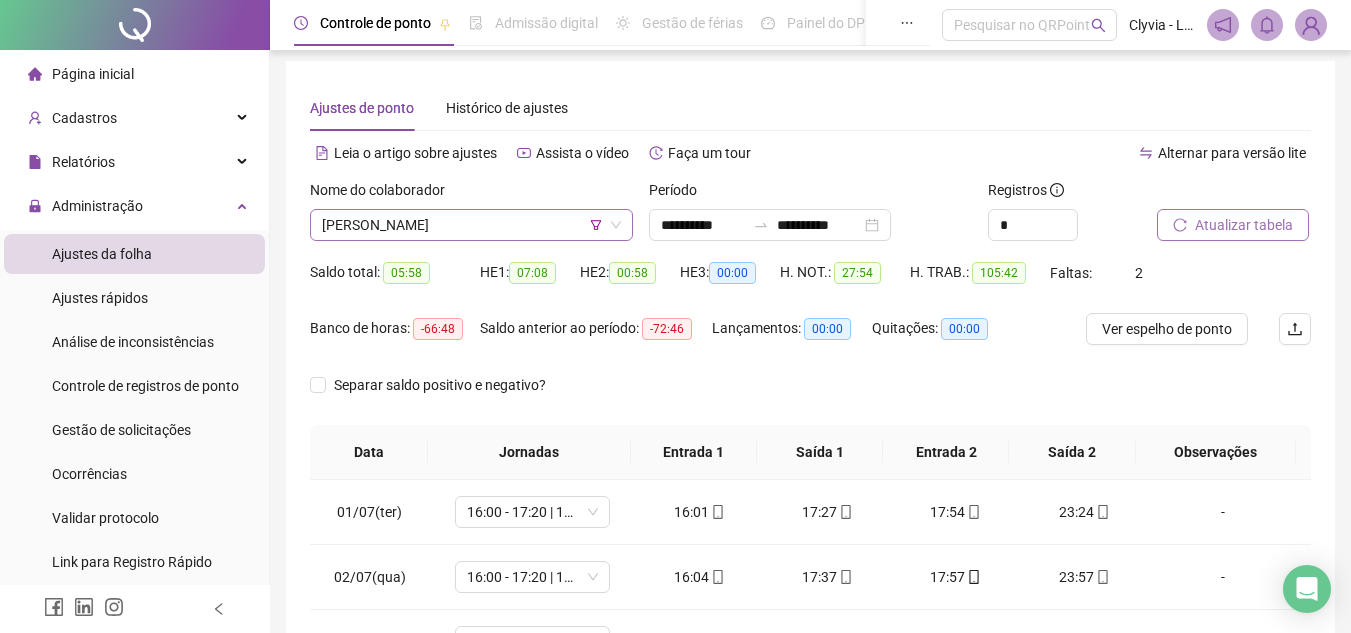click on "NAYARA DOS SANTOS LIMA" at bounding box center (471, 225) 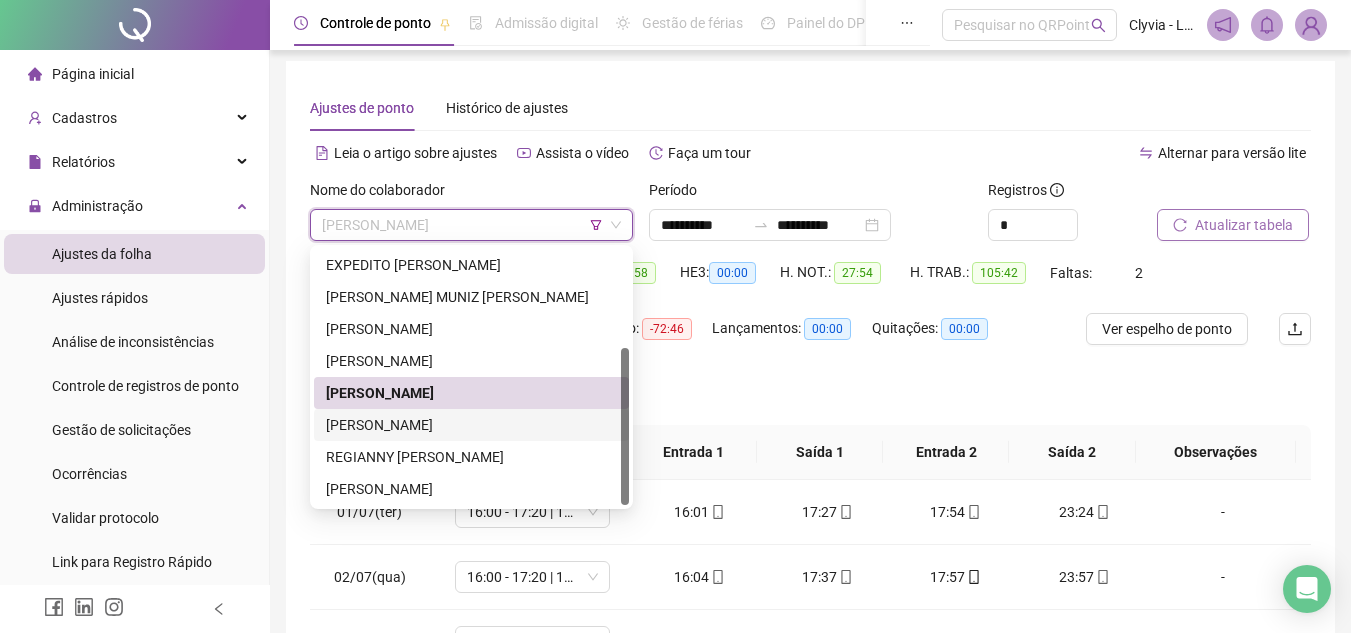 click on "[PERSON_NAME]" at bounding box center [471, 425] 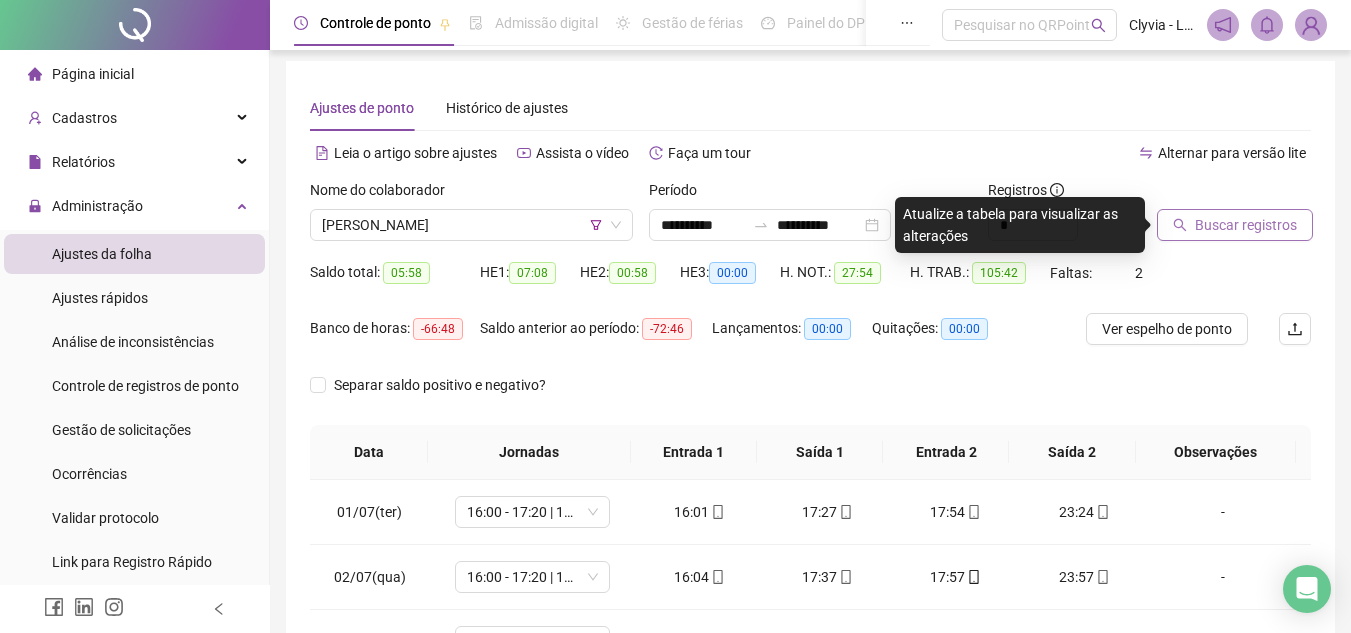 click on "Buscar registros" at bounding box center [1235, 225] 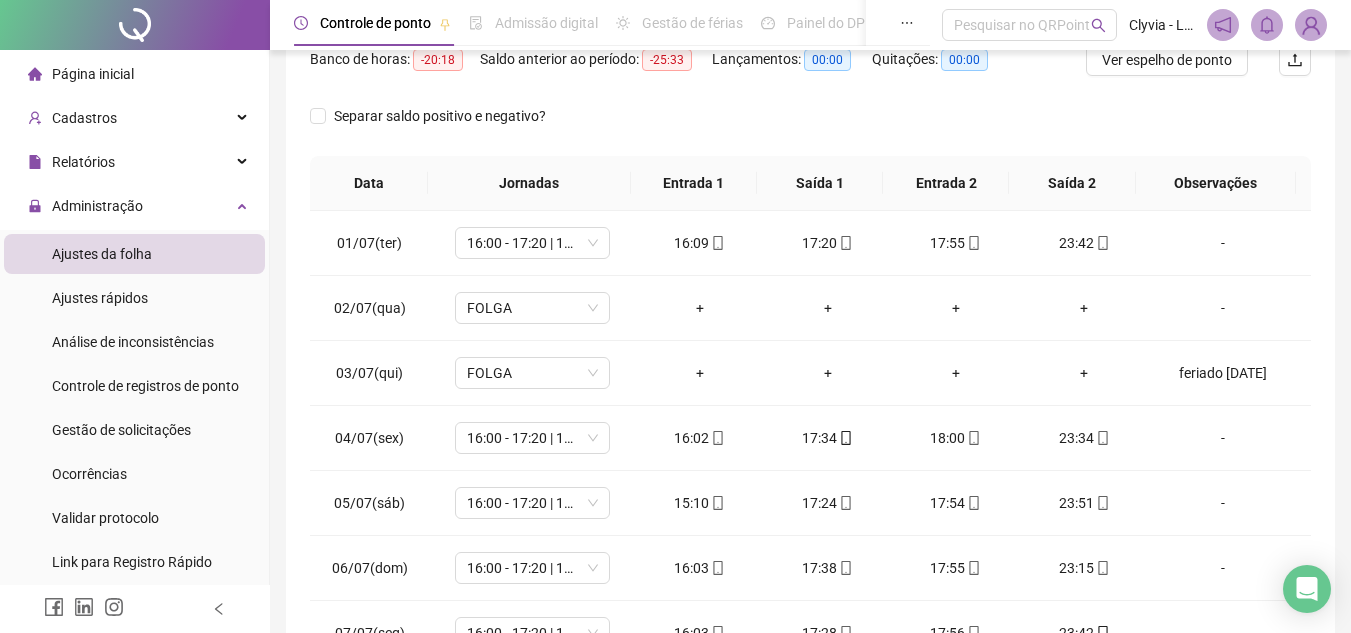 scroll, scrollTop: 389, scrollLeft: 0, axis: vertical 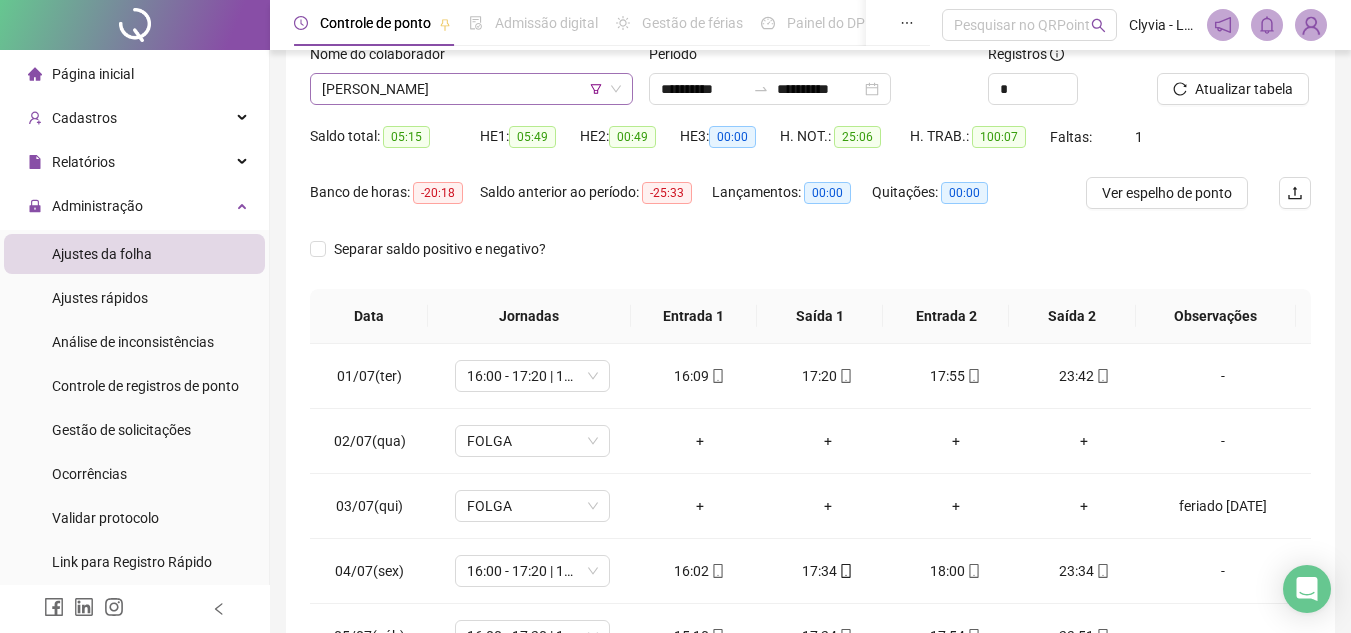 click on "[PERSON_NAME]" at bounding box center (471, 89) 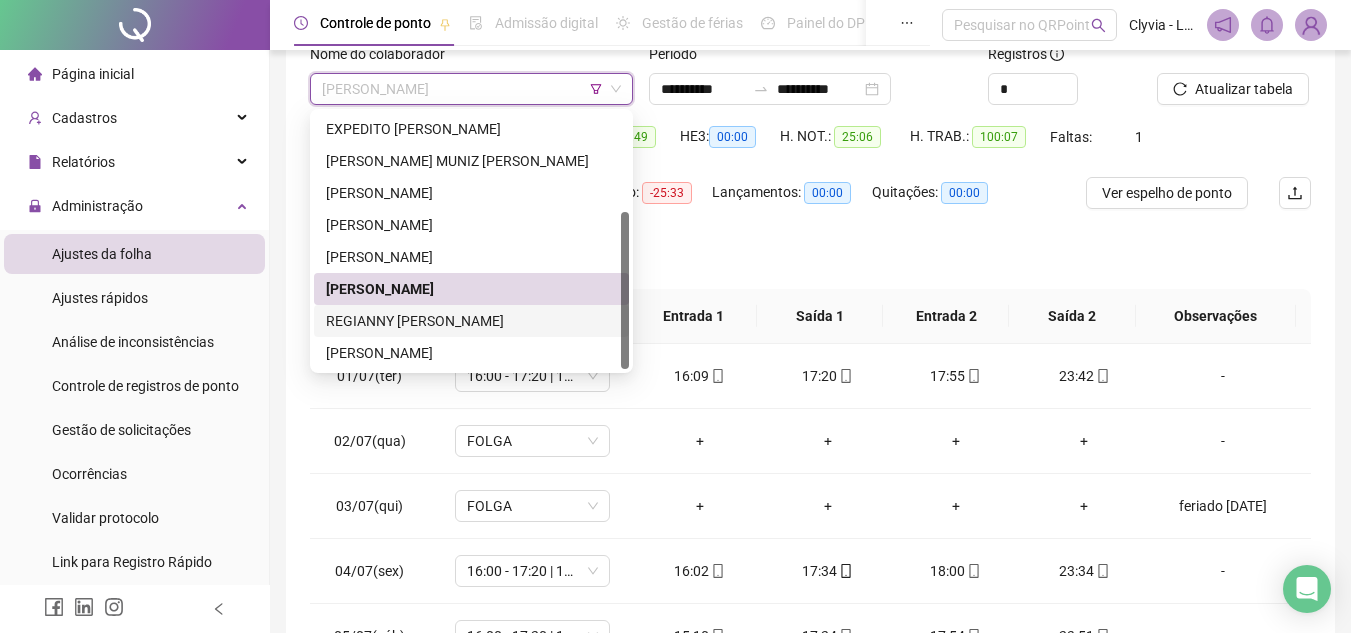 click on "REGIANNY APARECIDA ALMEIDA" at bounding box center [471, 321] 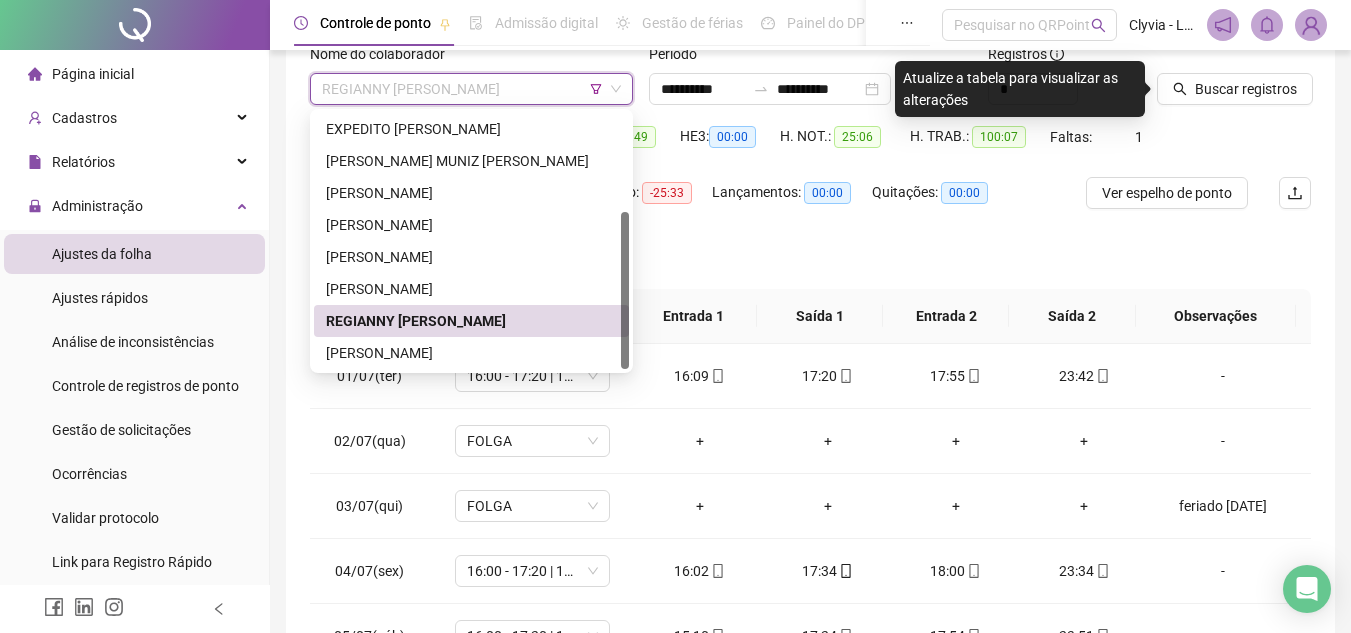 click on "REGIANNY APARECIDA ALMEIDA" at bounding box center [471, 89] 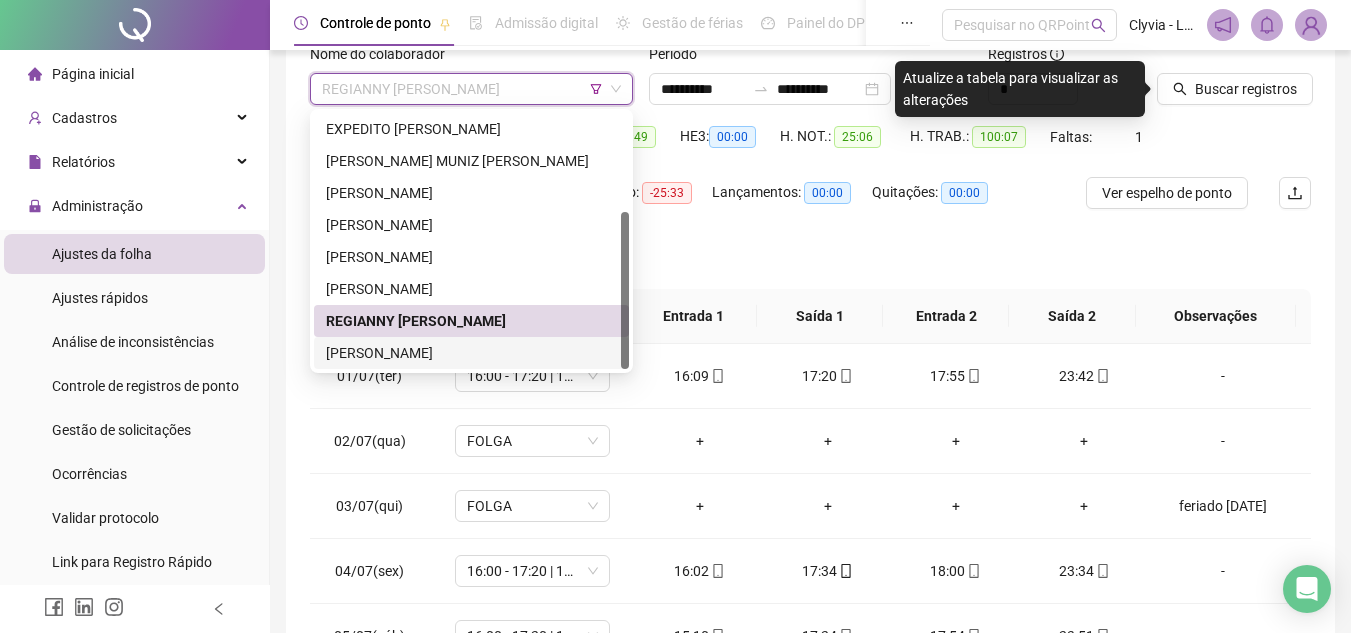 click on "[PERSON_NAME]" at bounding box center [471, 353] 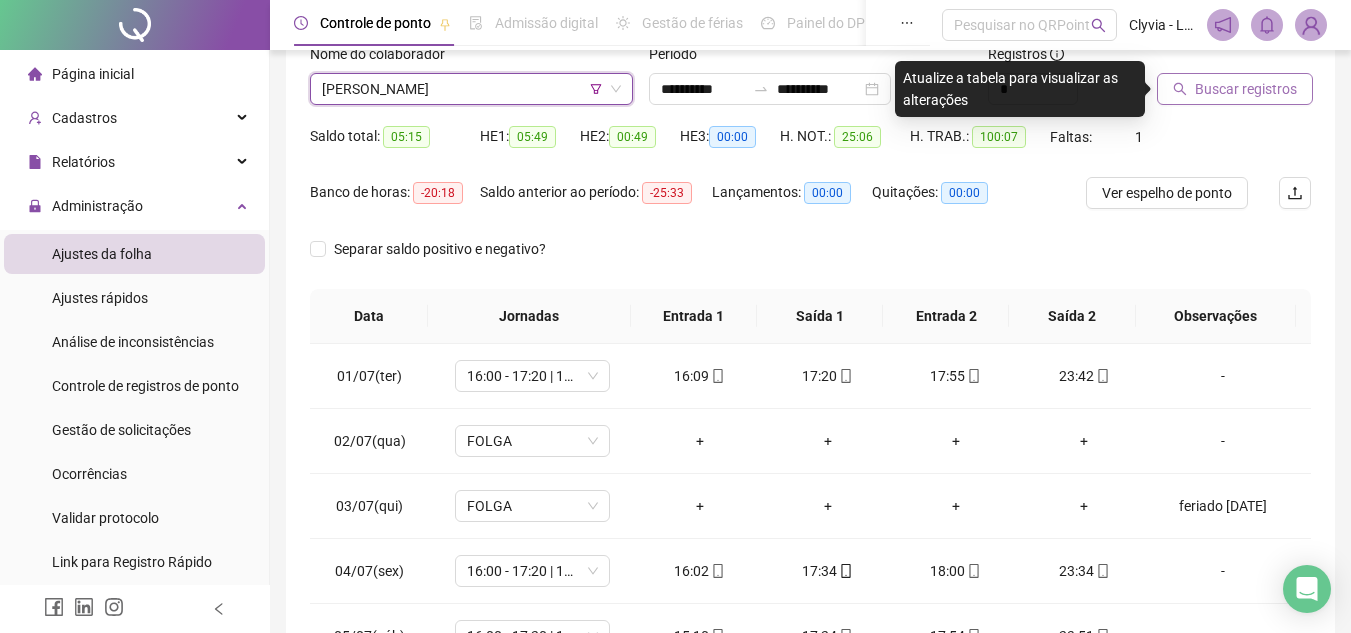 click on "Buscar registros" at bounding box center [1246, 89] 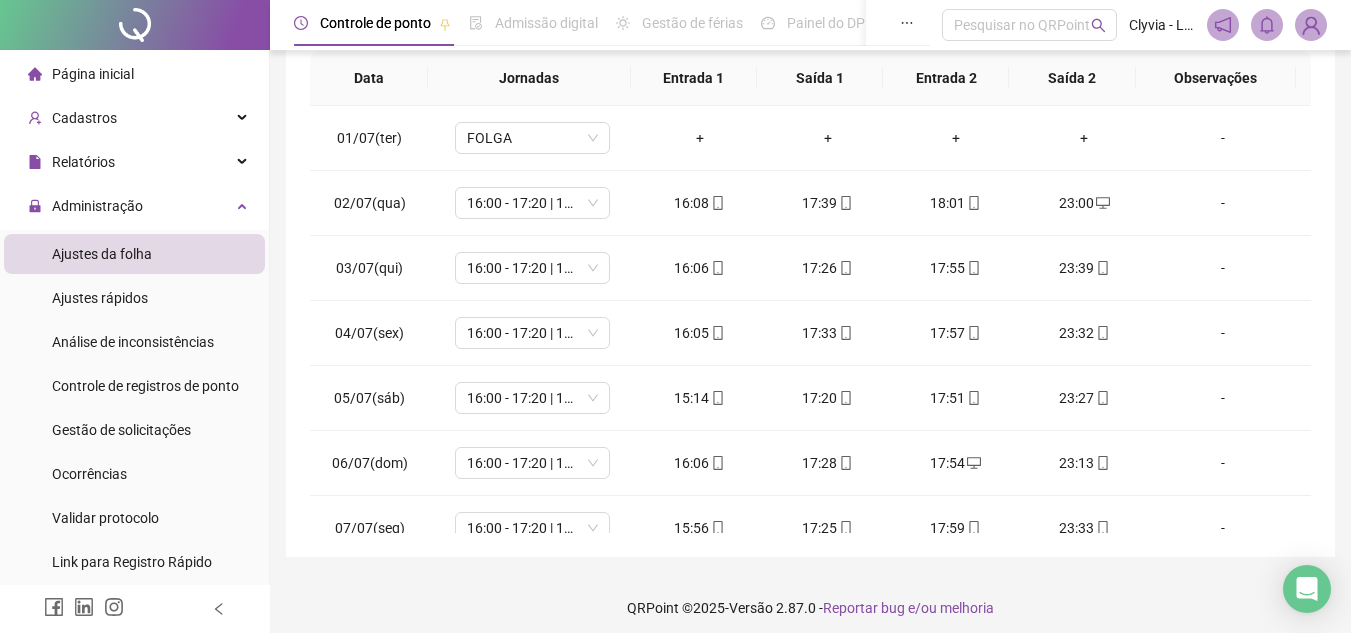 scroll, scrollTop: 389, scrollLeft: 0, axis: vertical 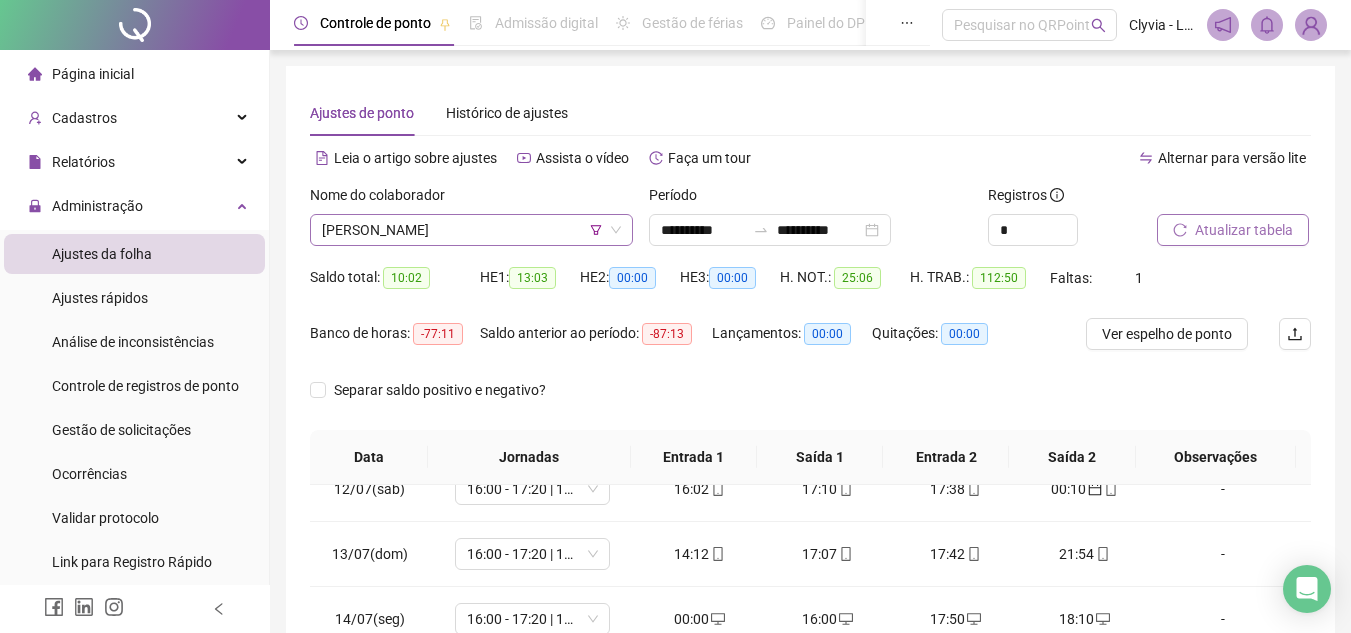 click 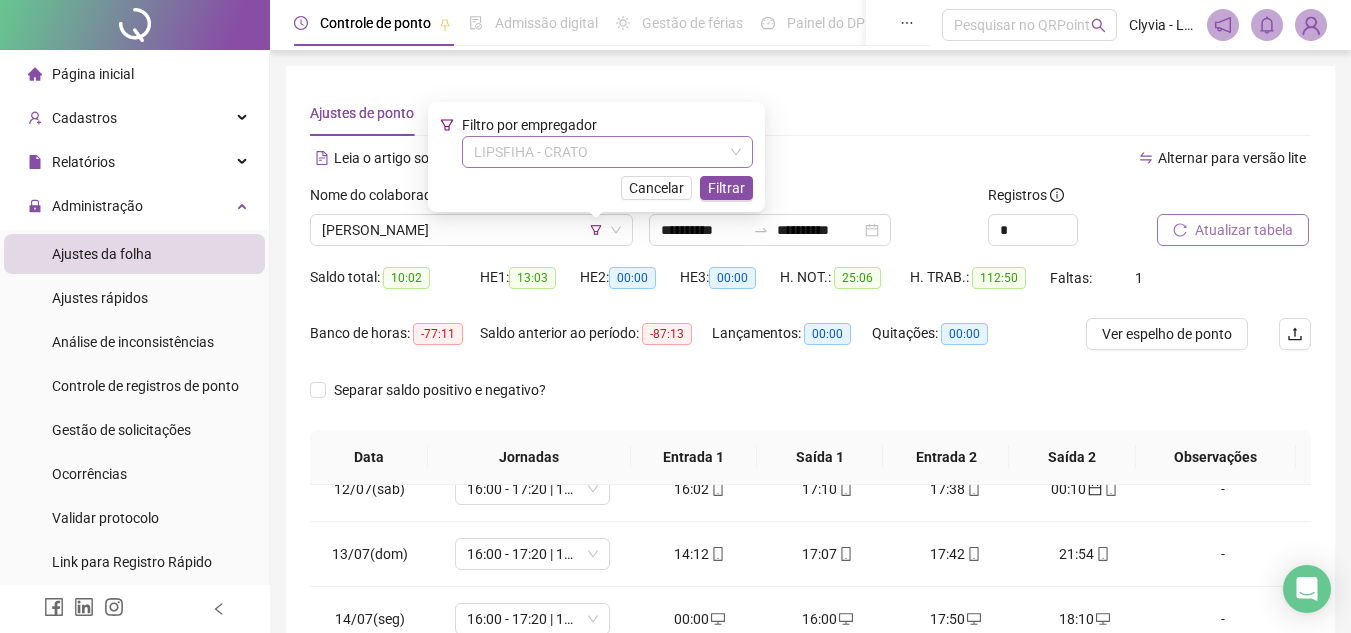 click on "LIPSFIHA - CRATO" at bounding box center (607, 152) 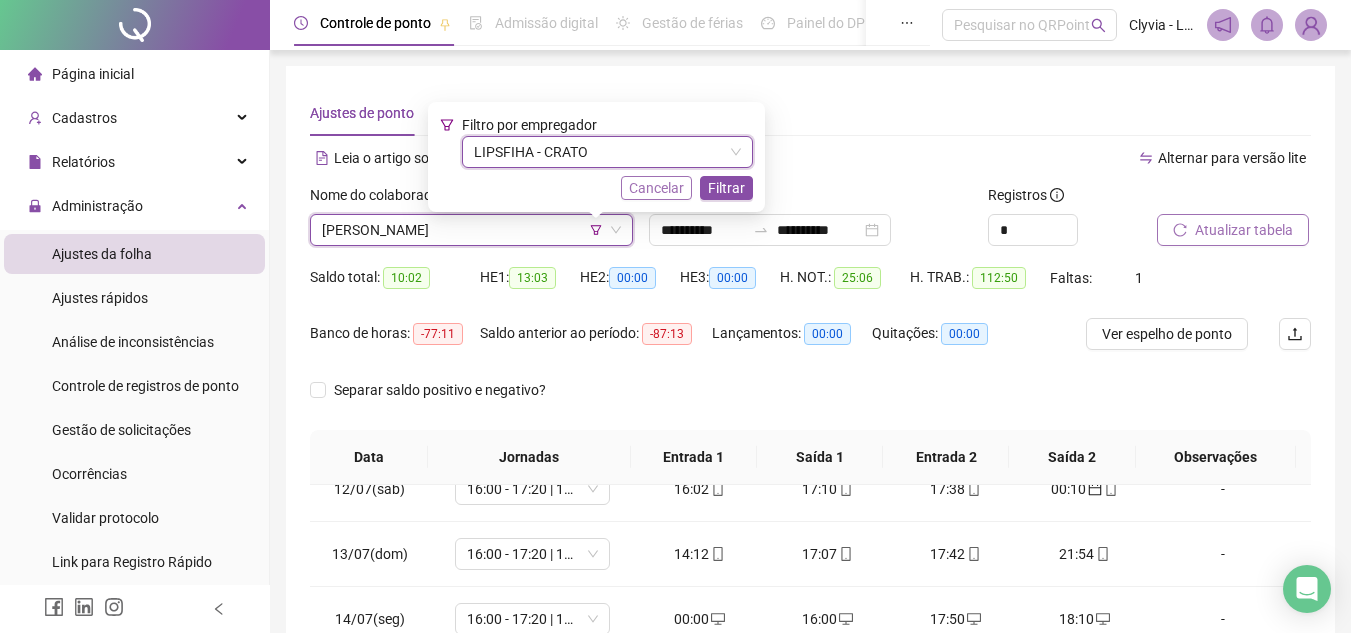 click on "Cancelar" at bounding box center [656, 188] 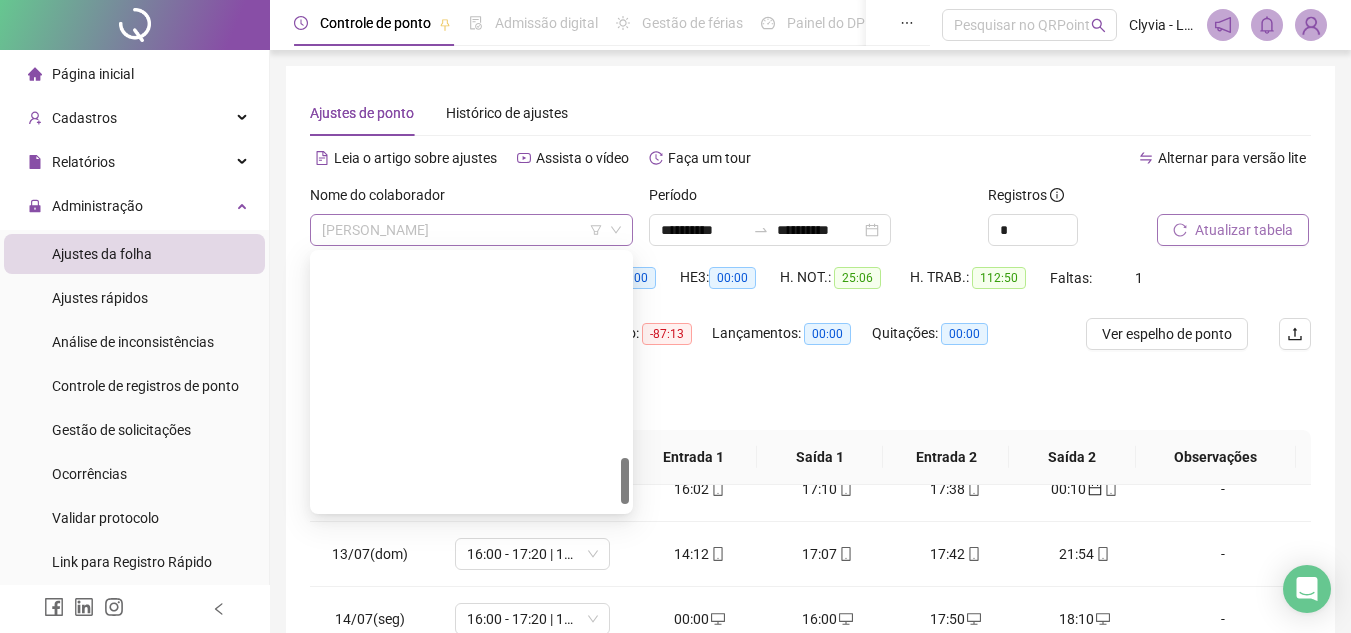 click on "[PERSON_NAME]" at bounding box center [471, 230] 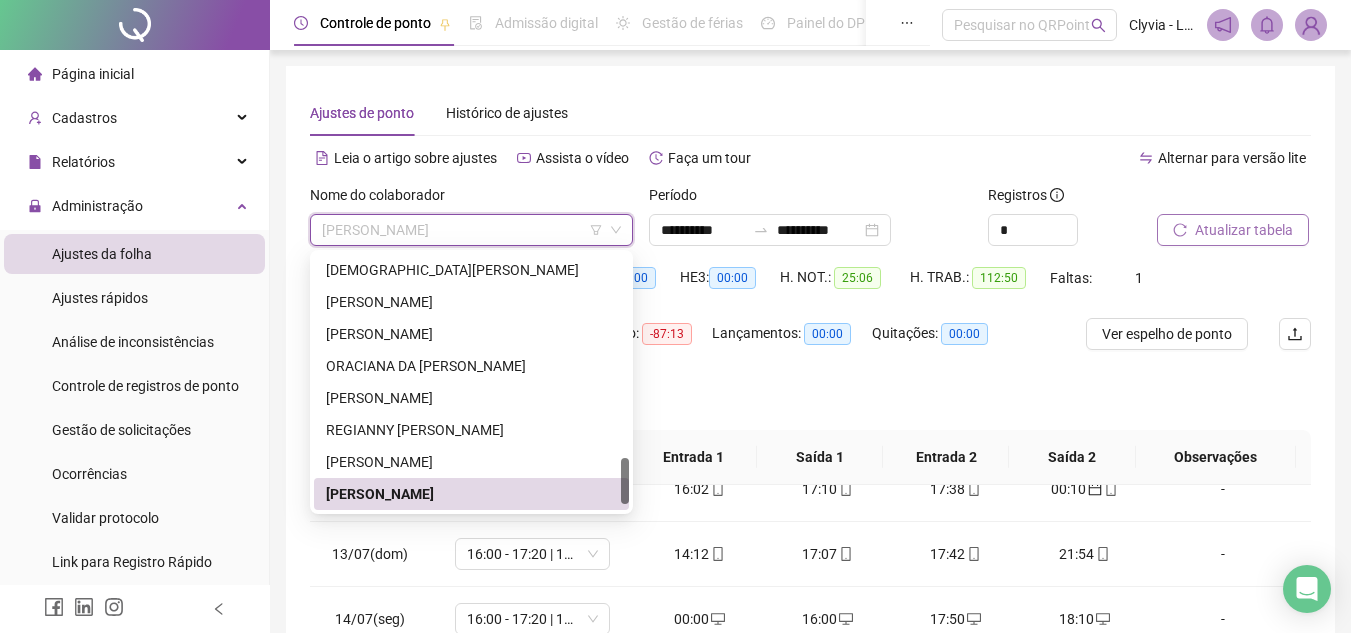 click on "[PERSON_NAME]" at bounding box center (471, 230) 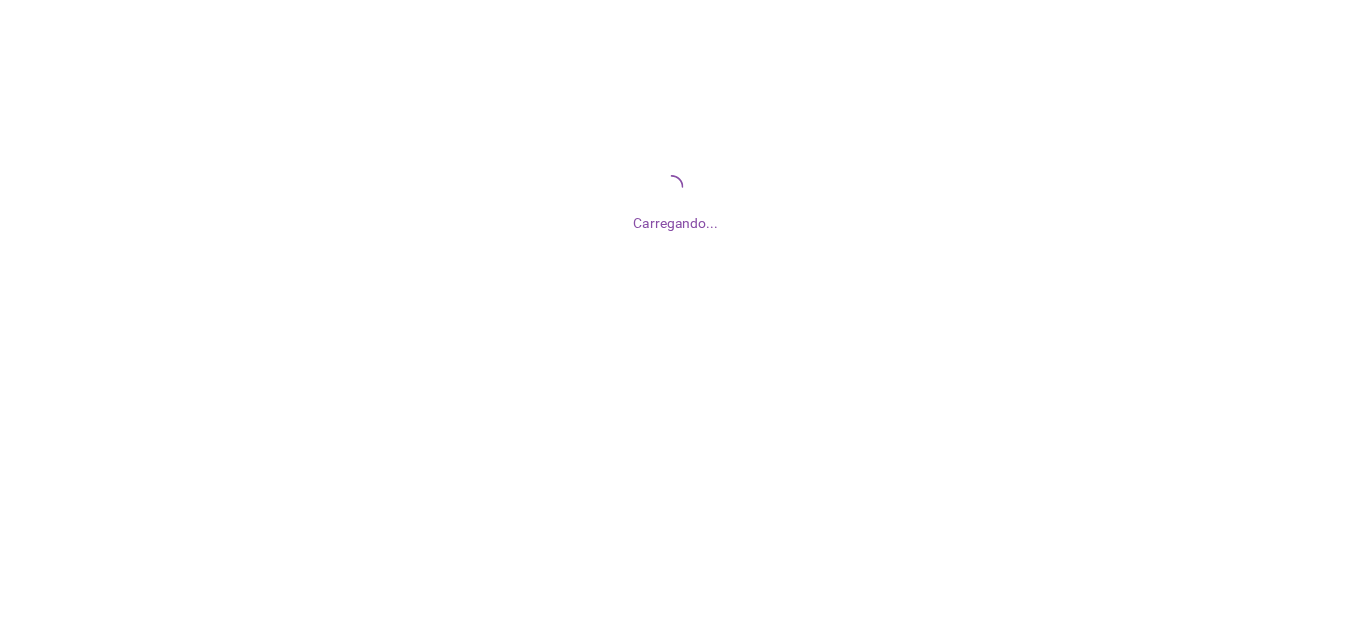 scroll, scrollTop: 0, scrollLeft: 0, axis: both 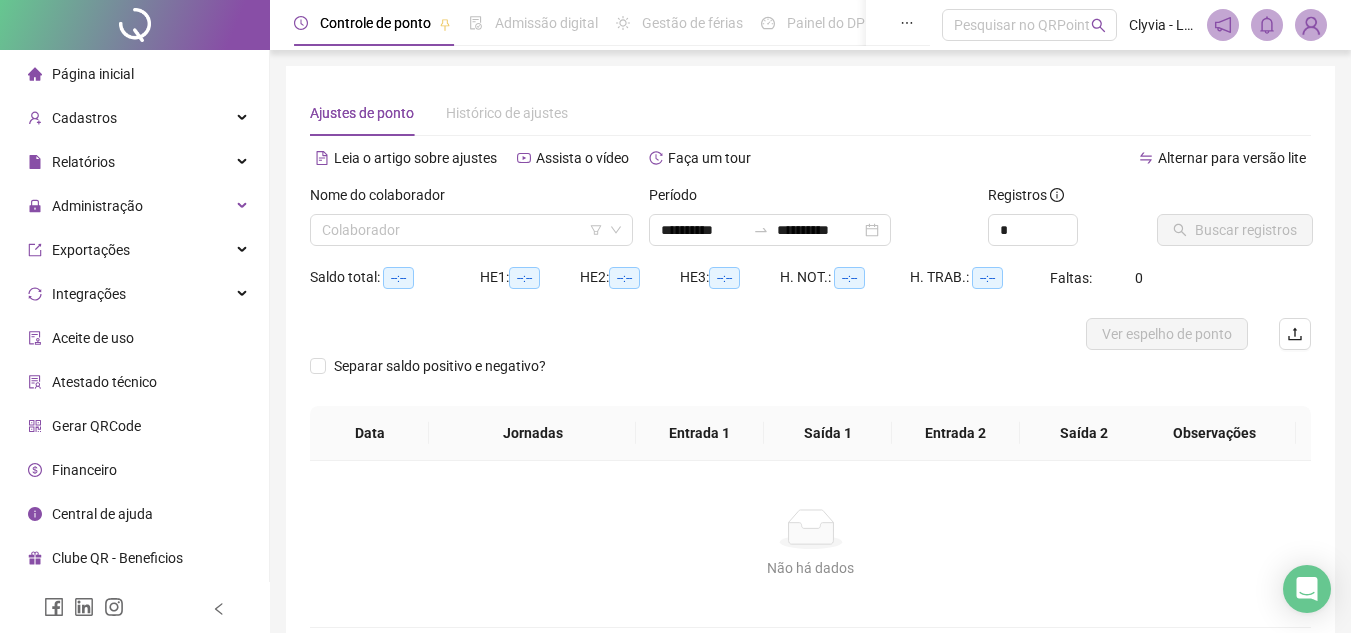 type on "**********" 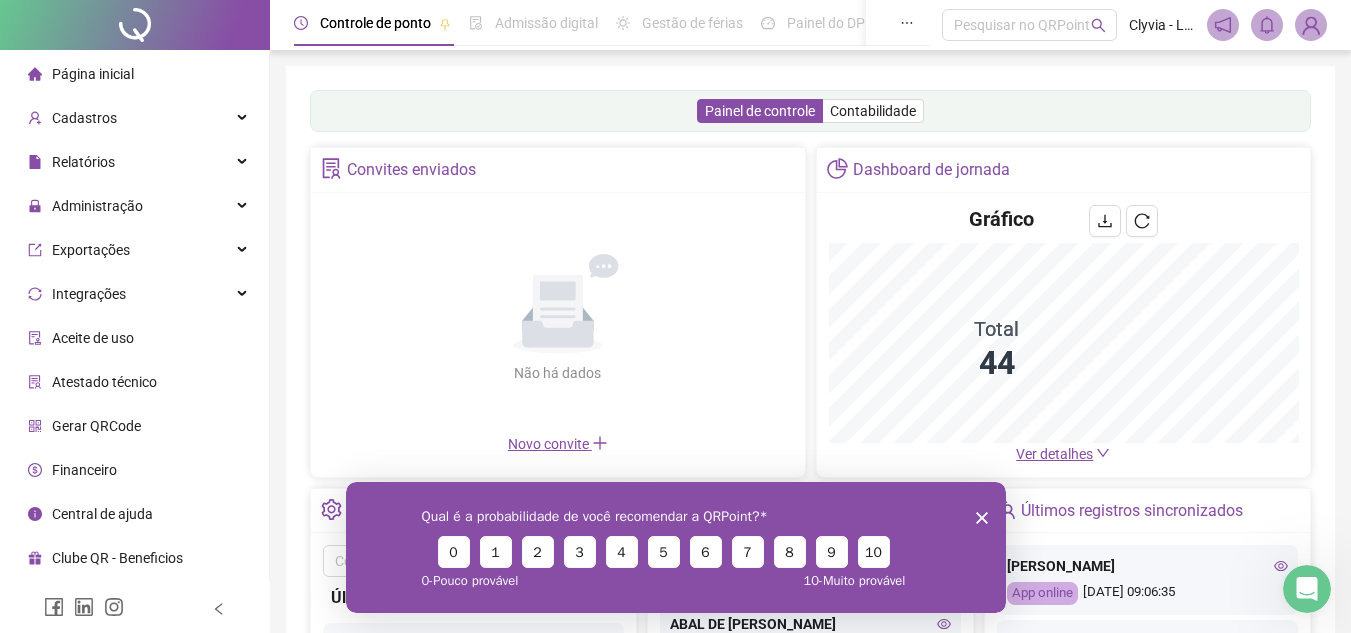 scroll, scrollTop: 0, scrollLeft: 0, axis: both 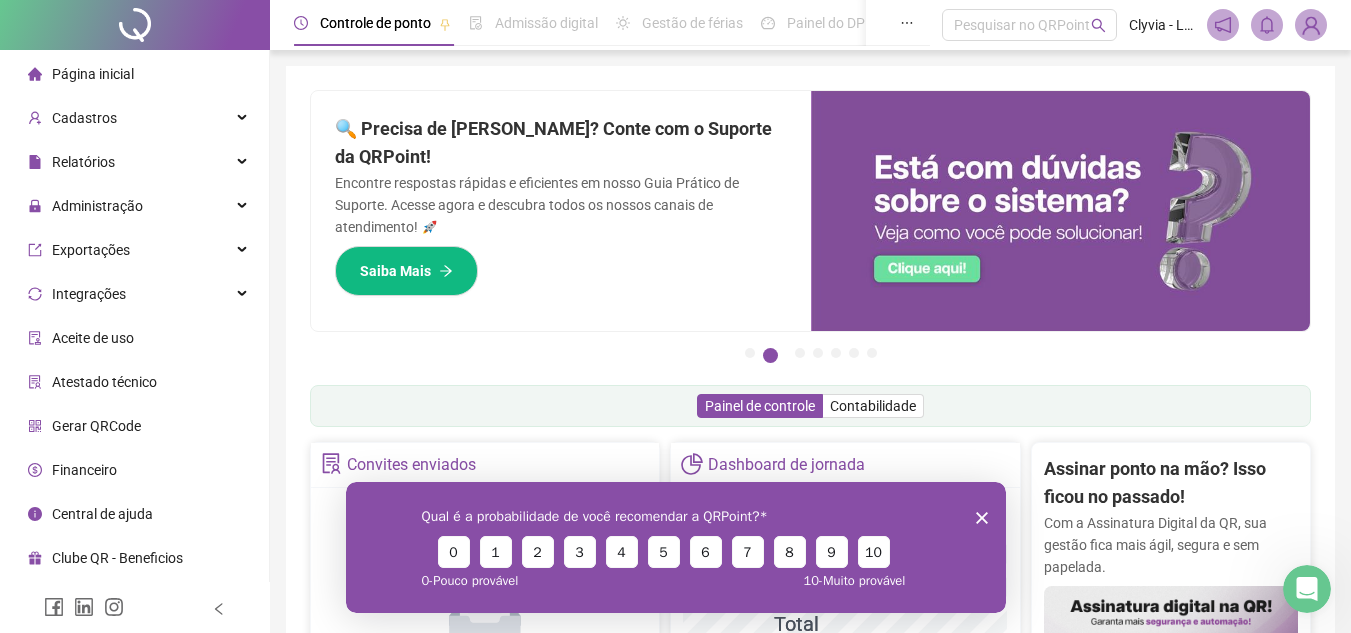 click on "Qual é a probabilidade de você recomendar a QRPoint? 0 1 2 3 4 5 6 7 8 9 10 0  -  Pouco provável 10  -  Muito provável" at bounding box center [675, 546] 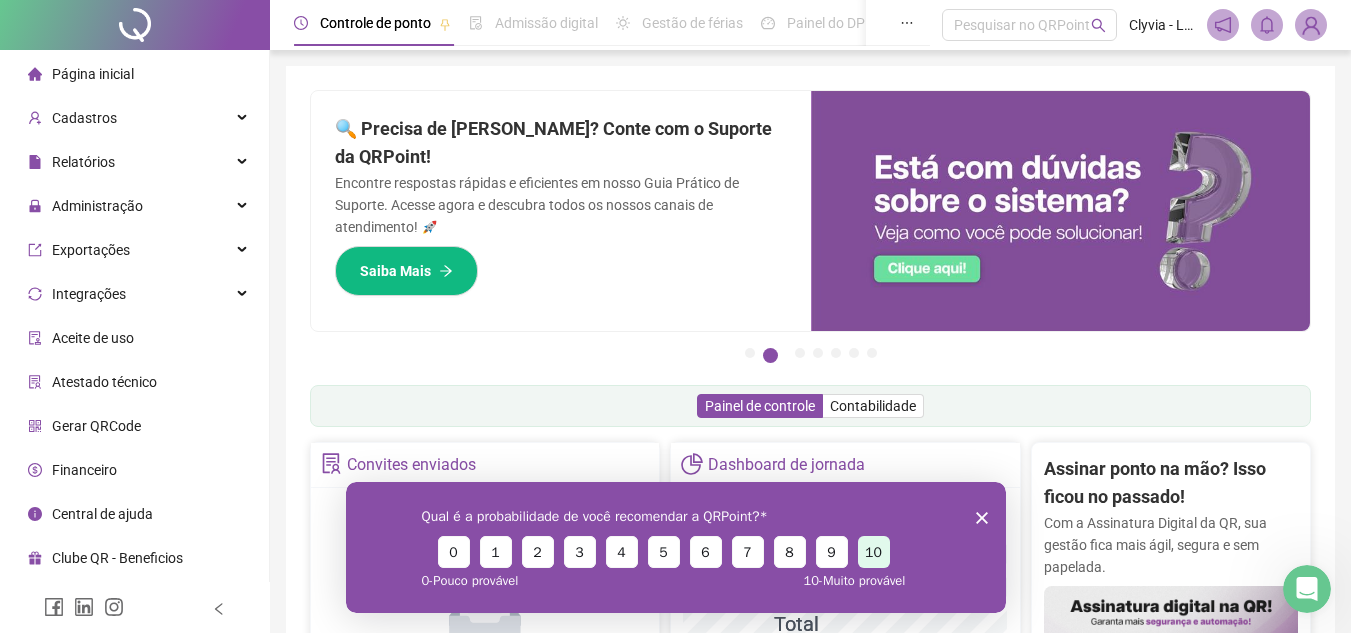 click on "10" at bounding box center [873, 551] 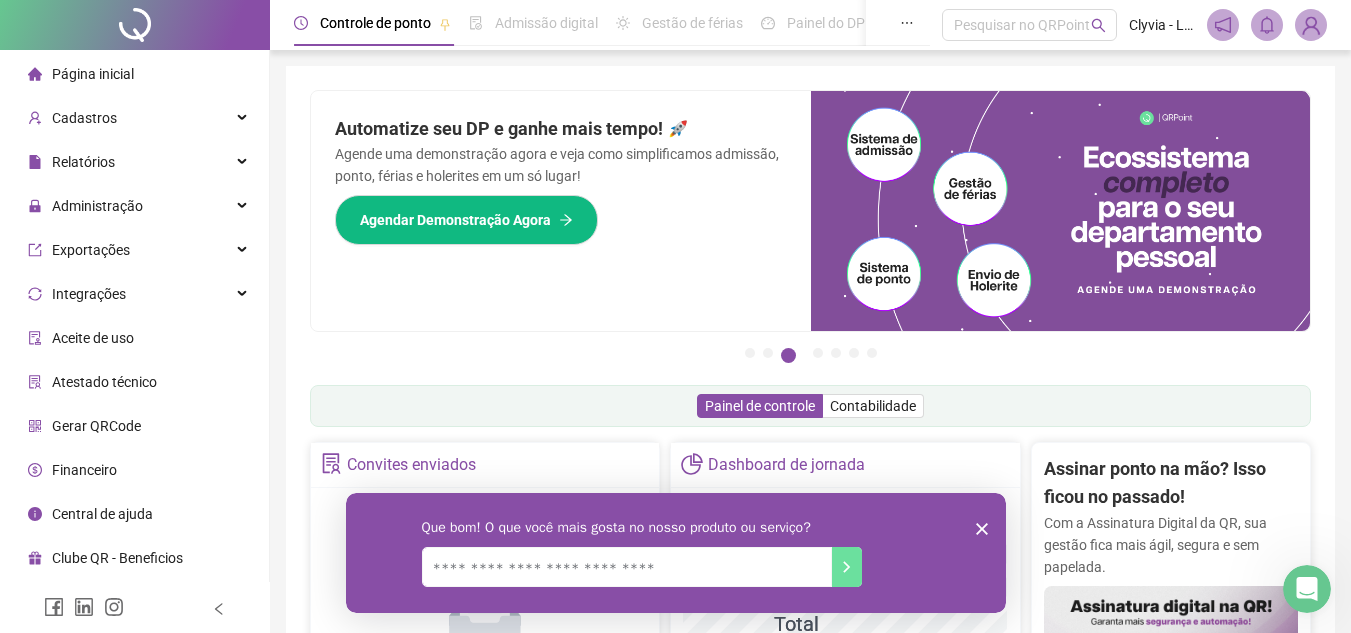 click at bounding box center [626, 566] 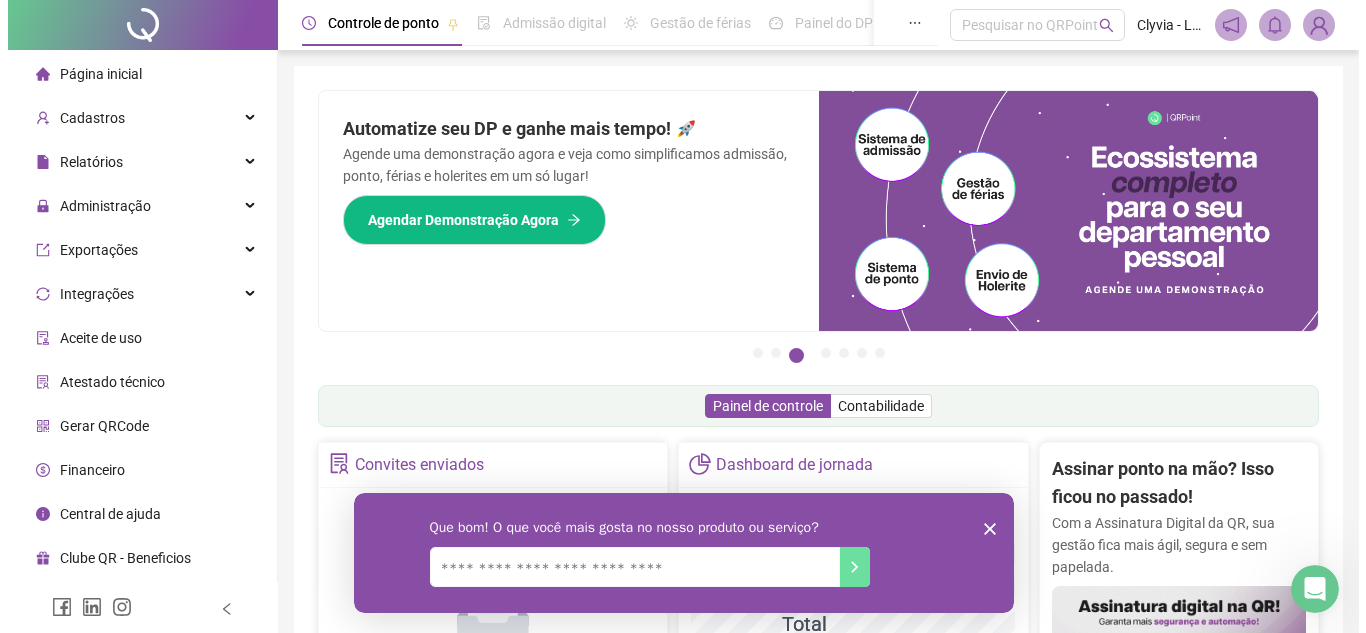 scroll, scrollTop: 2, scrollLeft: 0, axis: vertical 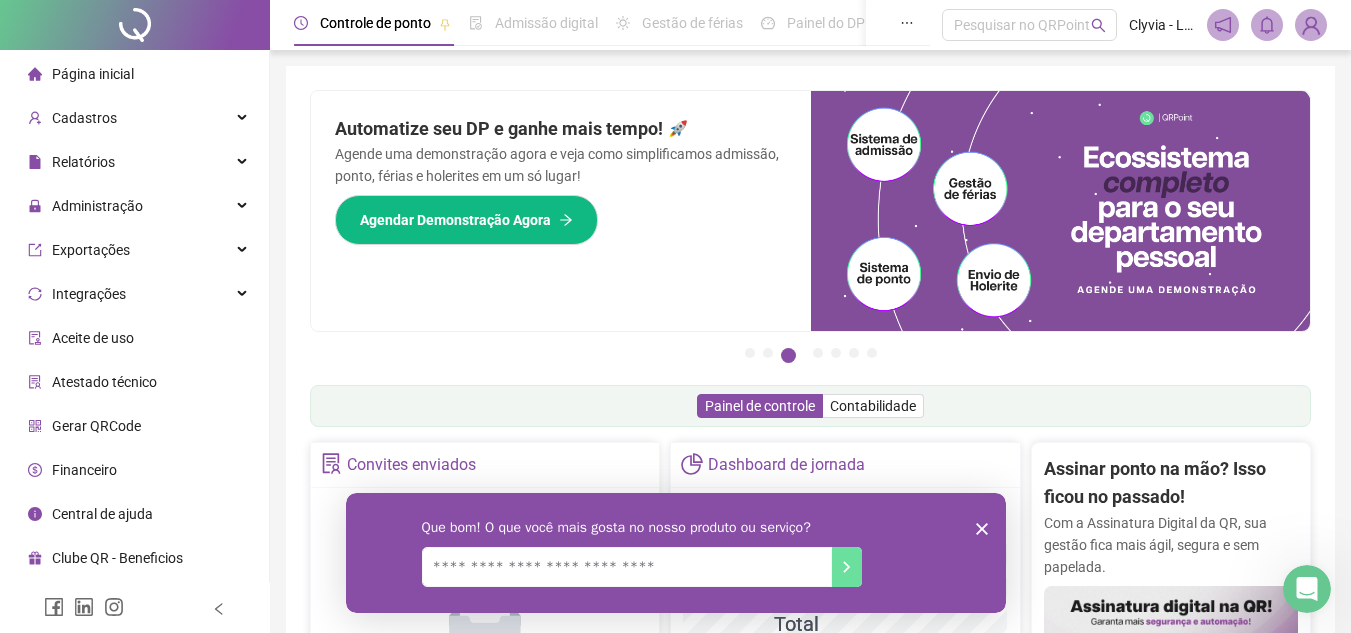 click on "Que bom! O que você mais gosta no nosso produto ou serviço?" at bounding box center (675, 552) 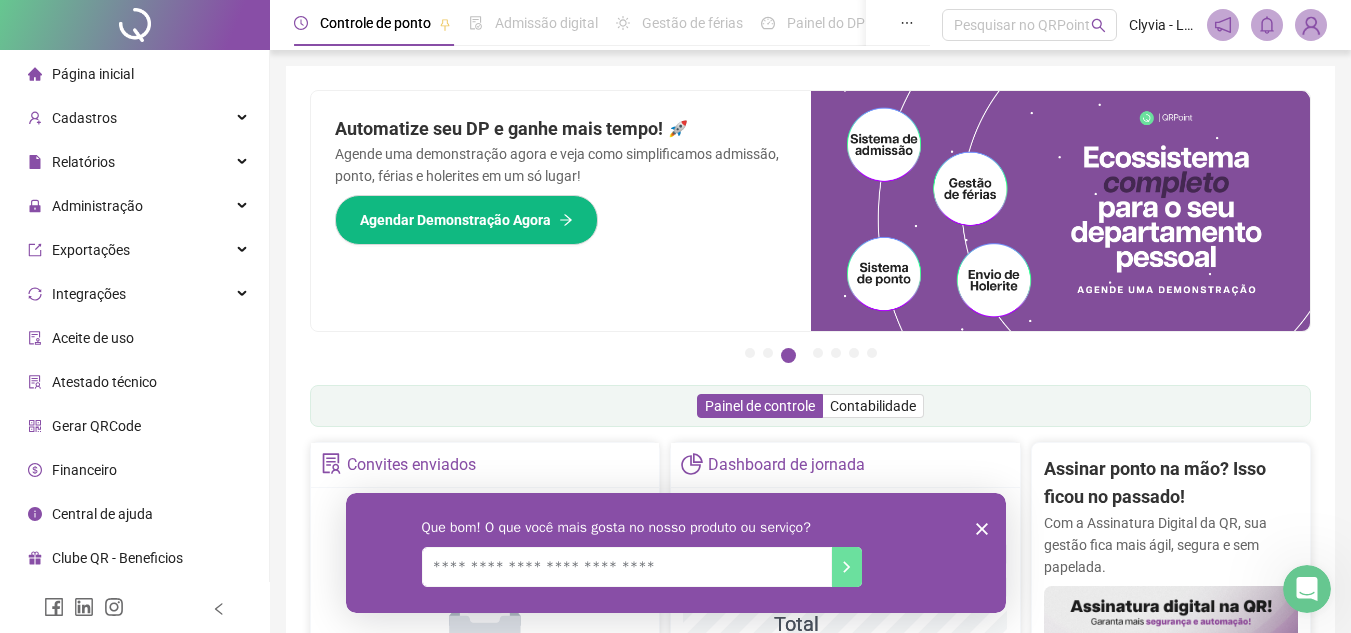 click 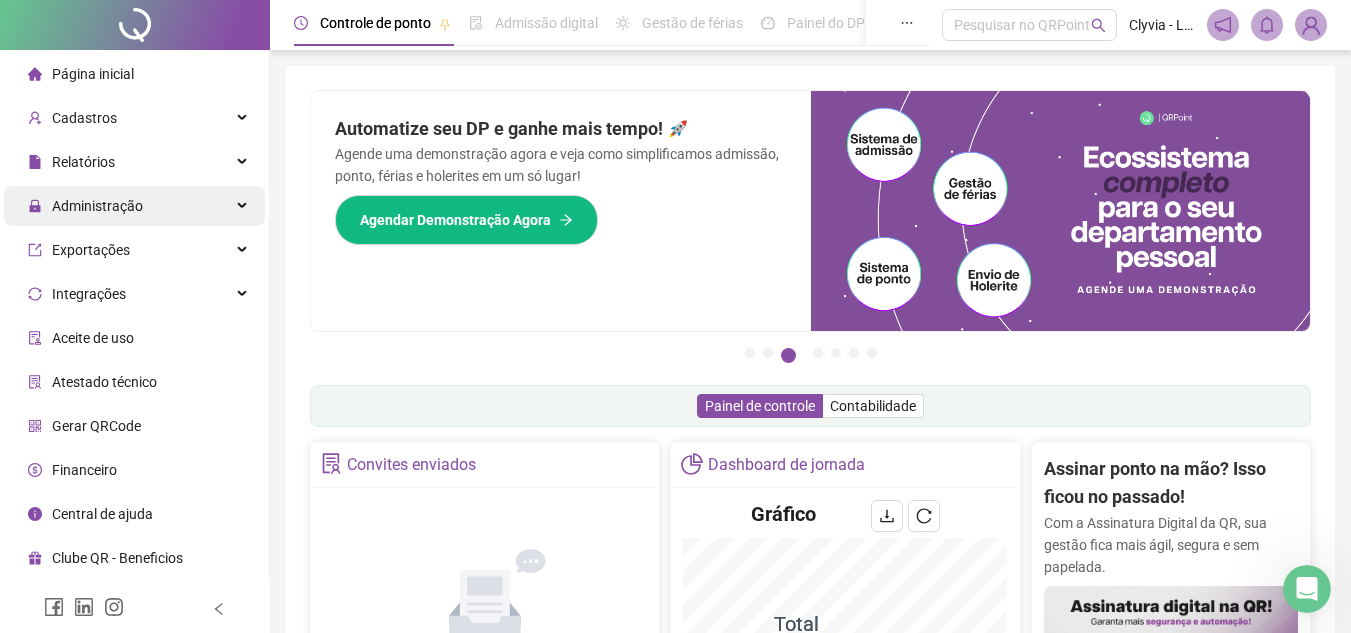 click on "Administração" at bounding box center [134, 206] 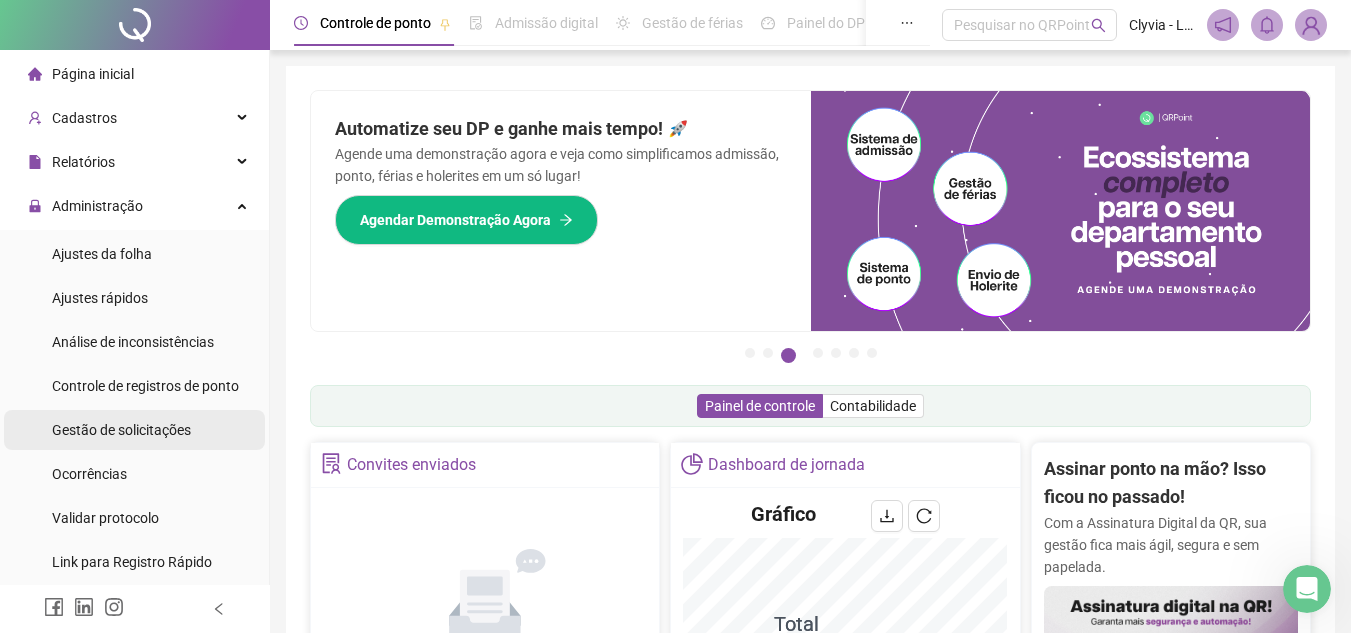 click on "Gestão de solicitações" at bounding box center [121, 430] 